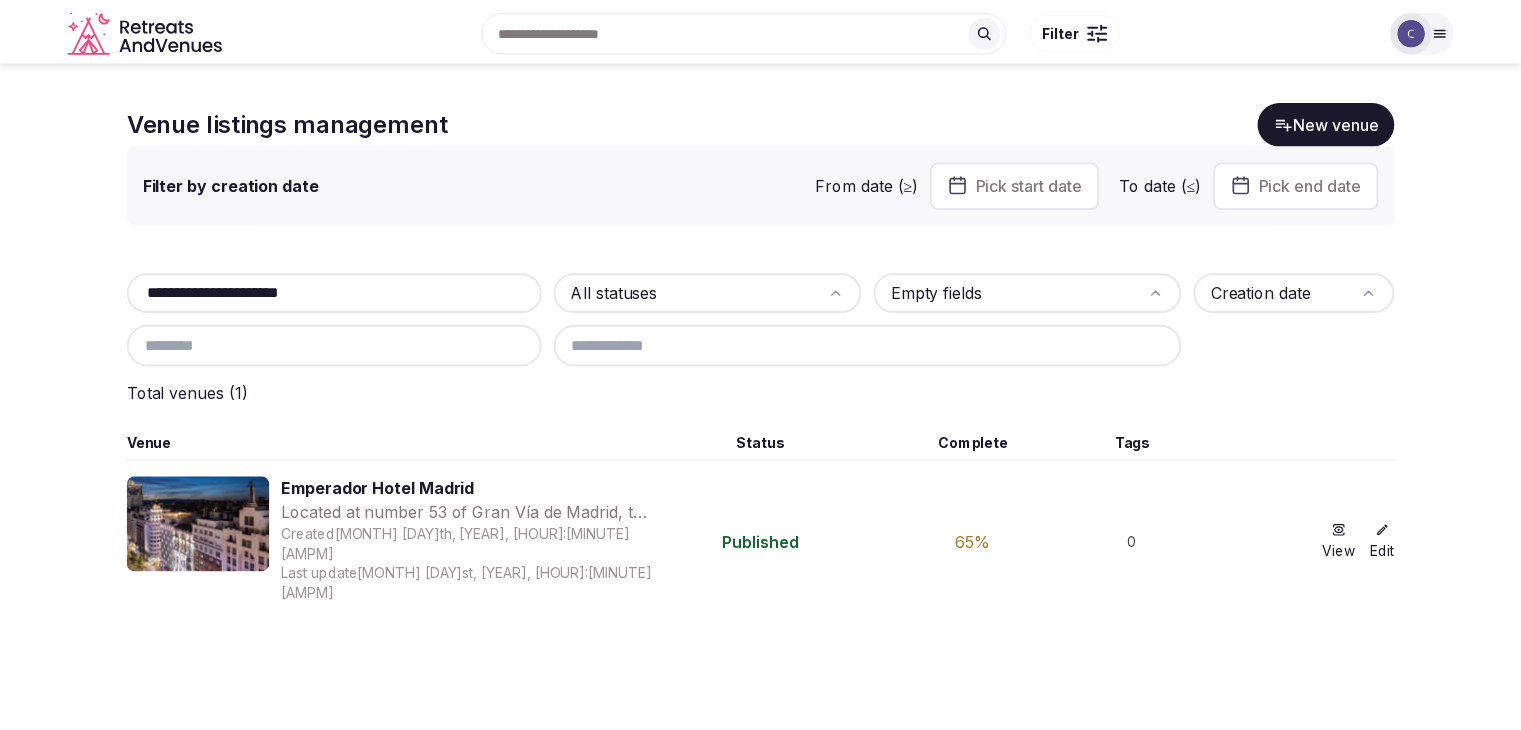 scroll, scrollTop: 0, scrollLeft: 0, axis: both 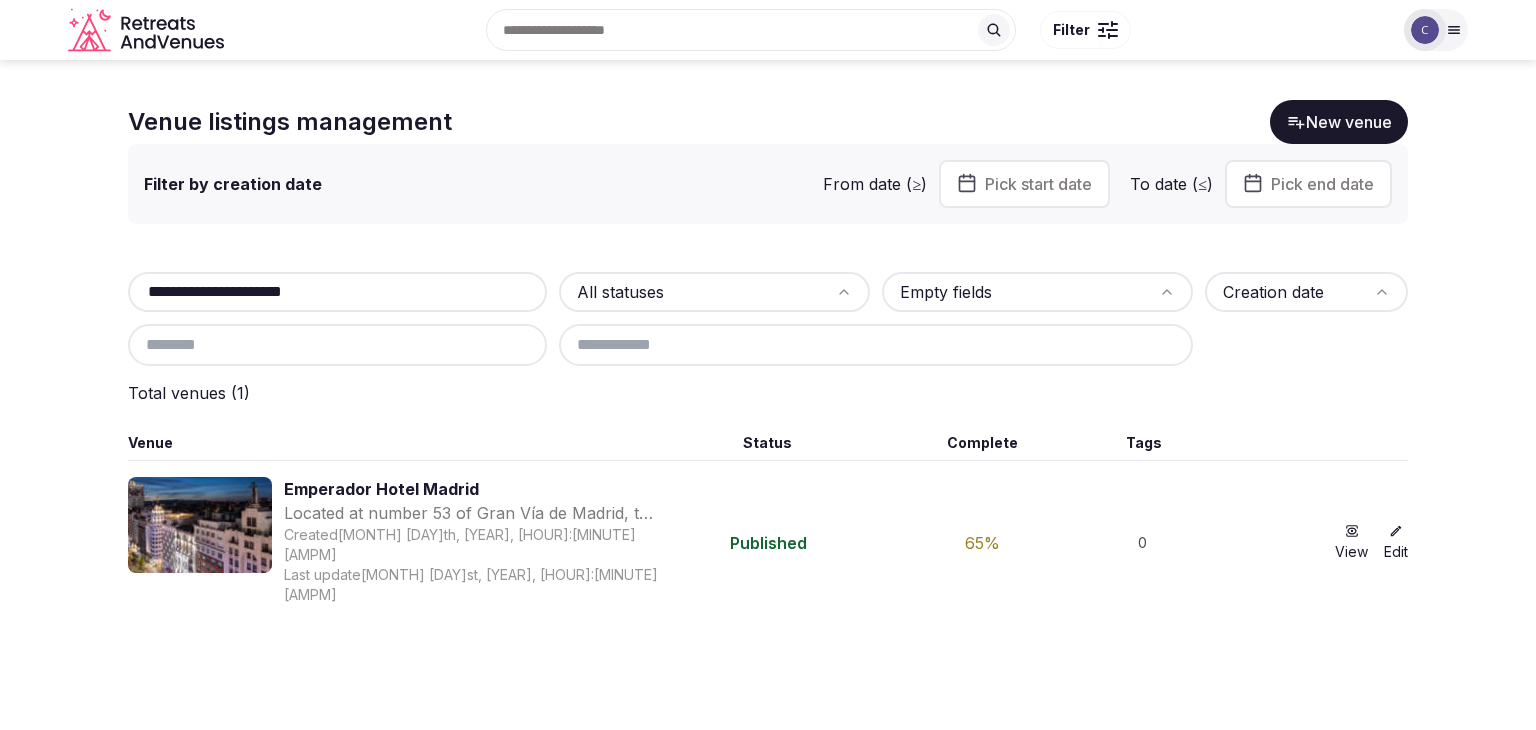 click on "**********" at bounding box center (337, 292) 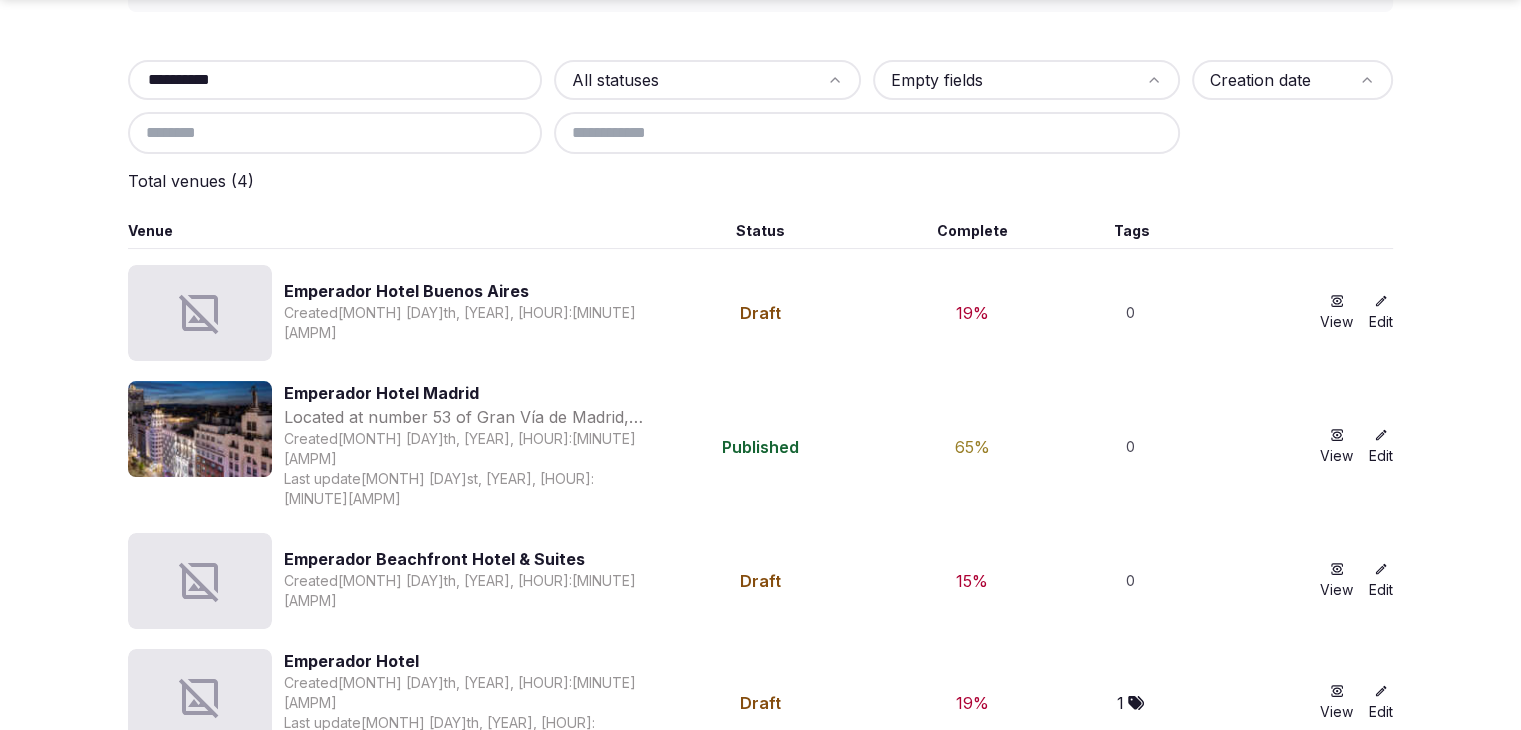 scroll, scrollTop: 215, scrollLeft: 0, axis: vertical 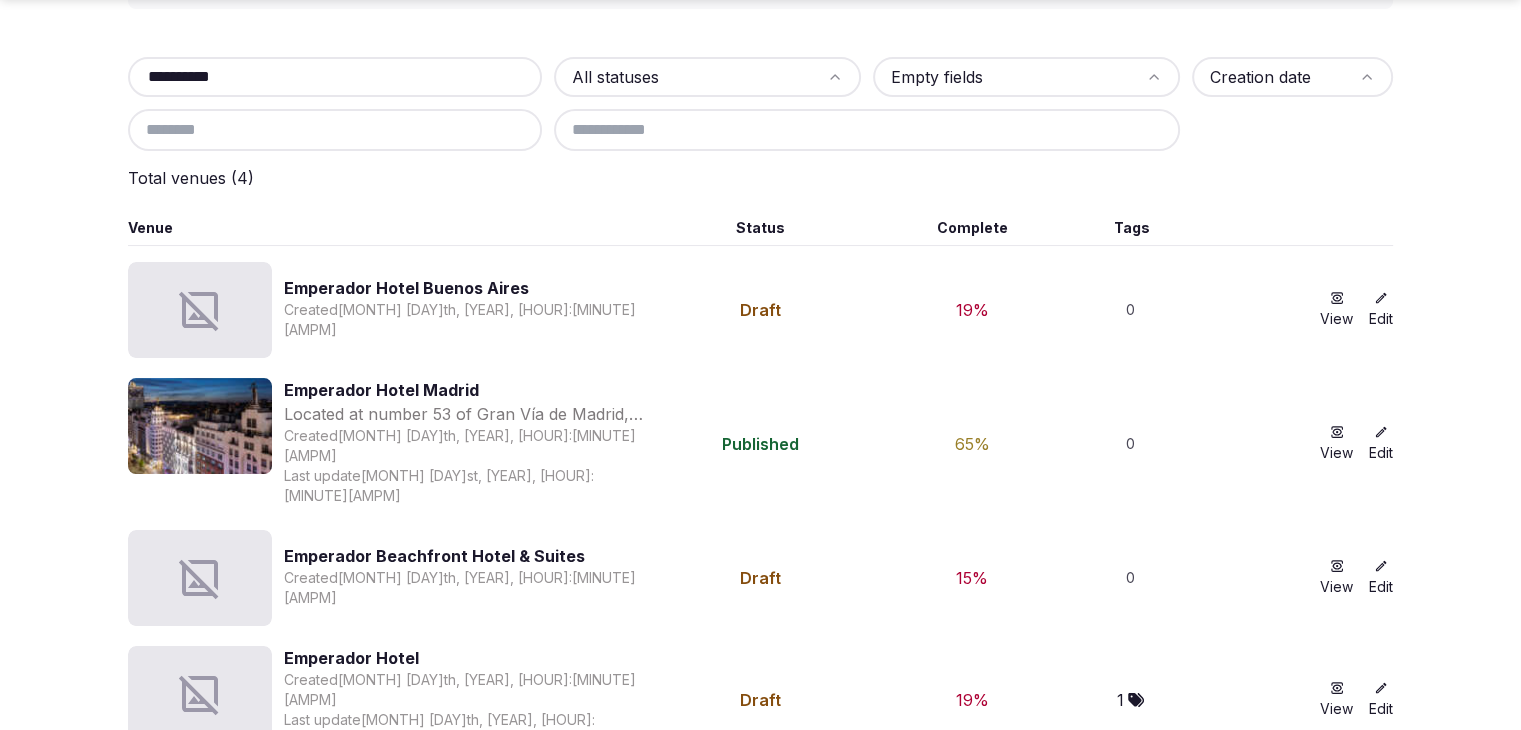 type on "*********" 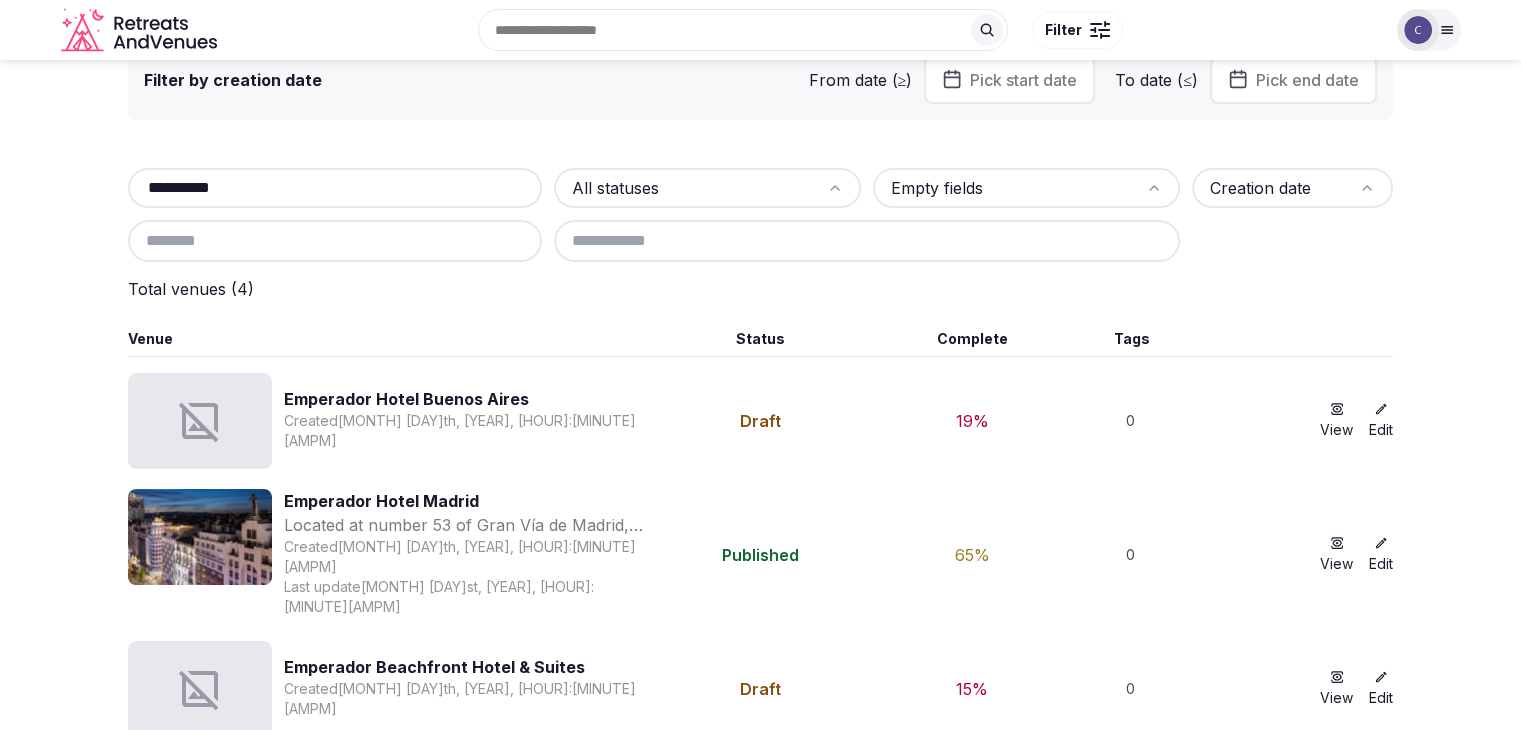 scroll, scrollTop: 0, scrollLeft: 0, axis: both 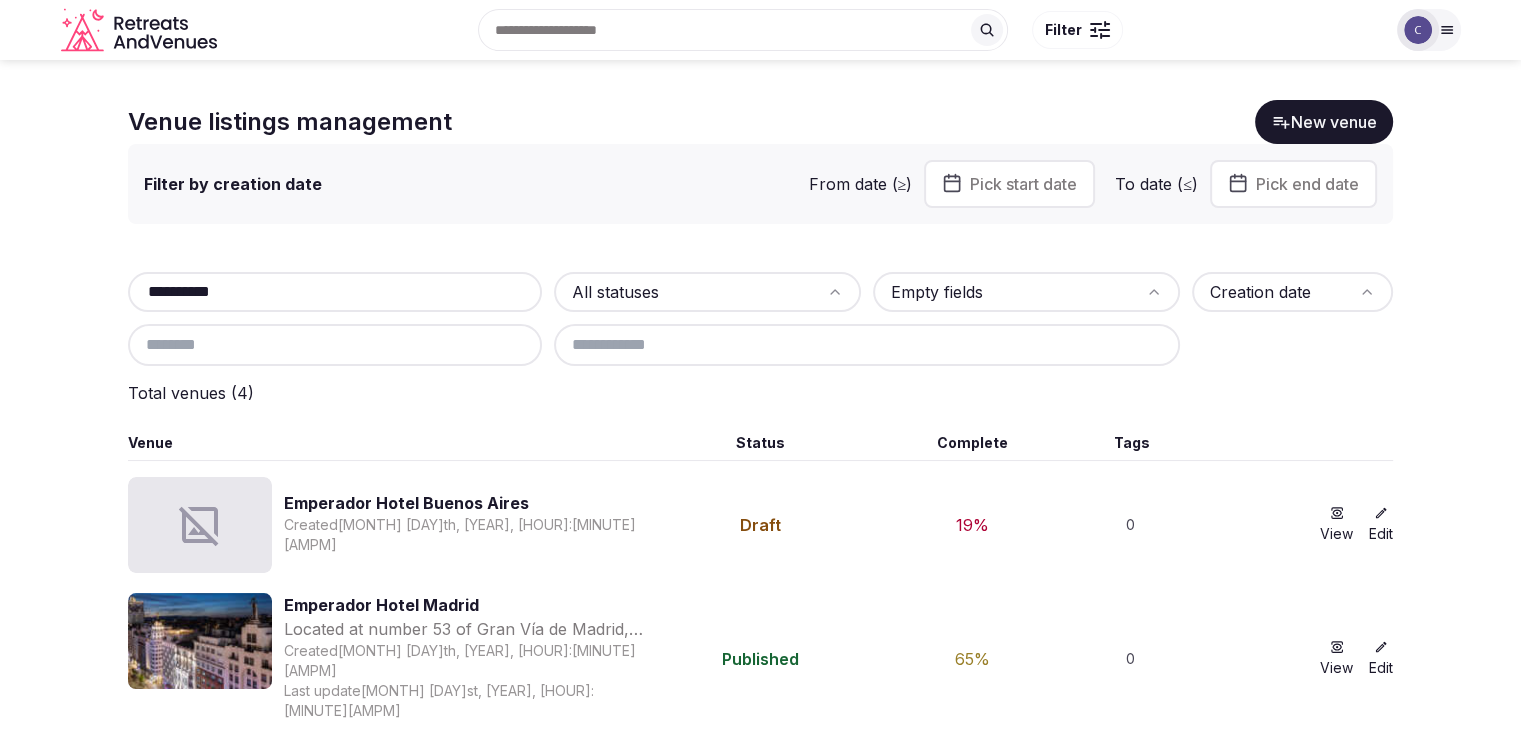 click on "*********" at bounding box center [335, 292] 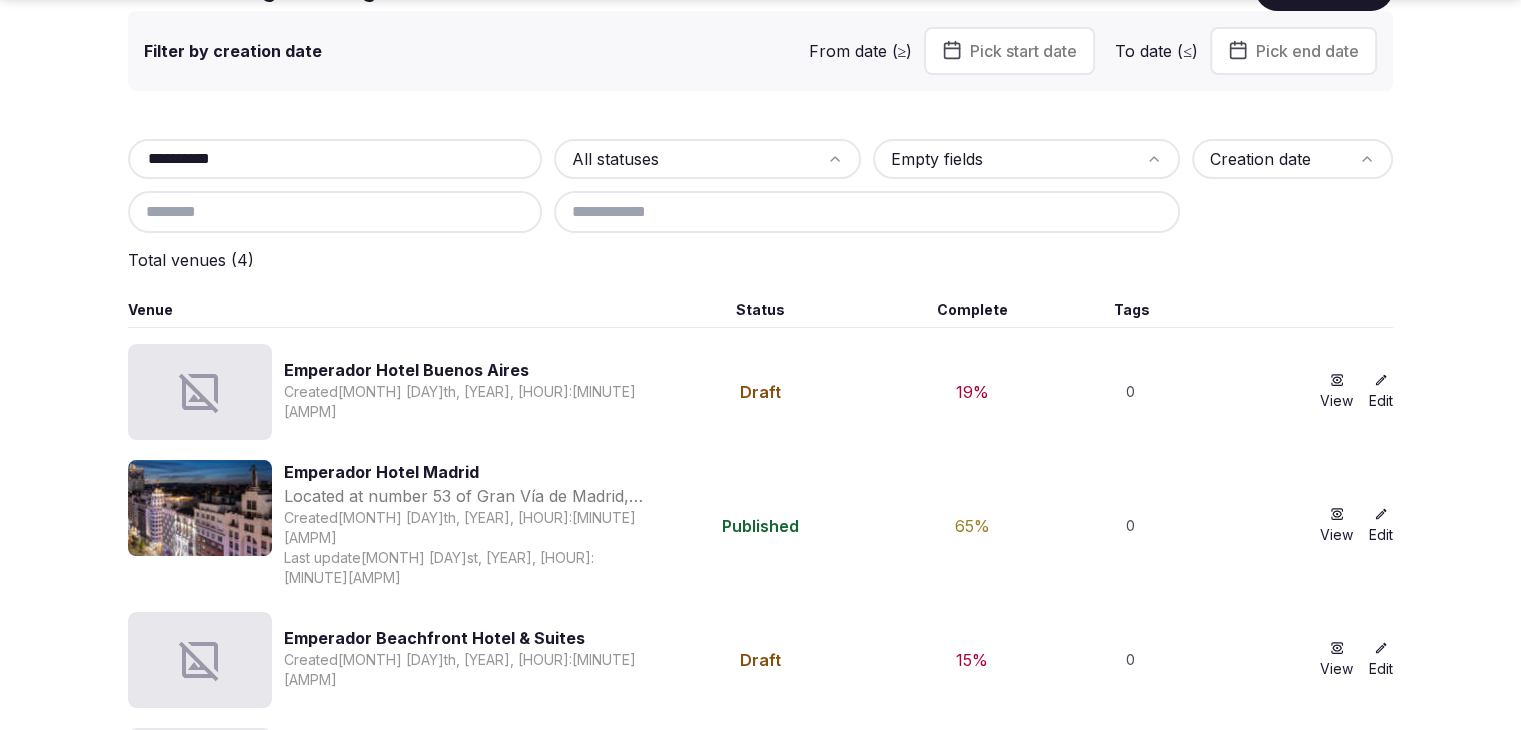 scroll, scrollTop: 215, scrollLeft: 0, axis: vertical 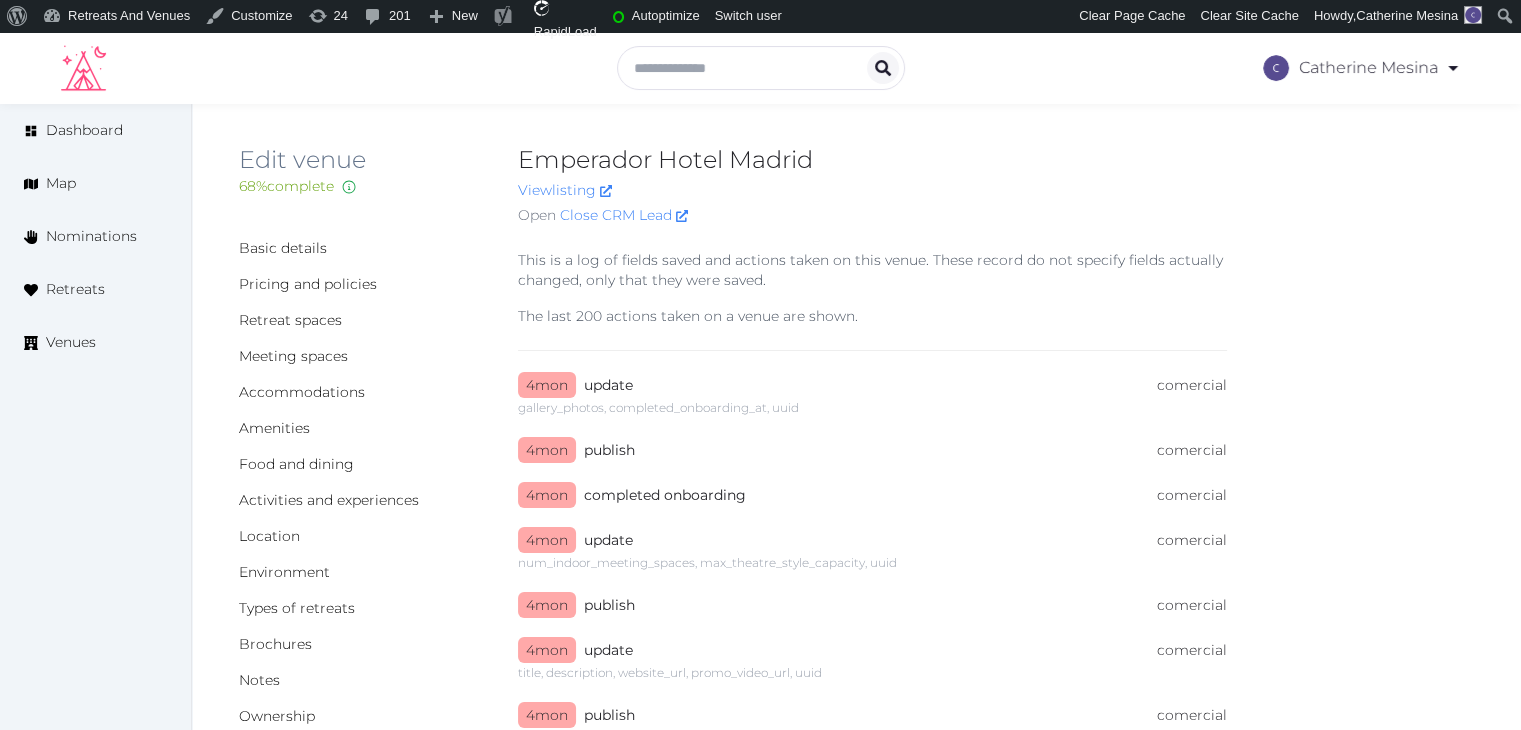 click on "Basic details" at bounding box center (362, 248) 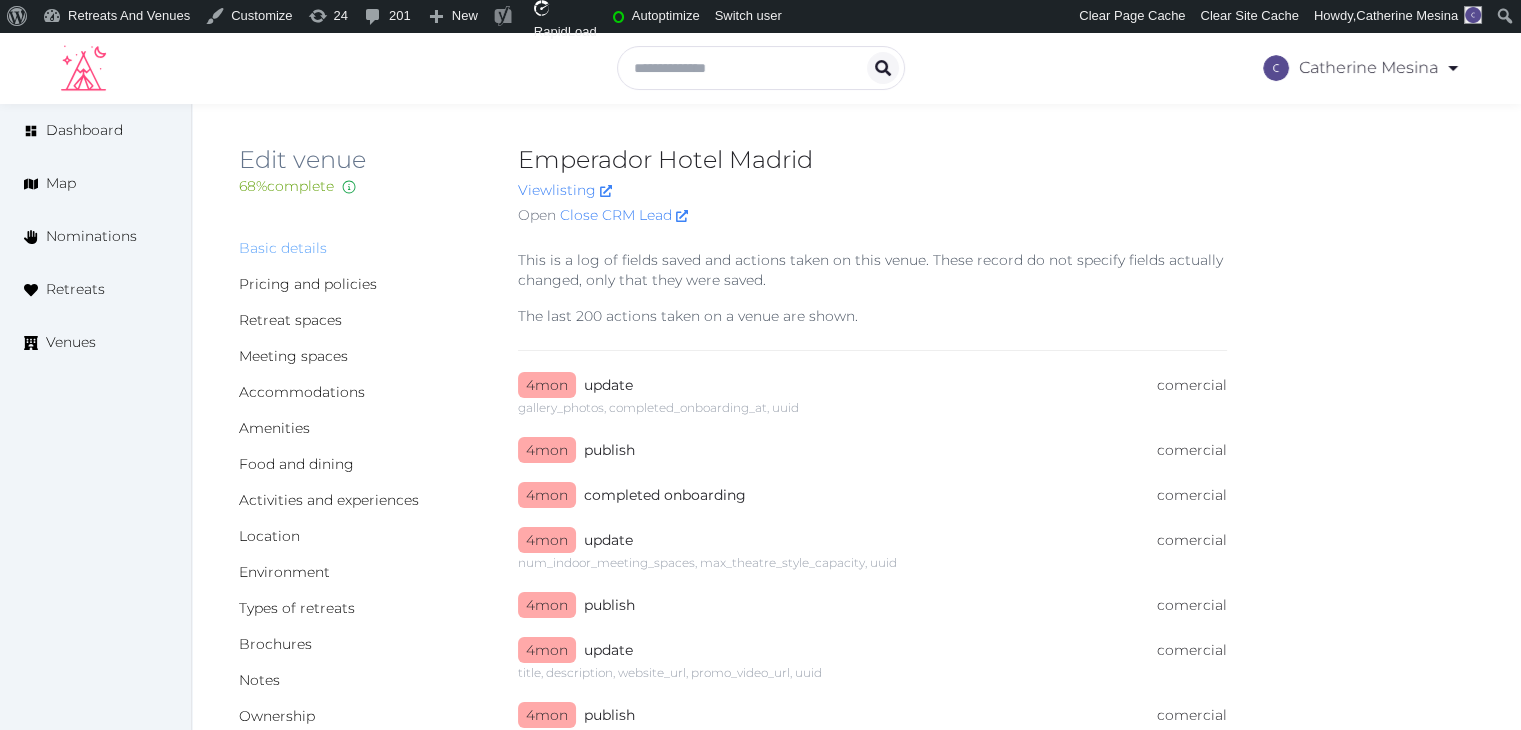 click on "Basic details" at bounding box center (283, 248) 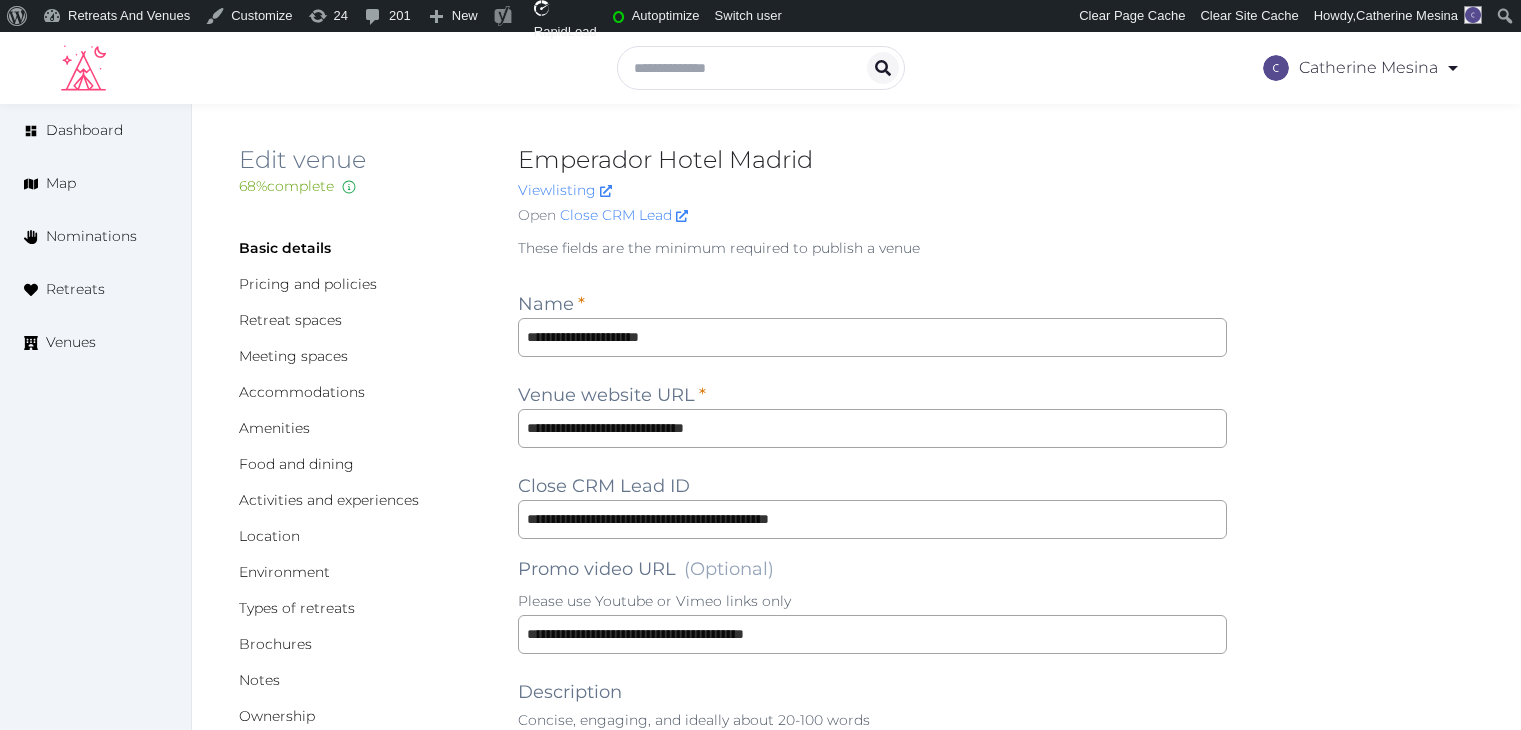scroll, scrollTop: 0, scrollLeft: 0, axis: both 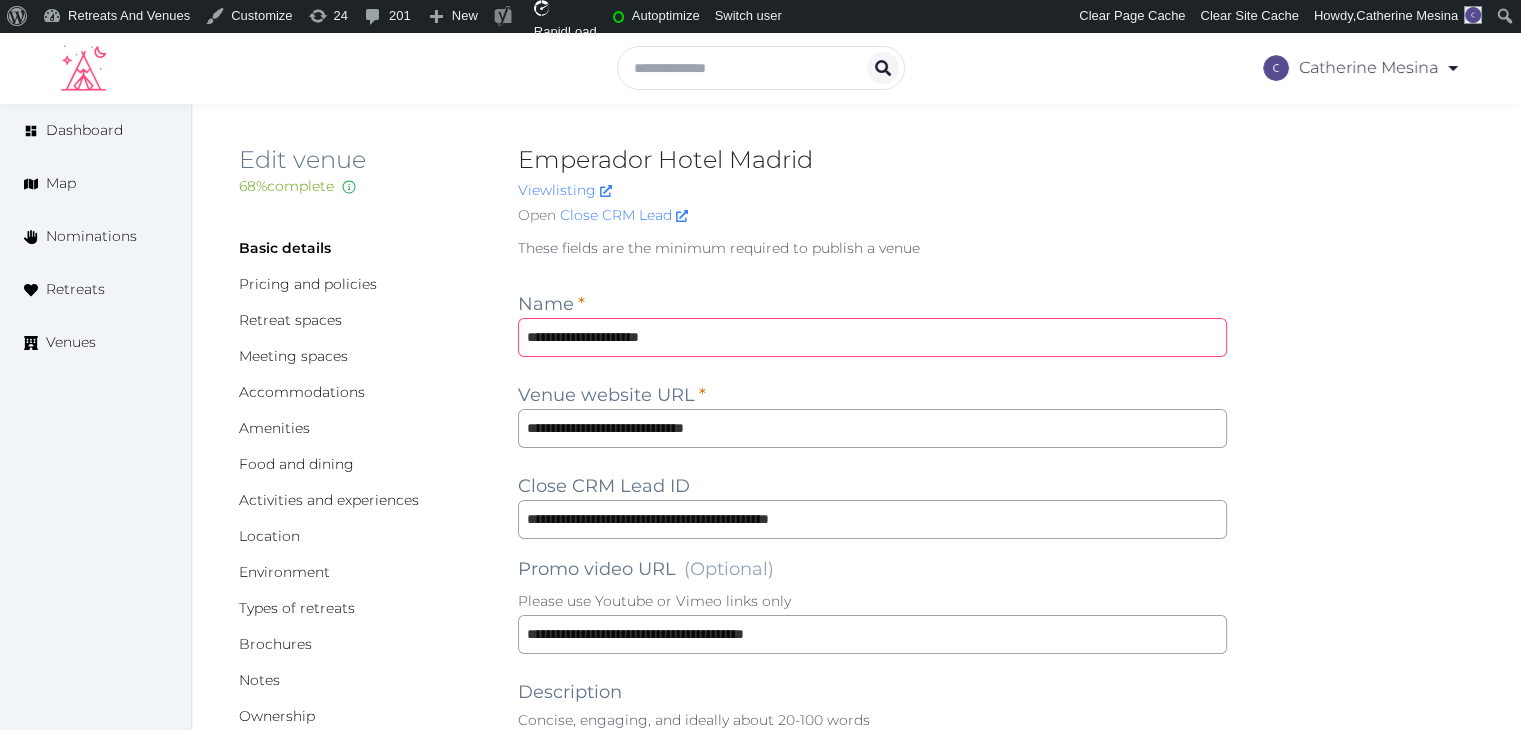 click on "**********" at bounding box center [872, 337] 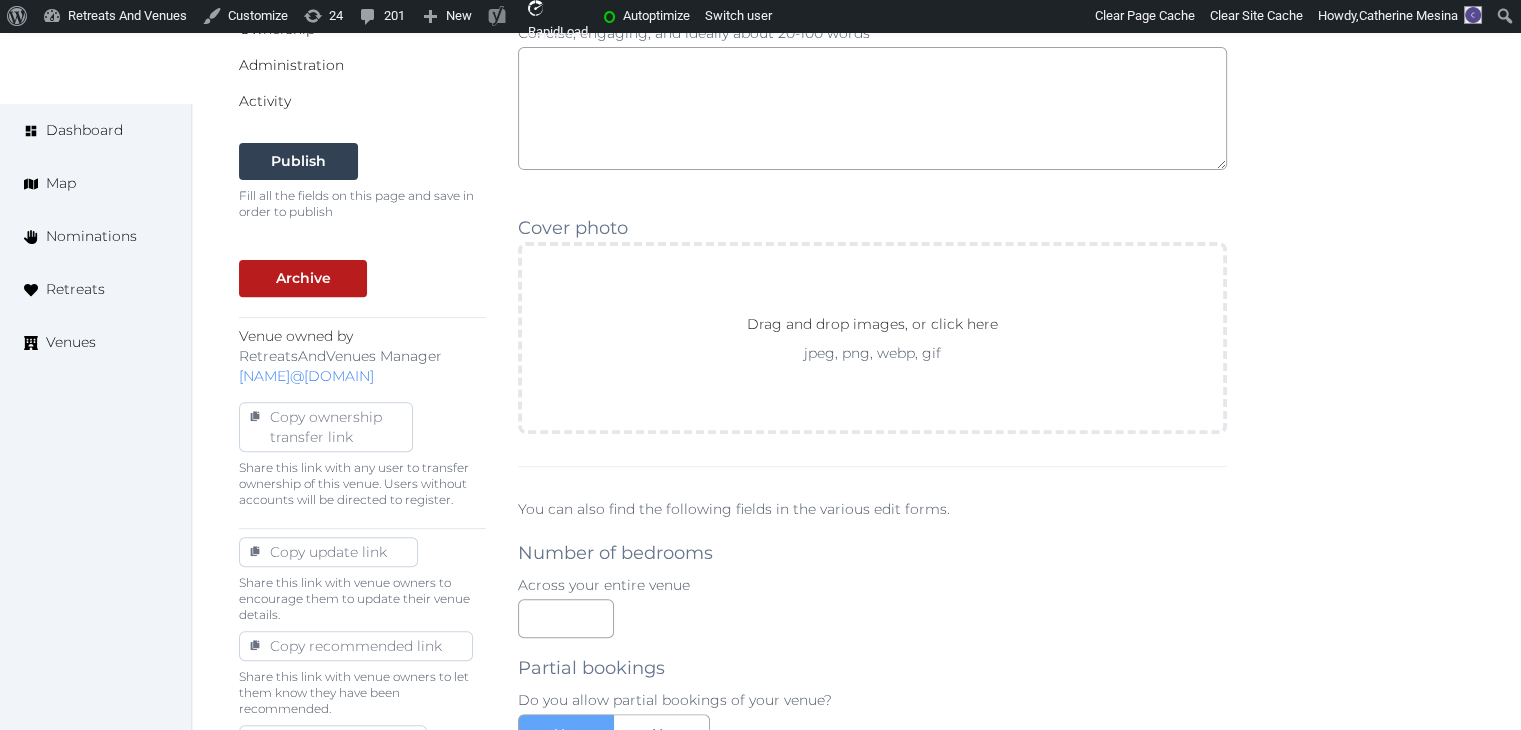 scroll, scrollTop: 700, scrollLeft: 0, axis: vertical 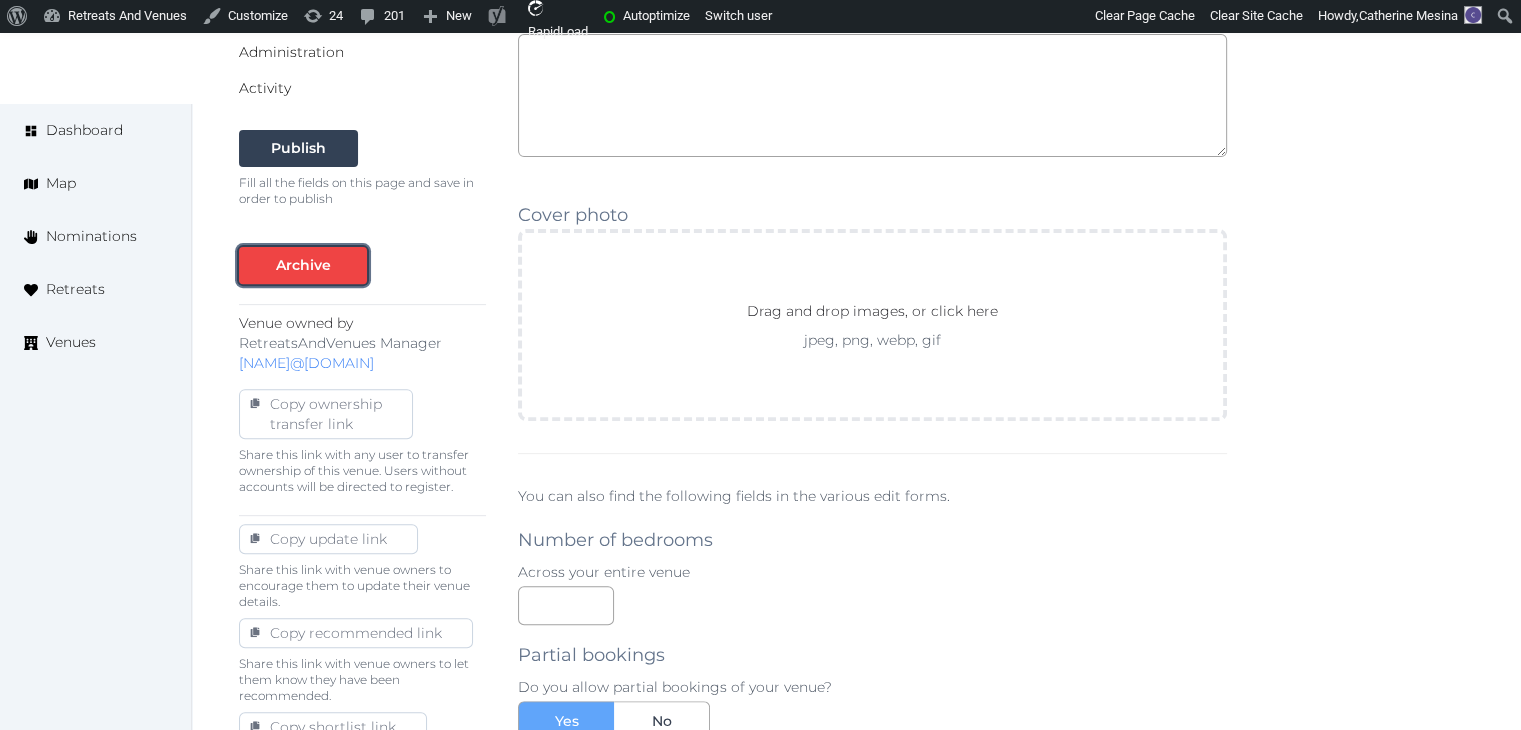 click on "Archive" at bounding box center (303, 265) 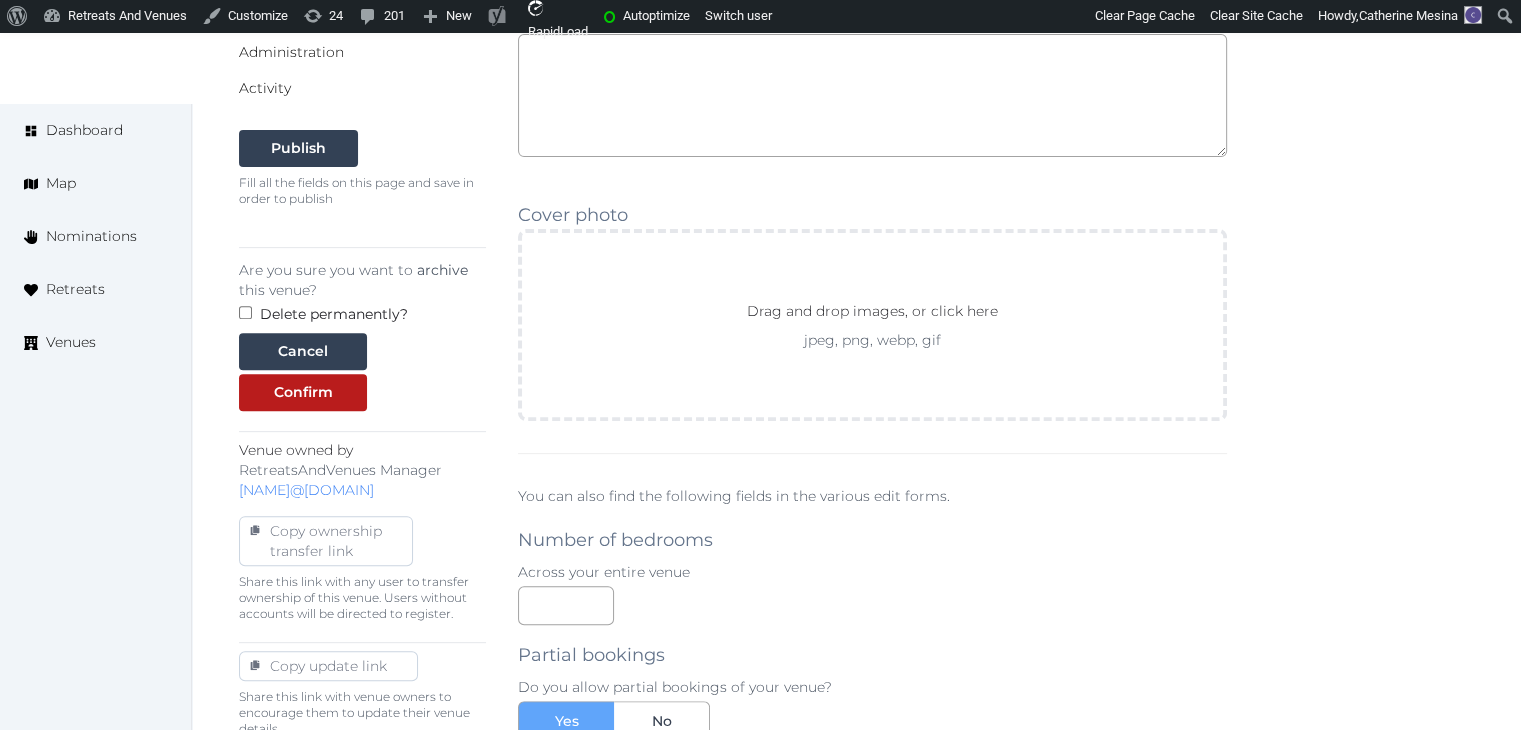 click on "Delete permanently?" at bounding box center [334, 314] 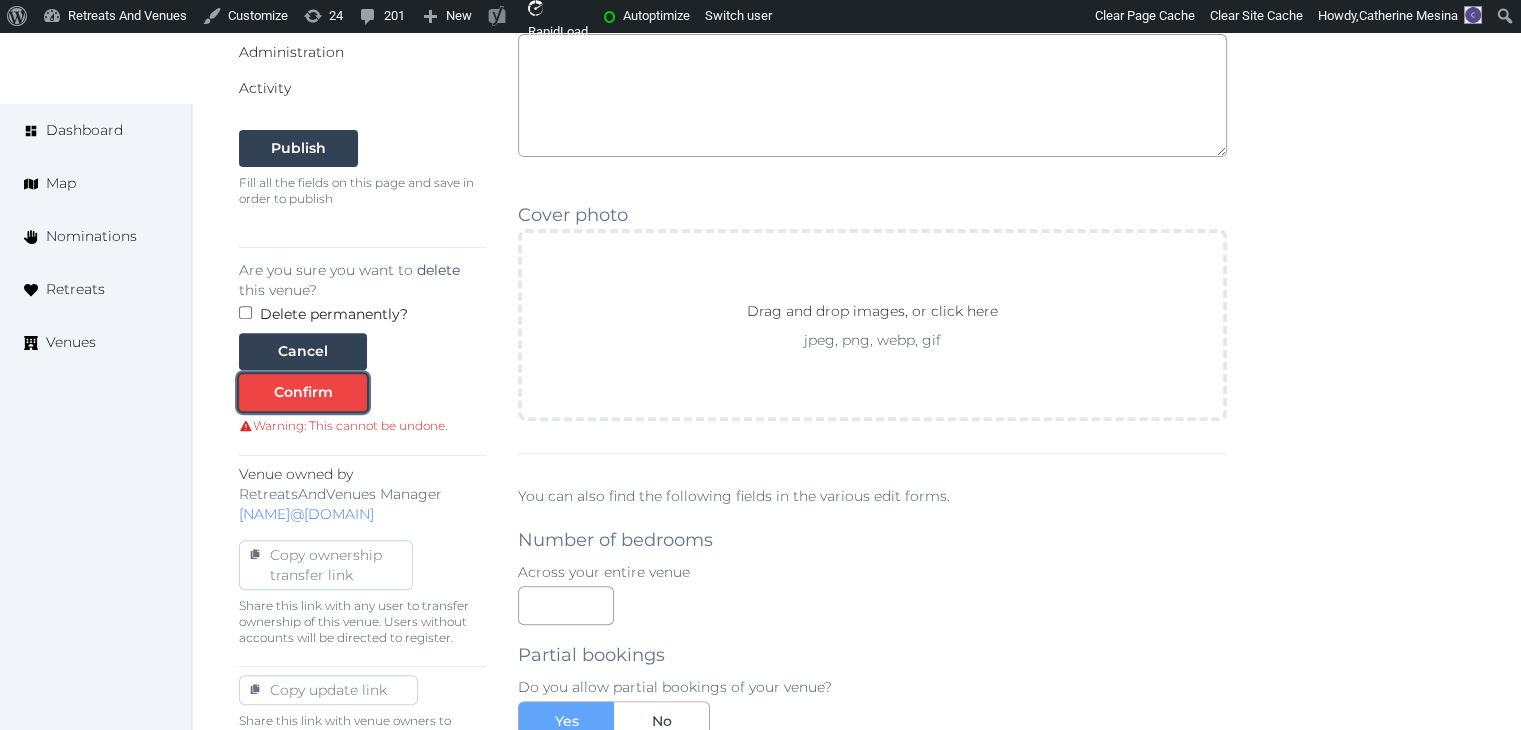 click at bounding box center (351, 392) 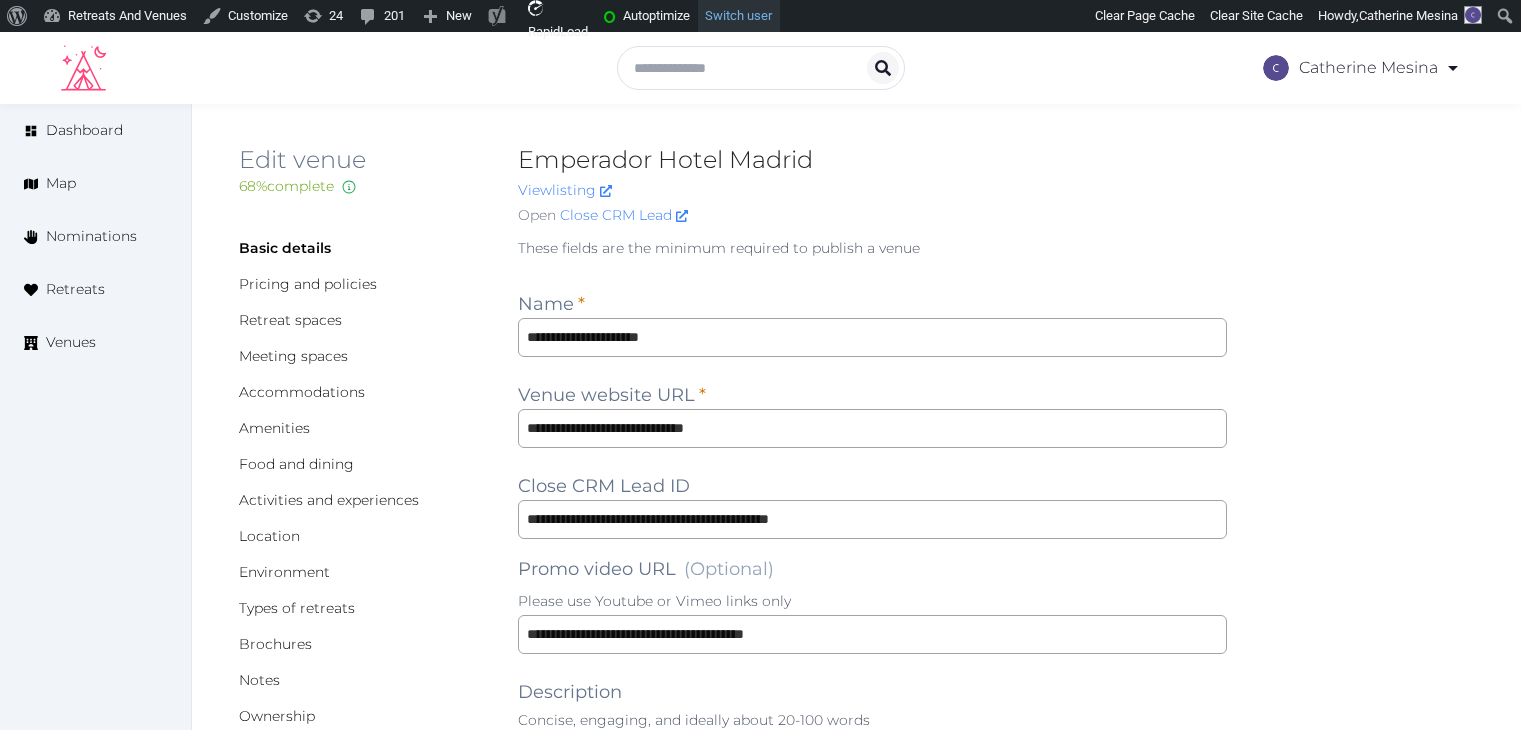 scroll, scrollTop: 0, scrollLeft: 0, axis: both 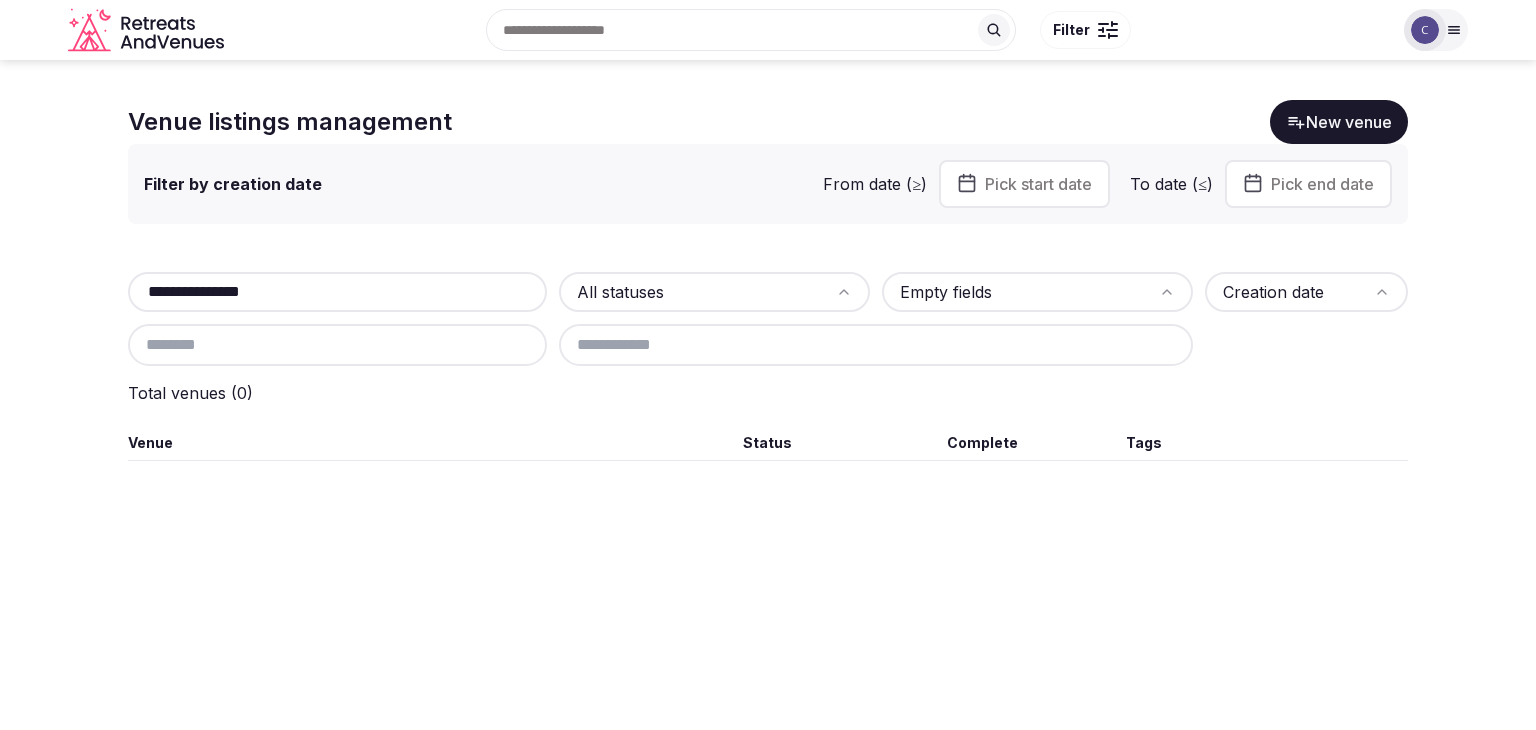 drag, startPoint x: 192, startPoint y: 285, endPoint x: 98, endPoint y: 278, distance: 94.26028 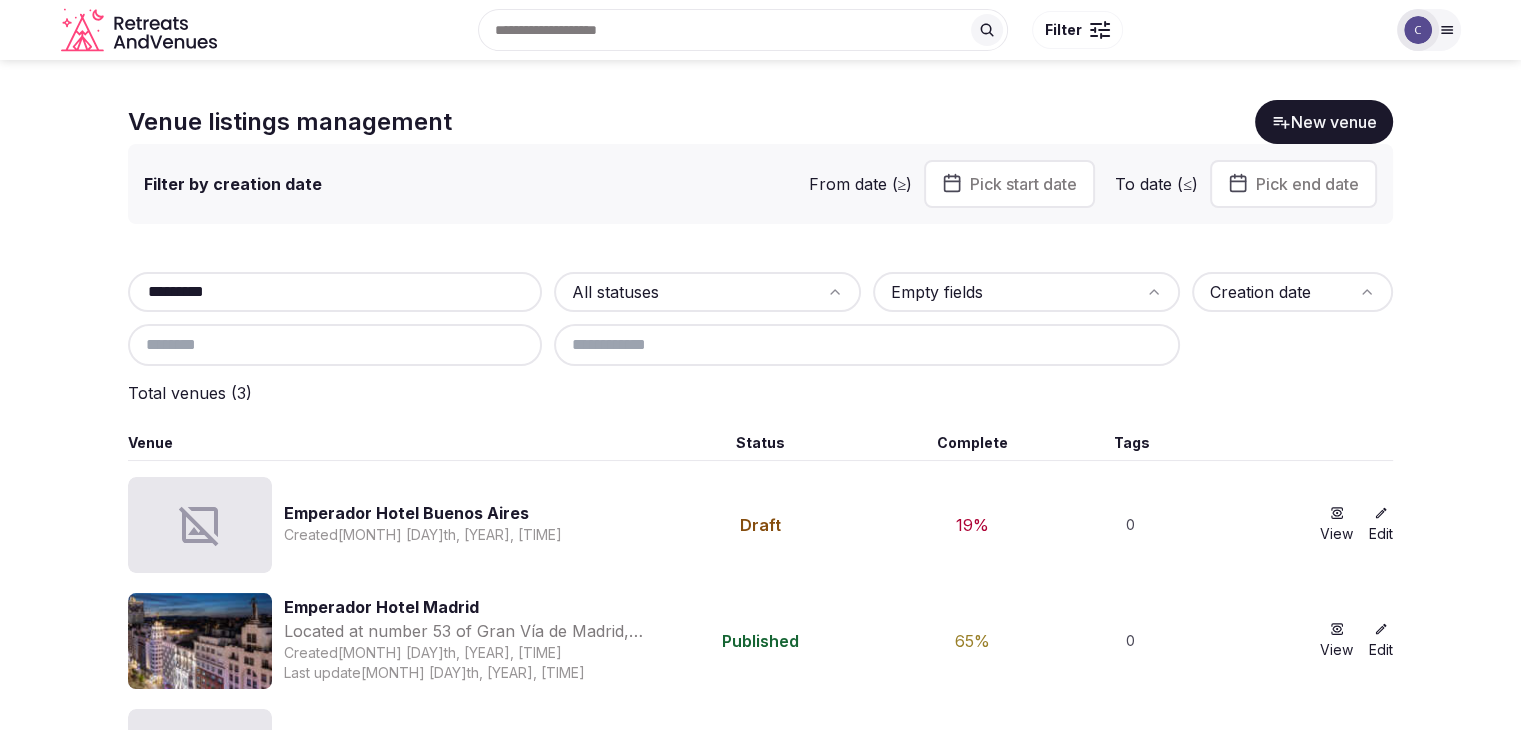 scroll, scrollTop: 99, scrollLeft: 0, axis: vertical 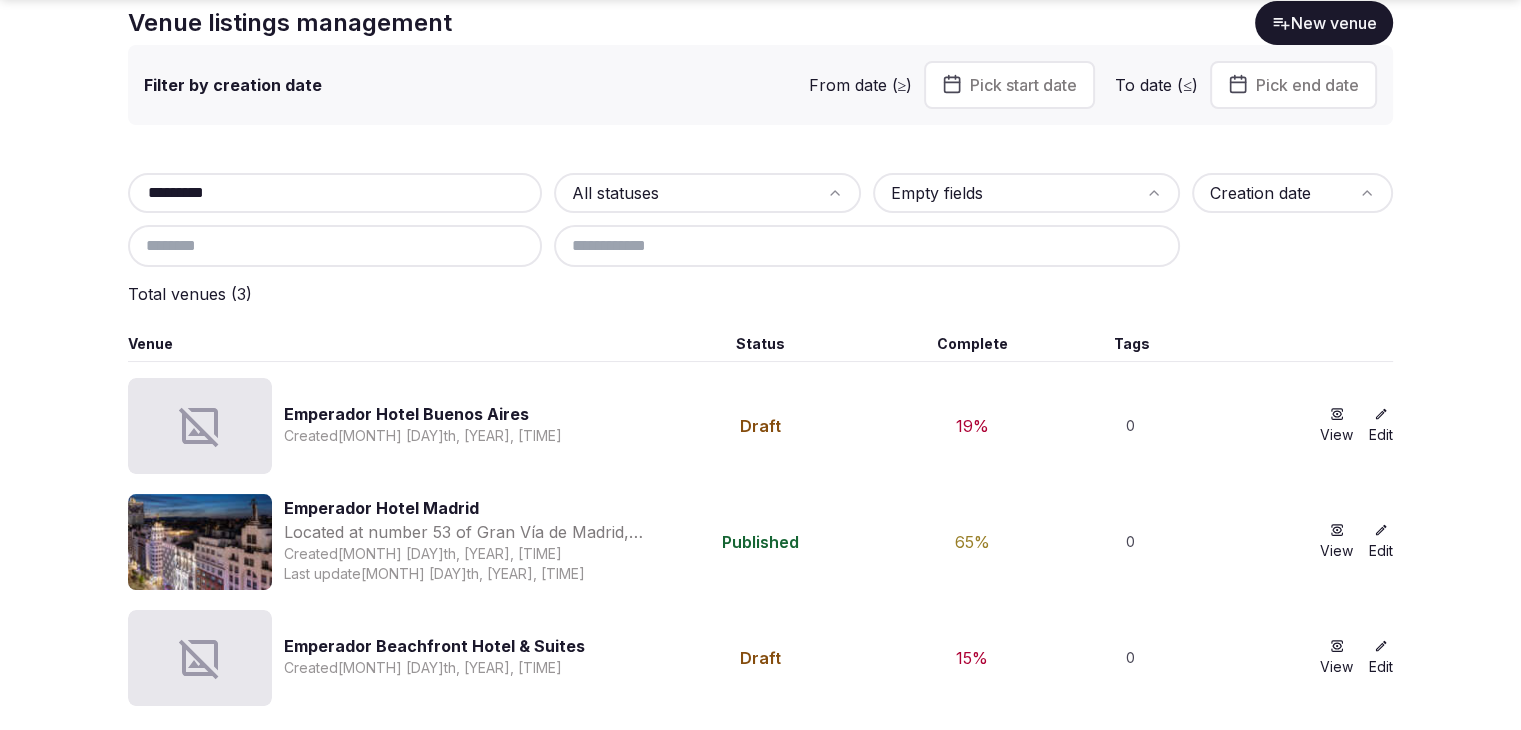 click on "*********" at bounding box center [335, 193] 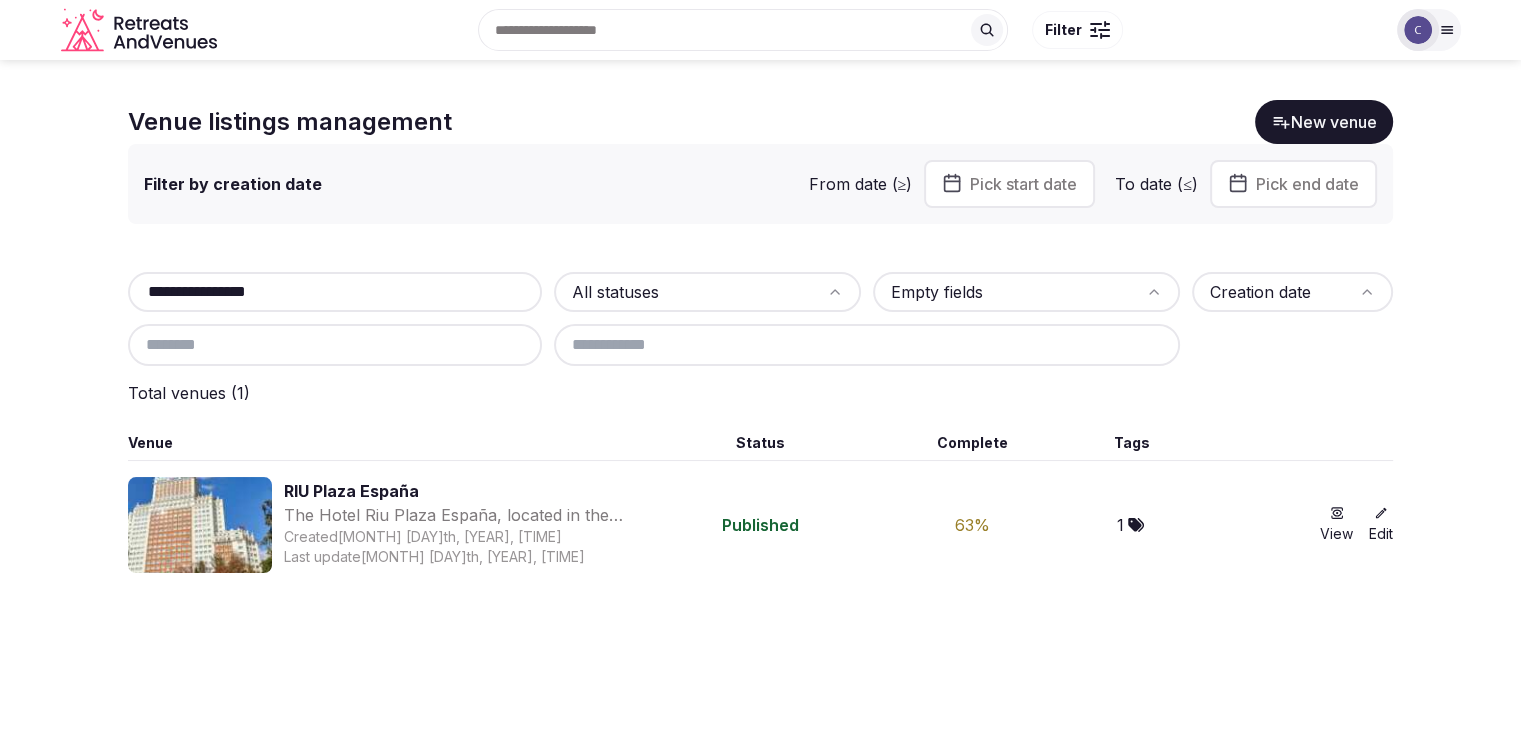 scroll, scrollTop: 0, scrollLeft: 0, axis: both 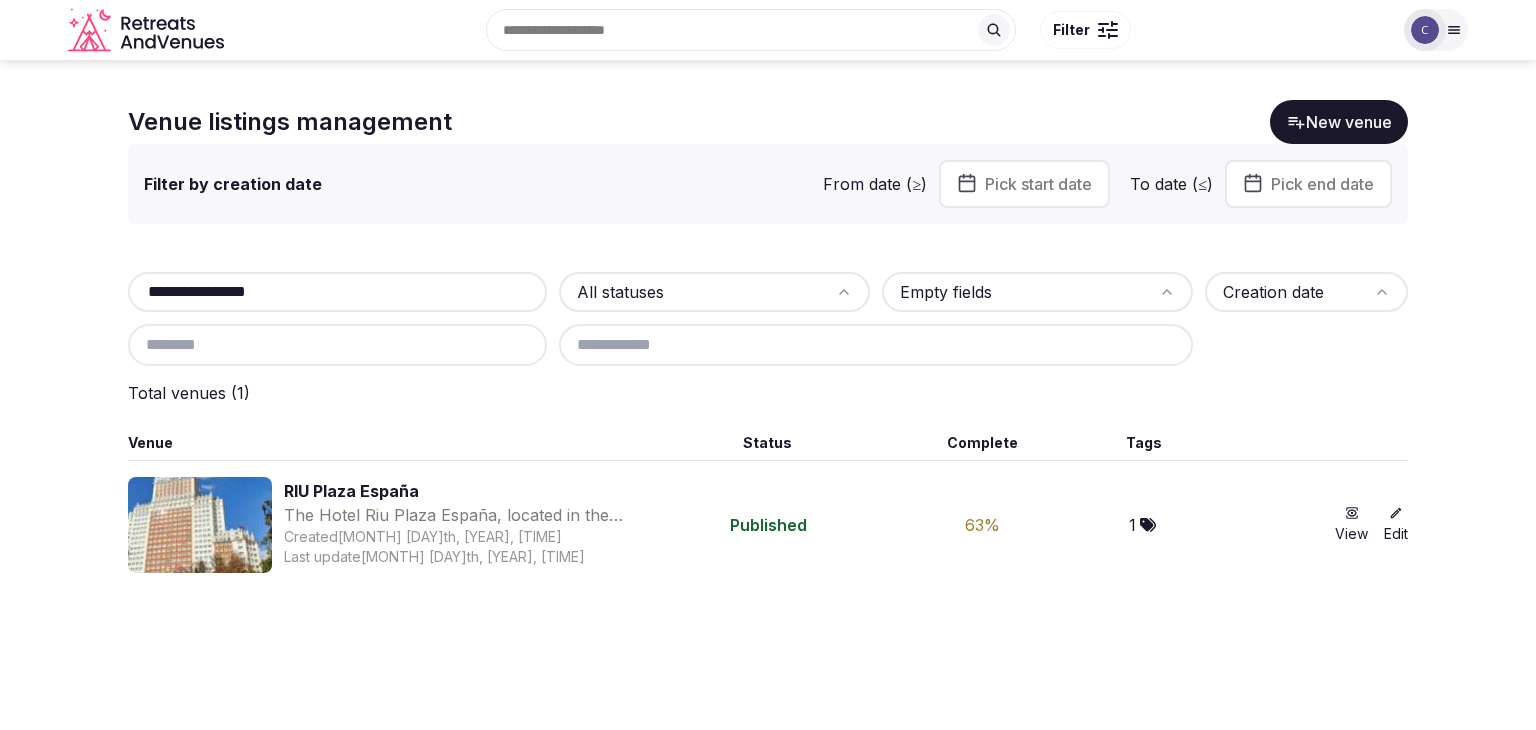 drag, startPoint x: 219, startPoint y: 288, endPoint x: 378, endPoint y: 291, distance: 159.0283 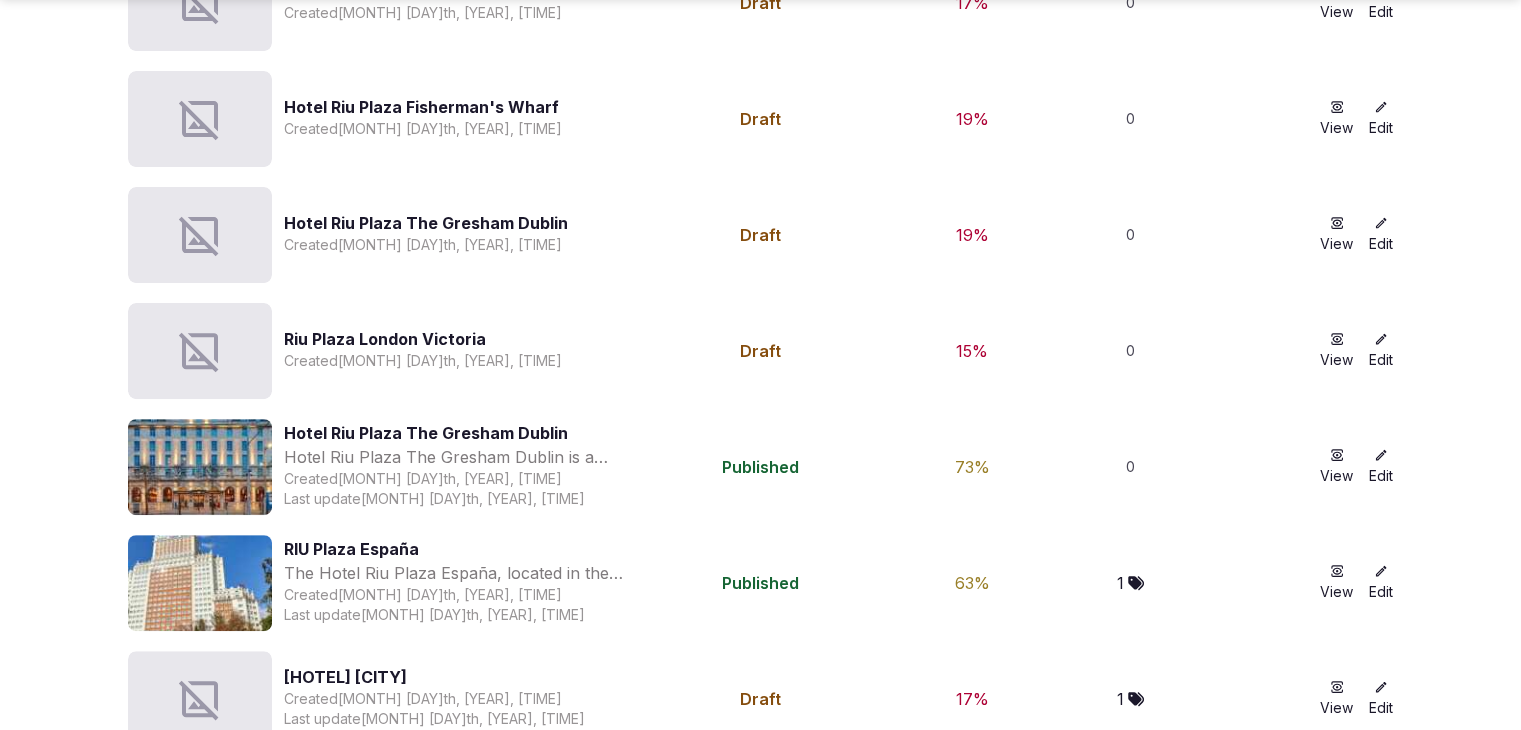scroll, scrollTop: 679, scrollLeft: 0, axis: vertical 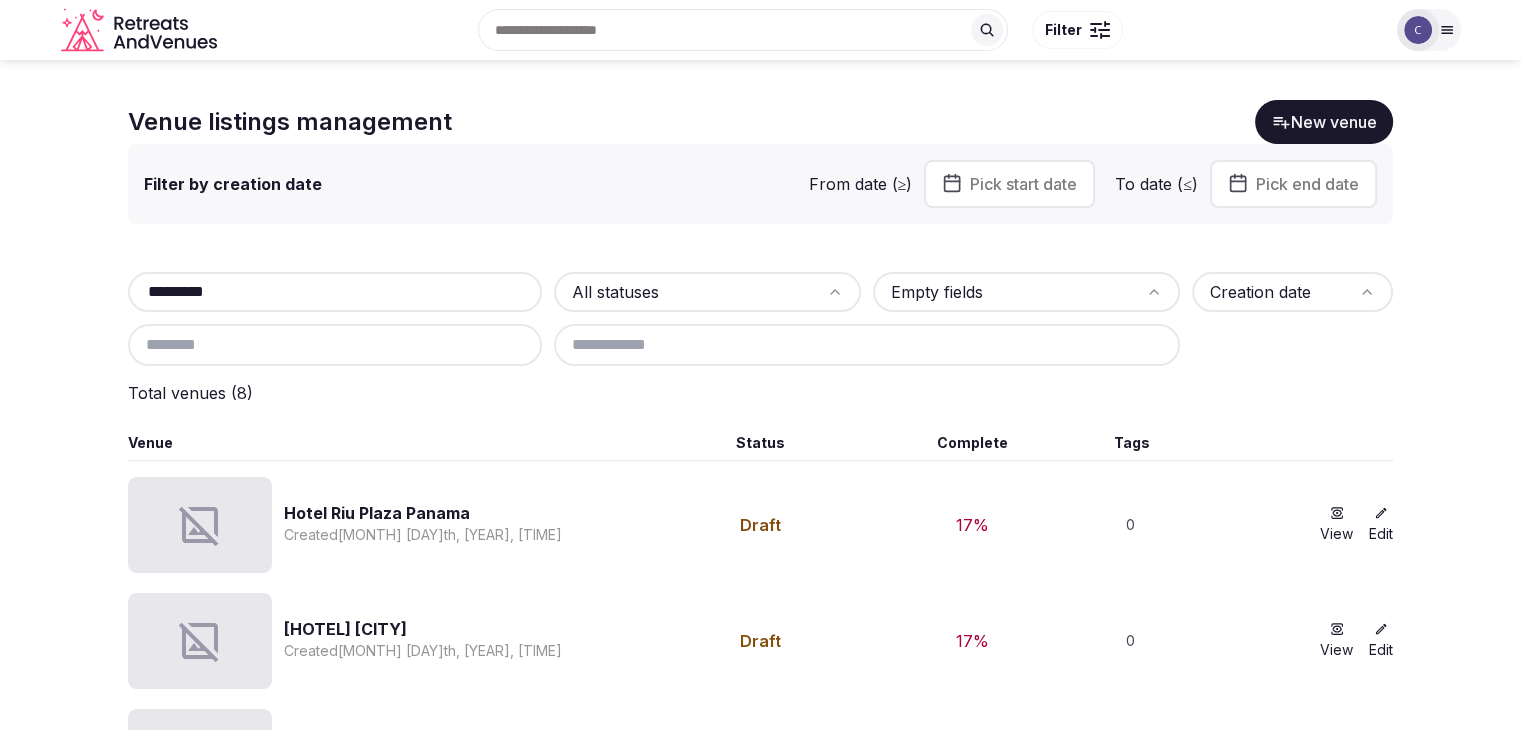 click on "********* All statuses Empty fields Creation date" at bounding box center (760, 319) 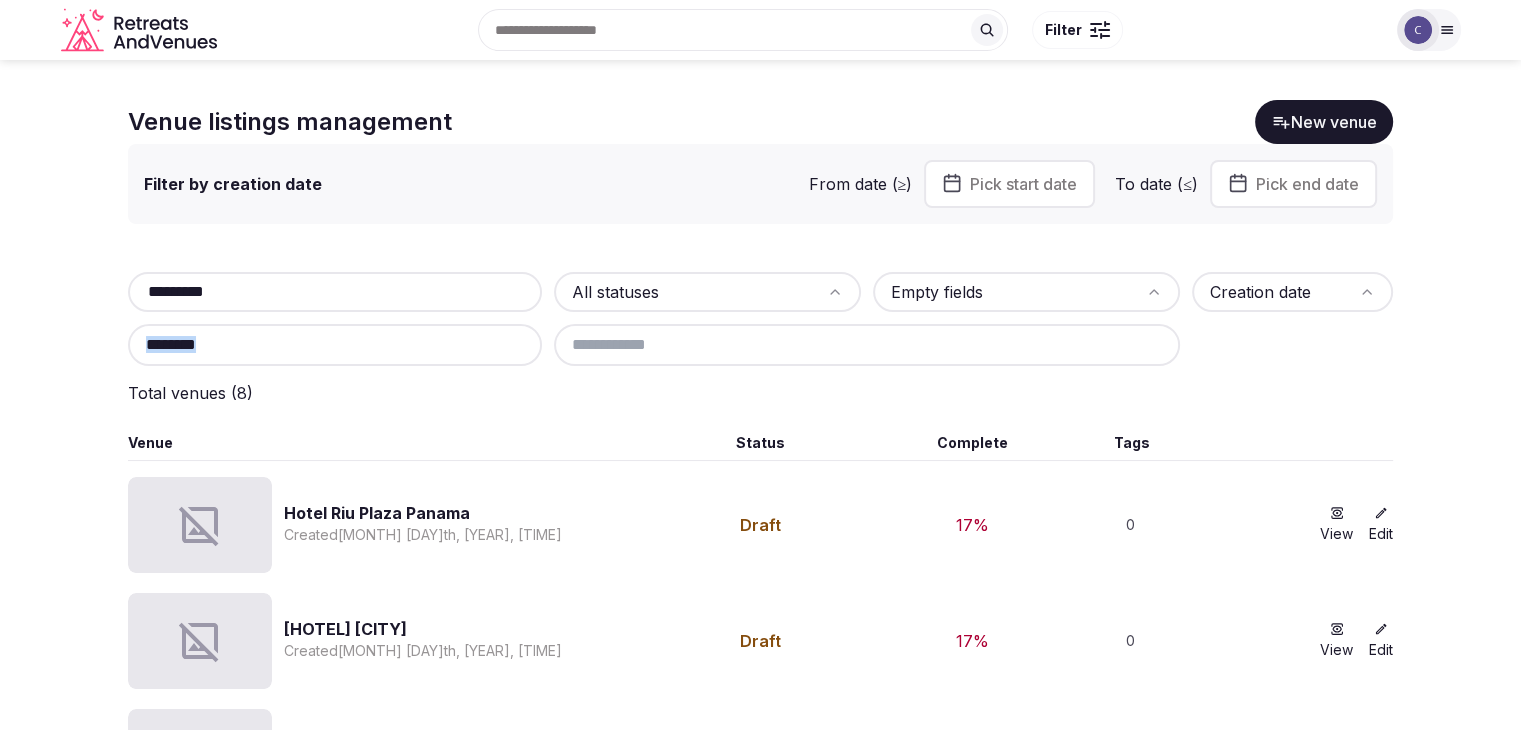 click on "********* All statuses Empty fields Creation date" at bounding box center (760, 319) 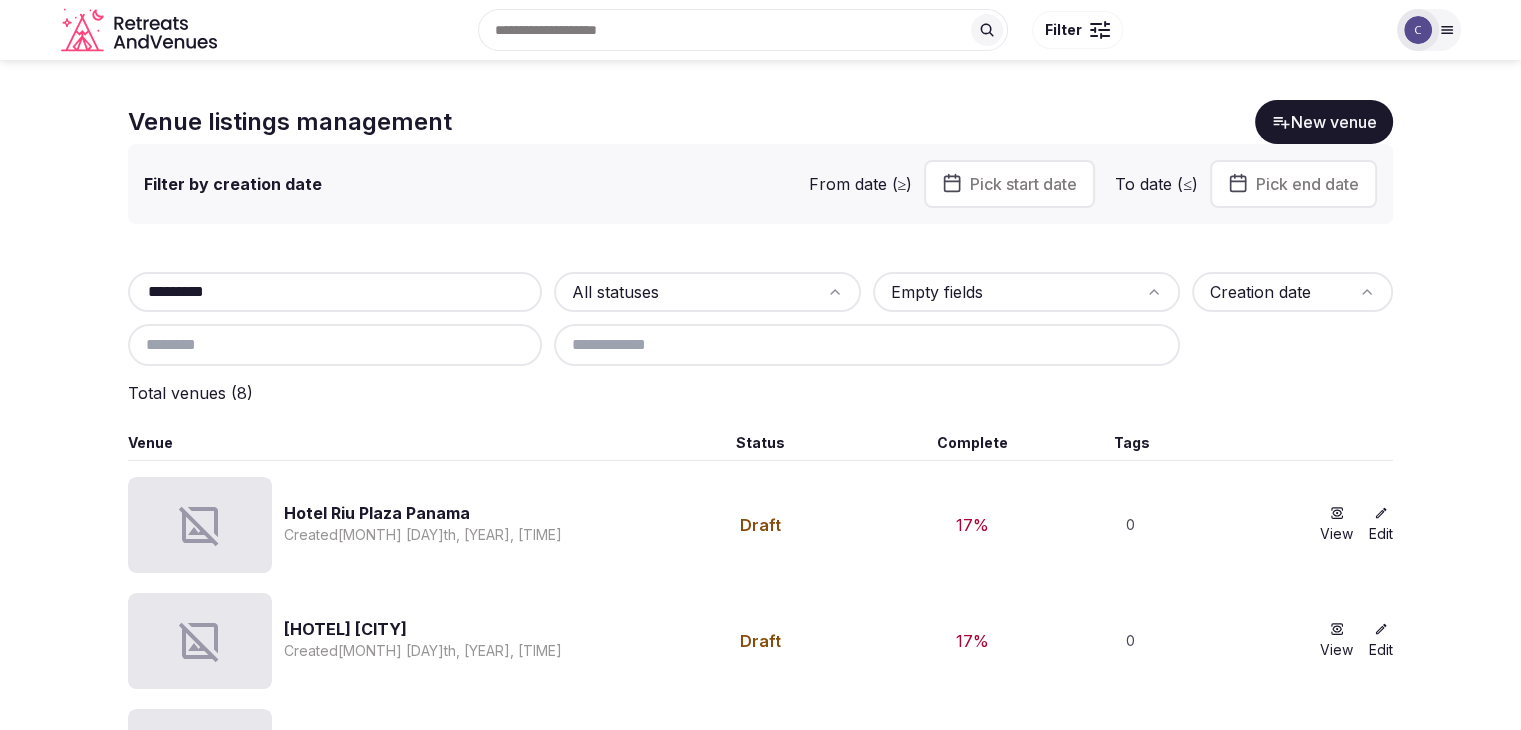 click on "*********" at bounding box center (335, 292) 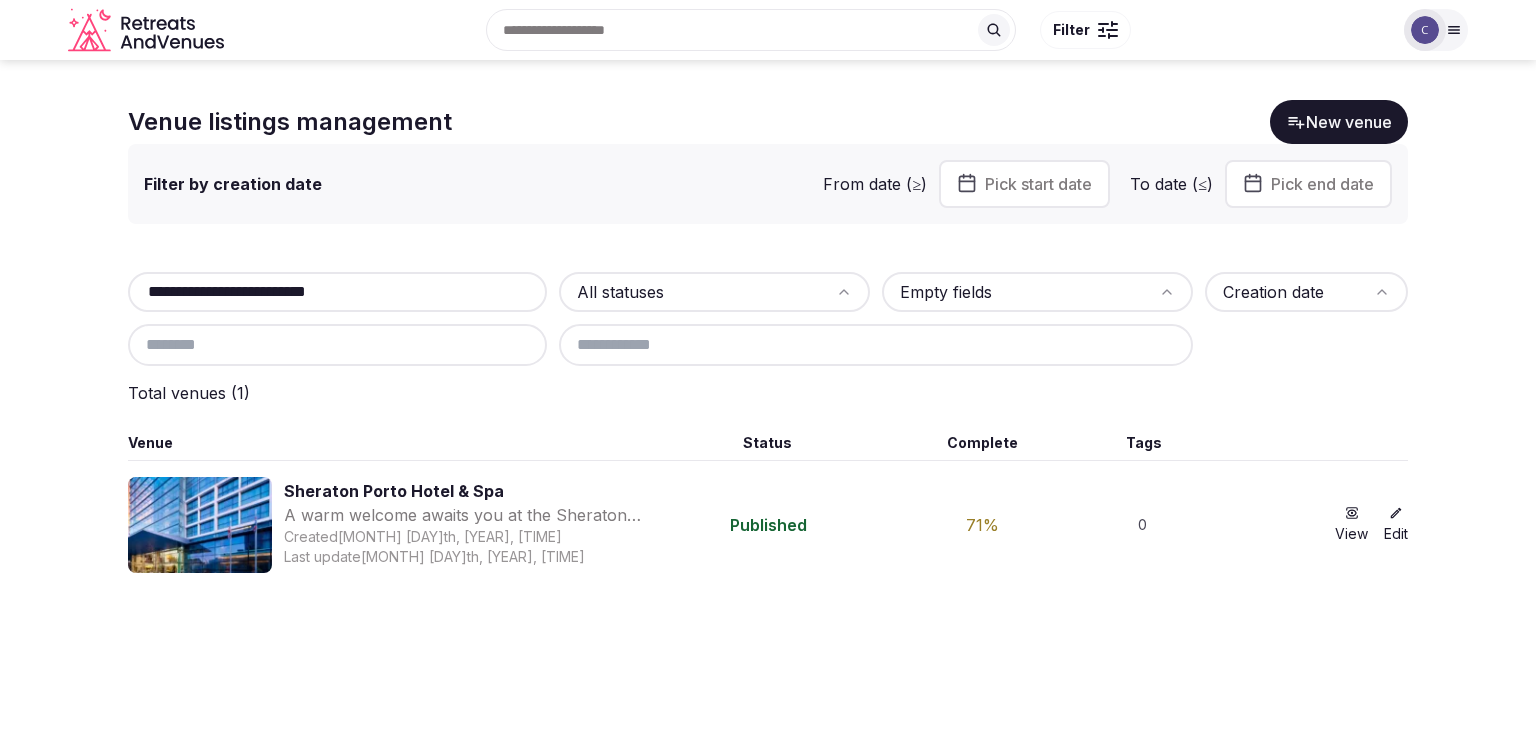 click on "**********" at bounding box center [337, 292] 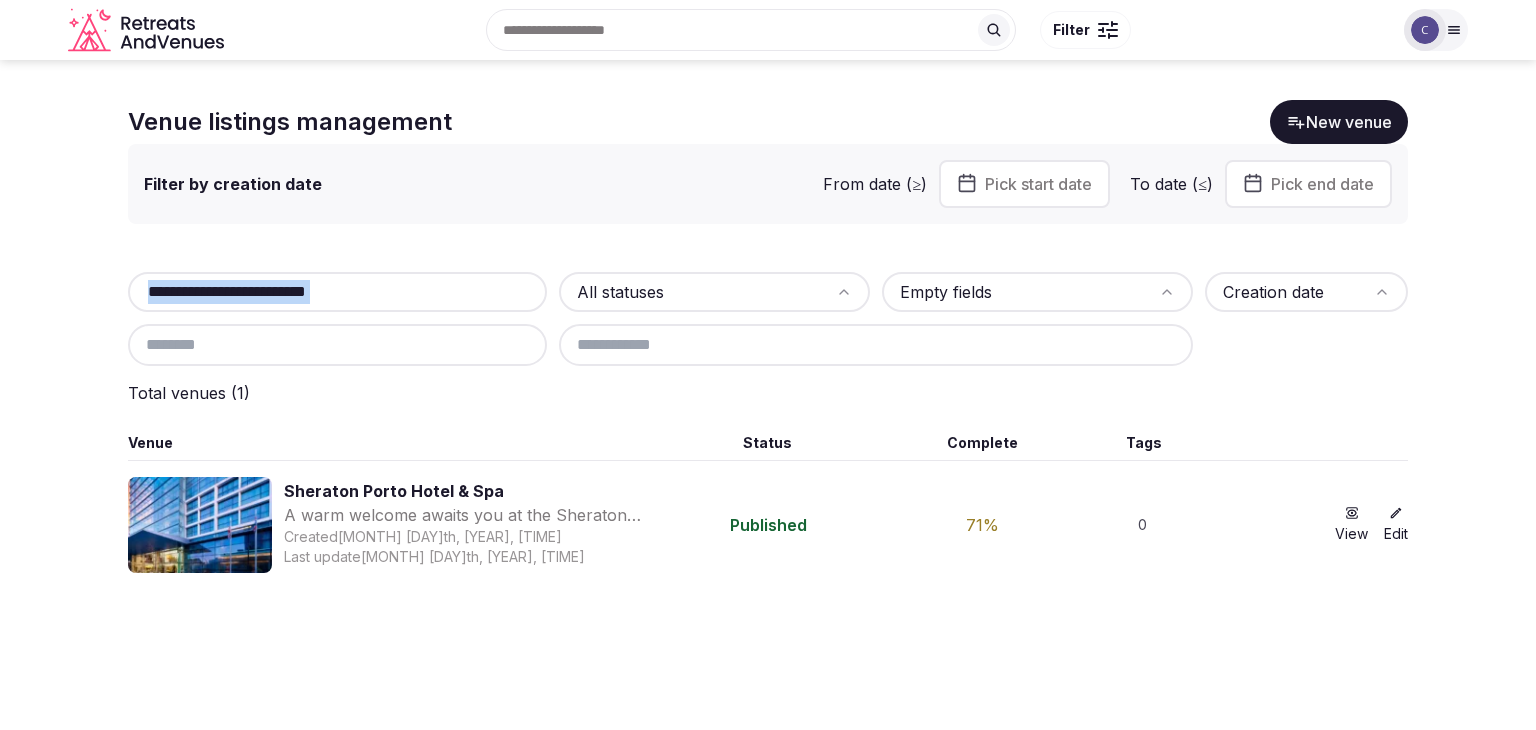 click on "**********" at bounding box center [337, 292] 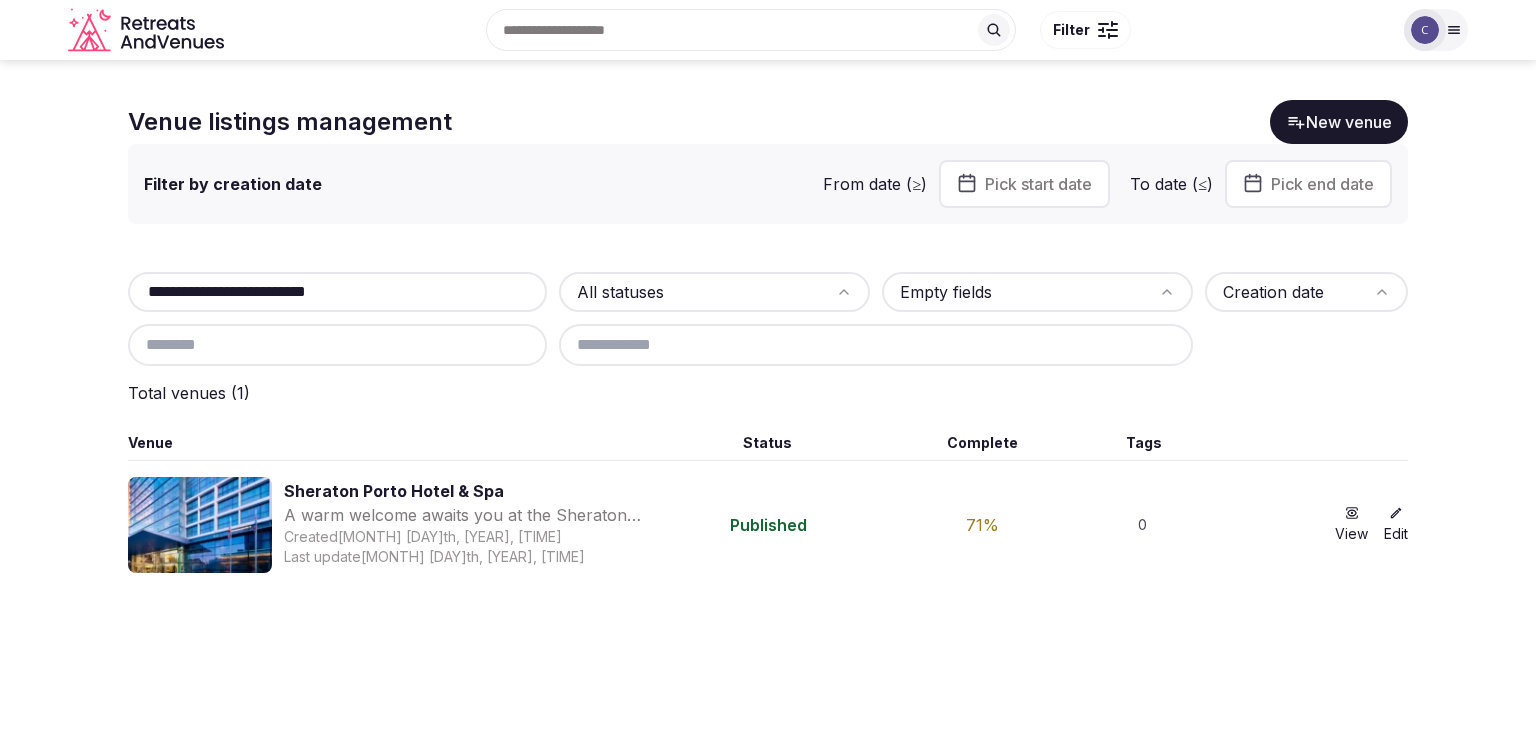 click on "**********" at bounding box center [337, 292] 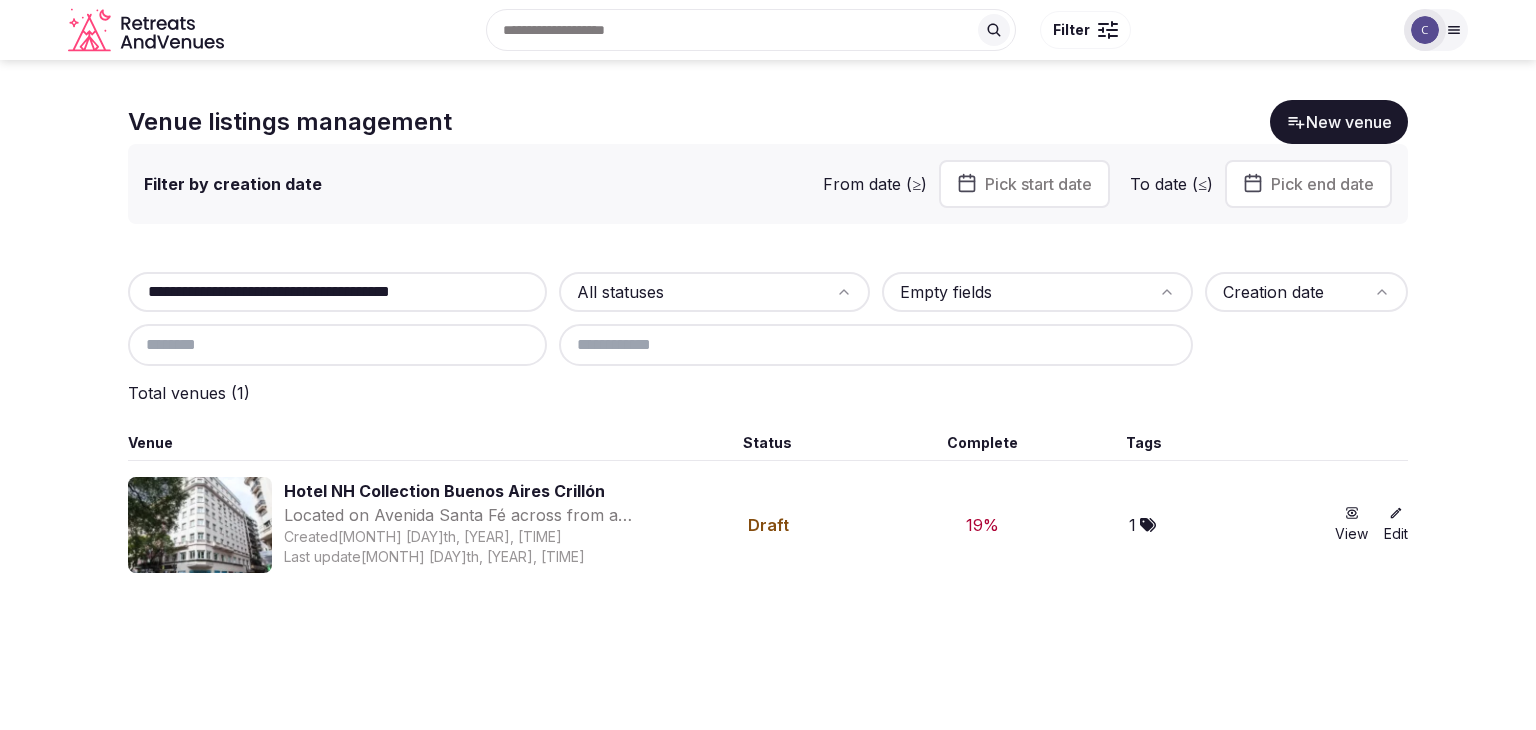 type on "**********" 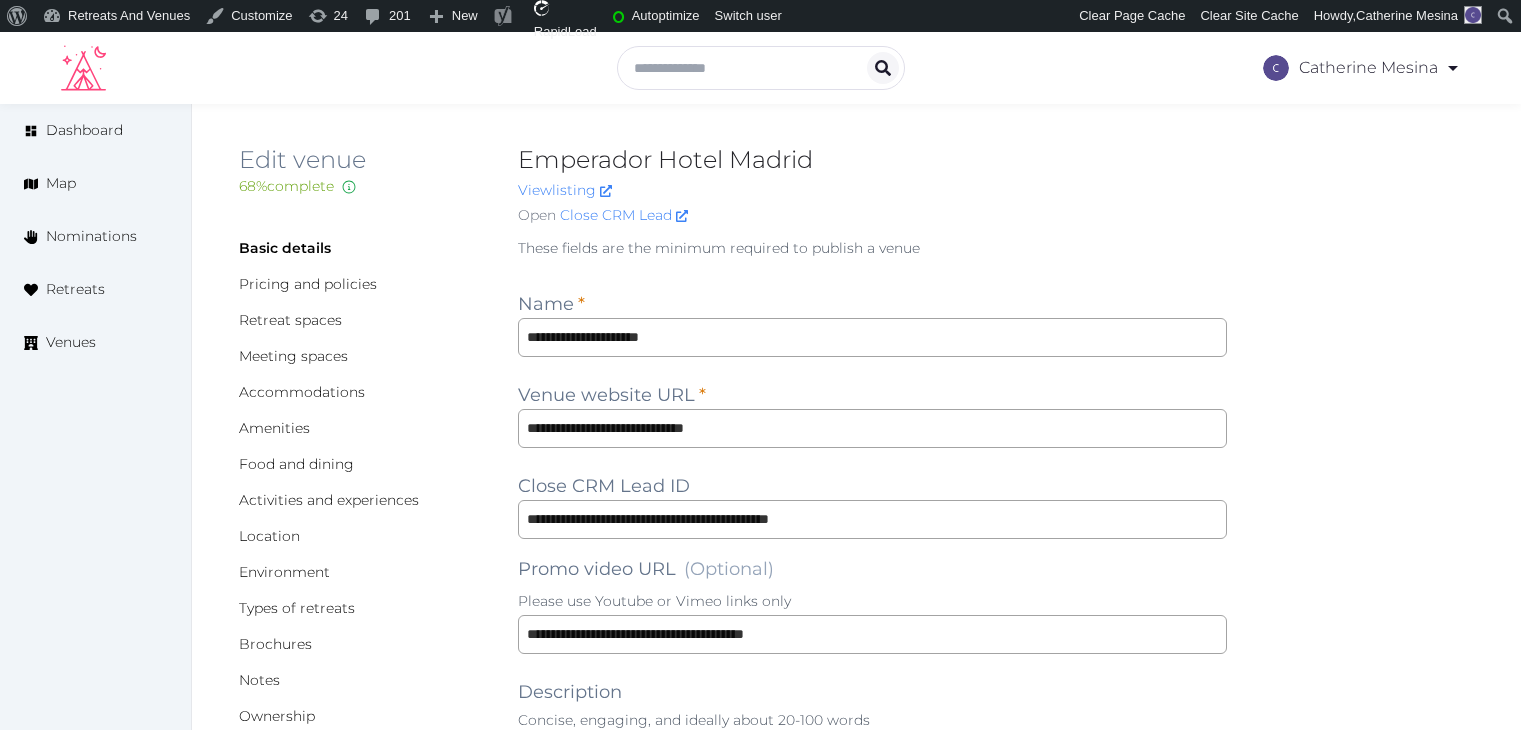 scroll, scrollTop: 0, scrollLeft: 0, axis: both 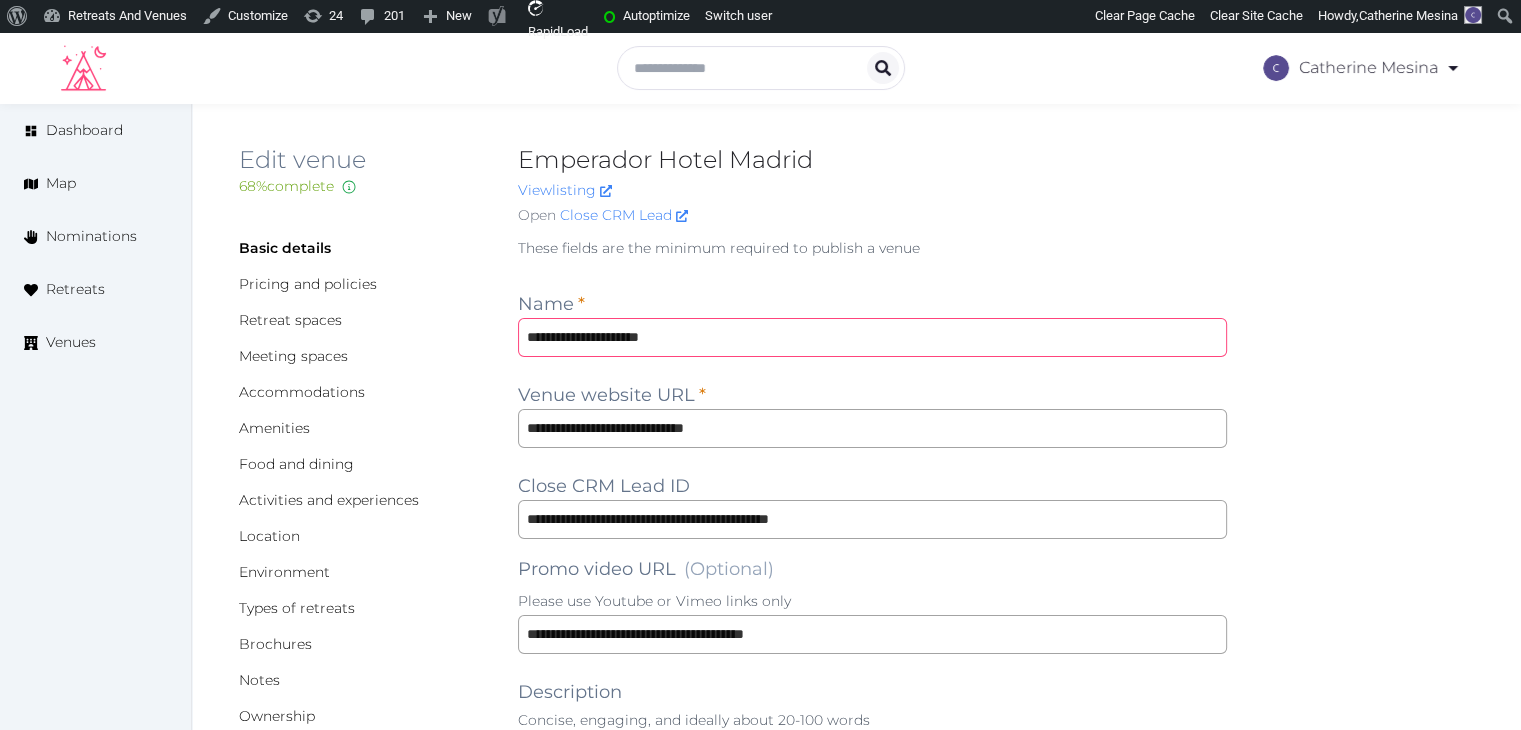click on "**********" at bounding box center (872, 337) 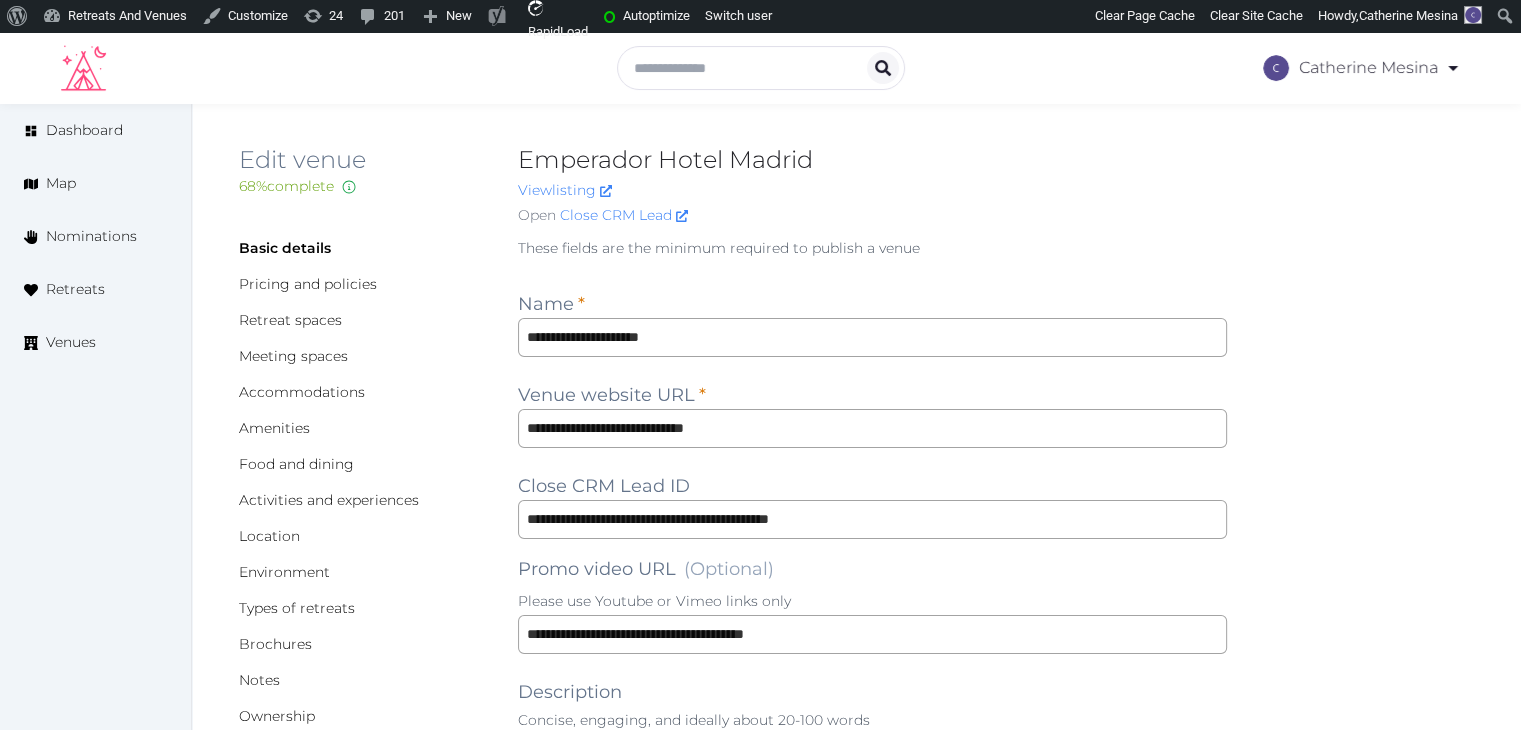 click on "**********" at bounding box center (856, 1714) 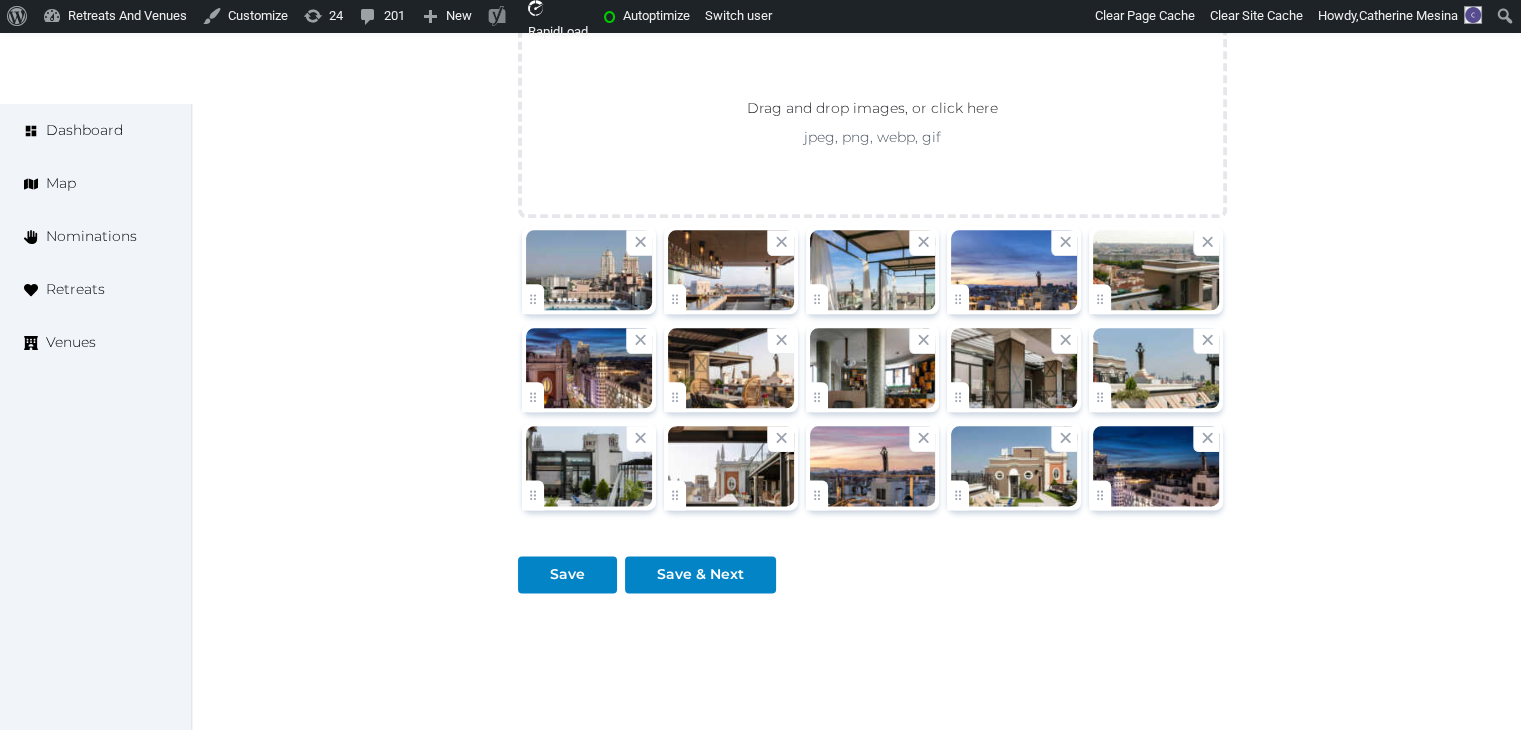 scroll, scrollTop: 2493, scrollLeft: 0, axis: vertical 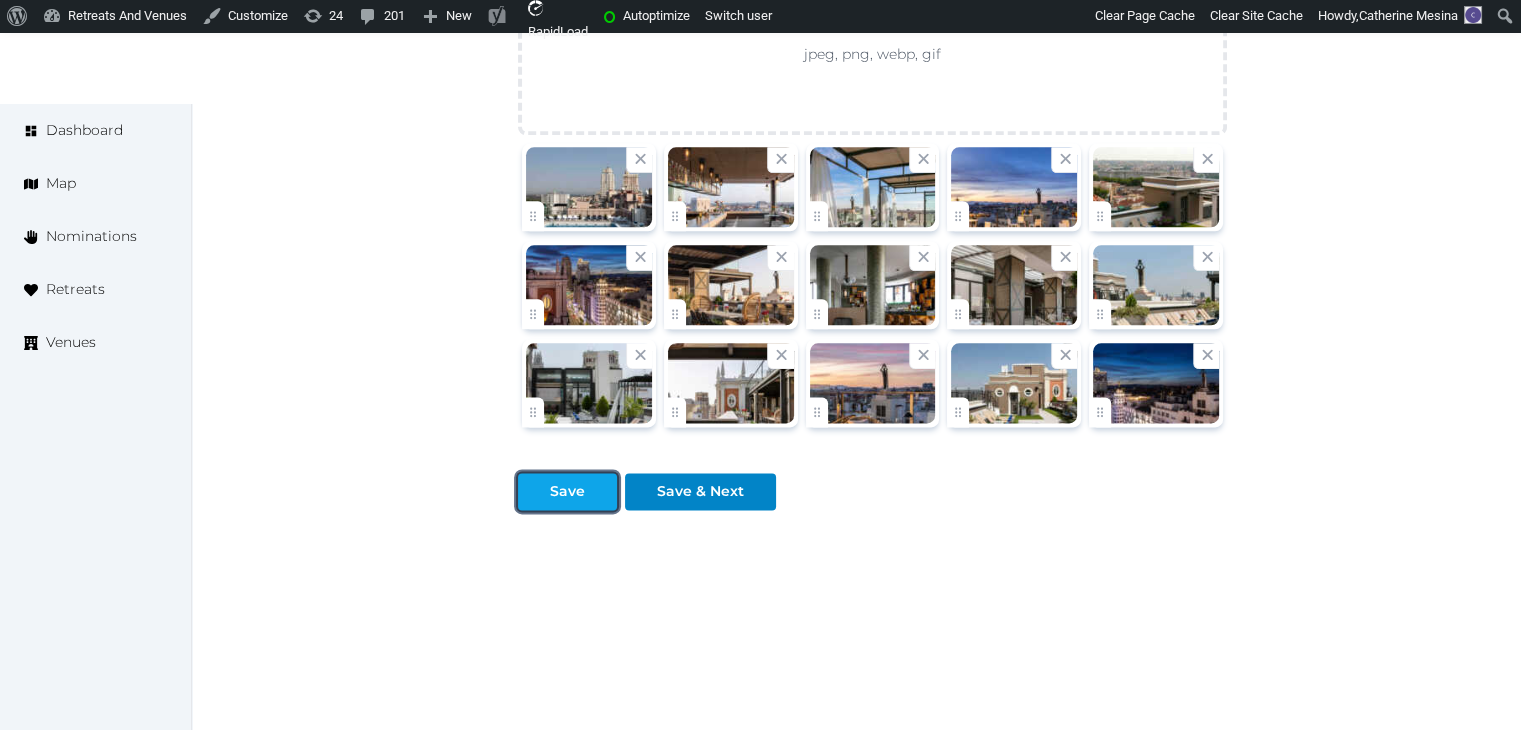click on "Save" at bounding box center [567, 491] 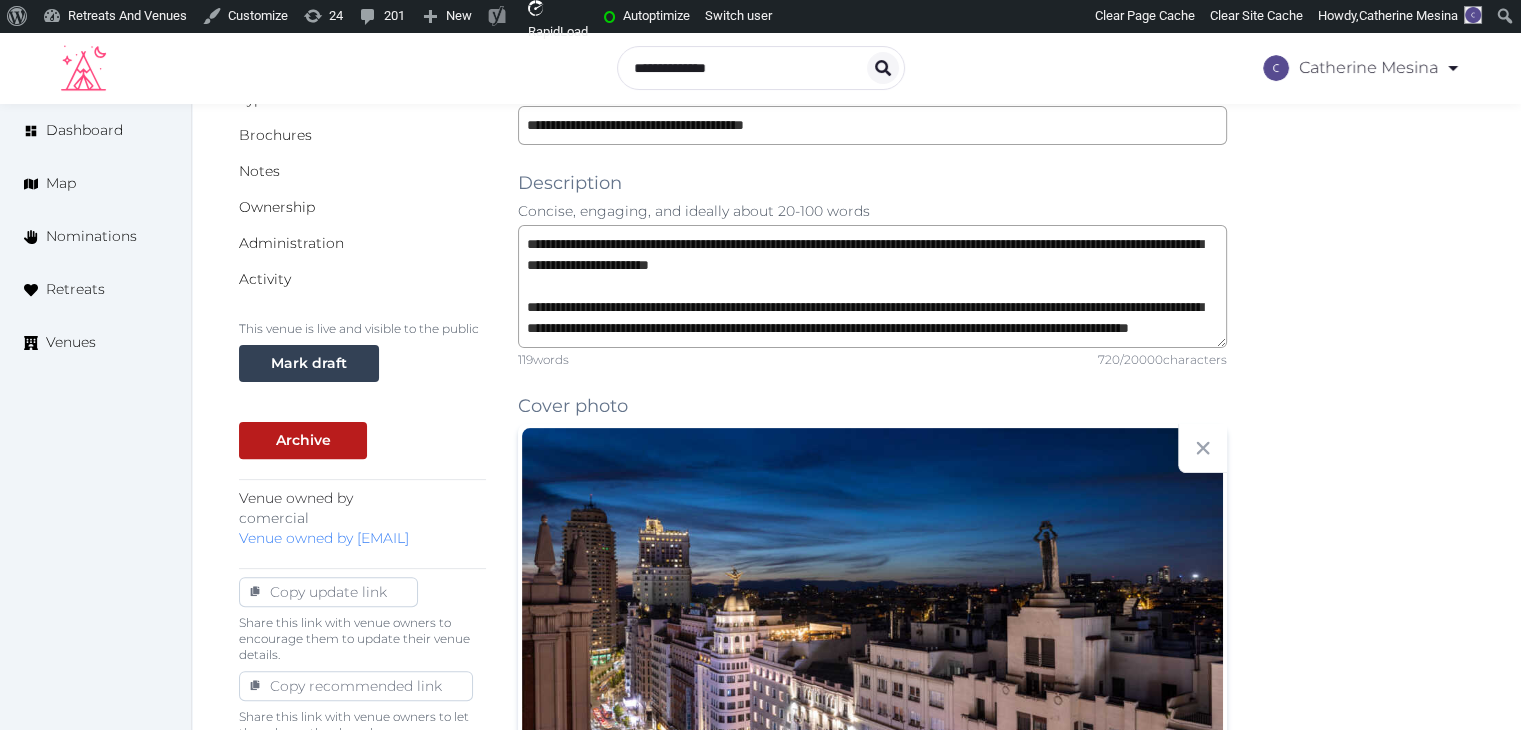 scroll, scrollTop: 393, scrollLeft: 0, axis: vertical 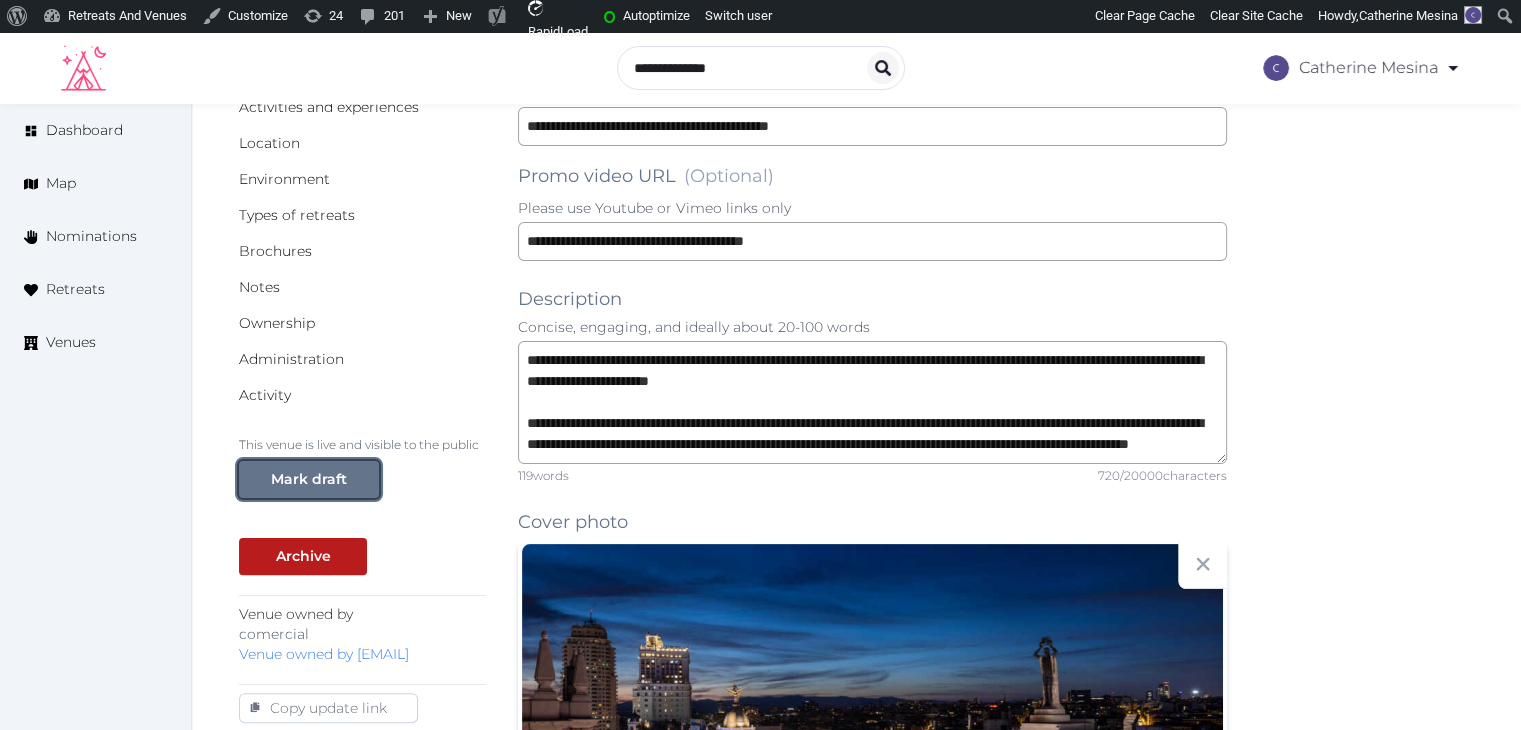 click on "Mark draft" at bounding box center (309, 479) 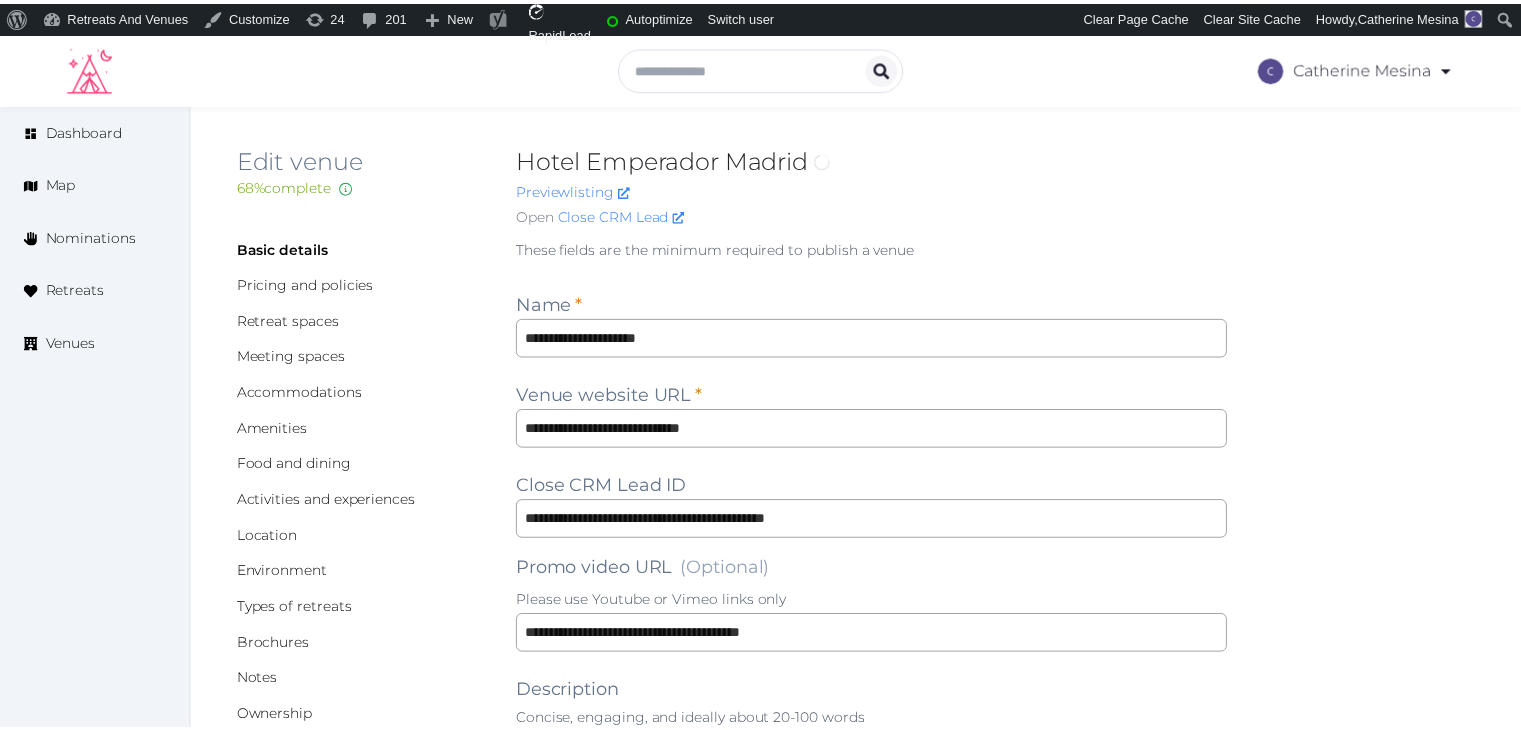 scroll, scrollTop: 393, scrollLeft: 0, axis: vertical 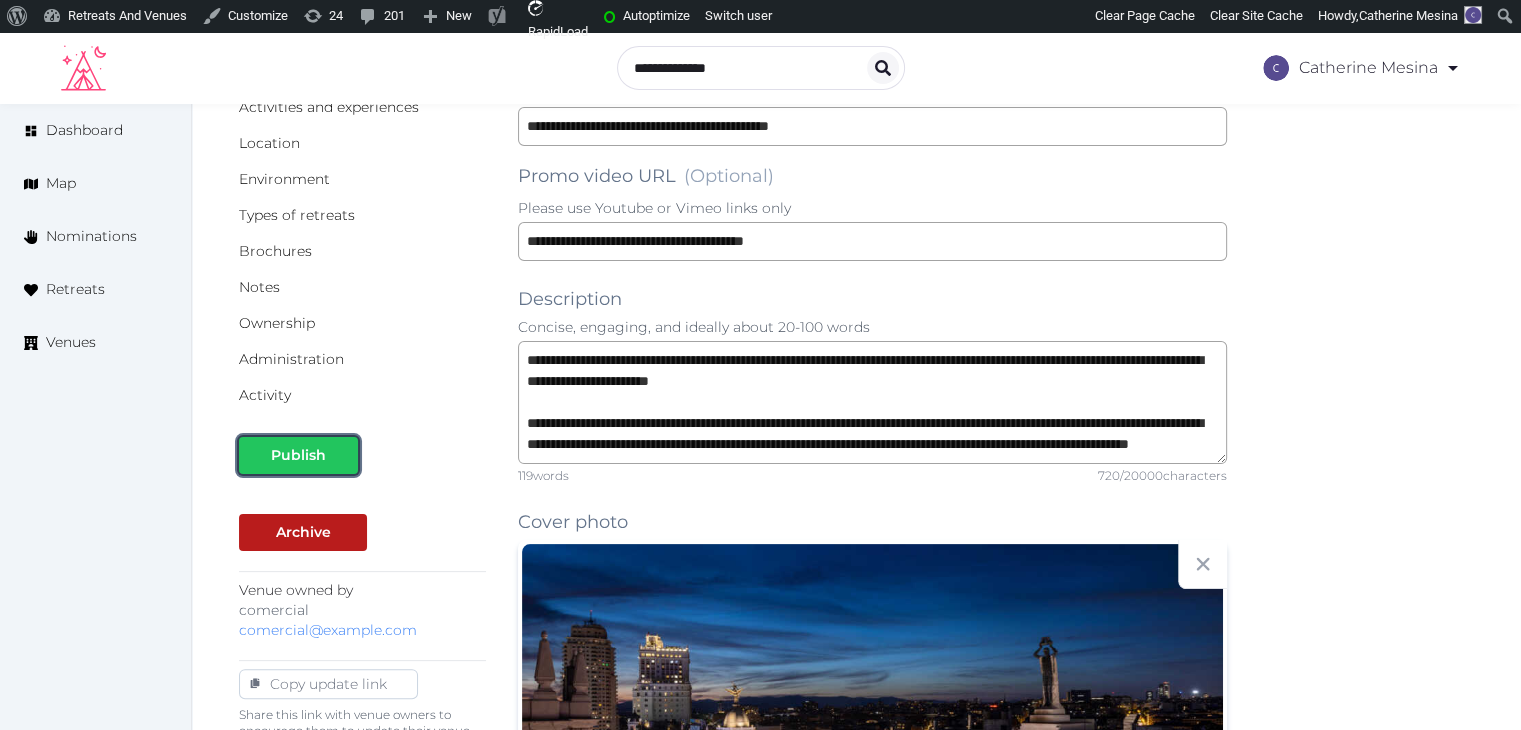 click at bounding box center (342, 455) 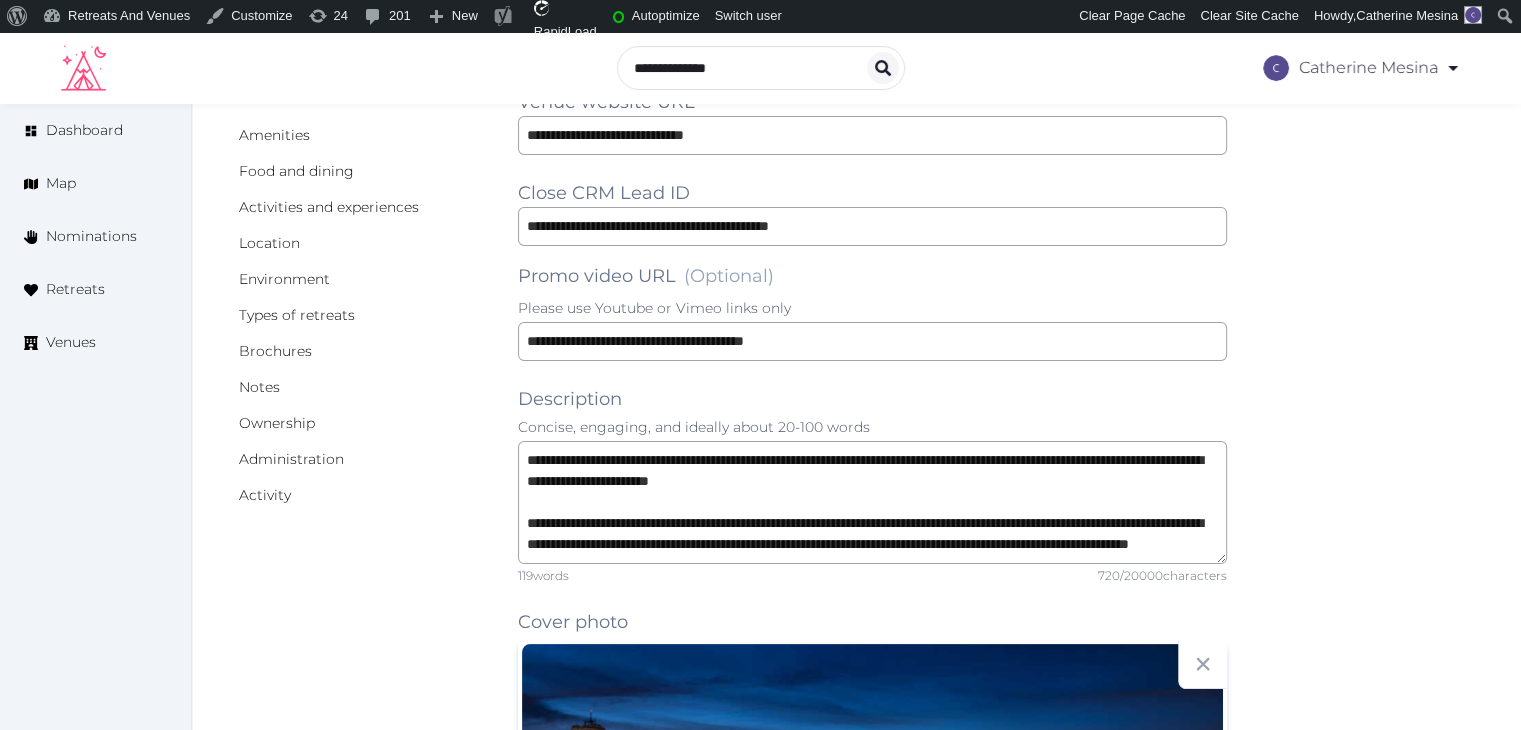 scroll, scrollTop: 0, scrollLeft: 0, axis: both 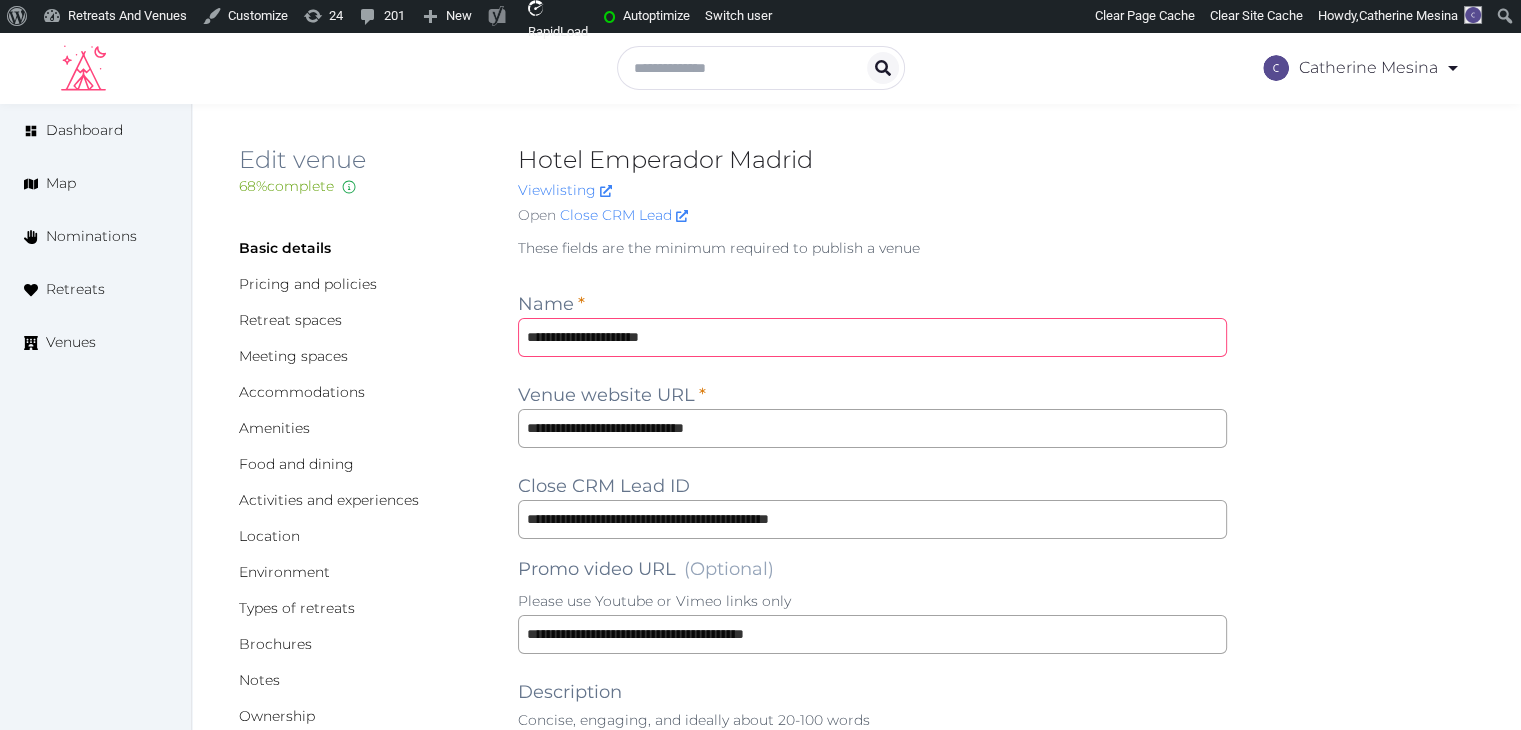 click on "**********" at bounding box center [872, 337] 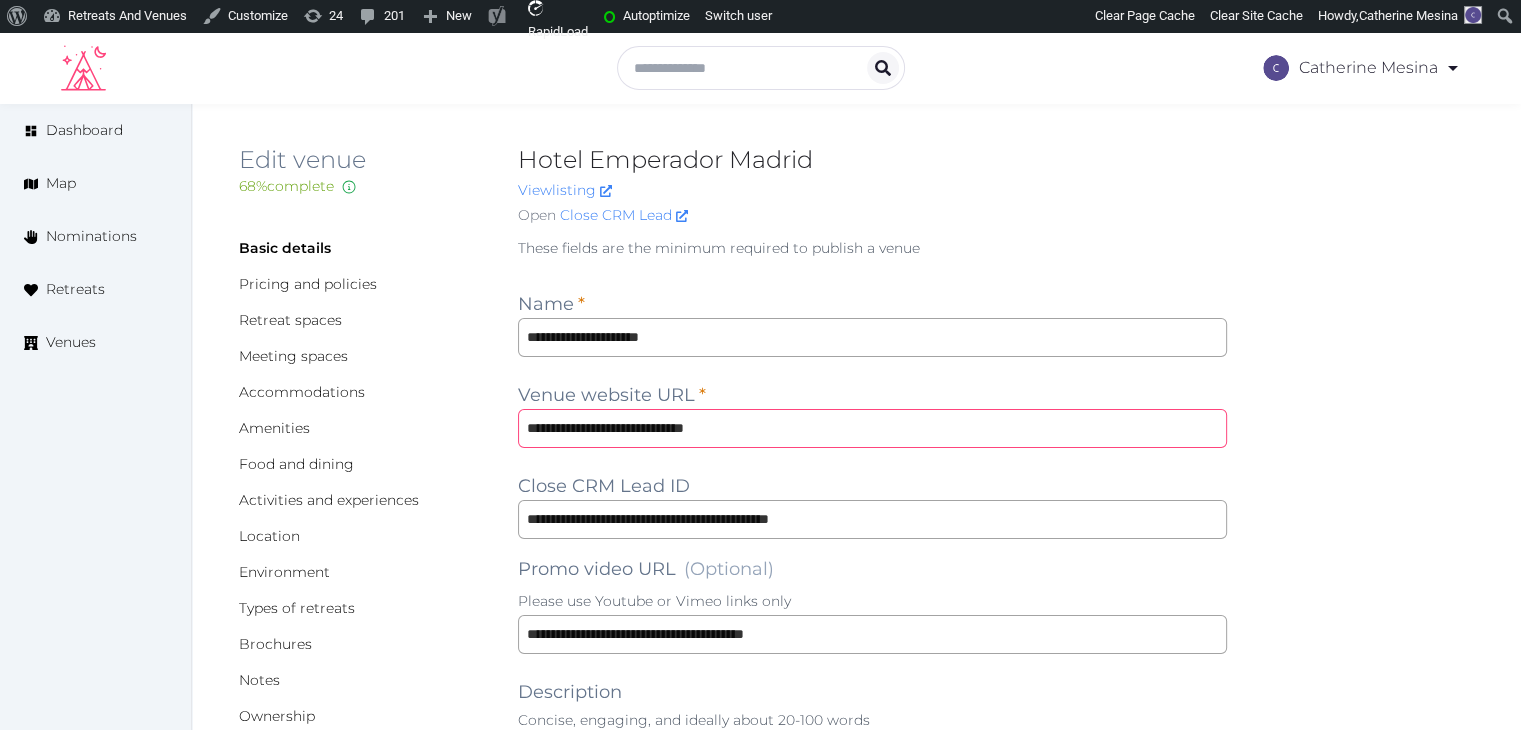 click on "**********" at bounding box center (872, 428) 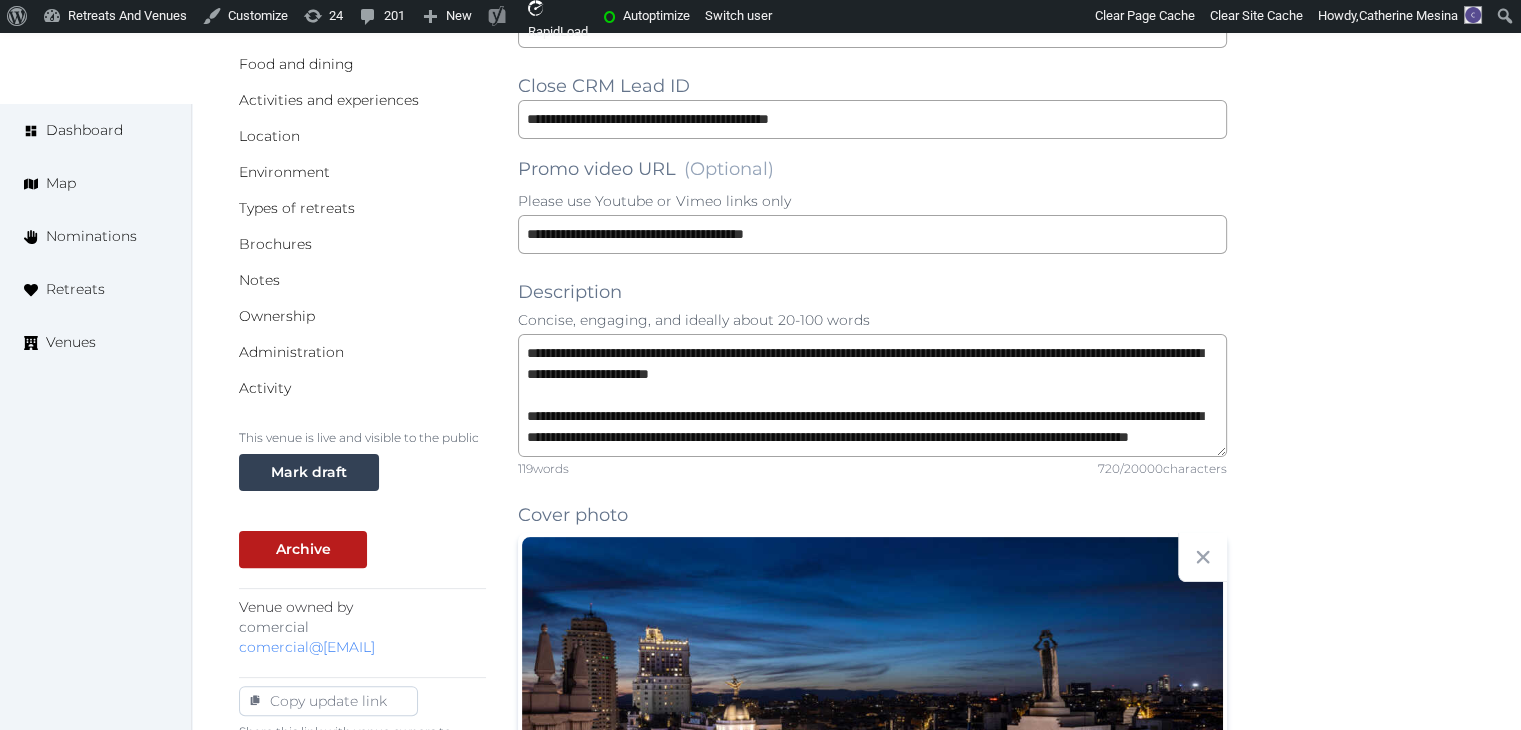 scroll, scrollTop: 700, scrollLeft: 0, axis: vertical 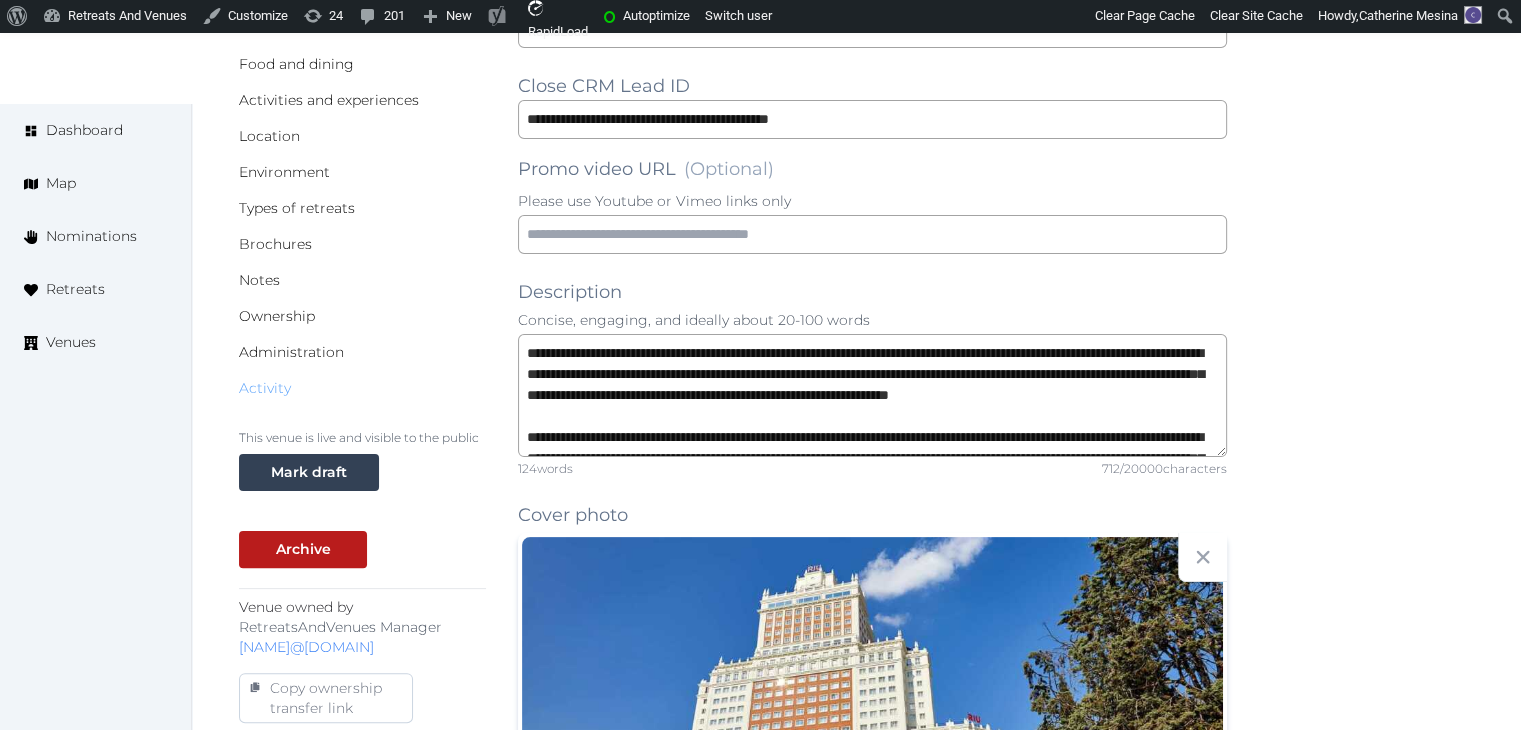 click on "Activity" at bounding box center (265, 388) 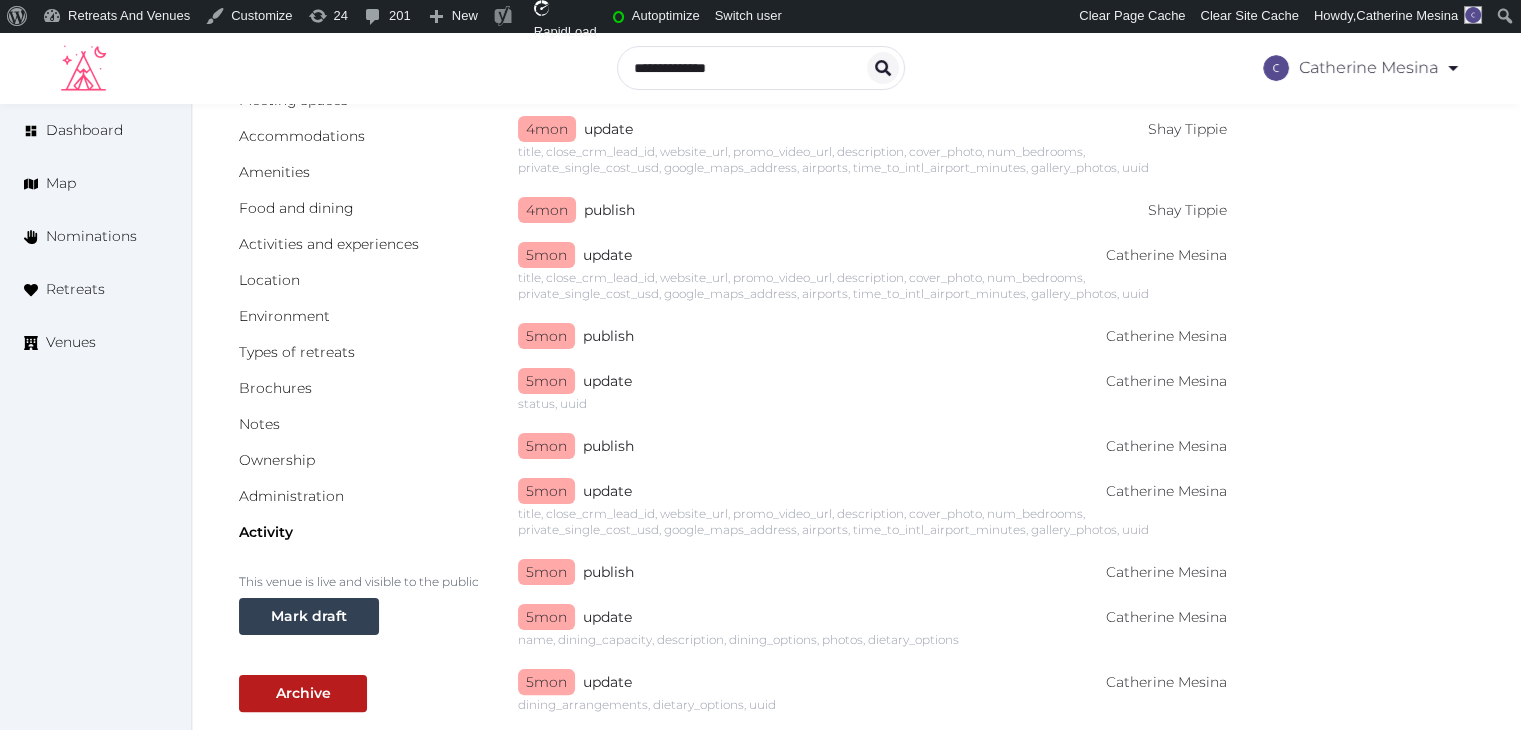 scroll, scrollTop: 0, scrollLeft: 0, axis: both 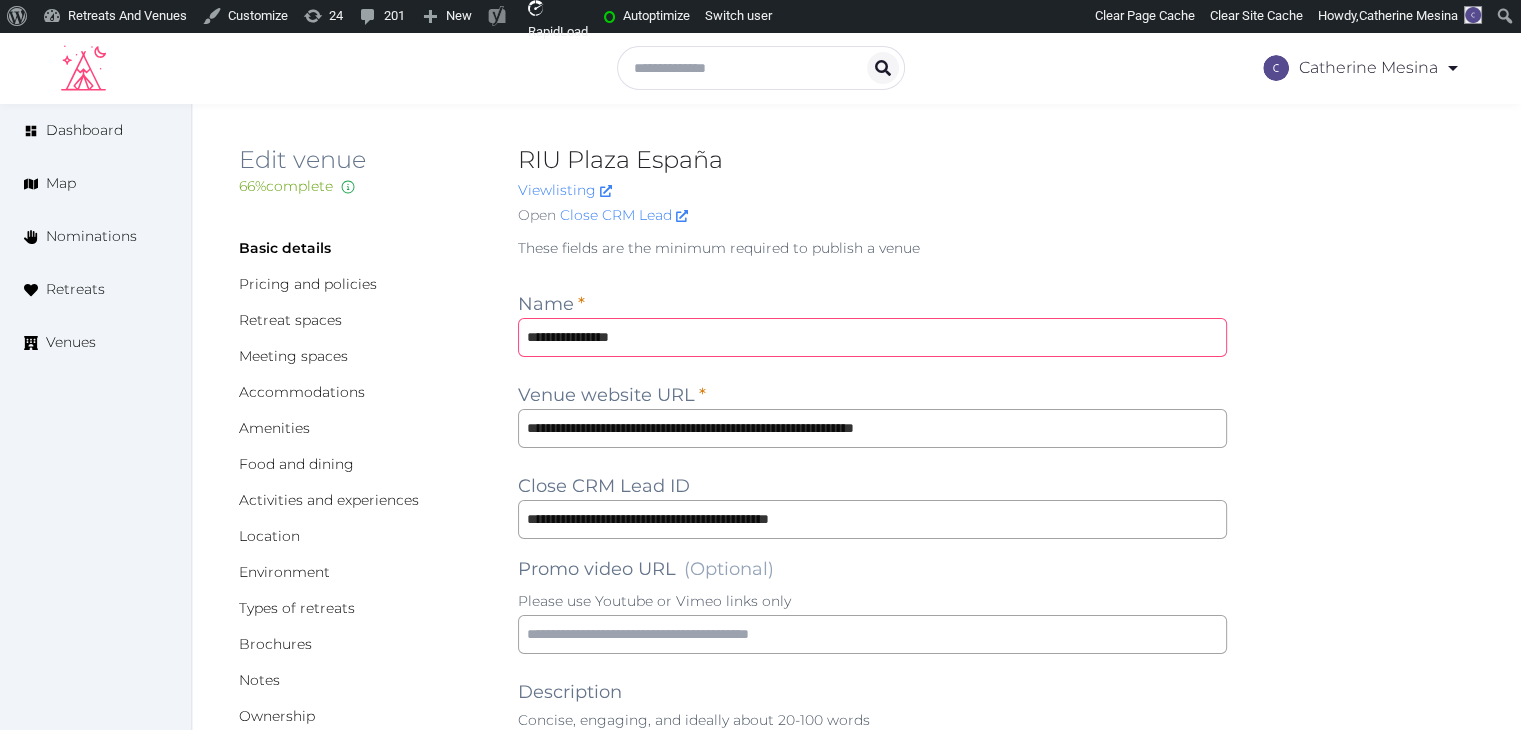 click on "**********" at bounding box center (872, 337) 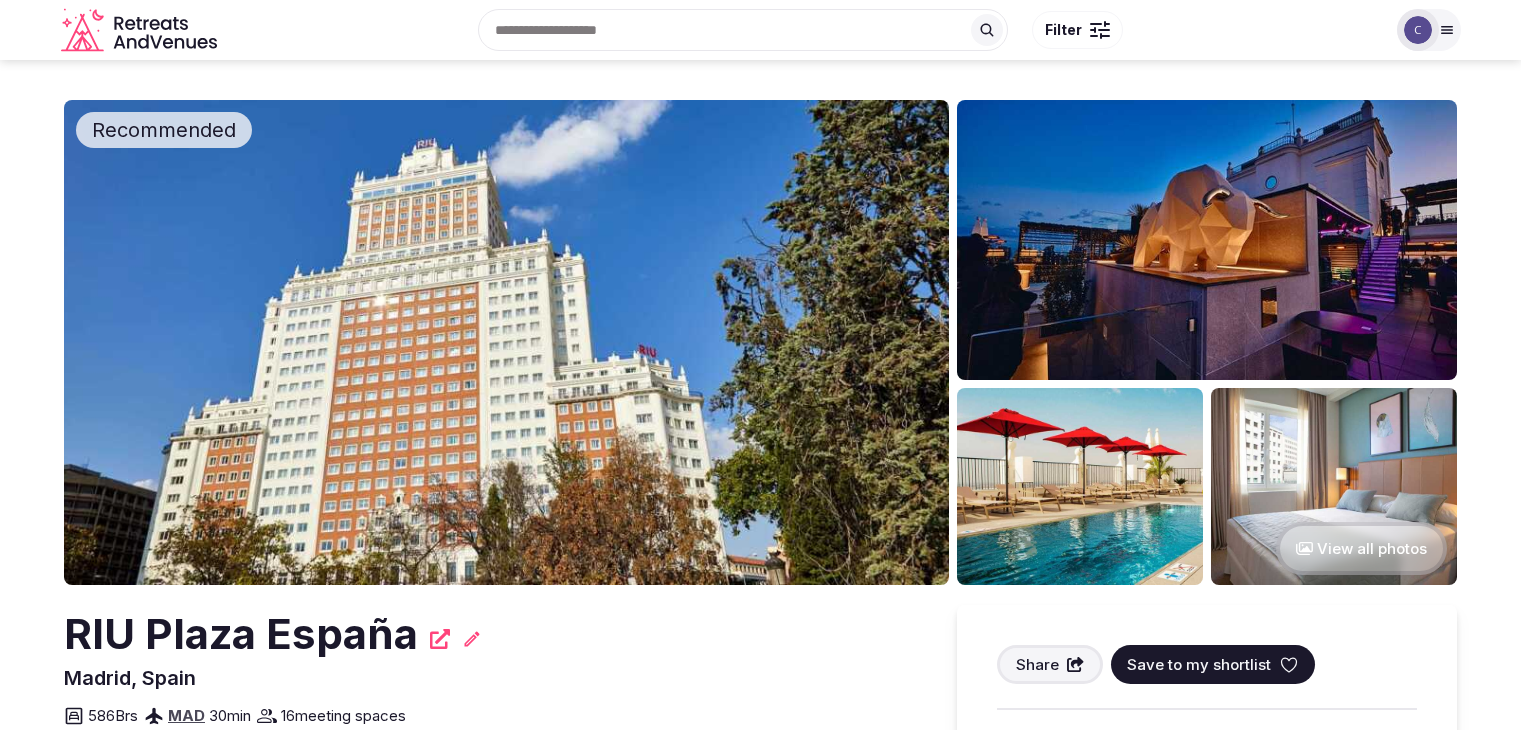scroll, scrollTop: 0, scrollLeft: 0, axis: both 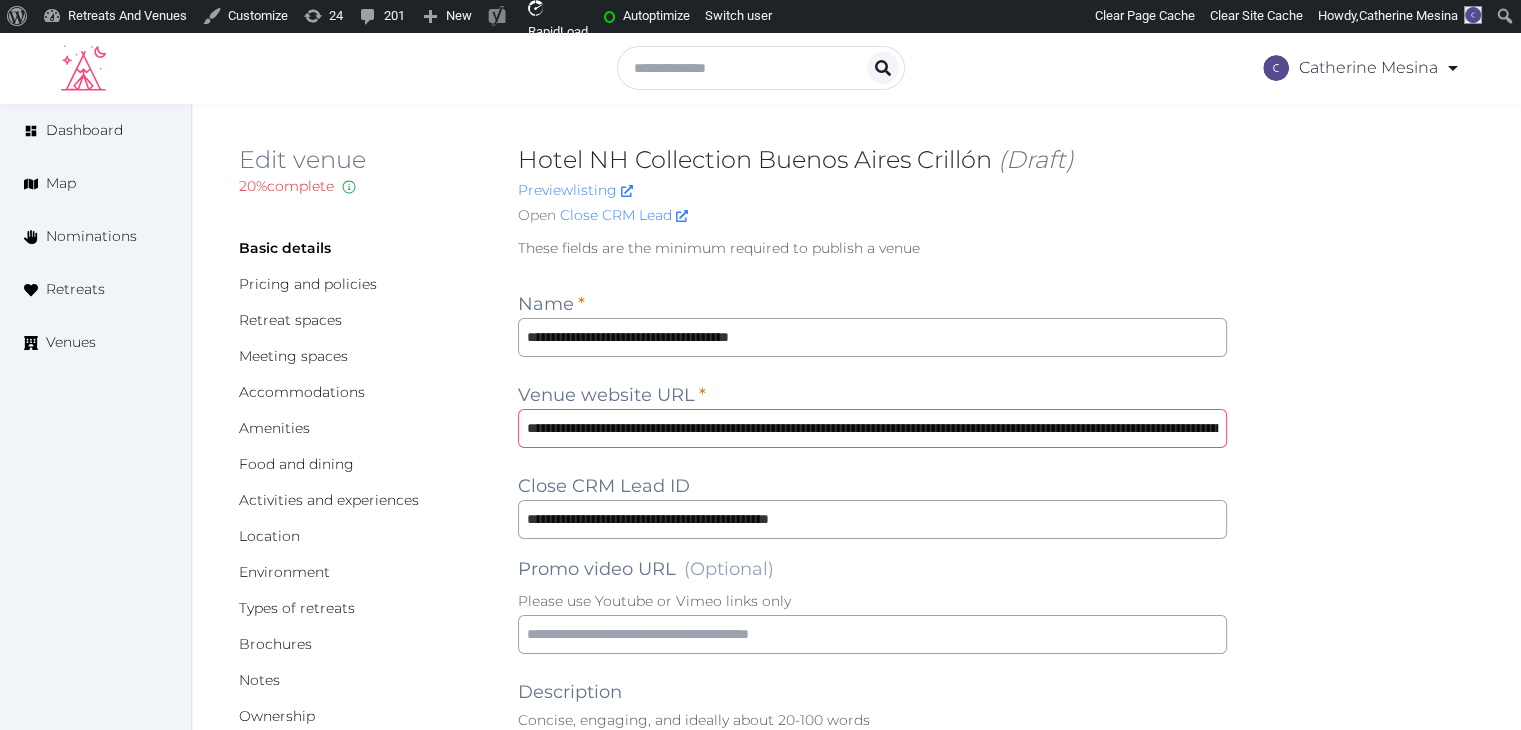 drag, startPoint x: 1011, startPoint y: 429, endPoint x: 491, endPoint y: 426, distance: 520.00867 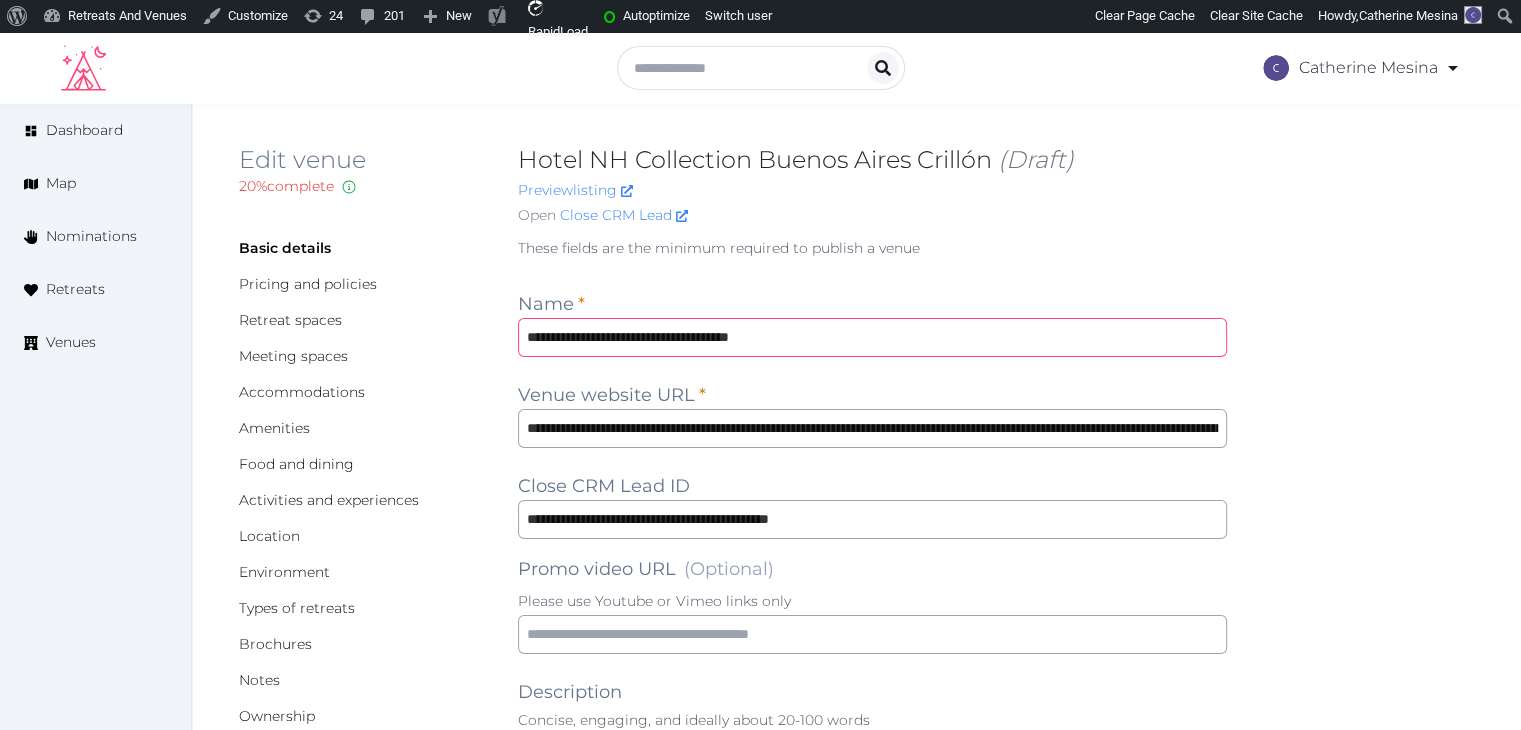 click on "**********" at bounding box center (872, 337) 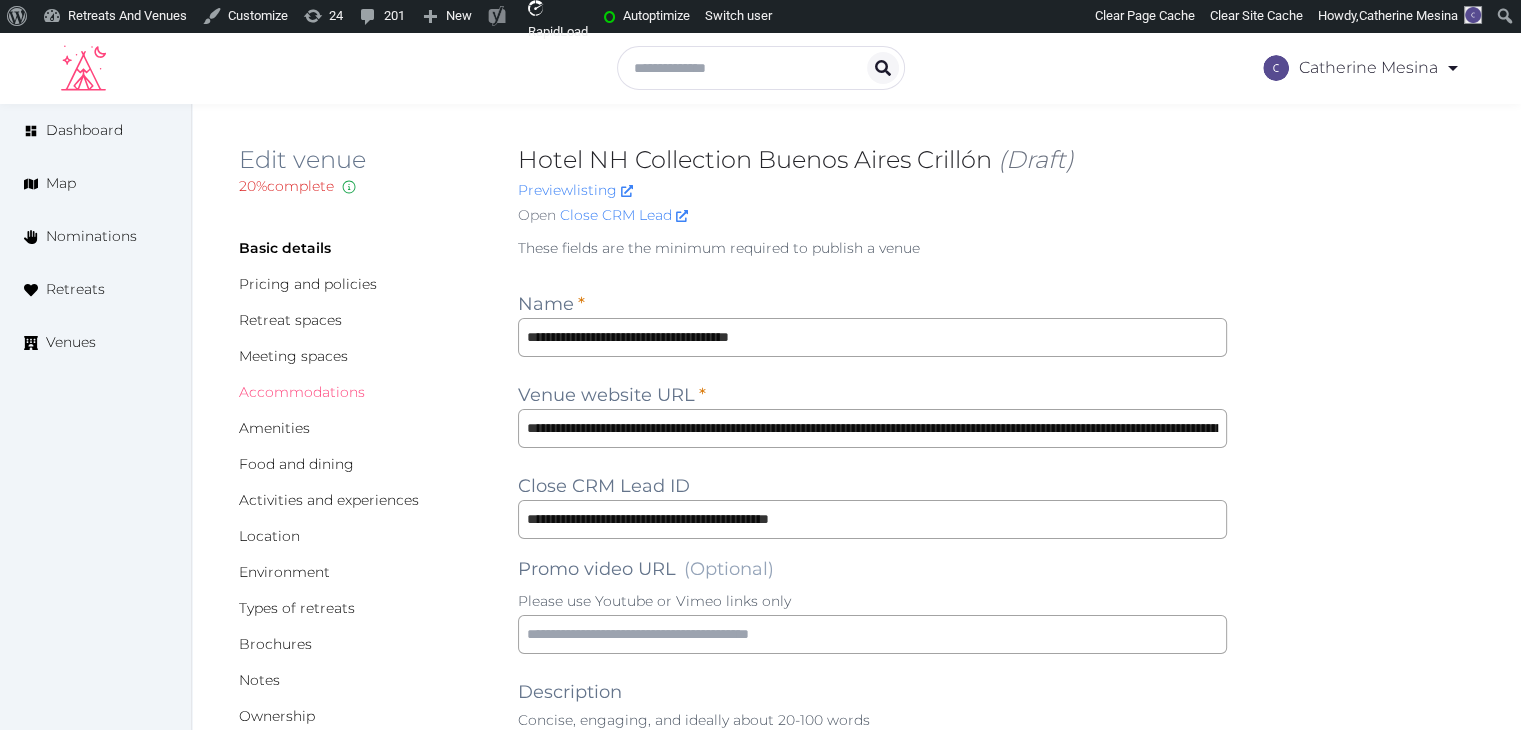 drag, startPoint x: 336, startPoint y: 390, endPoint x: 345, endPoint y: 425, distance: 36.138622 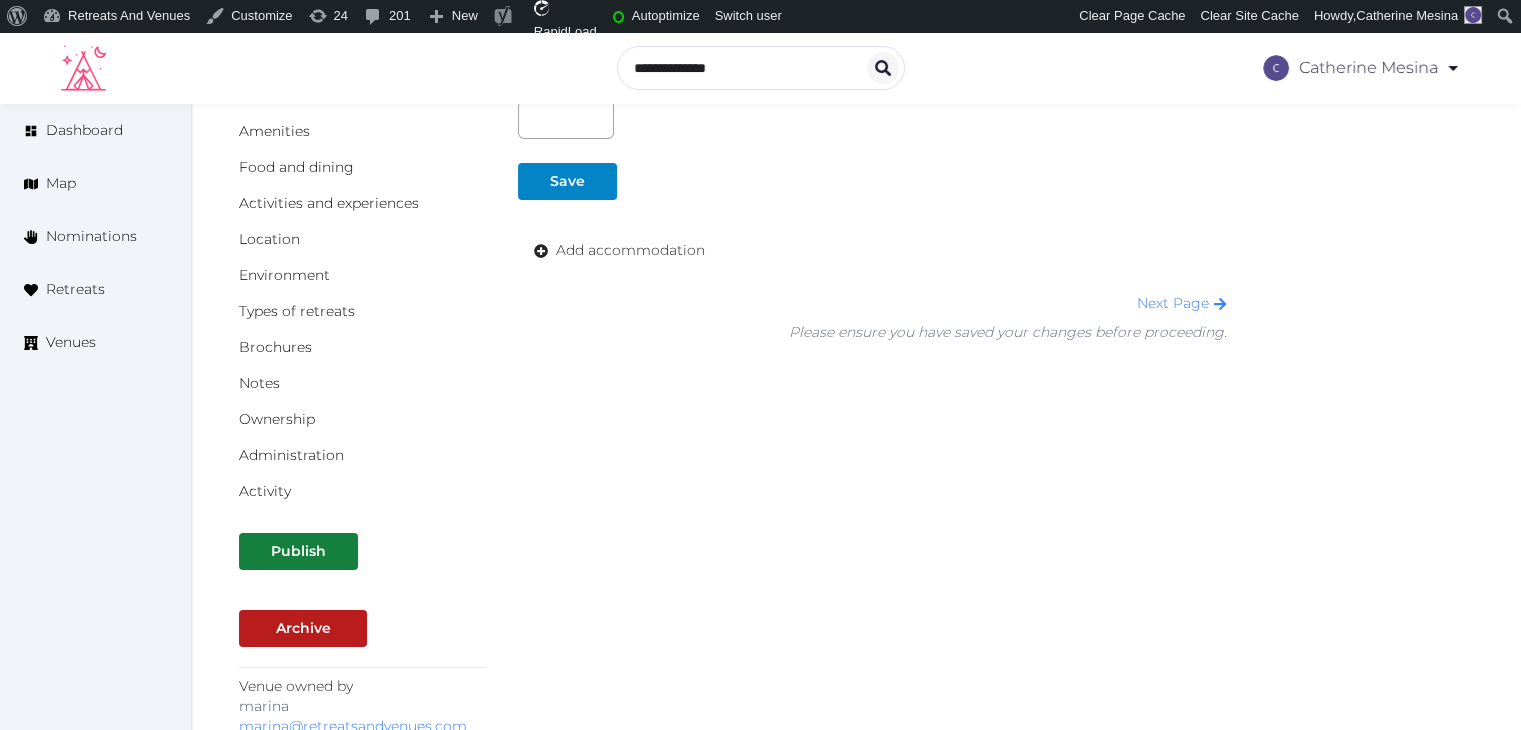 scroll, scrollTop: 300, scrollLeft: 0, axis: vertical 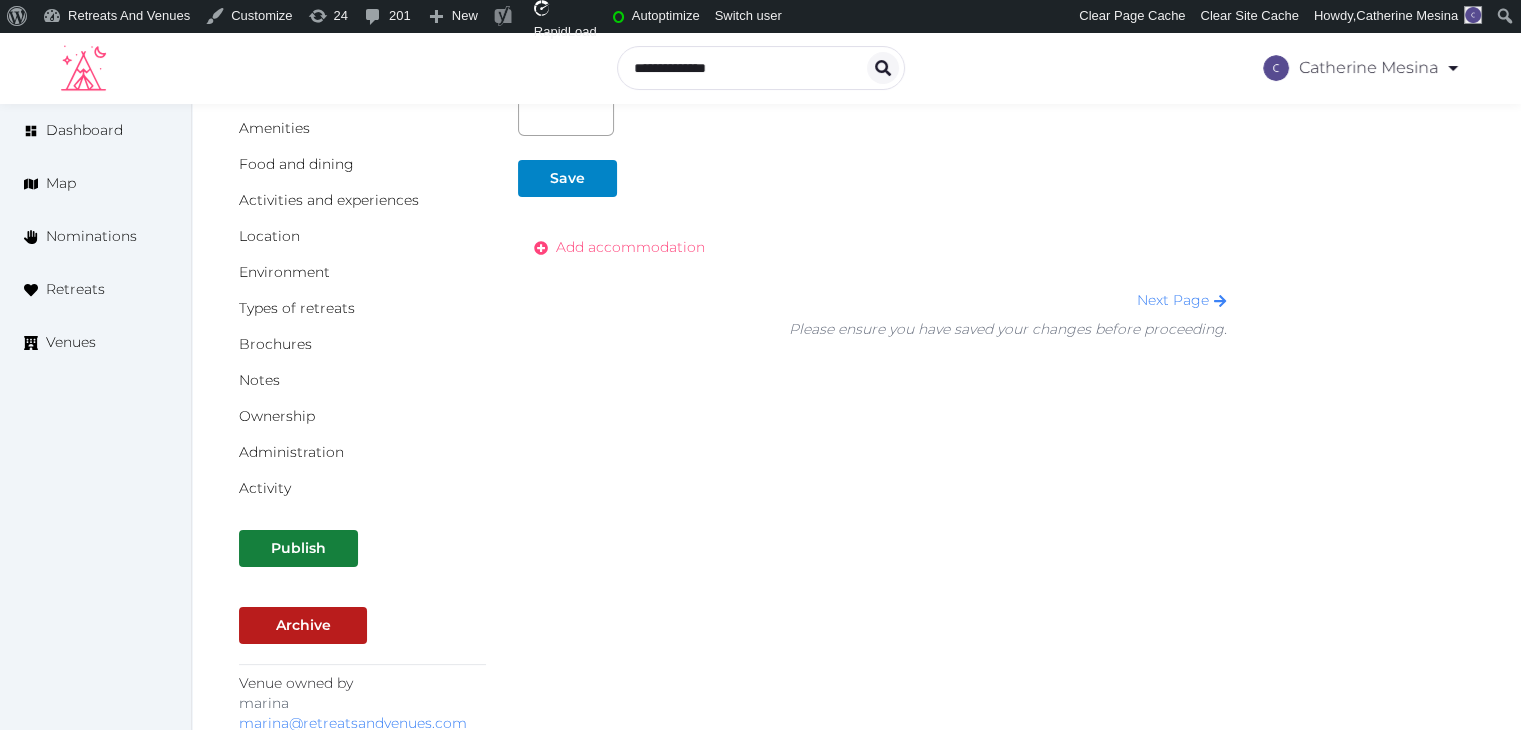 click on "Add accommodation" at bounding box center [630, 247] 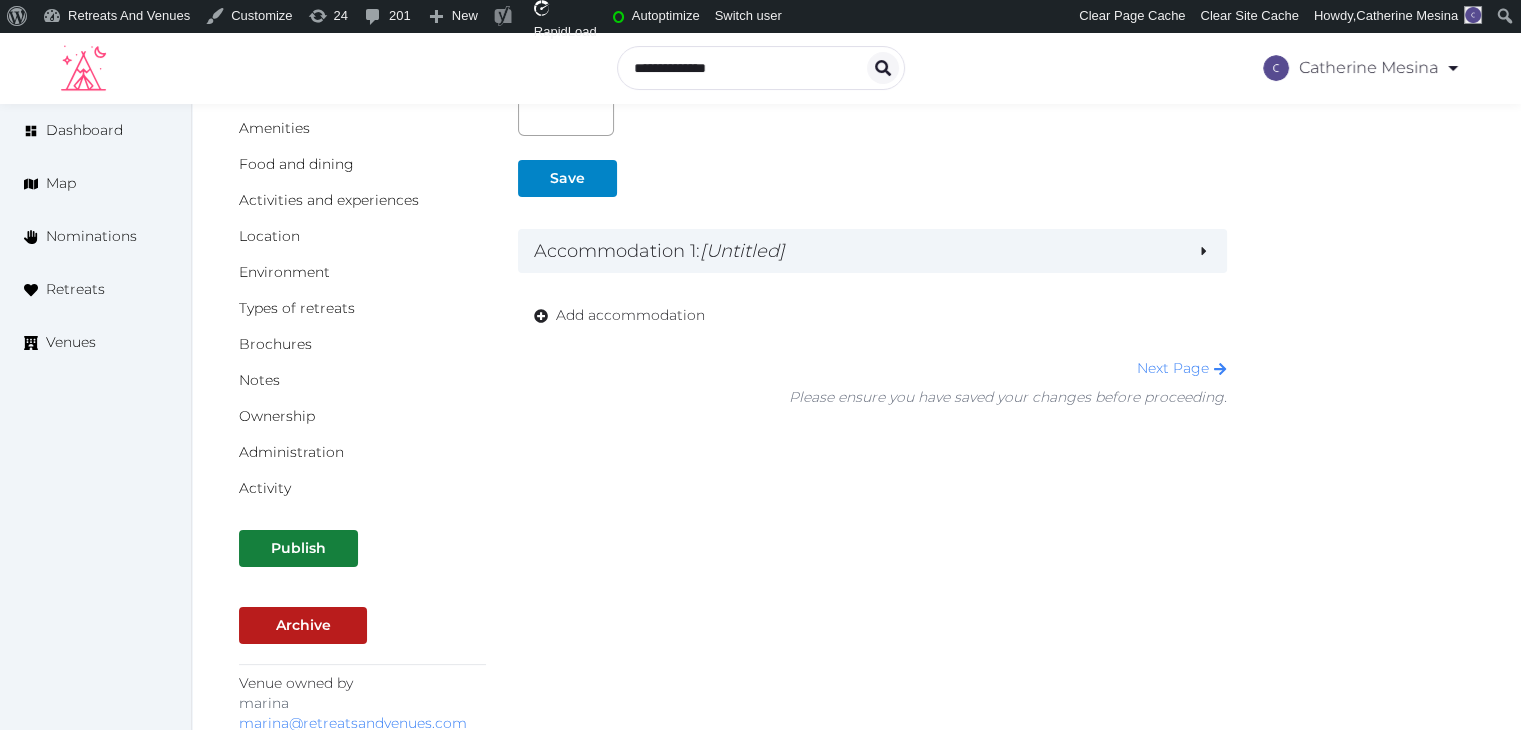 drag, startPoint x: 699, startPoint y: 248, endPoint x: 698, endPoint y: 280, distance: 32.01562 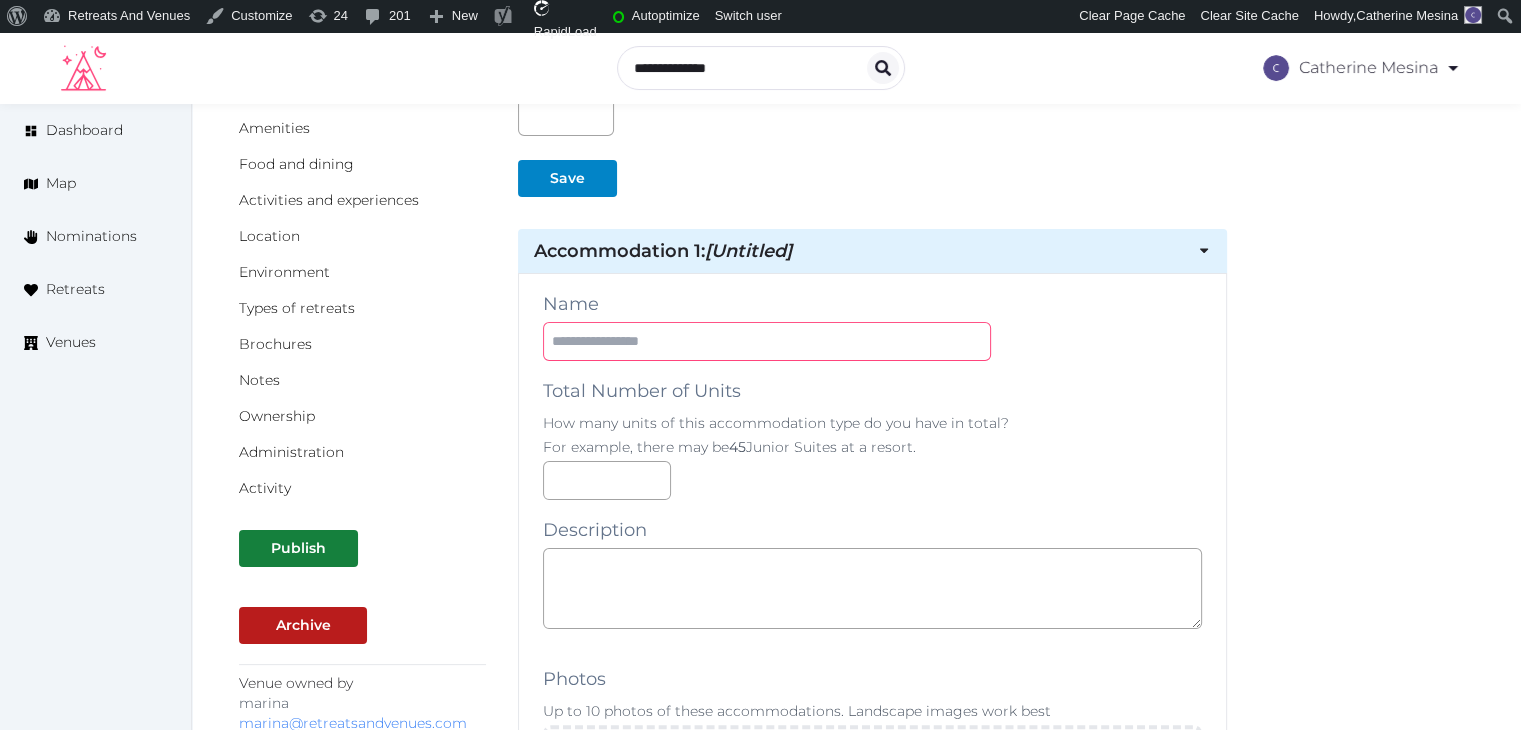 click at bounding box center [767, 341] 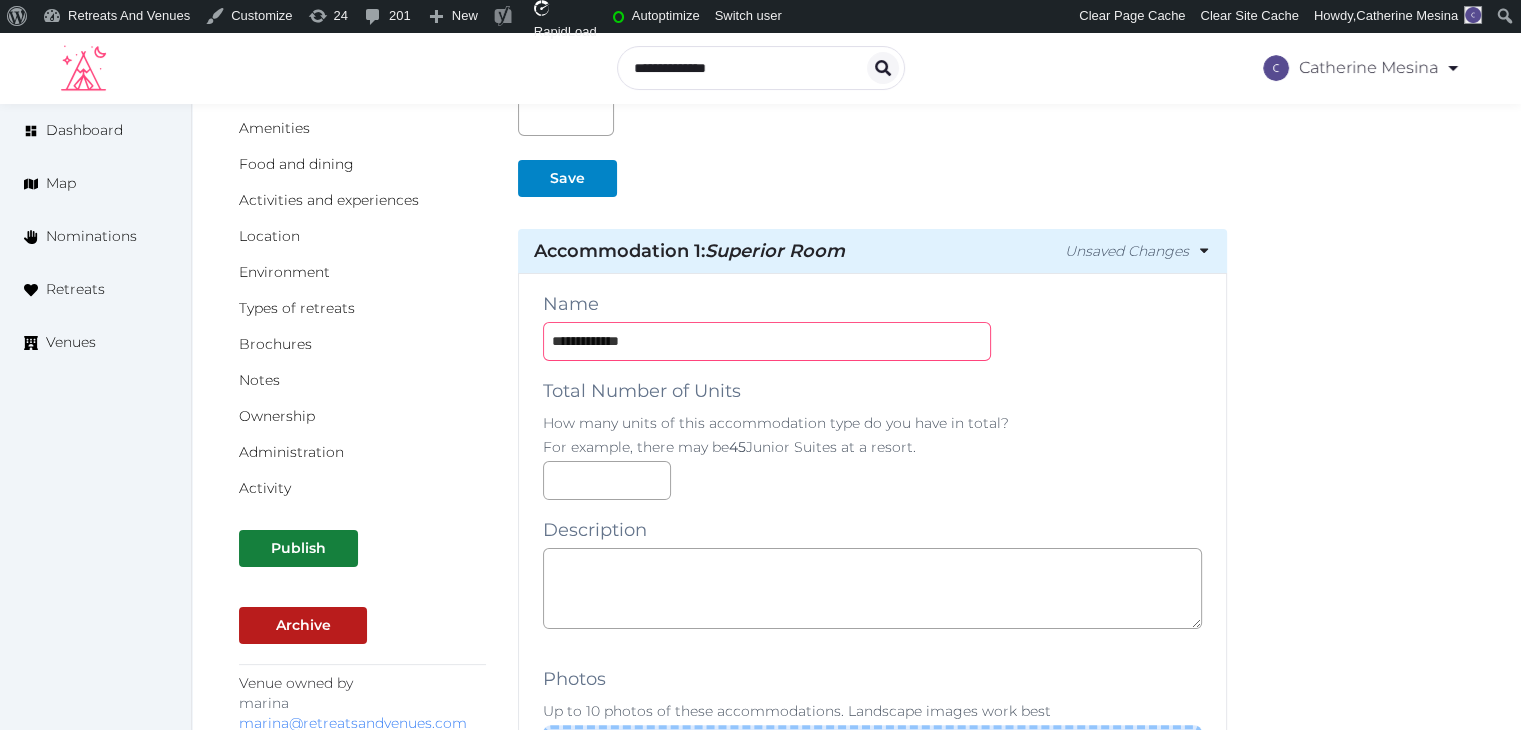 type on "**********" 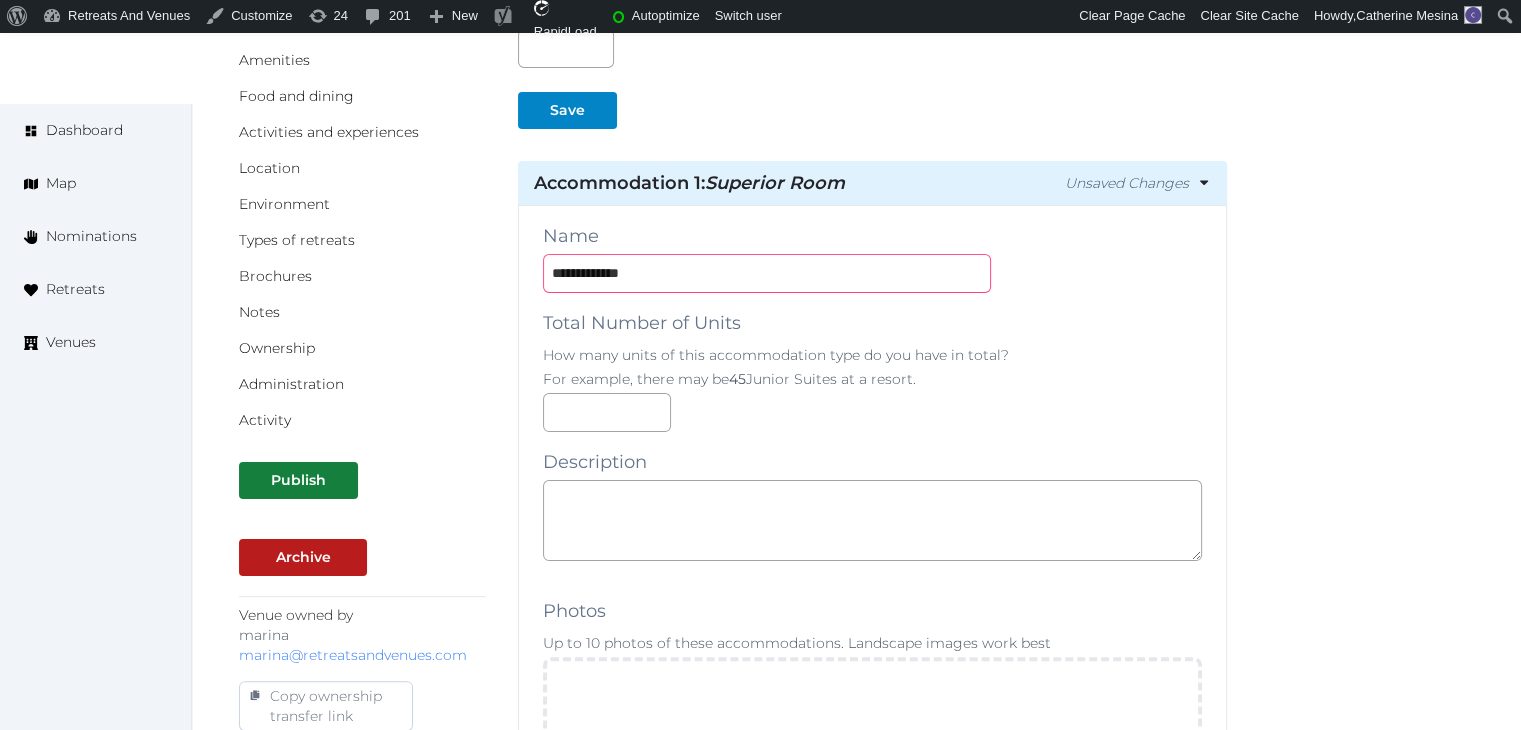 scroll, scrollTop: 400, scrollLeft: 0, axis: vertical 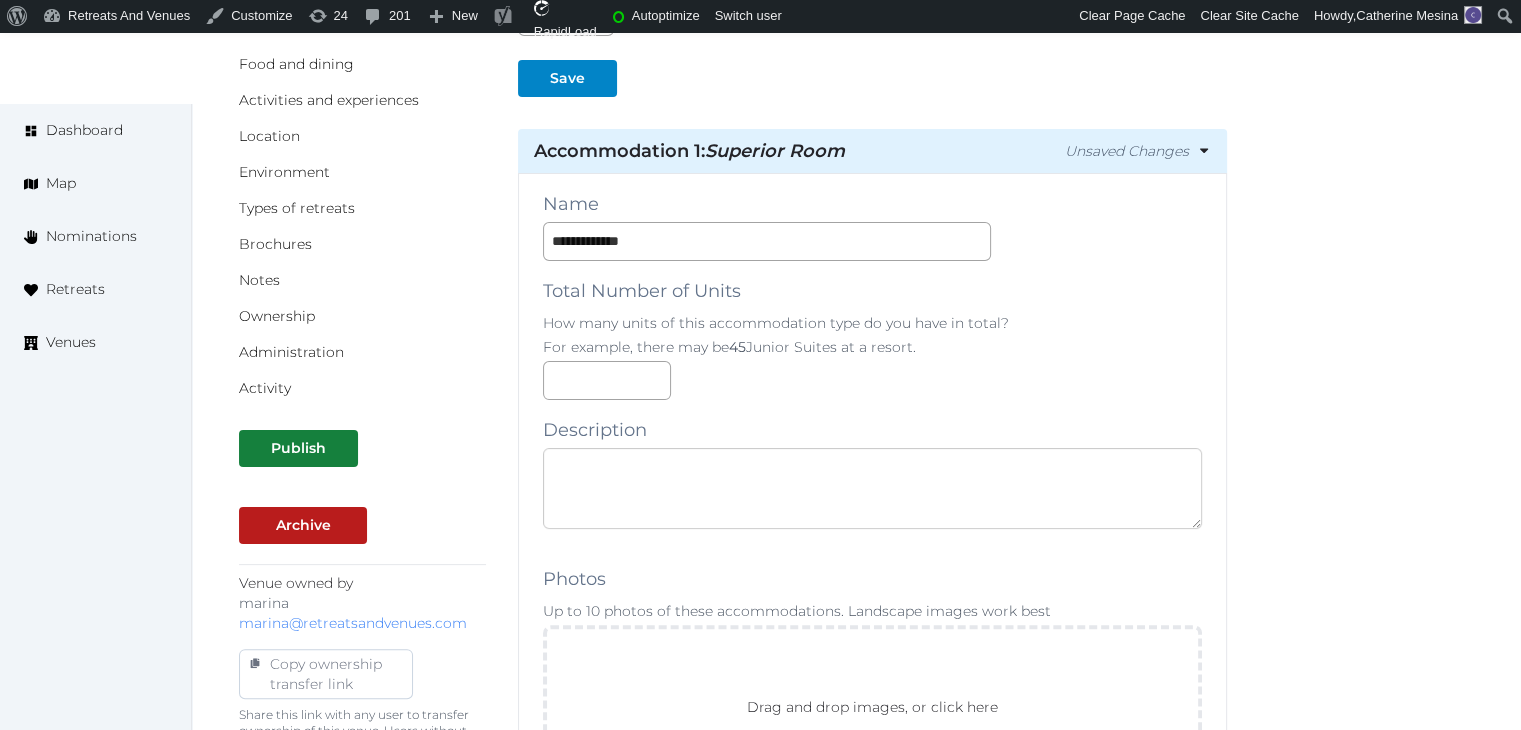 click at bounding box center [872, 488] 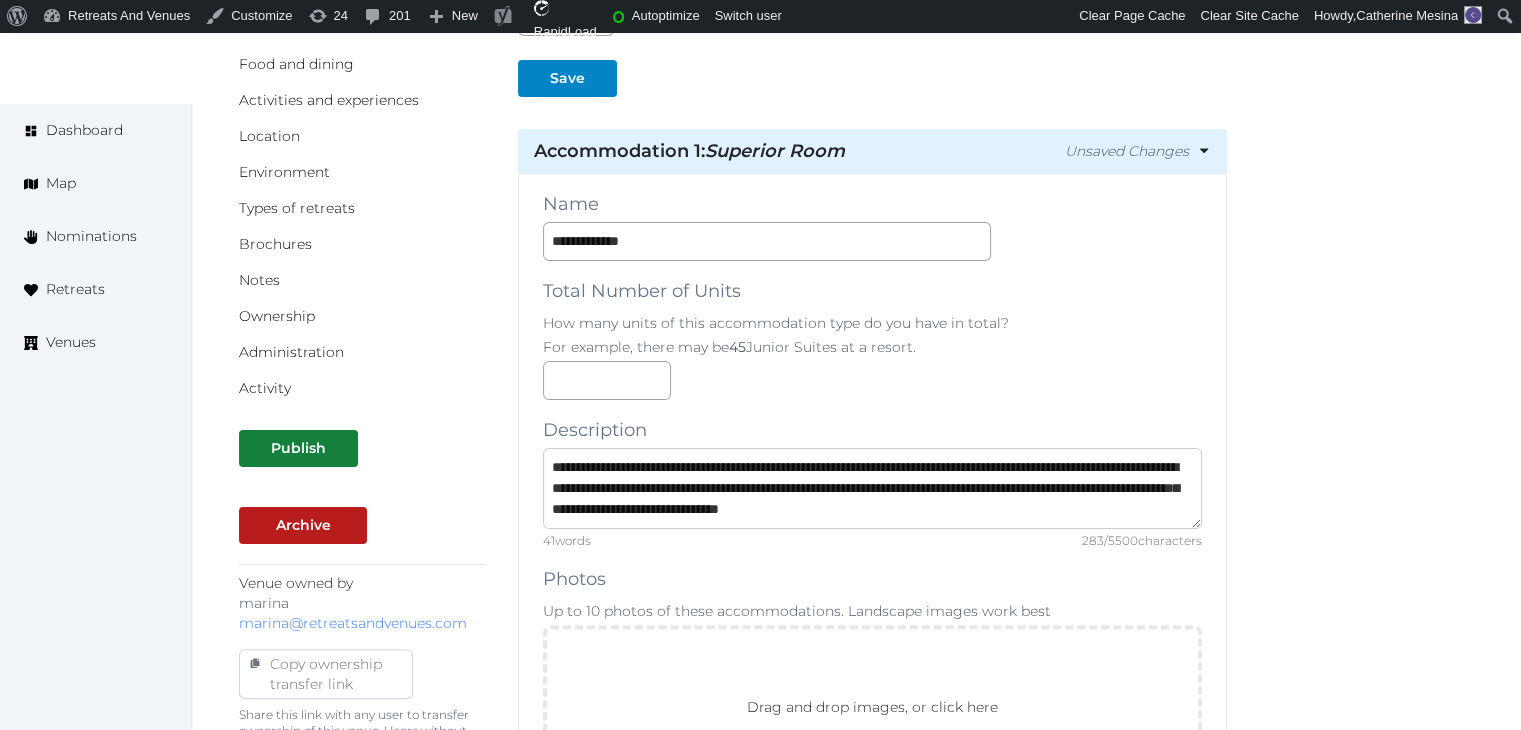 scroll, scrollTop: 11, scrollLeft: 0, axis: vertical 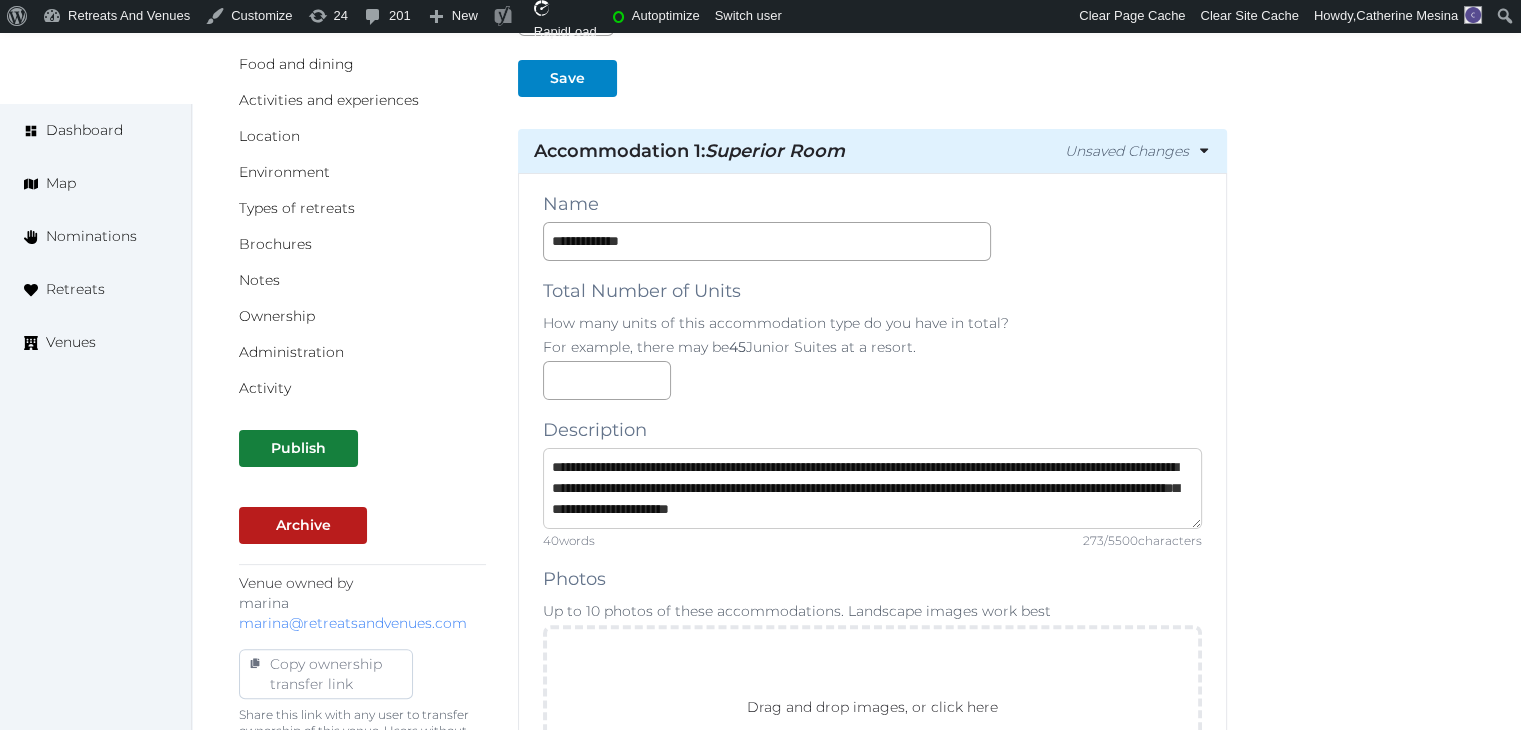 click on "**********" at bounding box center [872, 488] 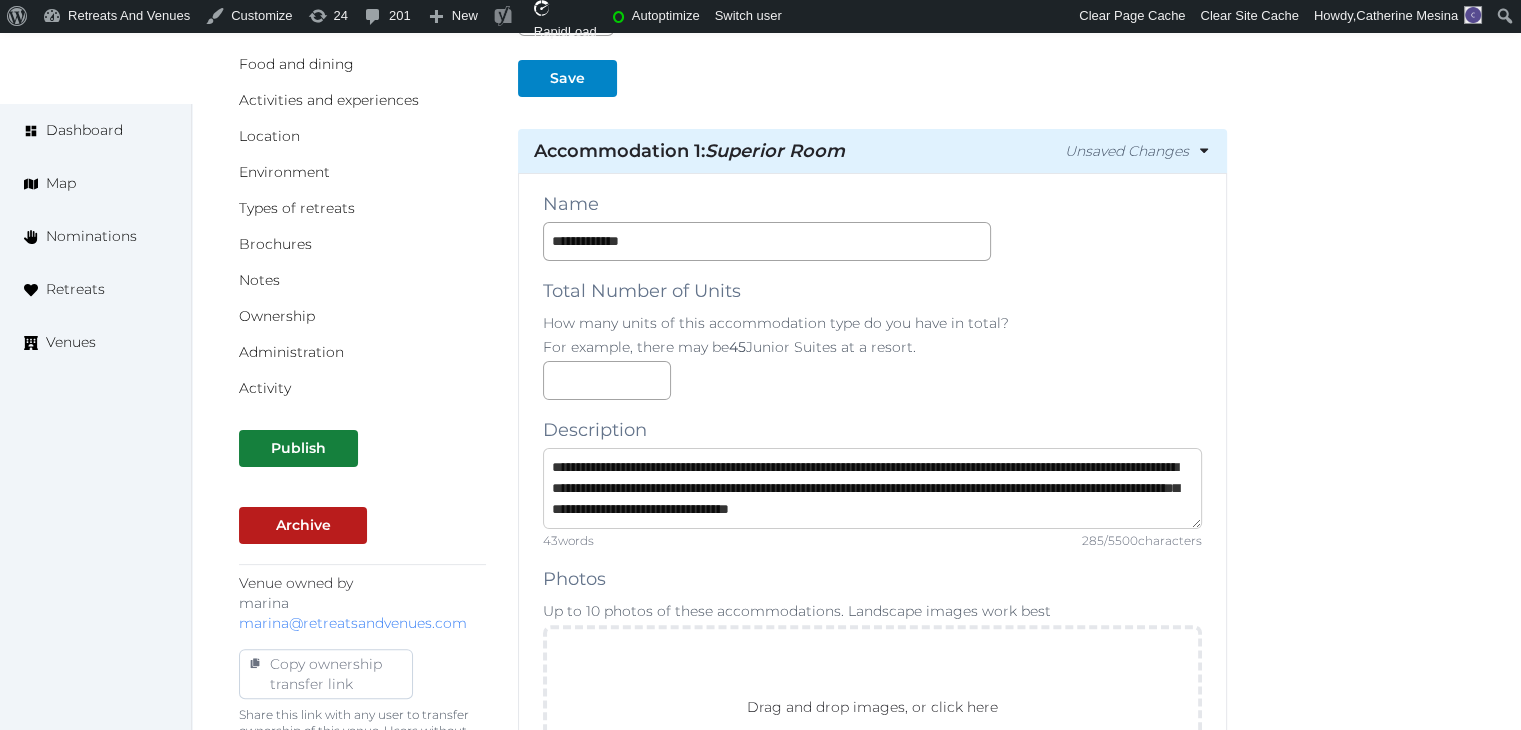 scroll, scrollTop: 20, scrollLeft: 0, axis: vertical 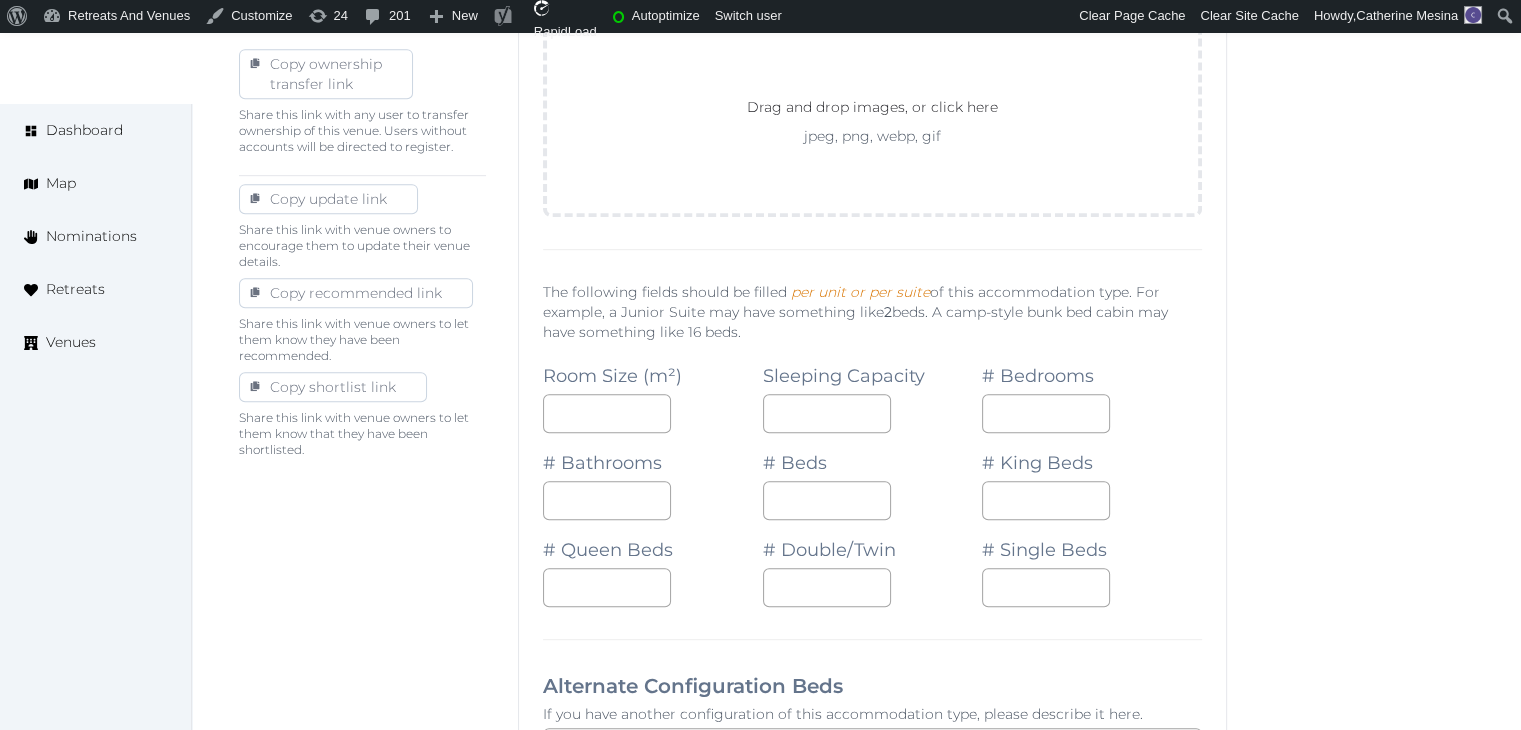 type on "**********" 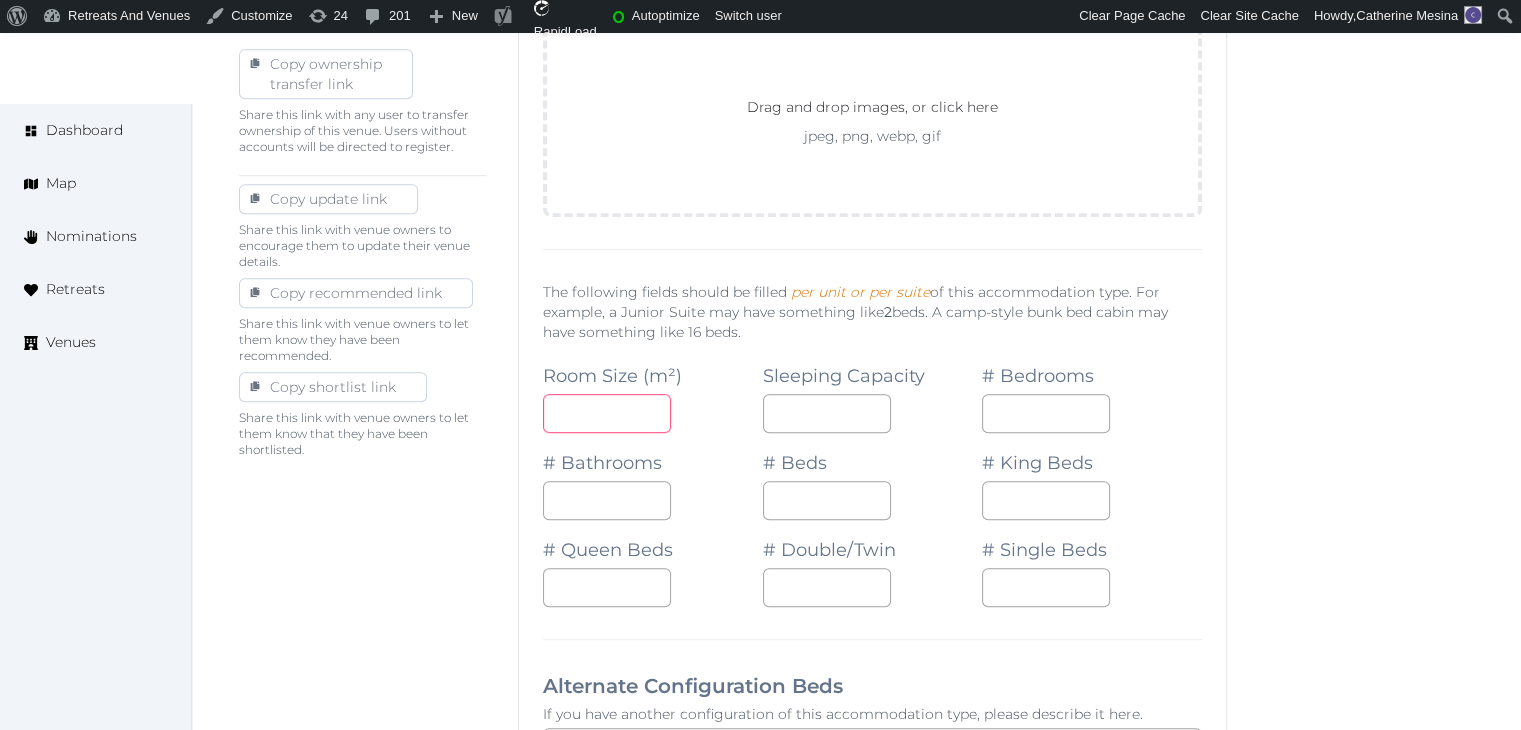 drag, startPoint x: 566, startPoint y: 402, endPoint x: 574, endPoint y: 417, distance: 17 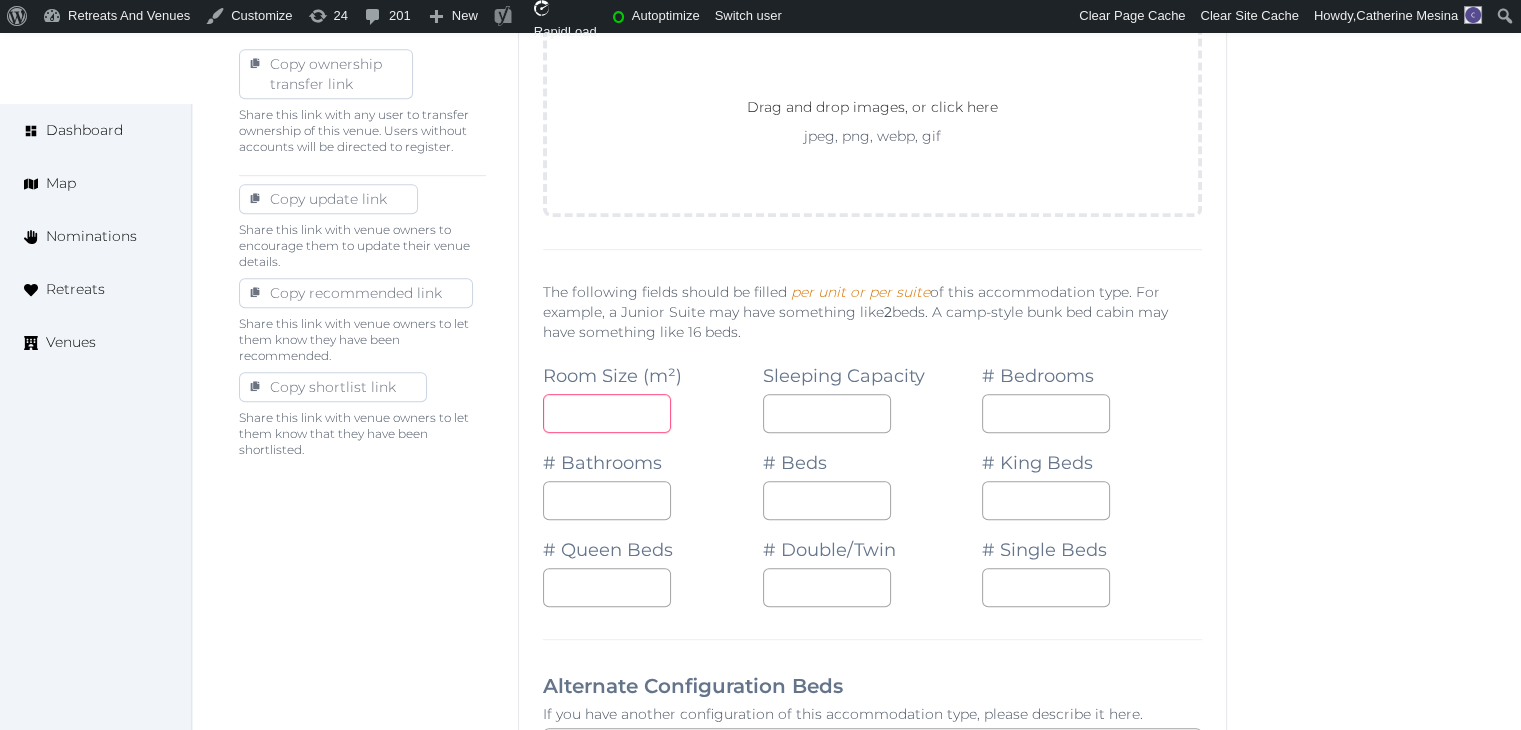type on "**" 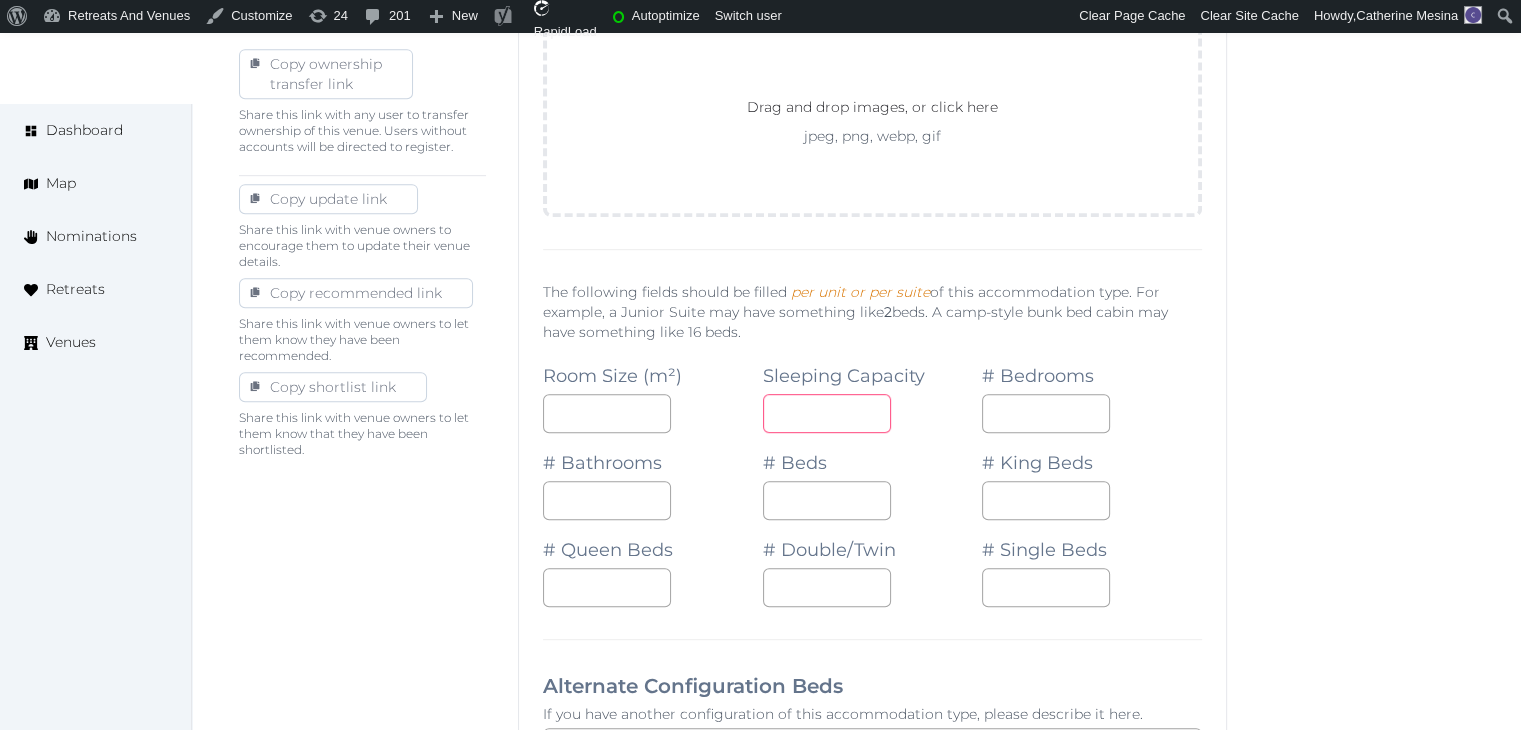 click at bounding box center (827, 413) 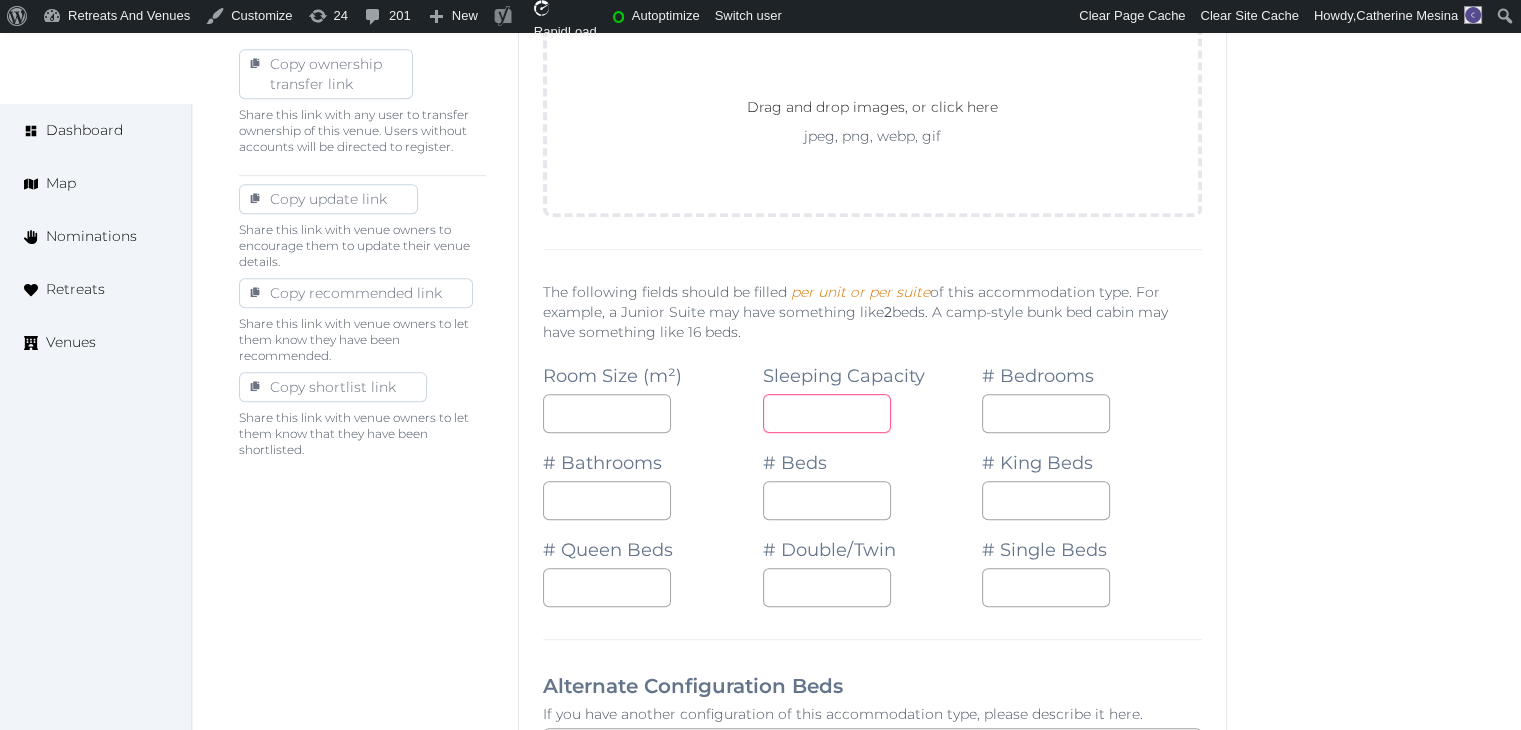 type on "*" 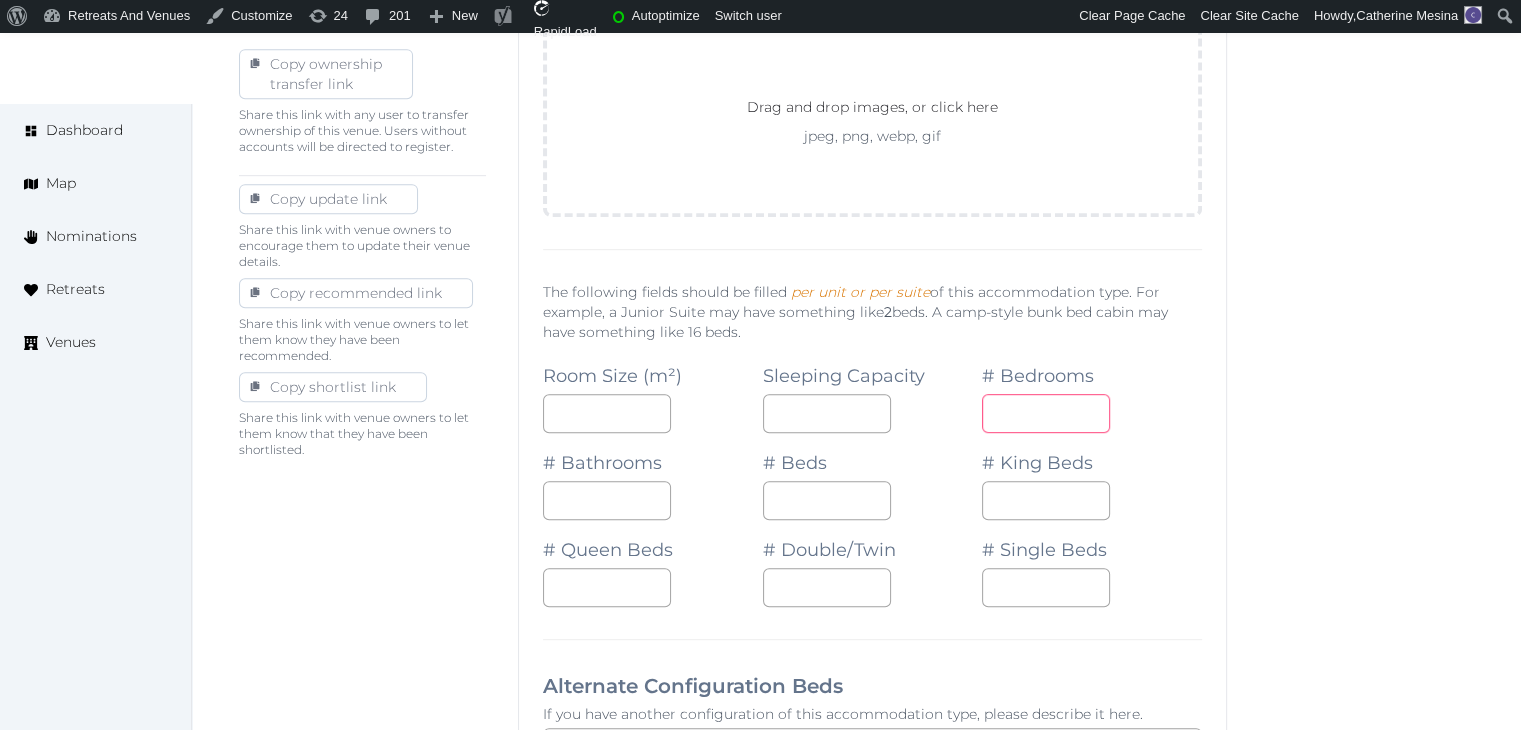 click at bounding box center [1046, 413] 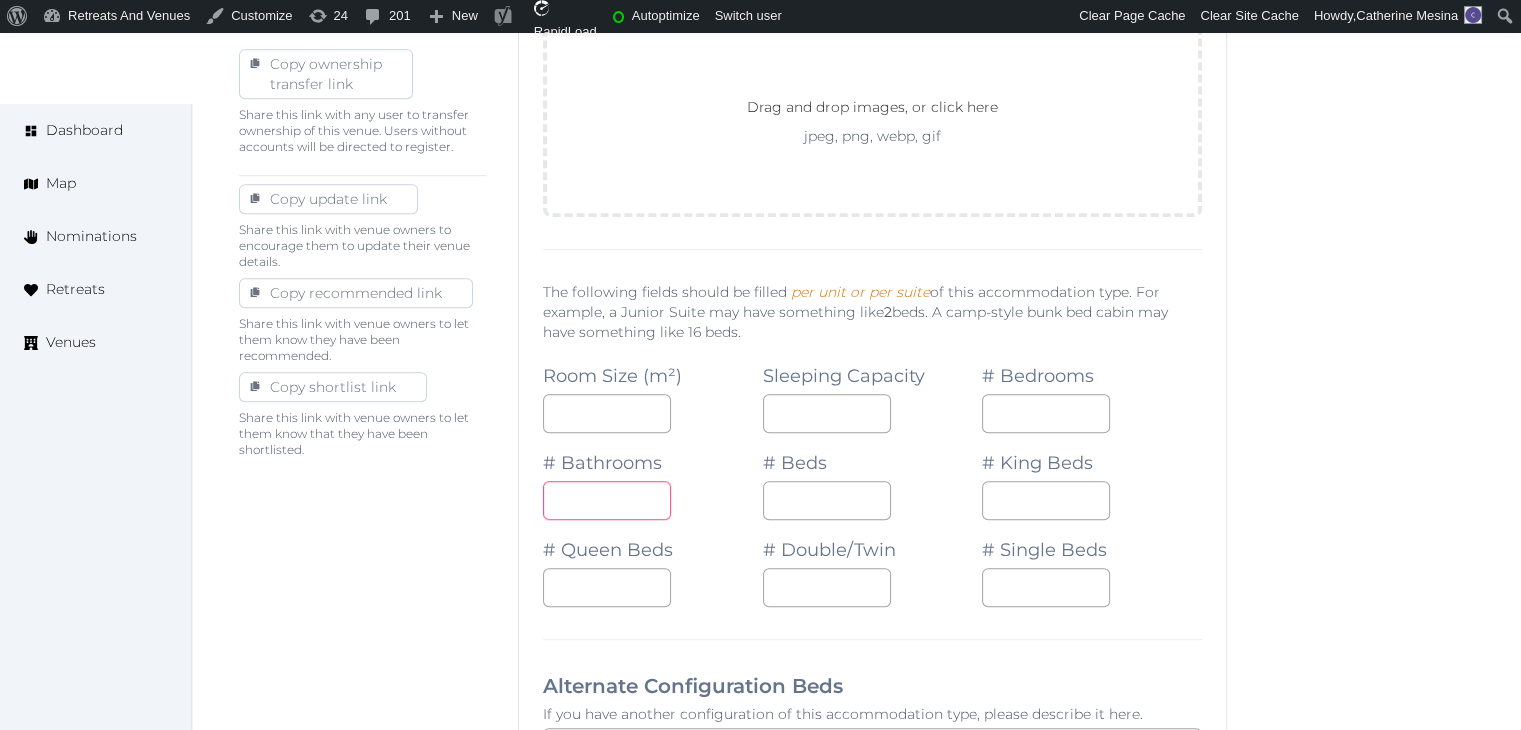 click at bounding box center [607, 500] 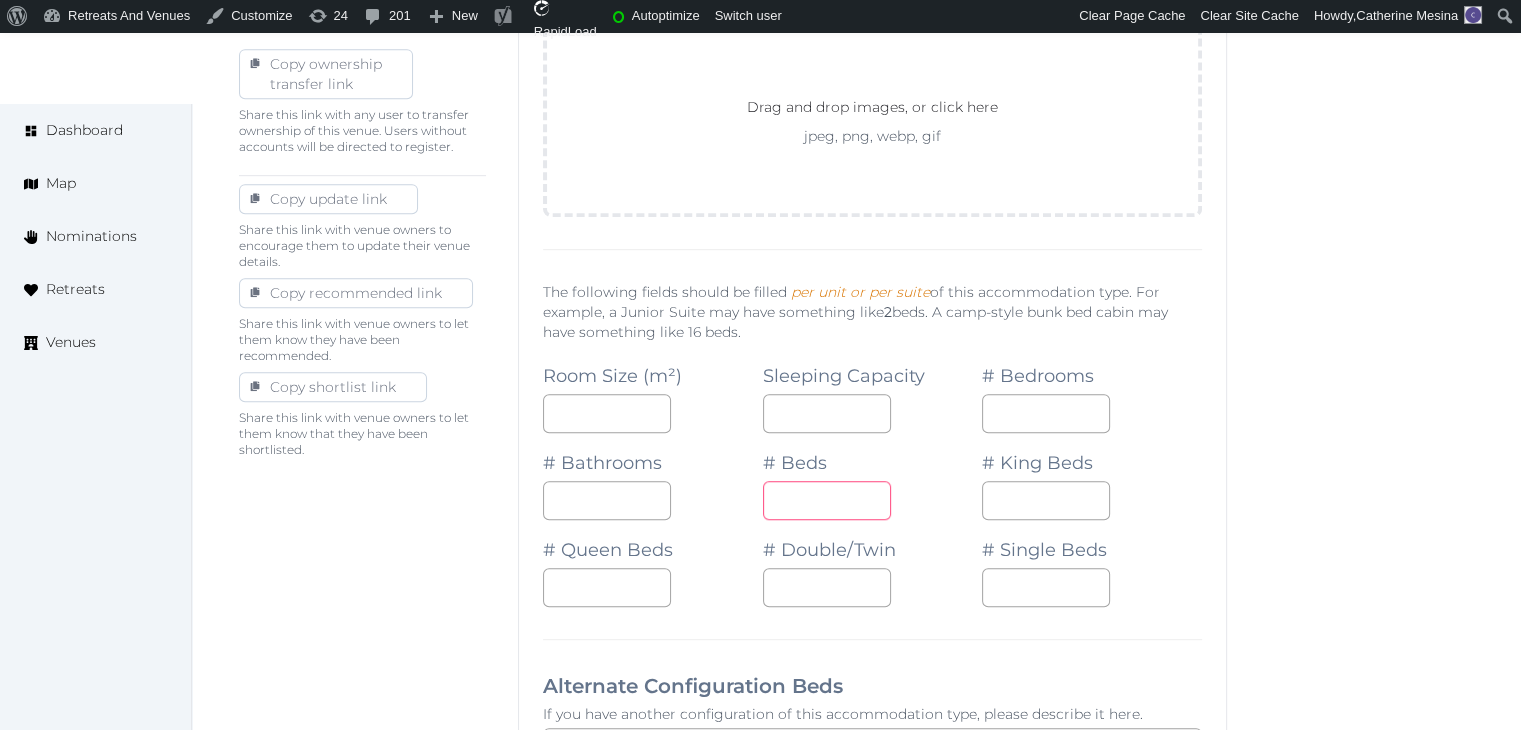 click at bounding box center (827, 500) 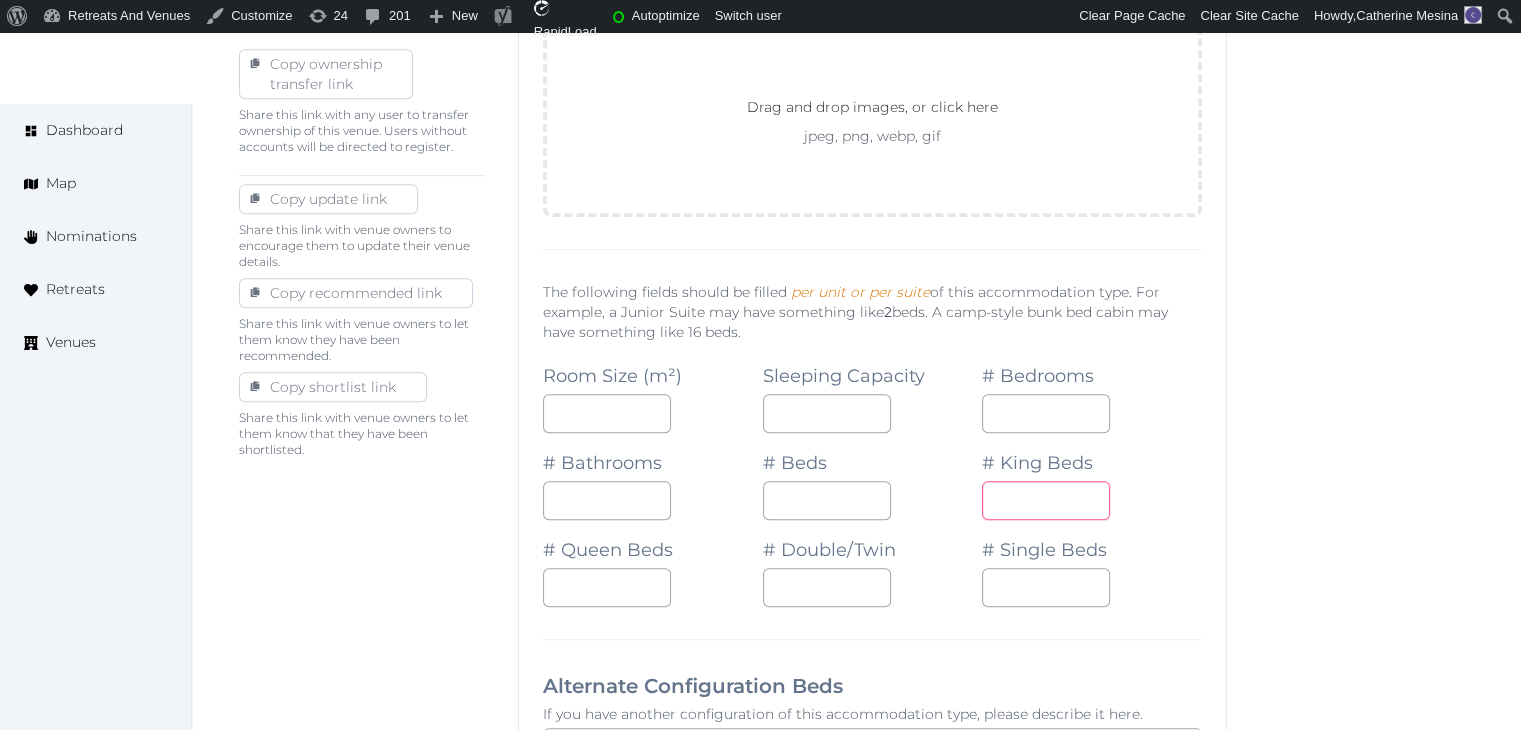 click at bounding box center (1046, 500) 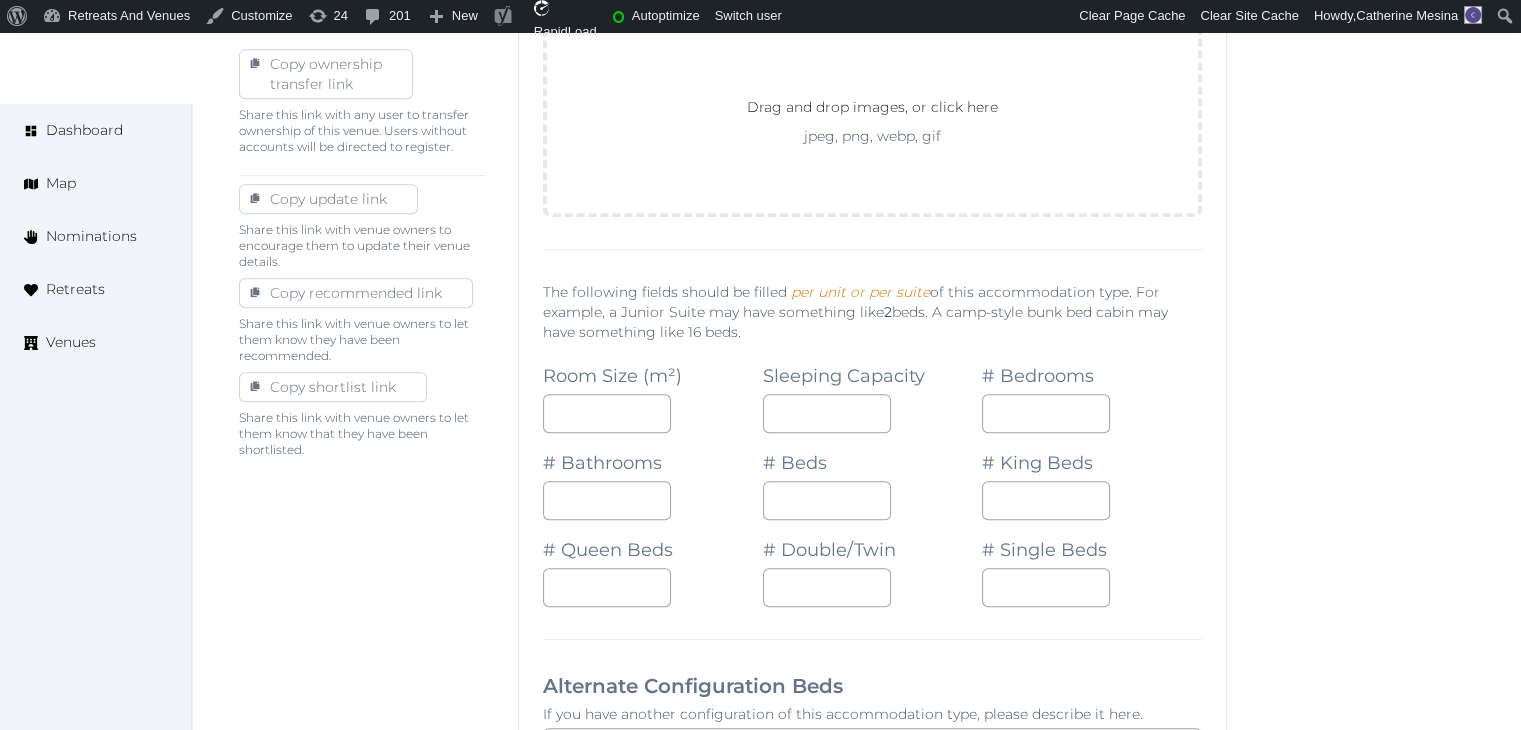 click at bounding box center (873, 587) 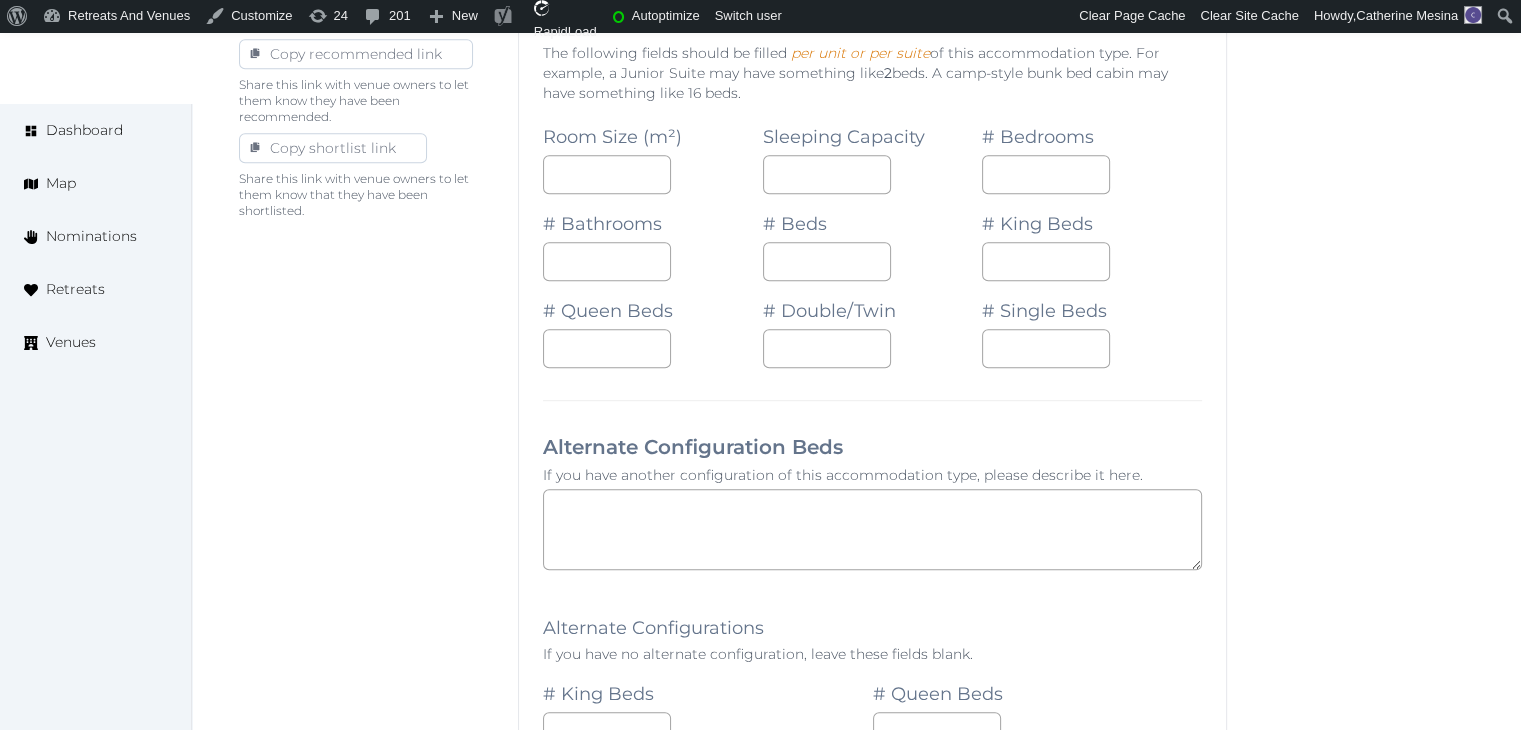 scroll, scrollTop: 1500, scrollLeft: 0, axis: vertical 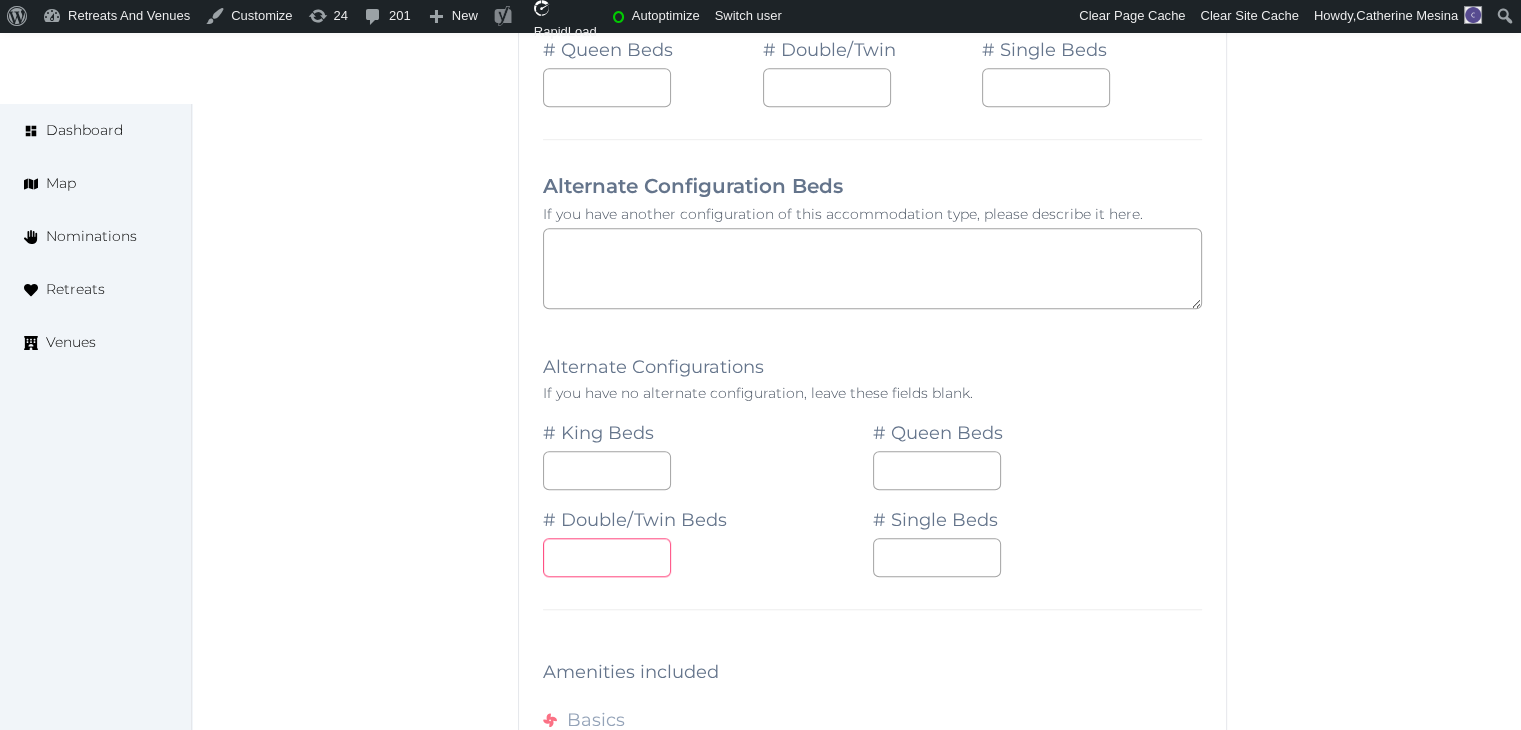 click at bounding box center (607, 557) 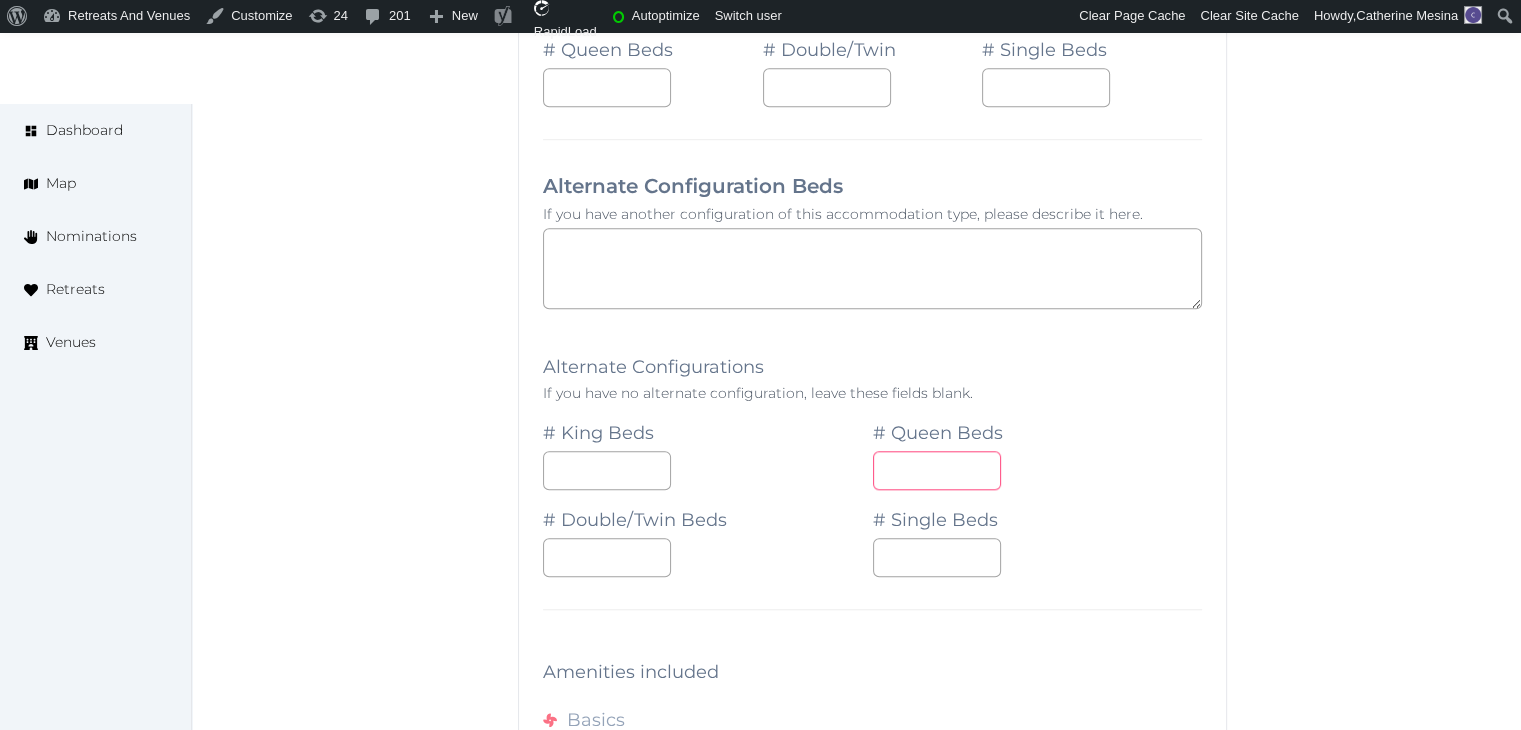 click at bounding box center (937, 470) 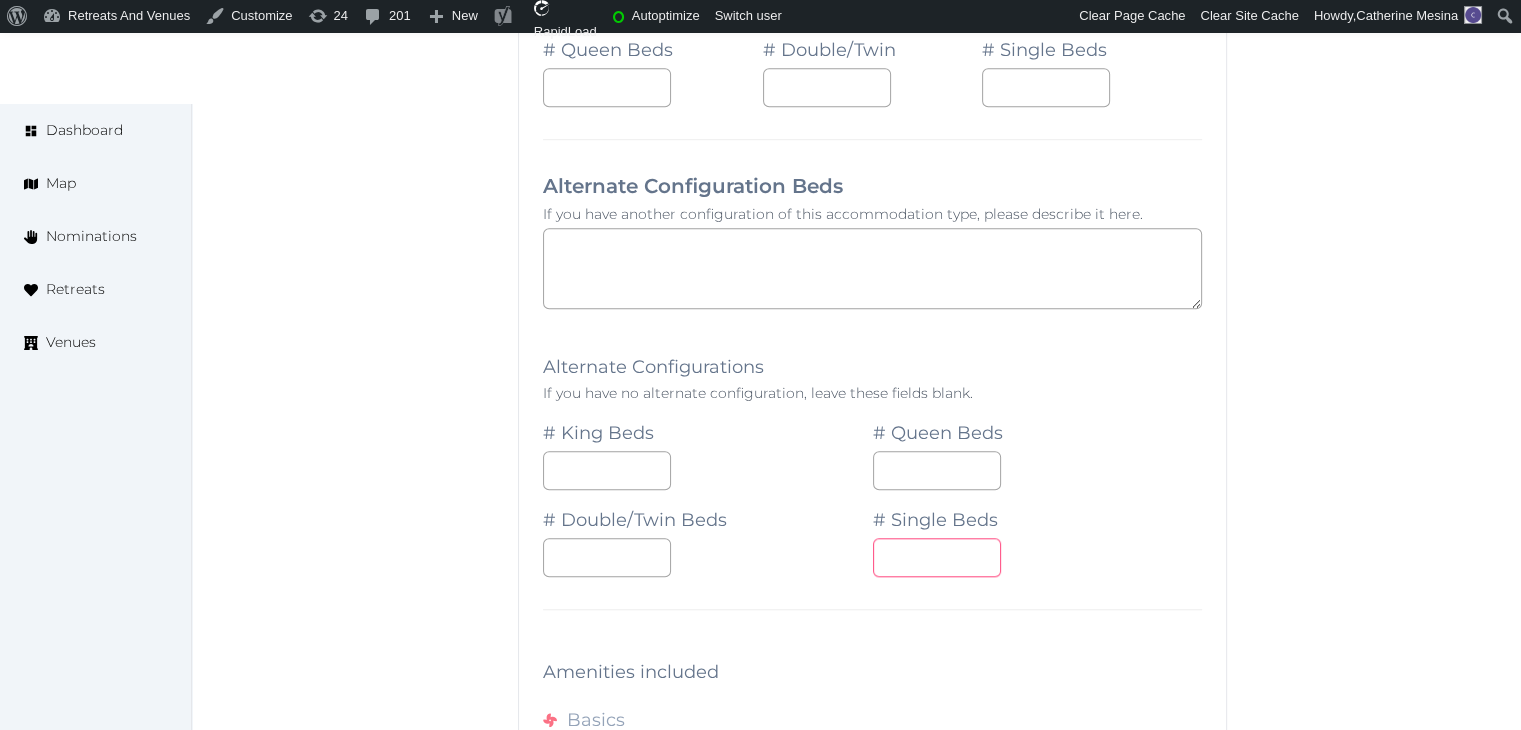 click at bounding box center (937, 557) 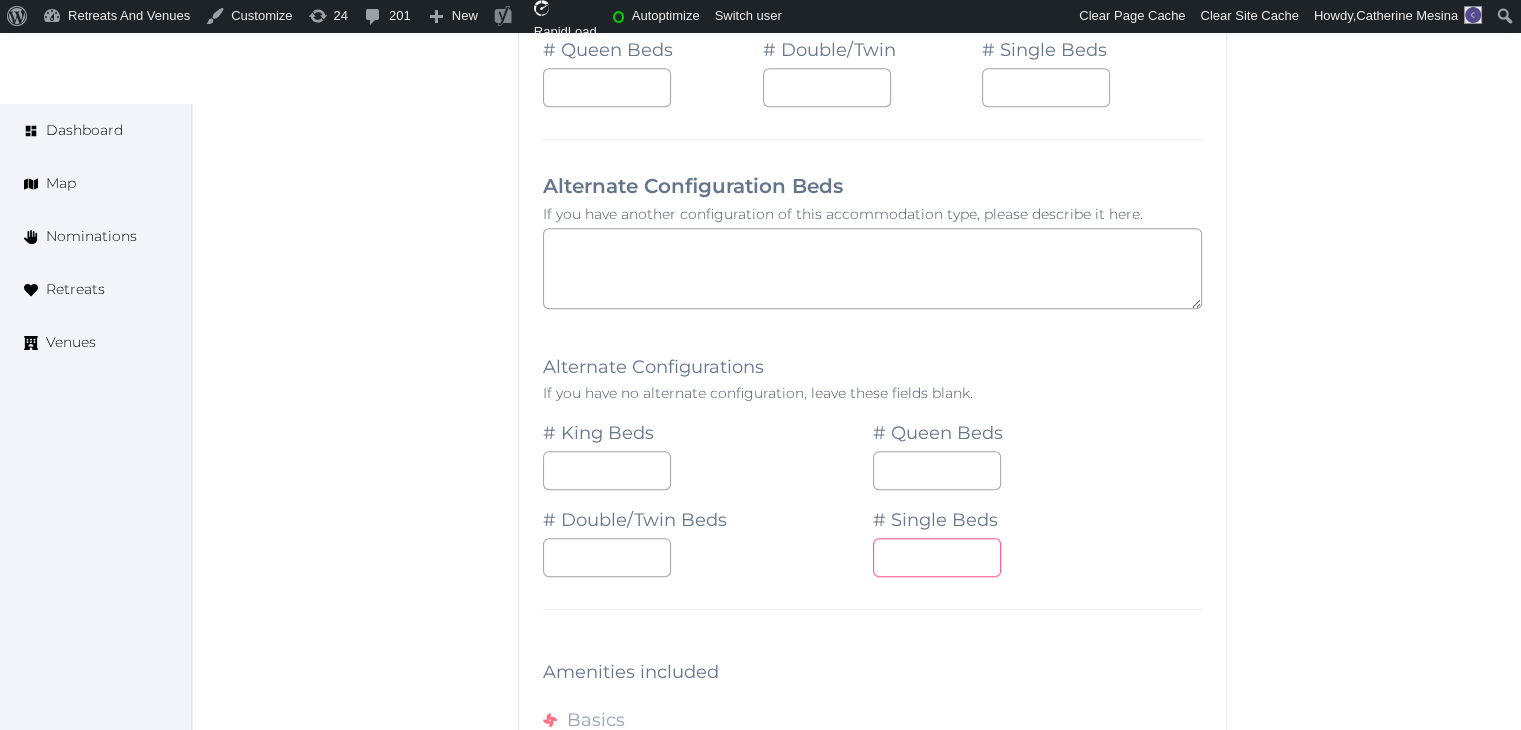 type on "*" 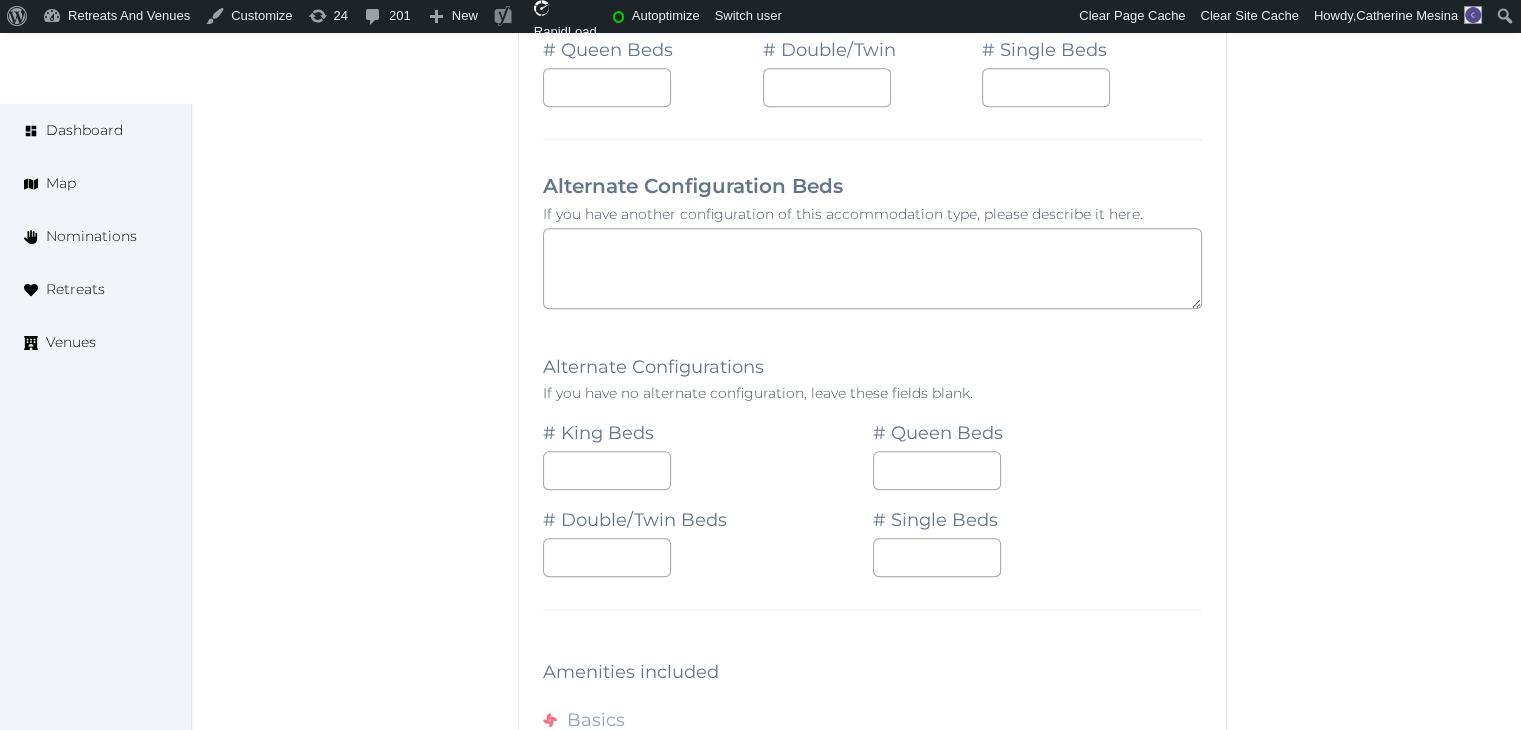click on "**********" at bounding box center [872, 367] 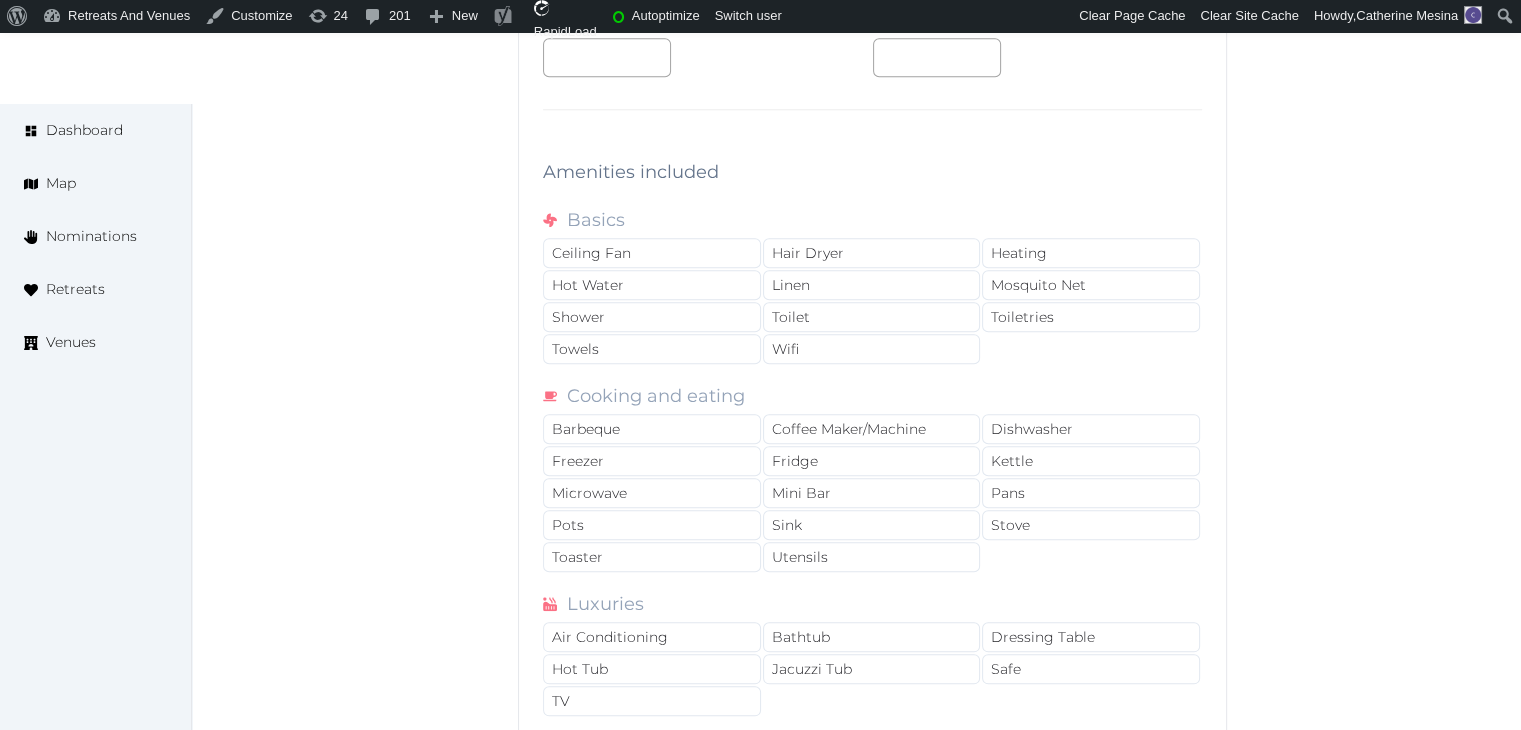 scroll, scrollTop: 2200, scrollLeft: 0, axis: vertical 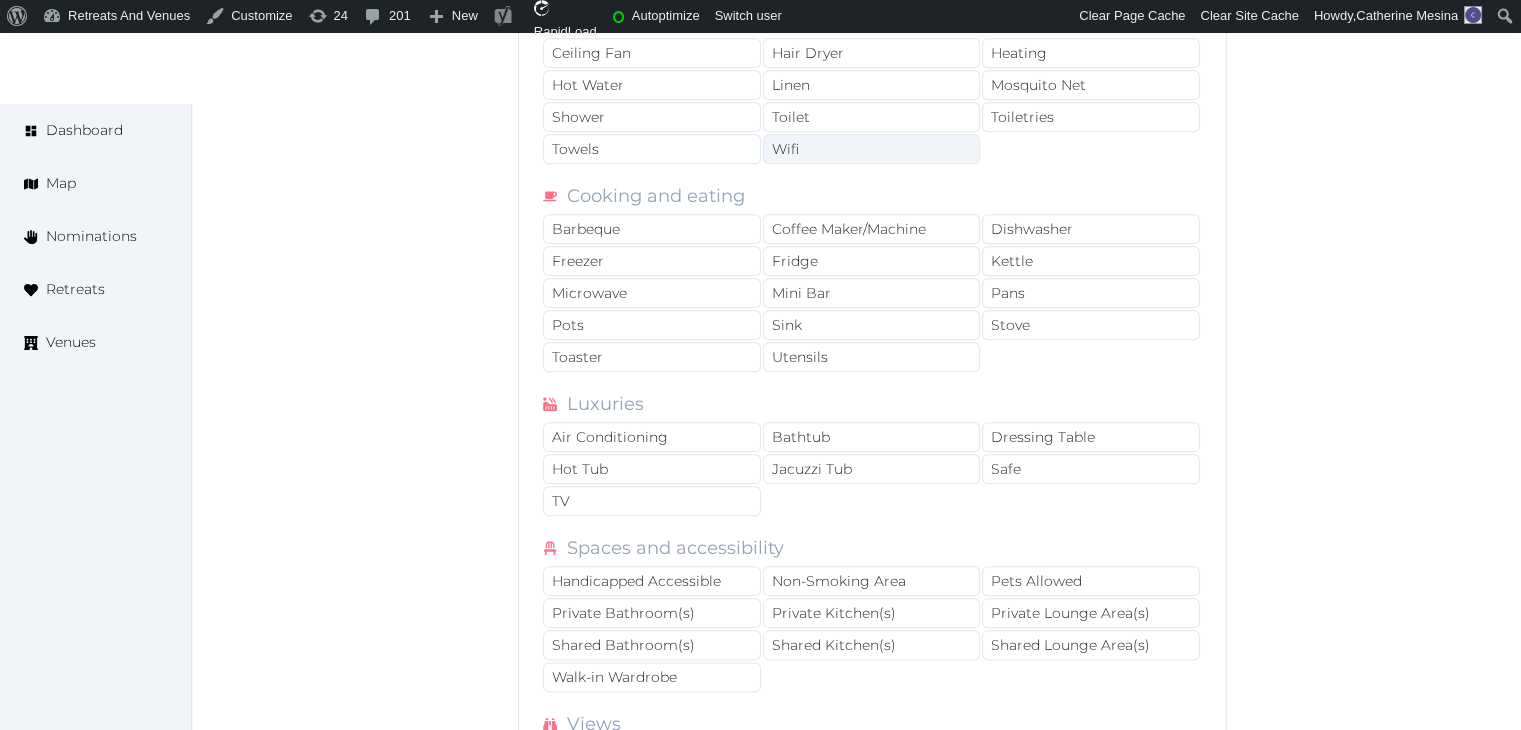 click on "Wifi" at bounding box center (872, 149) 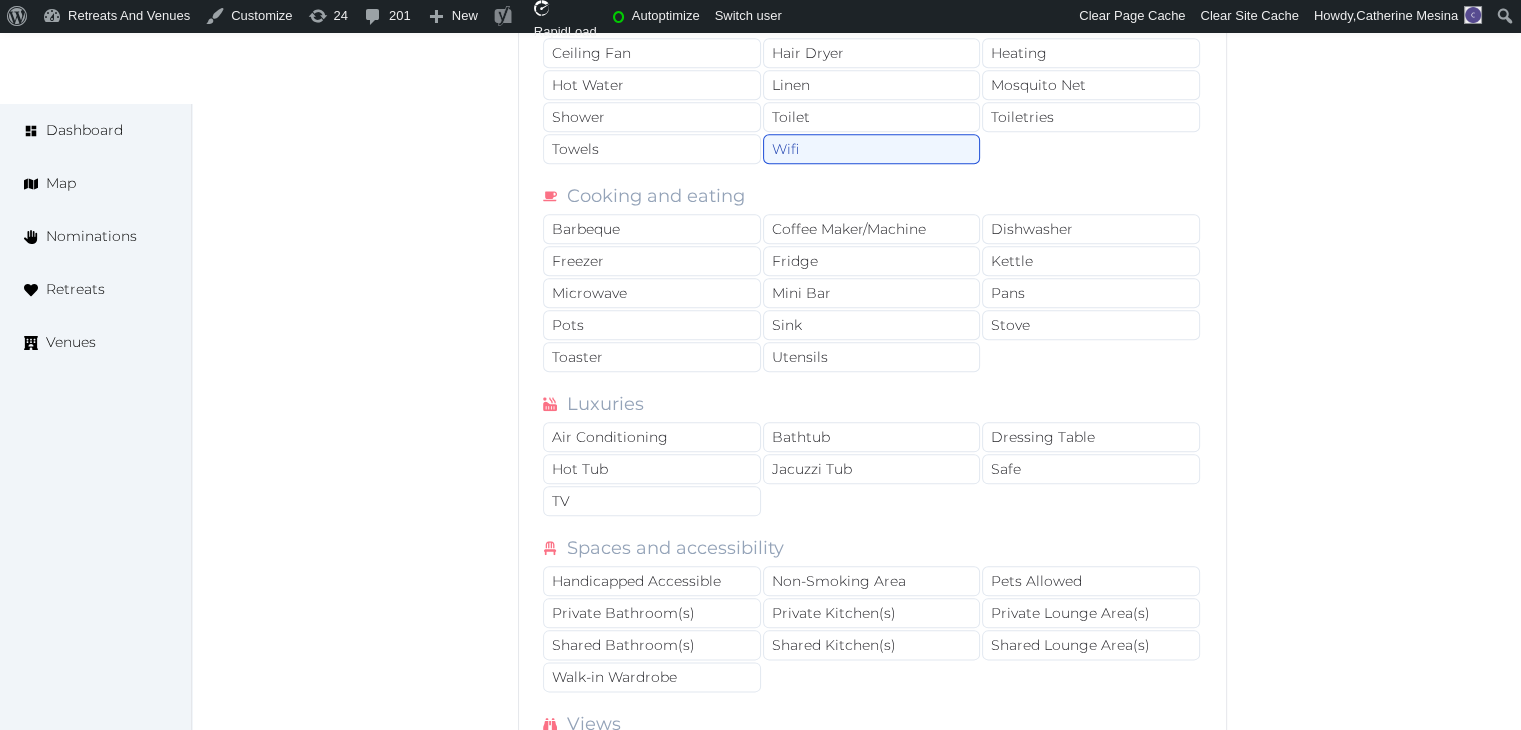 drag, startPoint x: 699, startPoint y: 438, endPoint x: 685, endPoint y: 527, distance: 90.0944 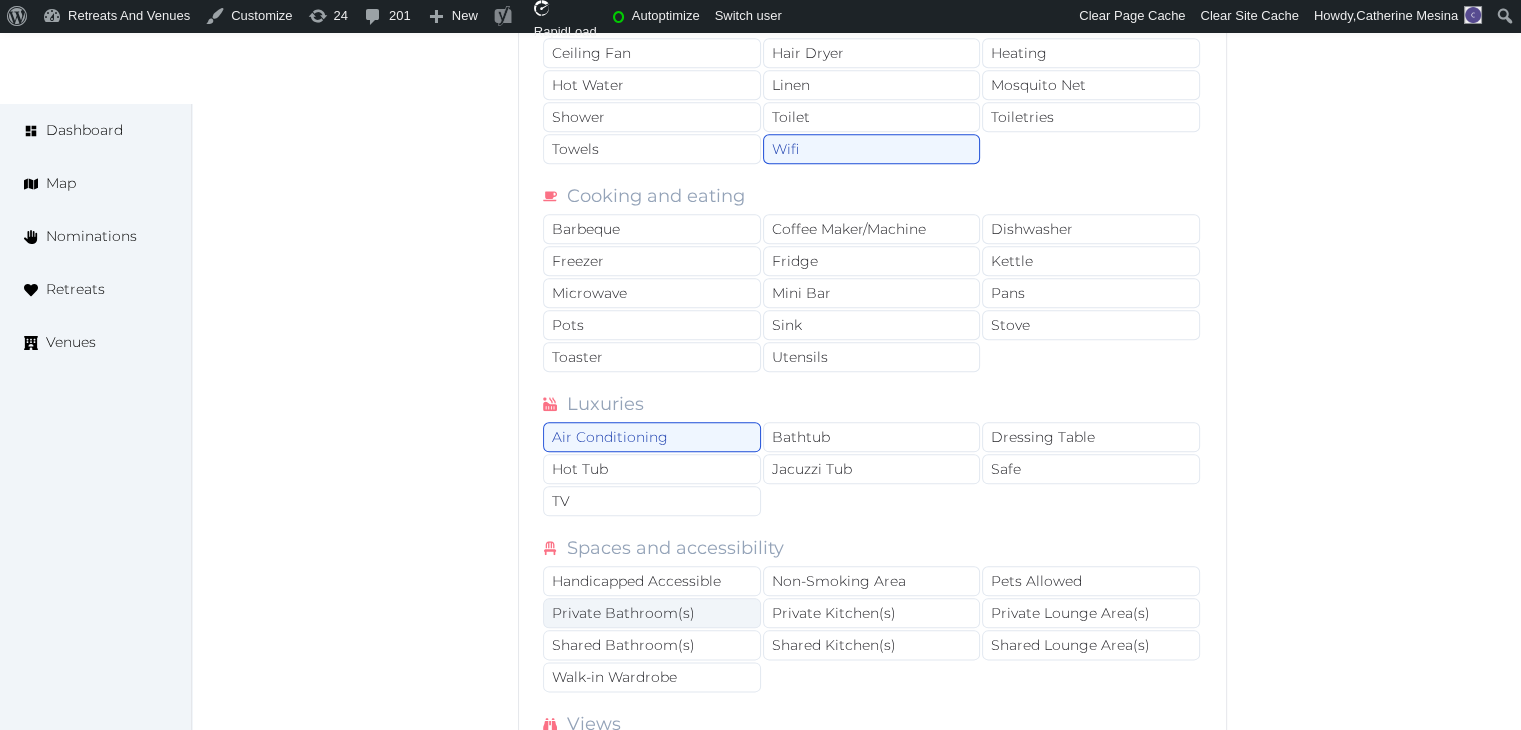 click on "Private Bathroom(s)" at bounding box center (652, 613) 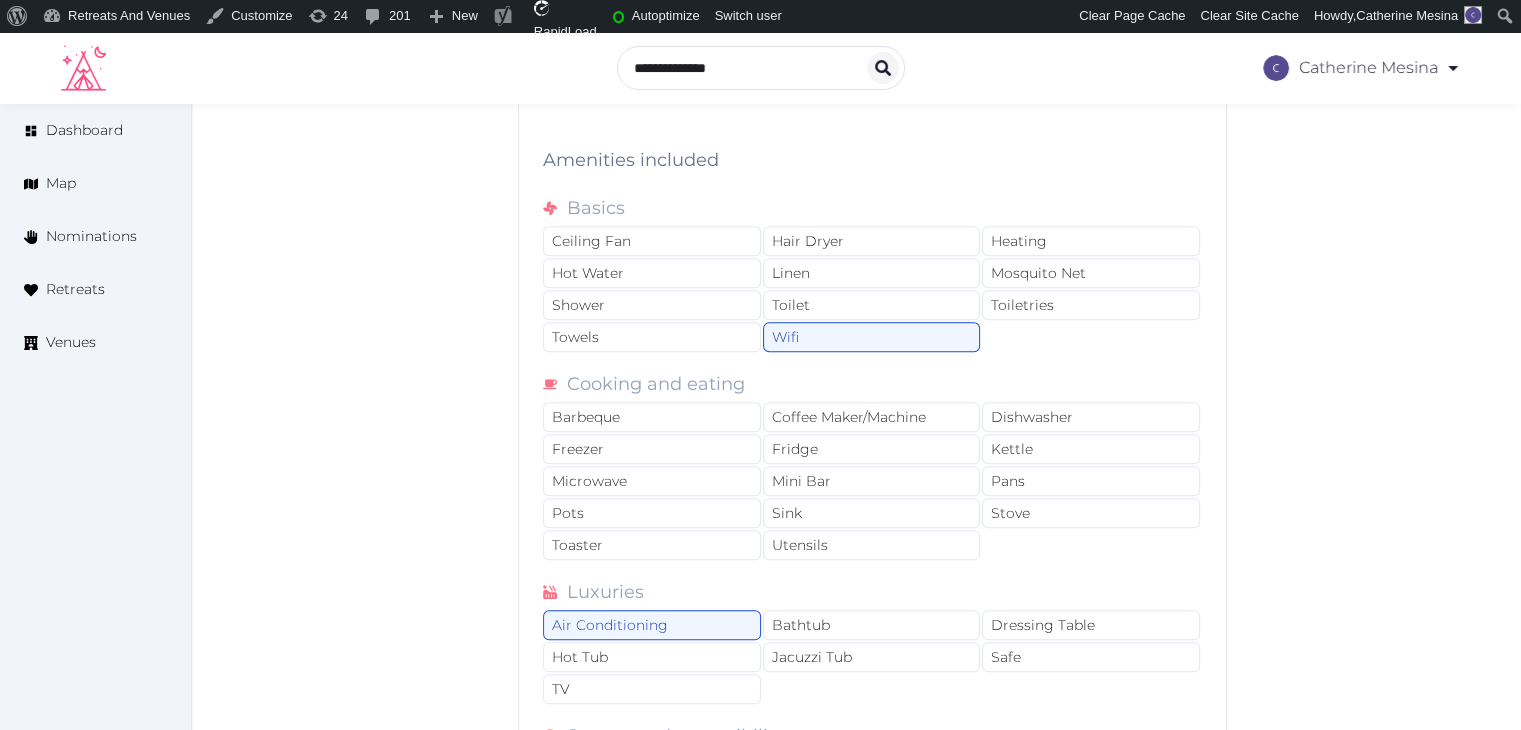 scroll, scrollTop: 2000, scrollLeft: 0, axis: vertical 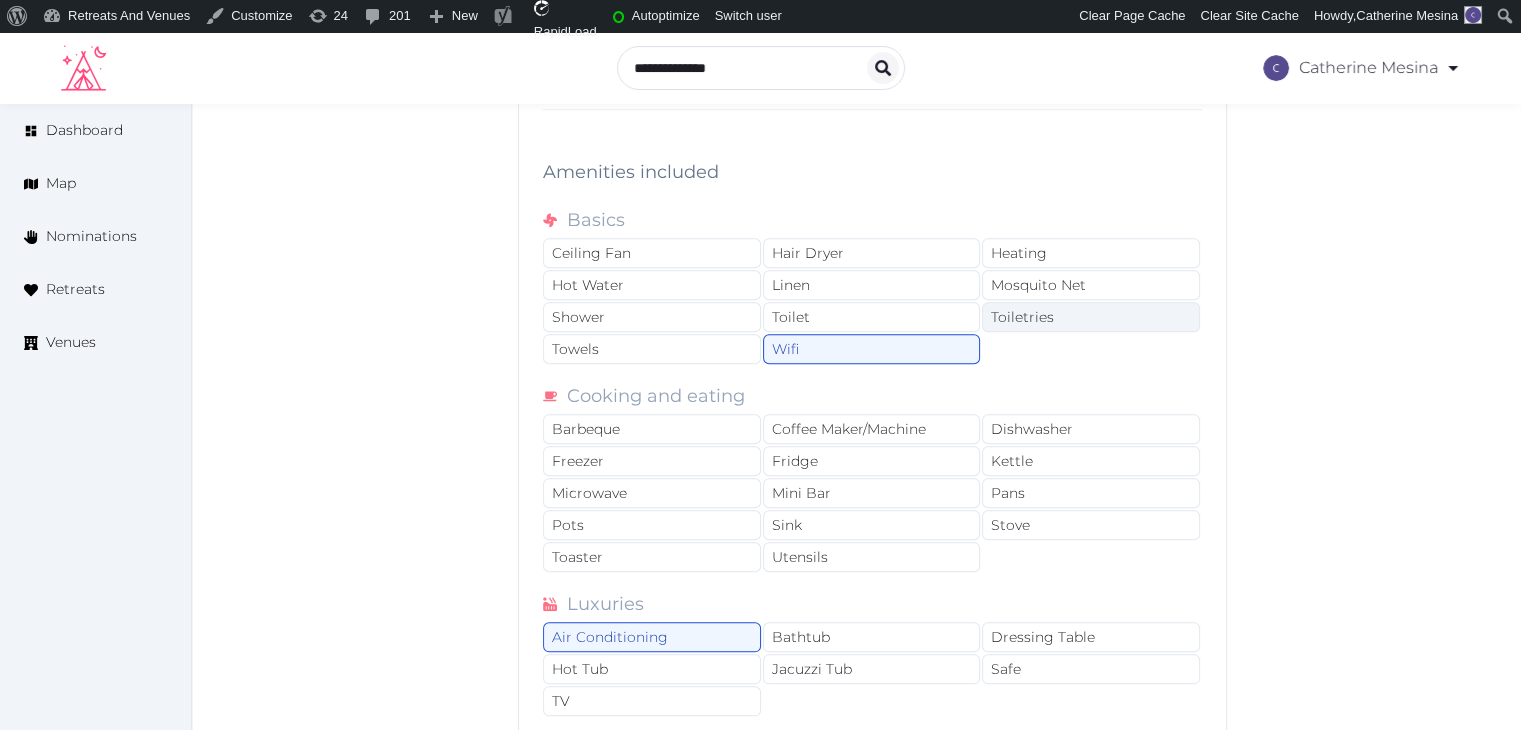 click on "Toiletries" at bounding box center [1091, 317] 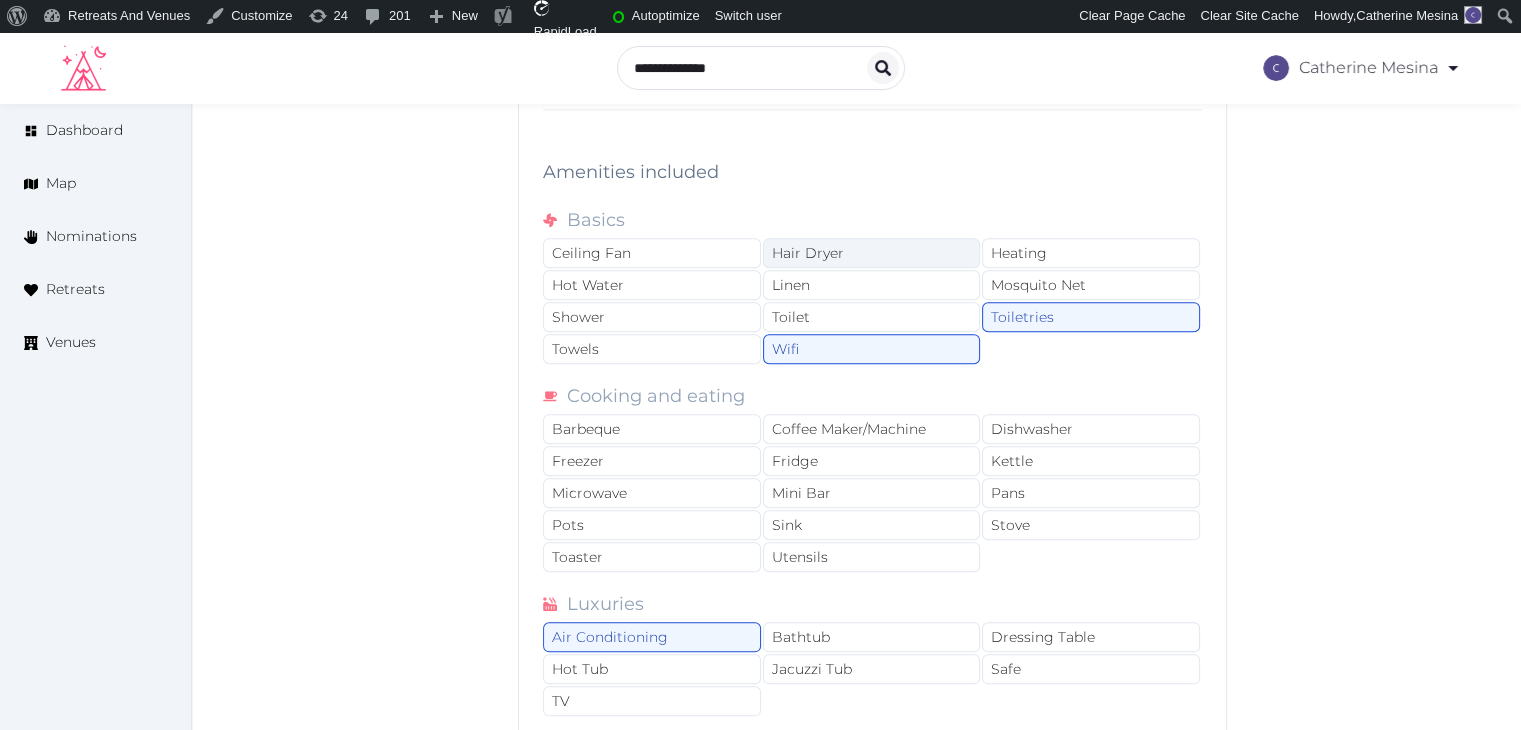 click on "Hair Dryer" at bounding box center (872, 253) 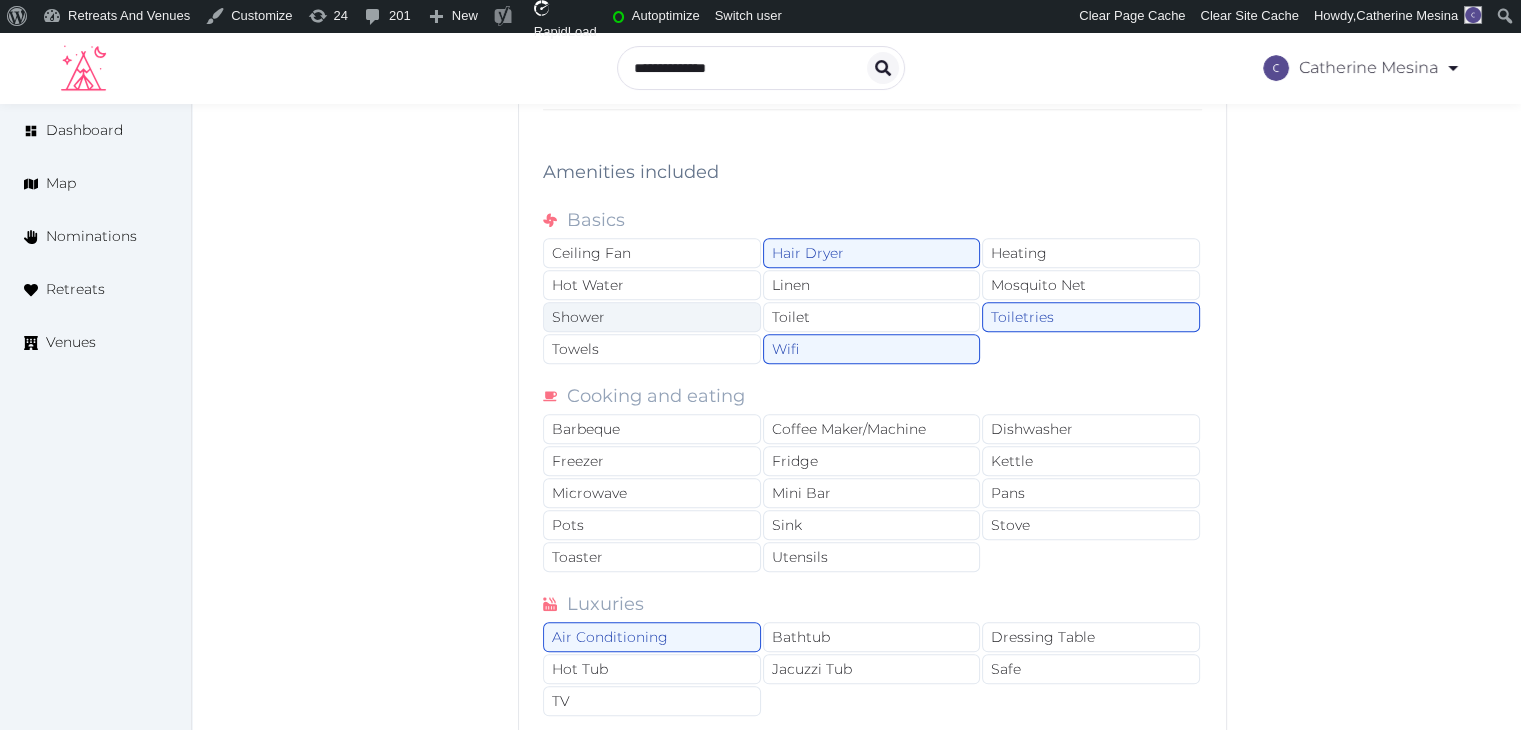 click on "Shower" at bounding box center (652, 317) 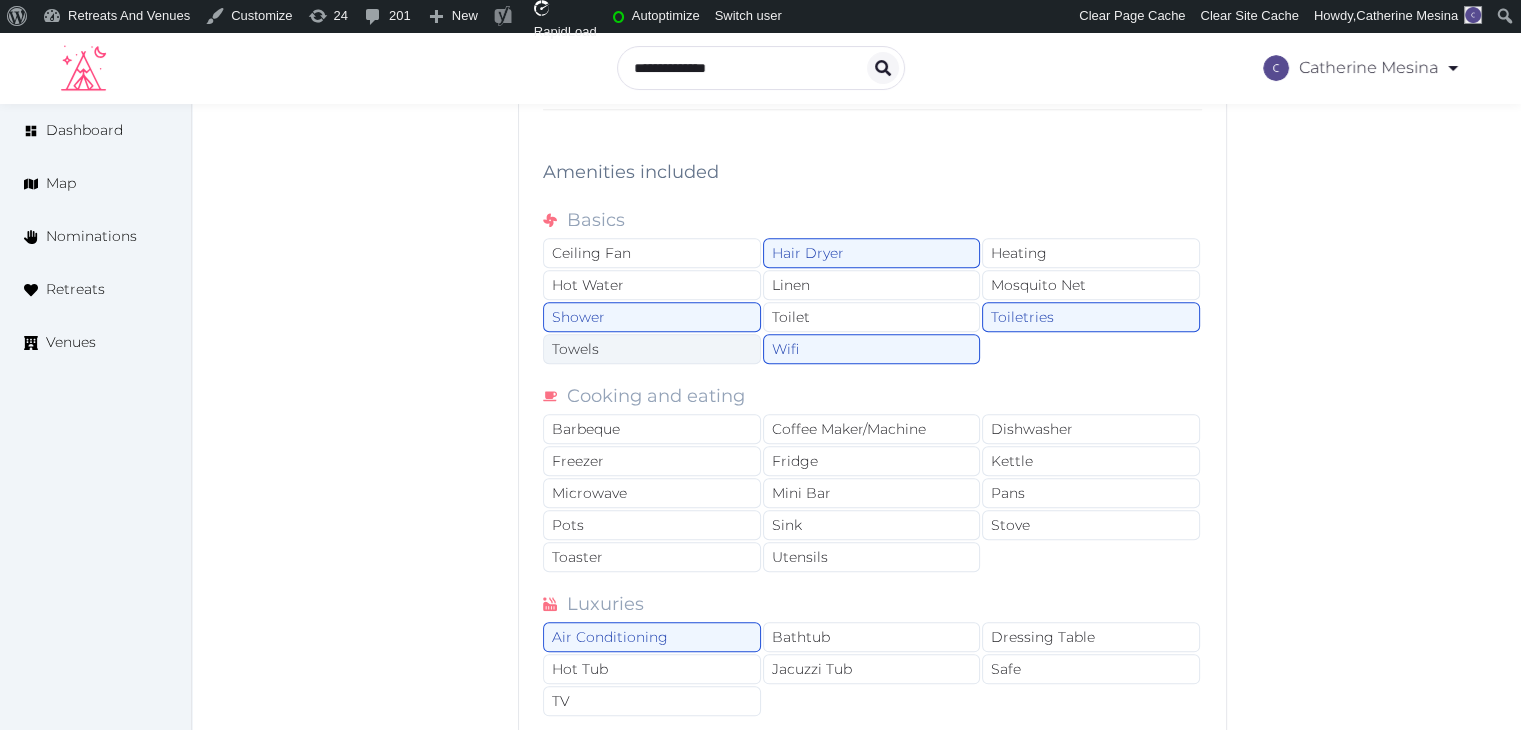 click on "Towels" at bounding box center (652, 349) 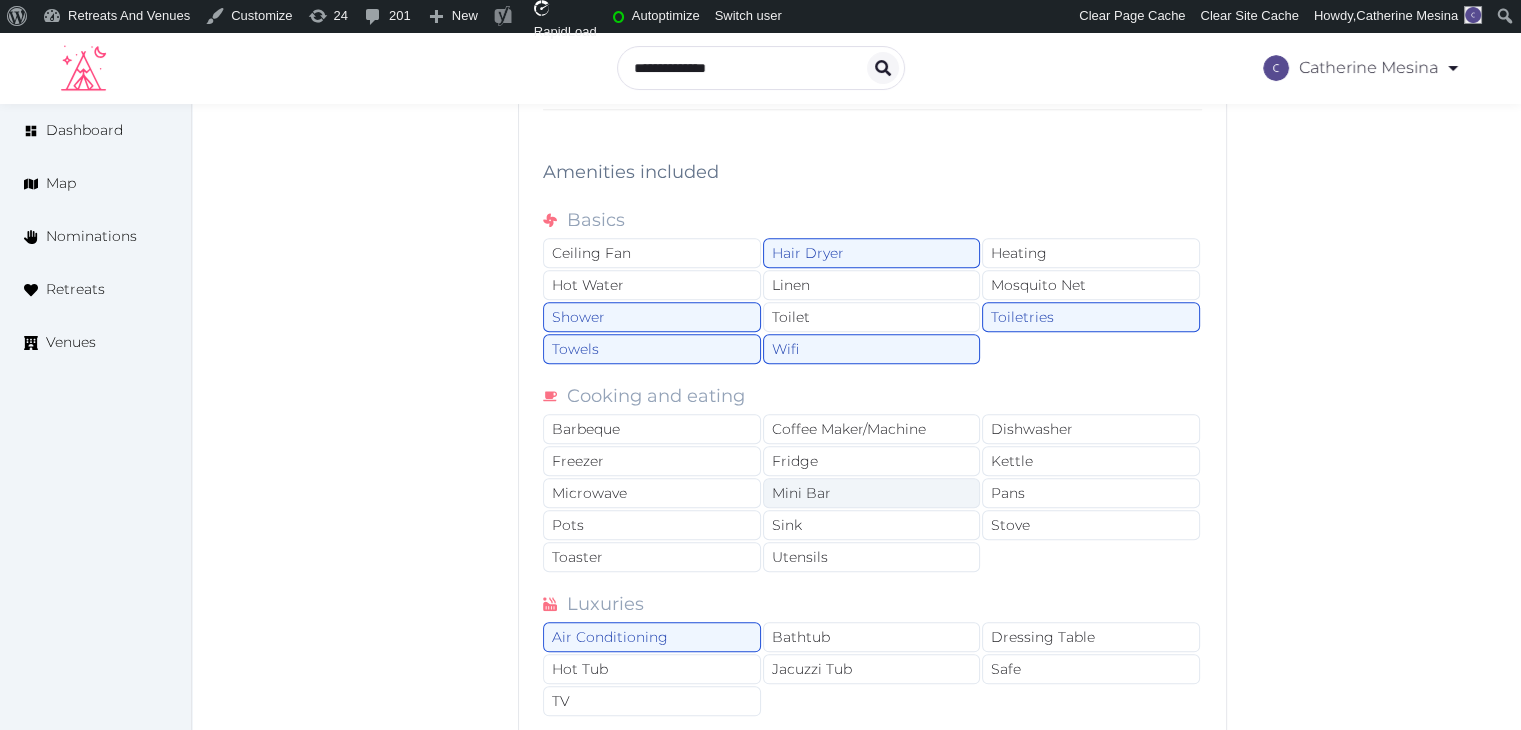 click on "Mini Bar" at bounding box center (872, 493) 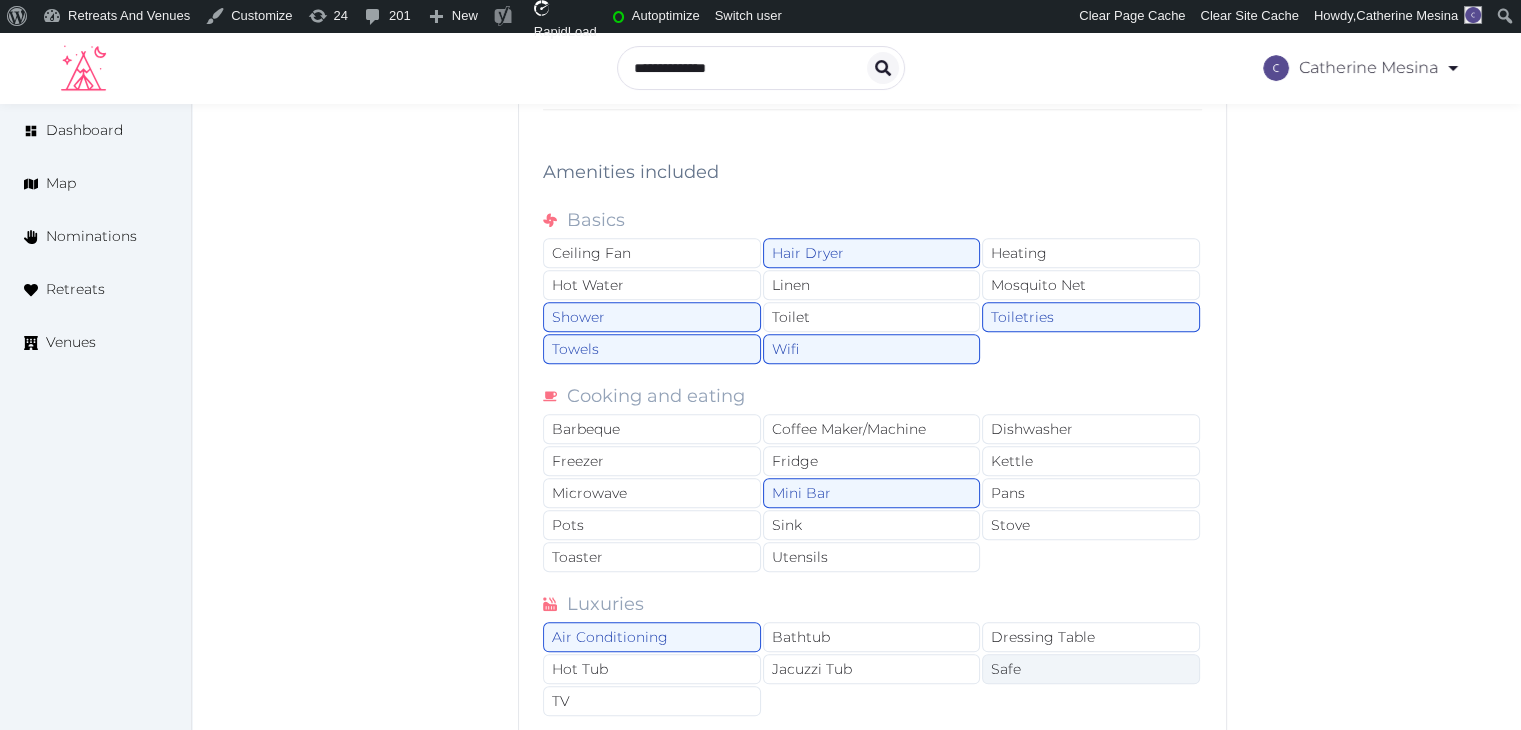 click on "Safe" at bounding box center (1091, 669) 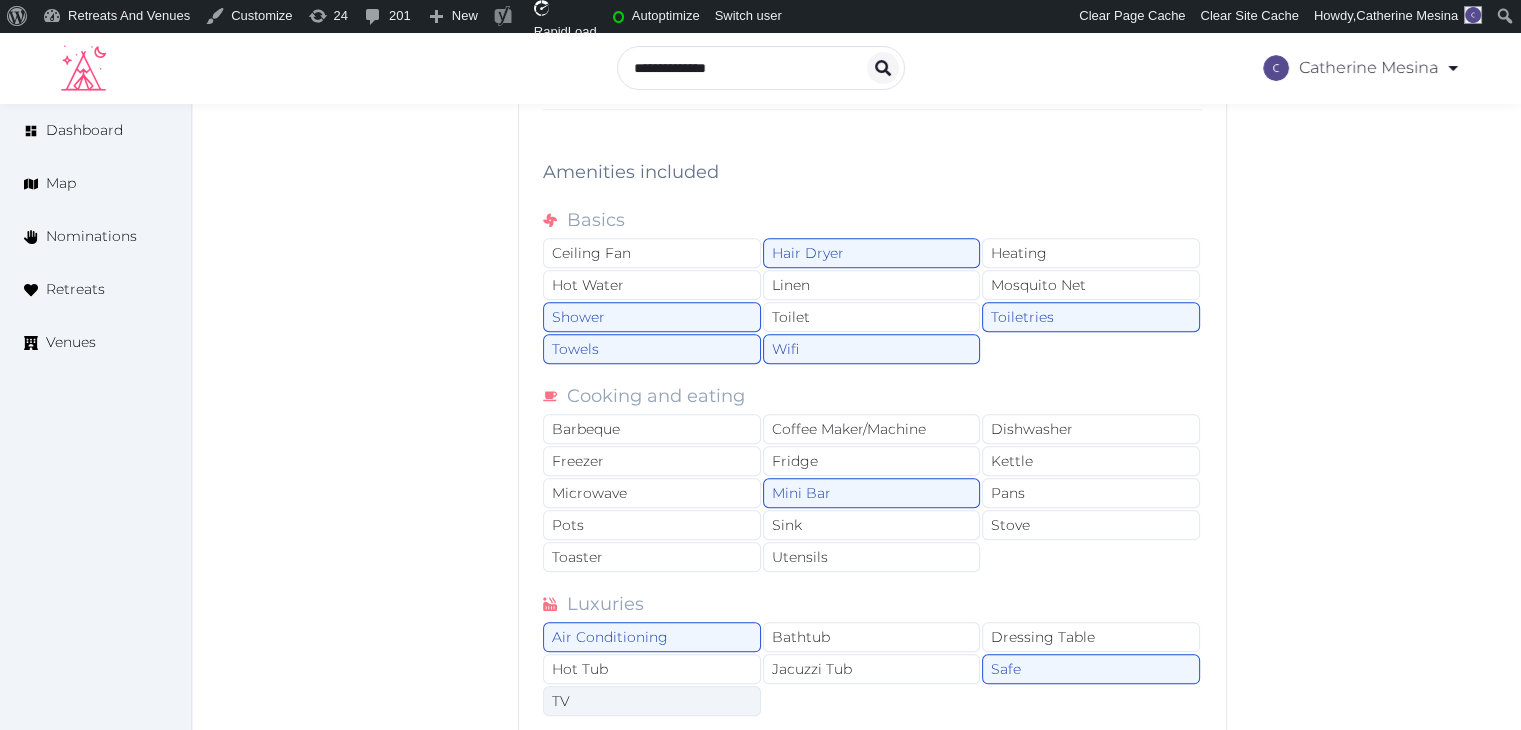 click on "TV" at bounding box center [652, 701] 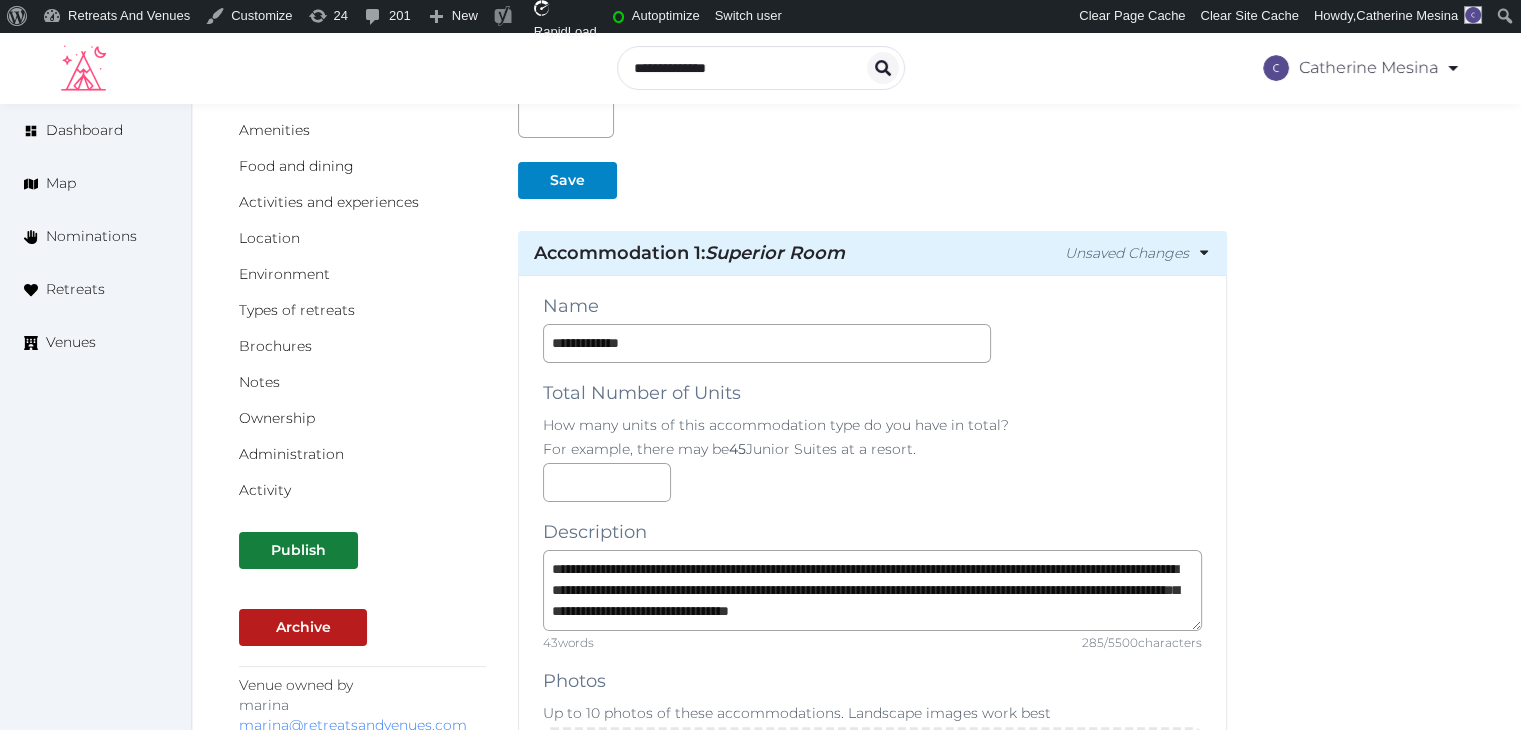 scroll, scrollTop: 0, scrollLeft: 0, axis: both 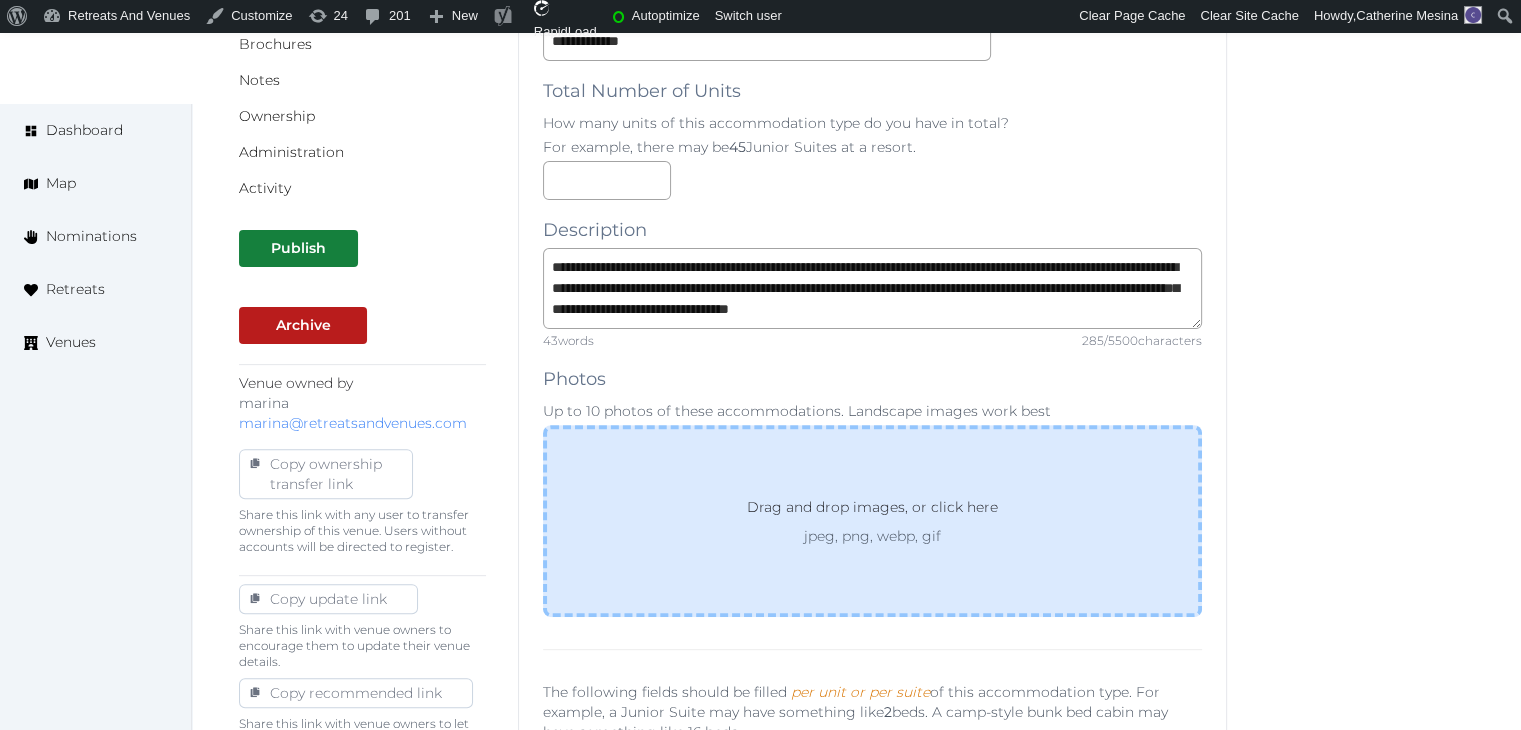click on "Drag and drop images, or click here jpeg, png, webp, gif" at bounding box center [872, 521] 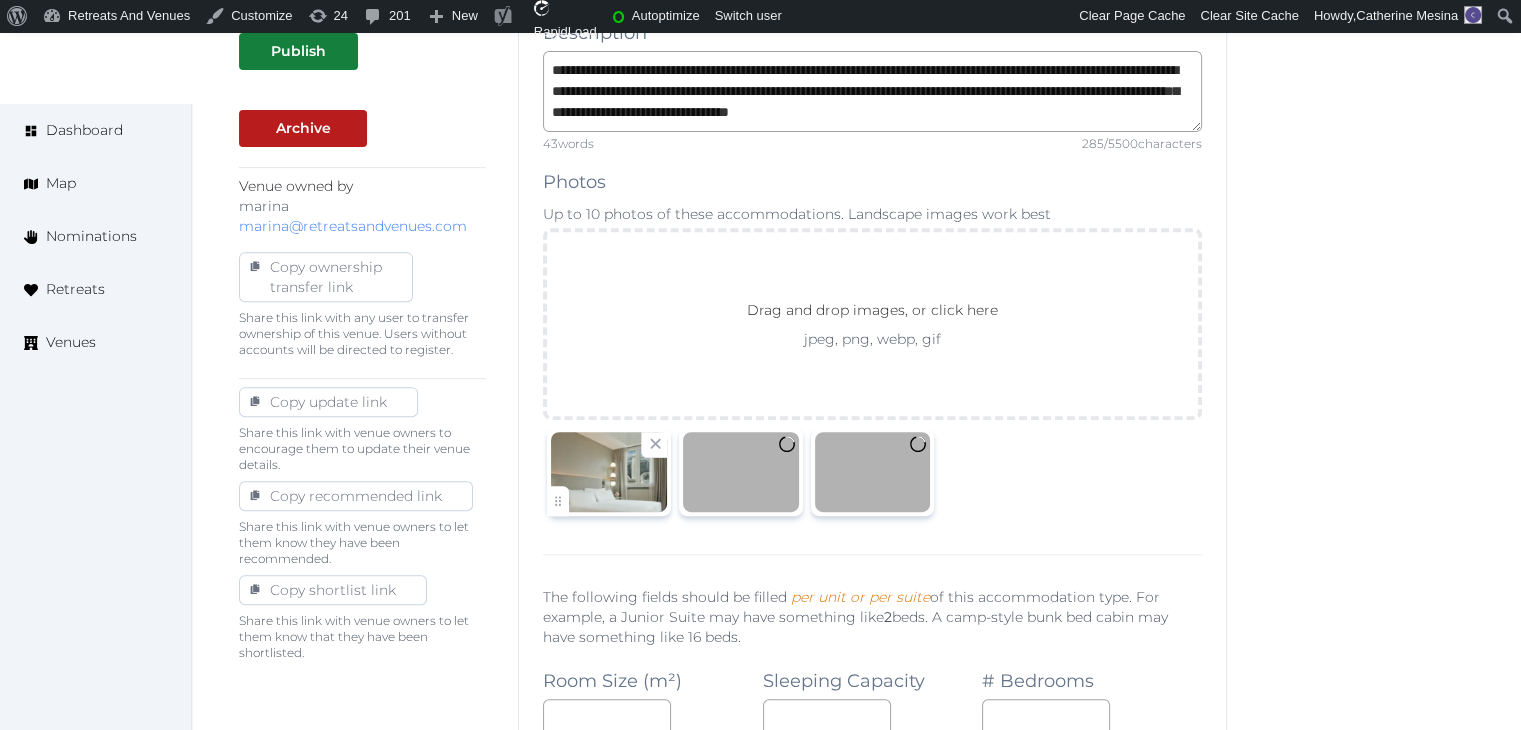 scroll, scrollTop: 800, scrollLeft: 0, axis: vertical 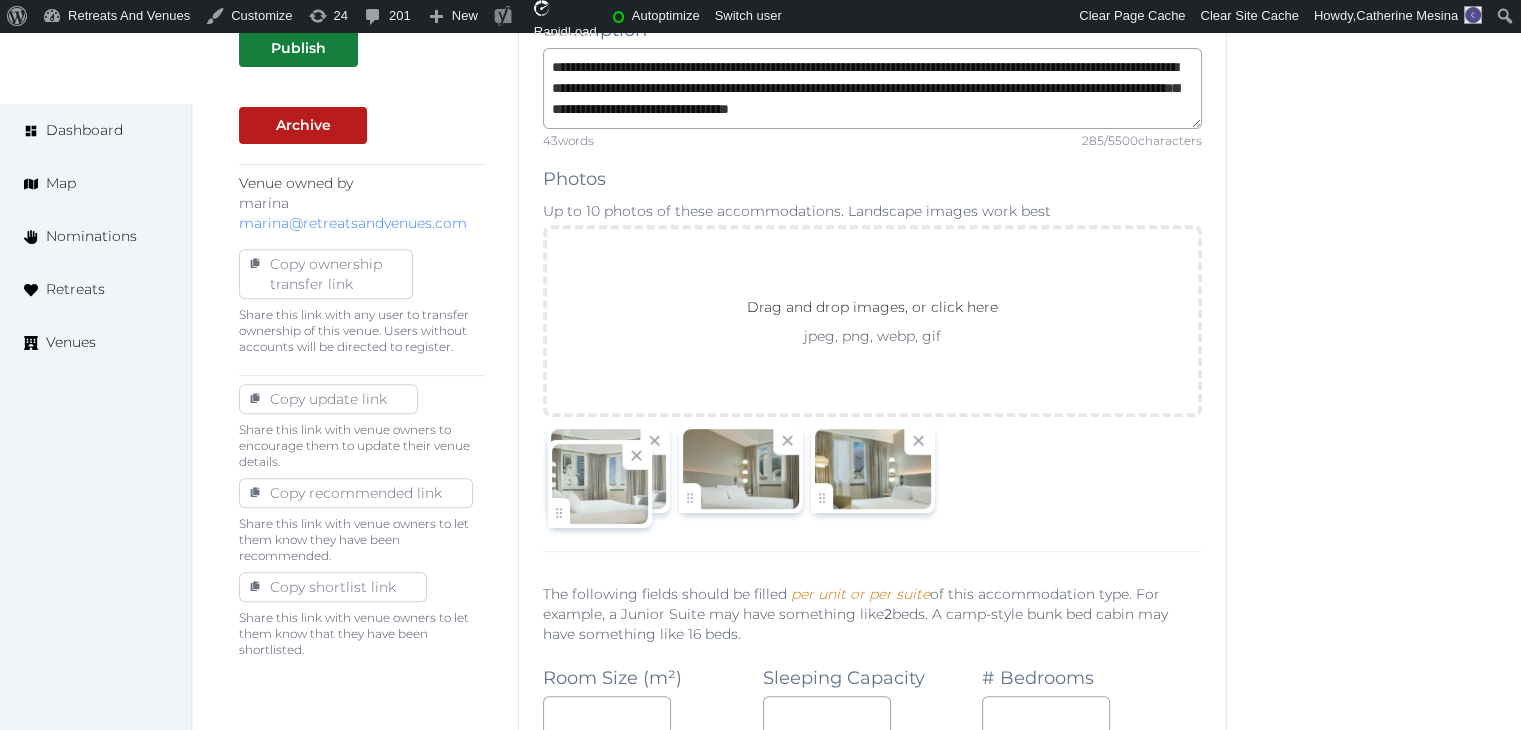 drag, startPoint x: 821, startPoint y: 486, endPoint x: 712, endPoint y: 537, distance: 120.34118 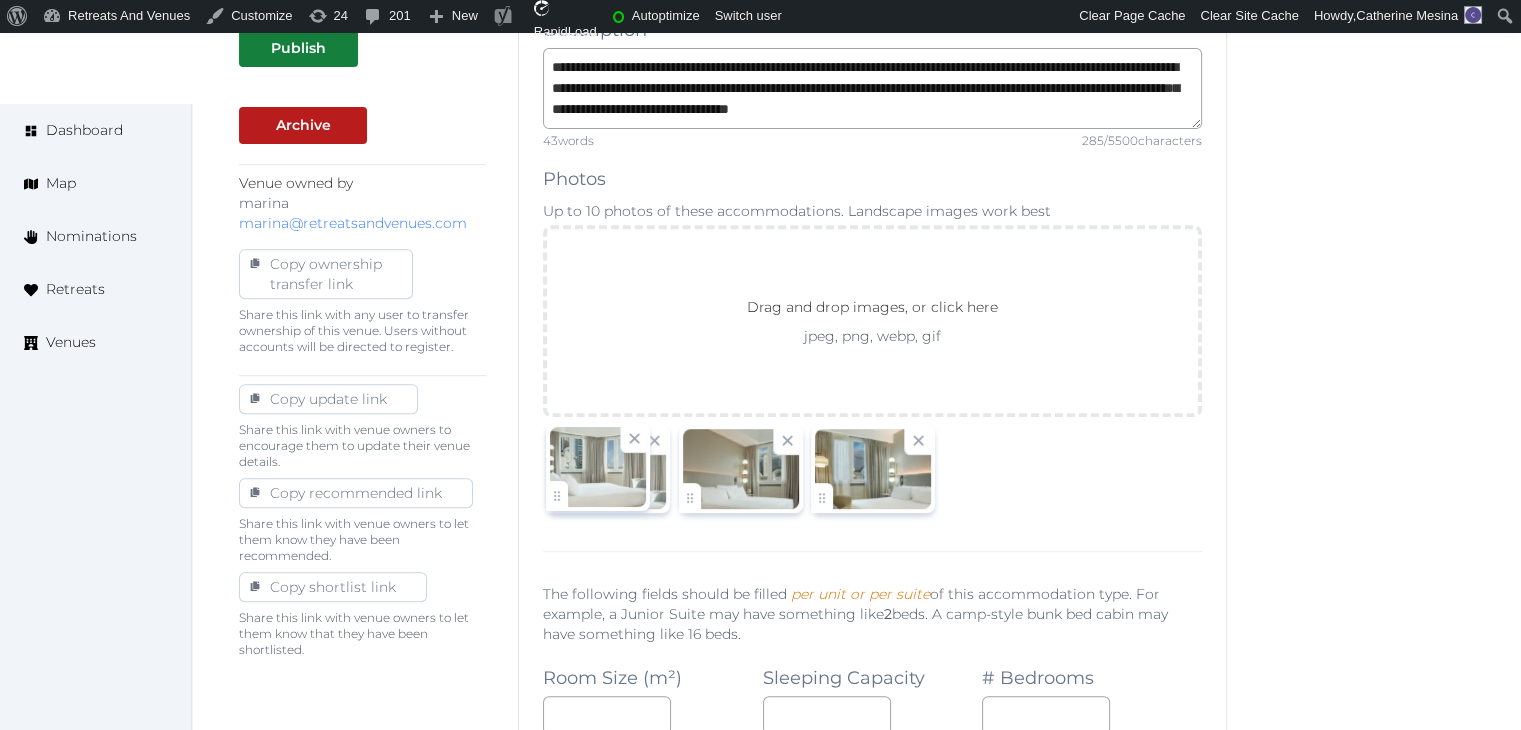 click on "Catherine Mesina   Account My Venue Listings My Retreats Logout      Dashboard Map Nominations Retreats Venues Edit venue 20 %  complete Fill out all the fields in your listing to increase its completion percentage.   A higher completion percentage will make your listing more attractive and result in better matches. Hotel NH Collection Buenos Aires Crillón   (Draft) Preview  listing   Open    Close CRM Lead Basic details Pricing and policies Retreat spaces Meeting spaces Accommodations Amenities Food and dining Activities and experiences Location Environment Types of retreats Brochures Notes Ownership Administration Activity Publish Archive Venue owned by marina marina@retreatsandvenues.com Copy ownership transfer link Share this link with any user to transfer ownership of this venue. Users without accounts will be directed to register. Copy update link Share this link with venue owners to encourage them to update their venue details. ** /" at bounding box center (760, 1027) 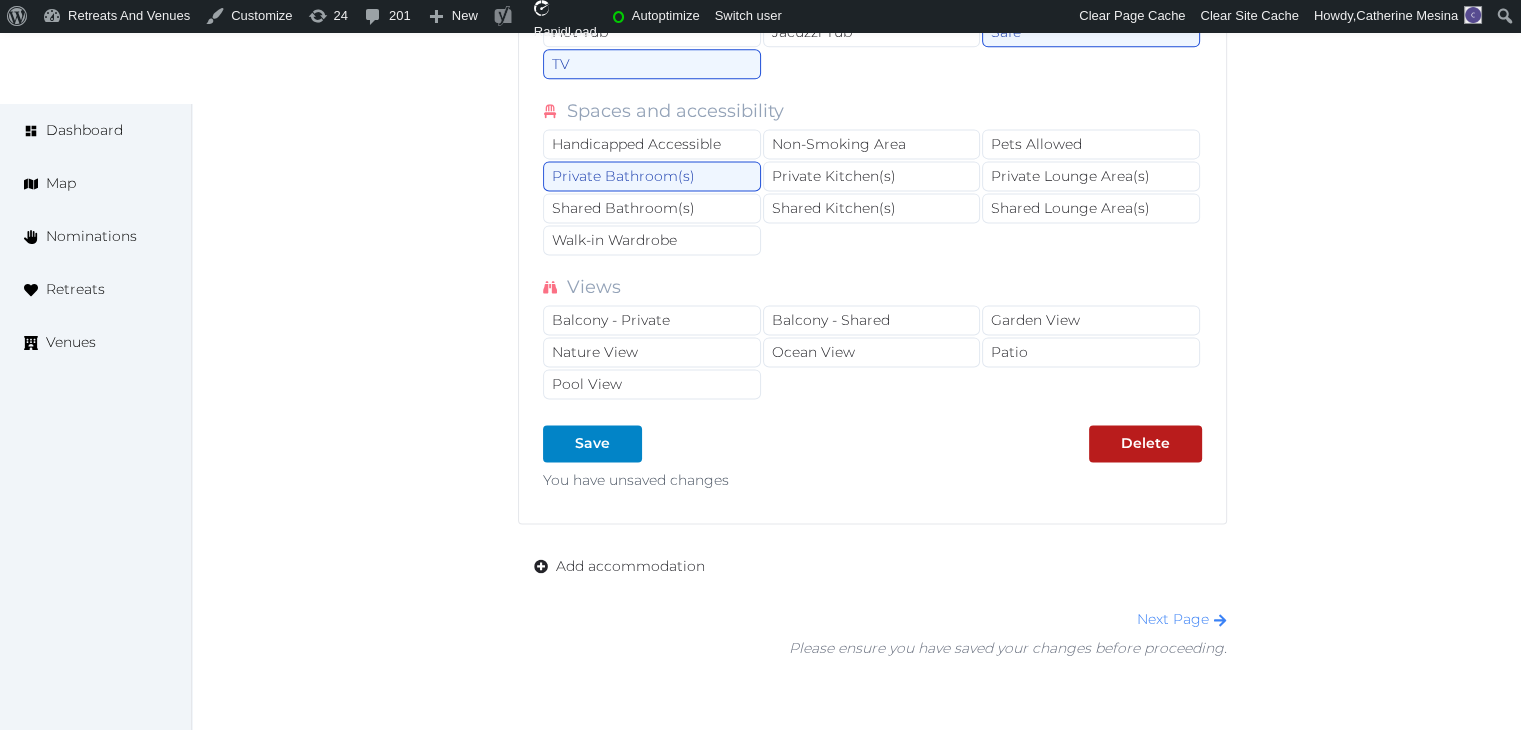 scroll, scrollTop: 2800, scrollLeft: 0, axis: vertical 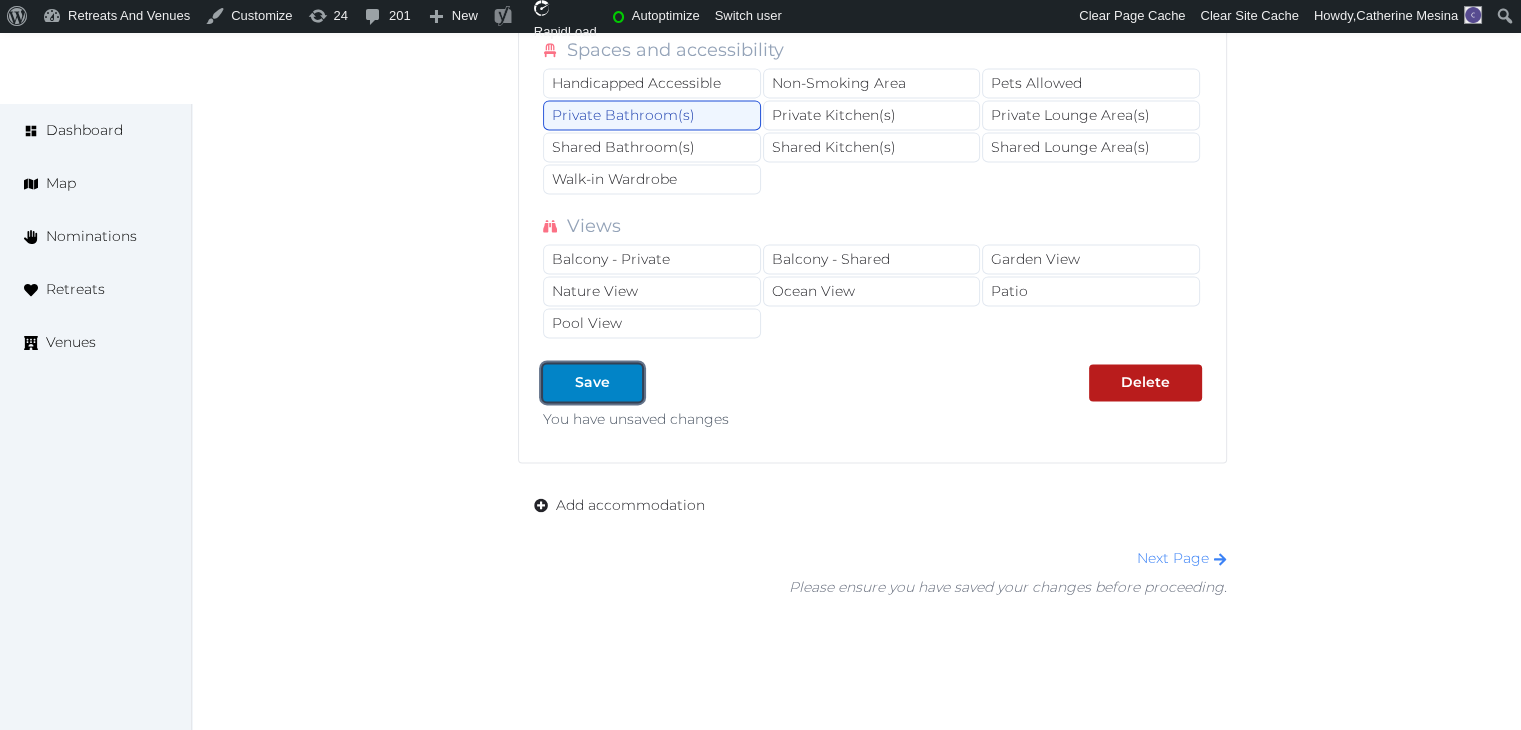 drag, startPoint x: 599, startPoint y: 370, endPoint x: 600, endPoint y: 395, distance: 25.019993 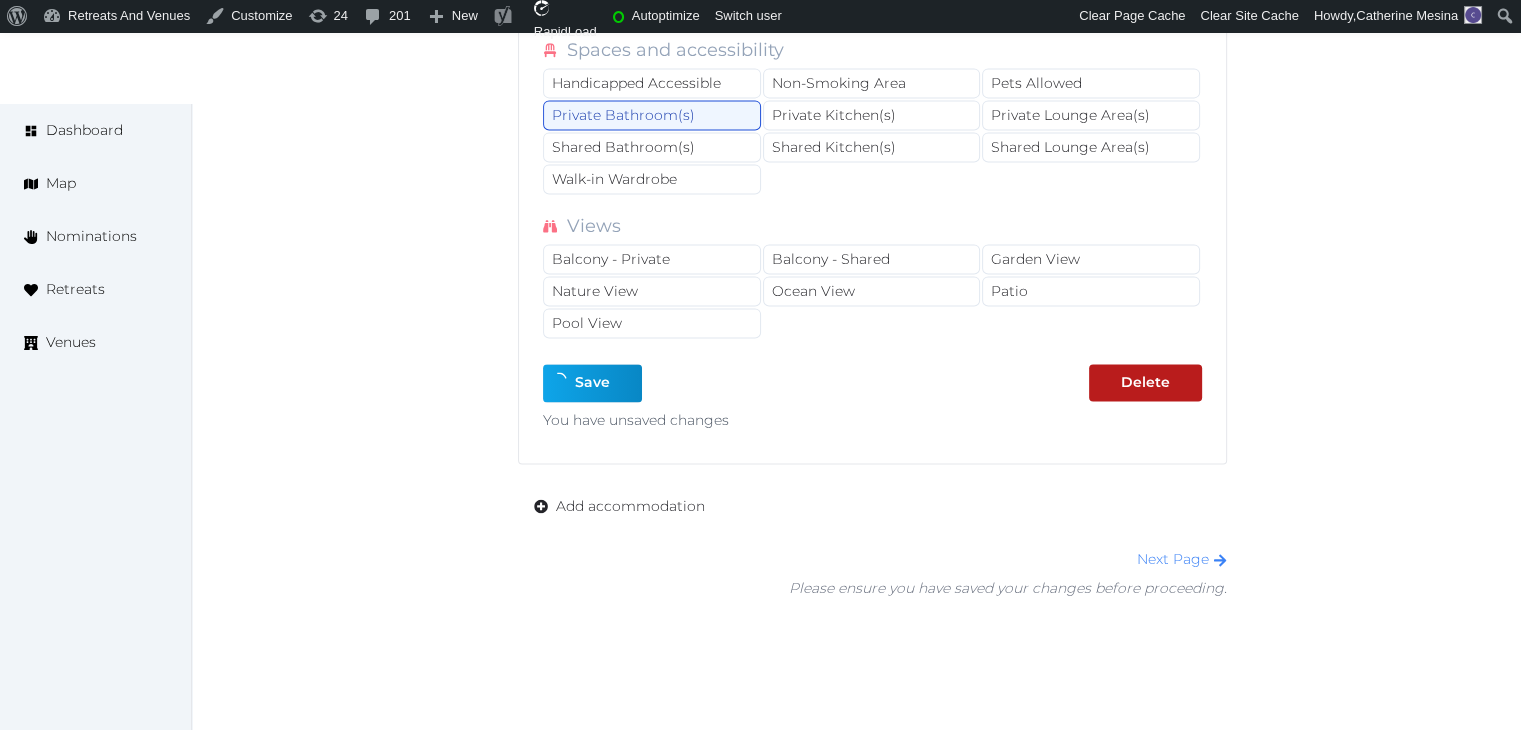 type on "*" 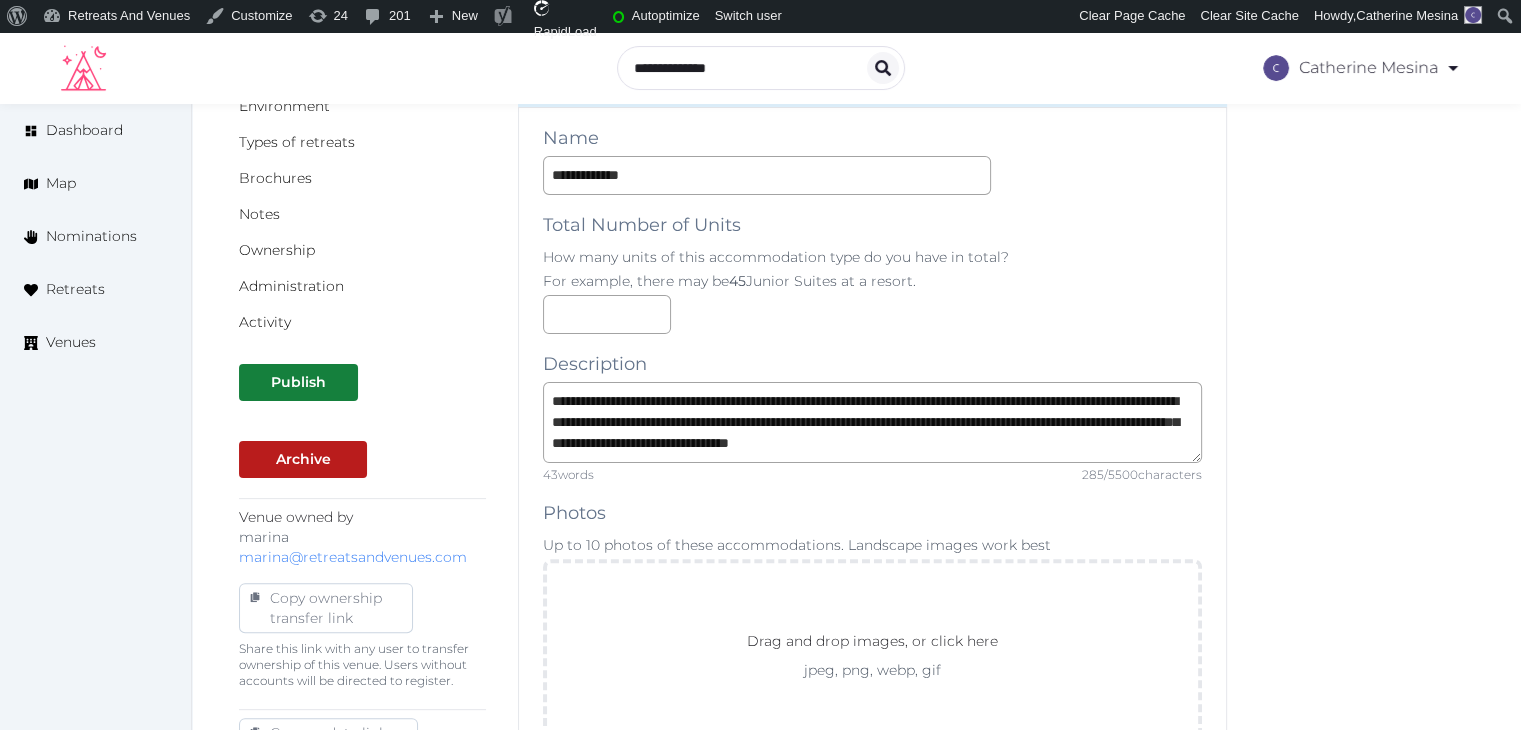 scroll, scrollTop: 200, scrollLeft: 0, axis: vertical 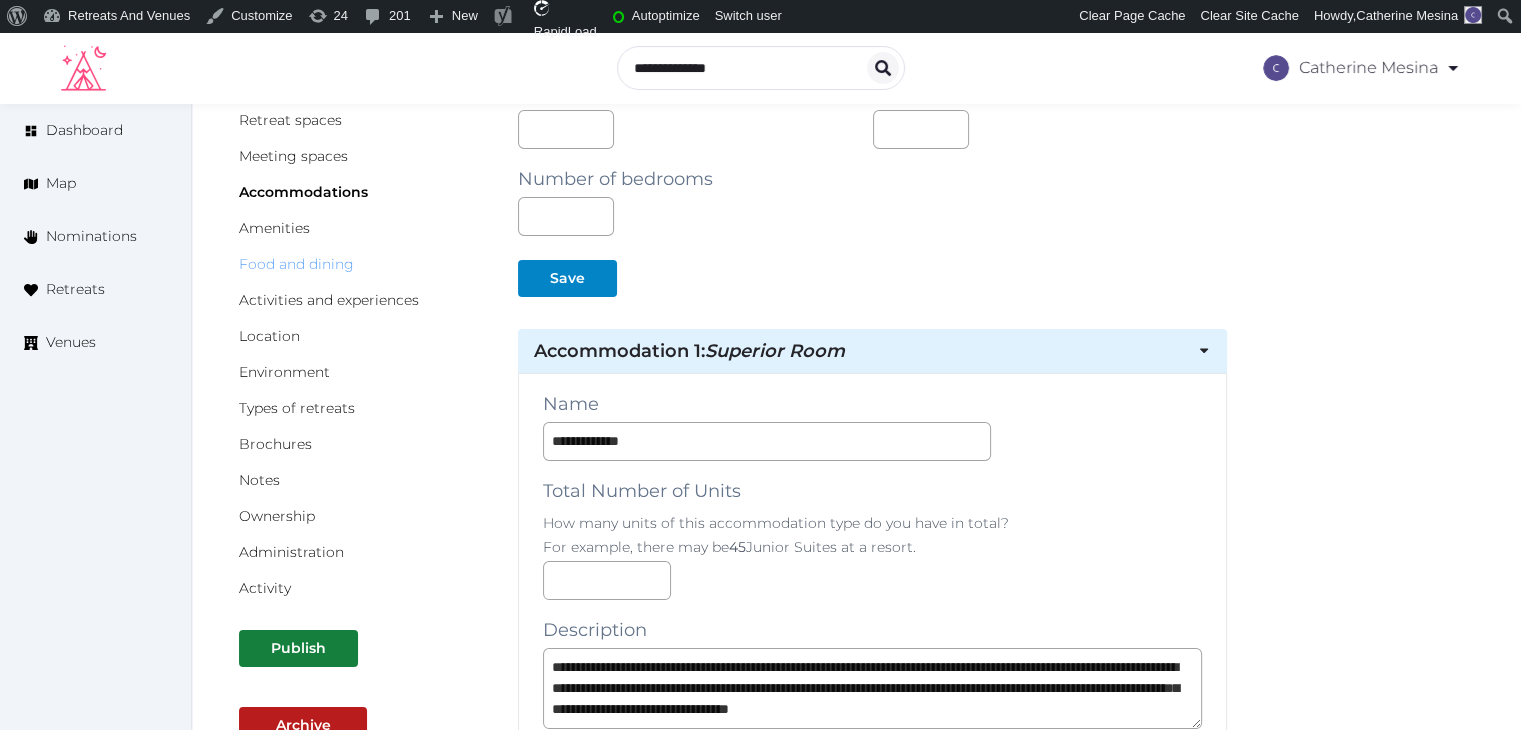 click on "Food and dining" at bounding box center [296, 264] 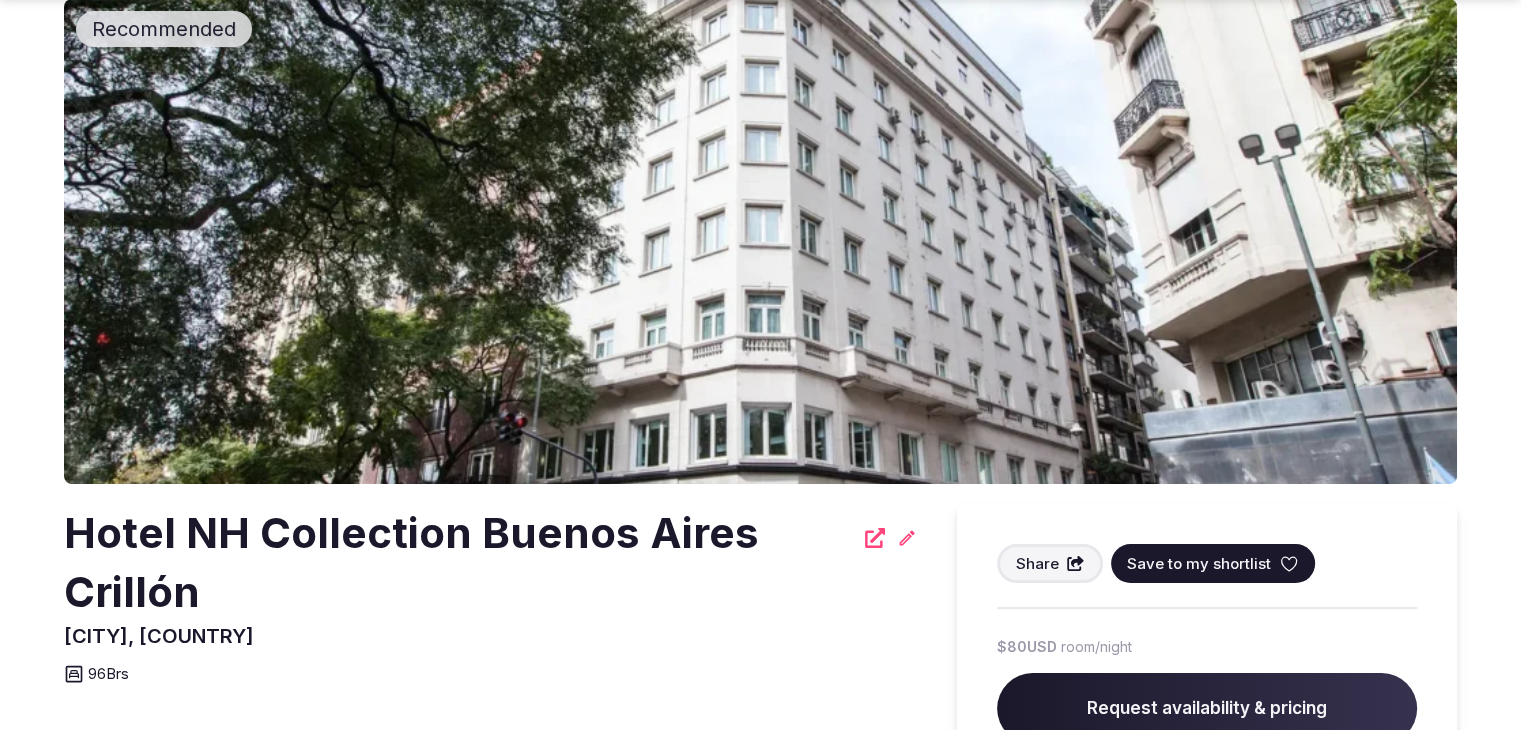 scroll, scrollTop: 200, scrollLeft: 0, axis: vertical 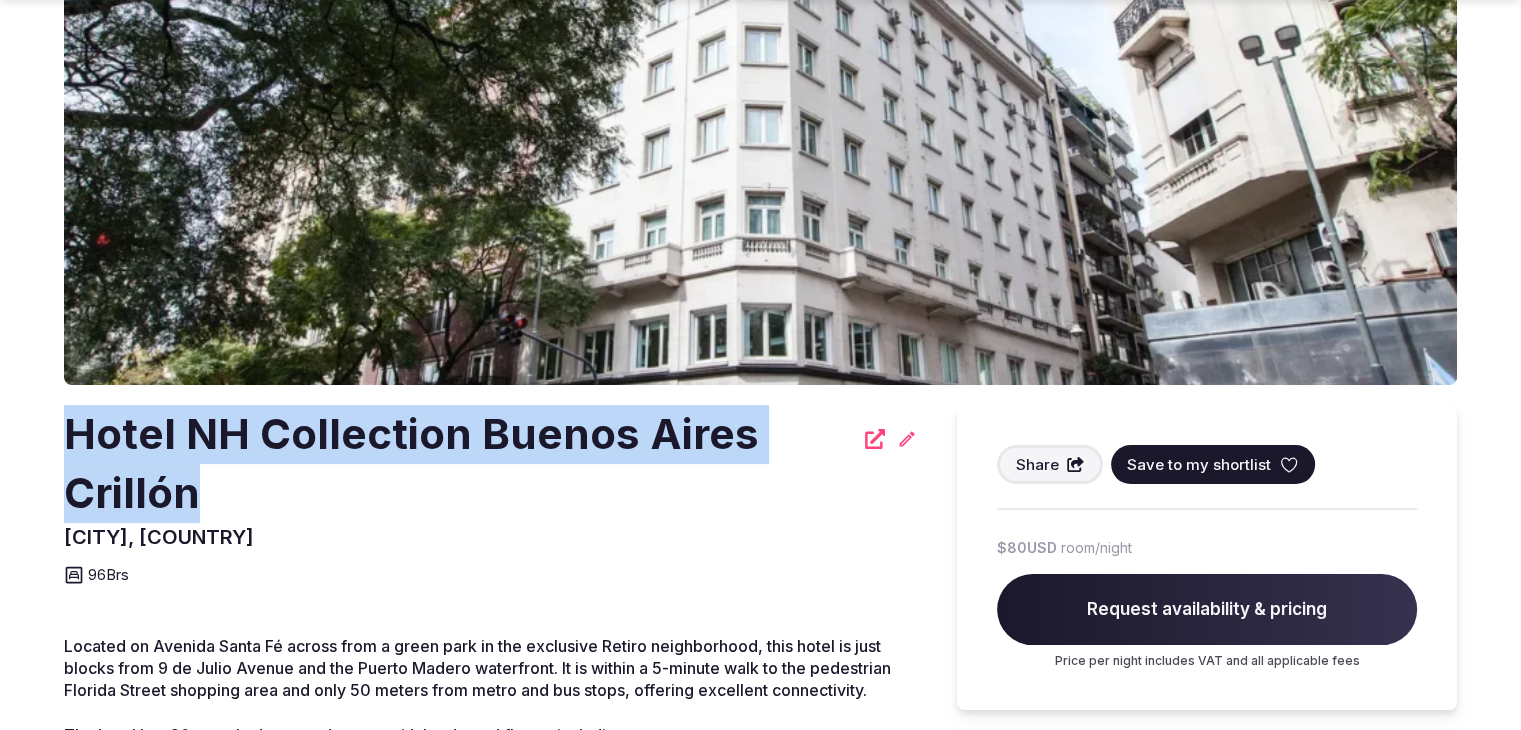 drag, startPoint x: 64, startPoint y: 429, endPoint x: 212, endPoint y: 516, distance: 171.67702 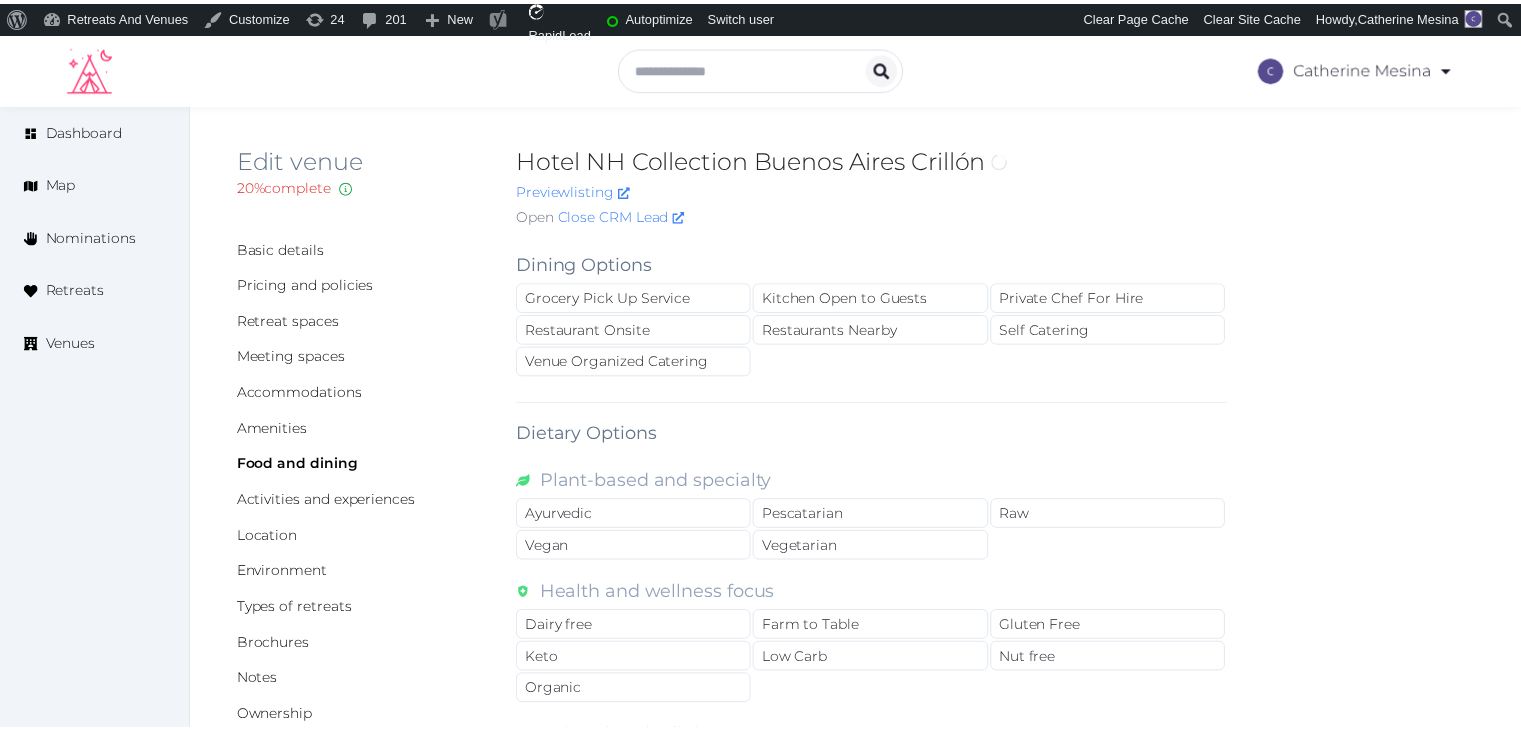 scroll, scrollTop: 0, scrollLeft: 0, axis: both 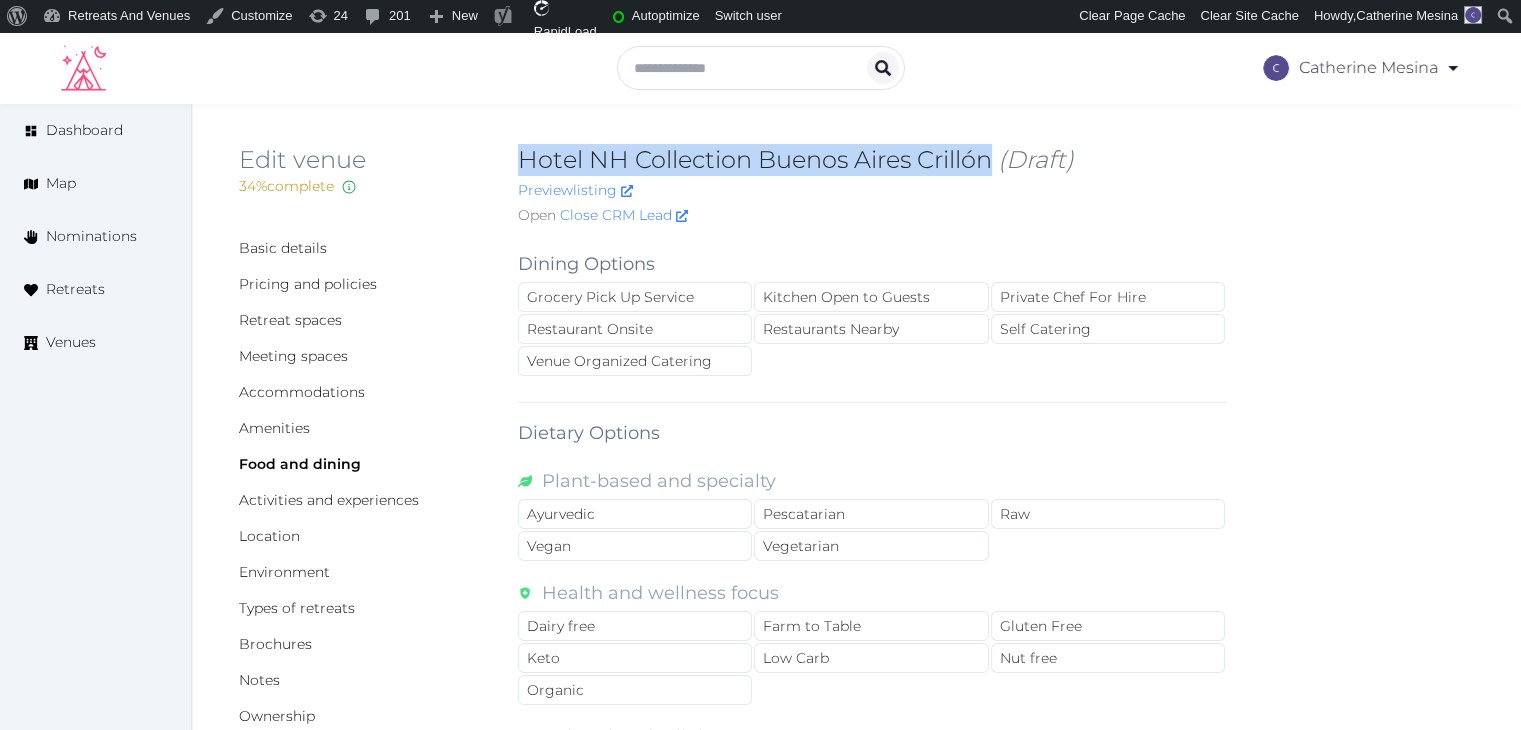 drag, startPoint x: 524, startPoint y: 160, endPoint x: 989, endPoint y: 161, distance: 465.00107 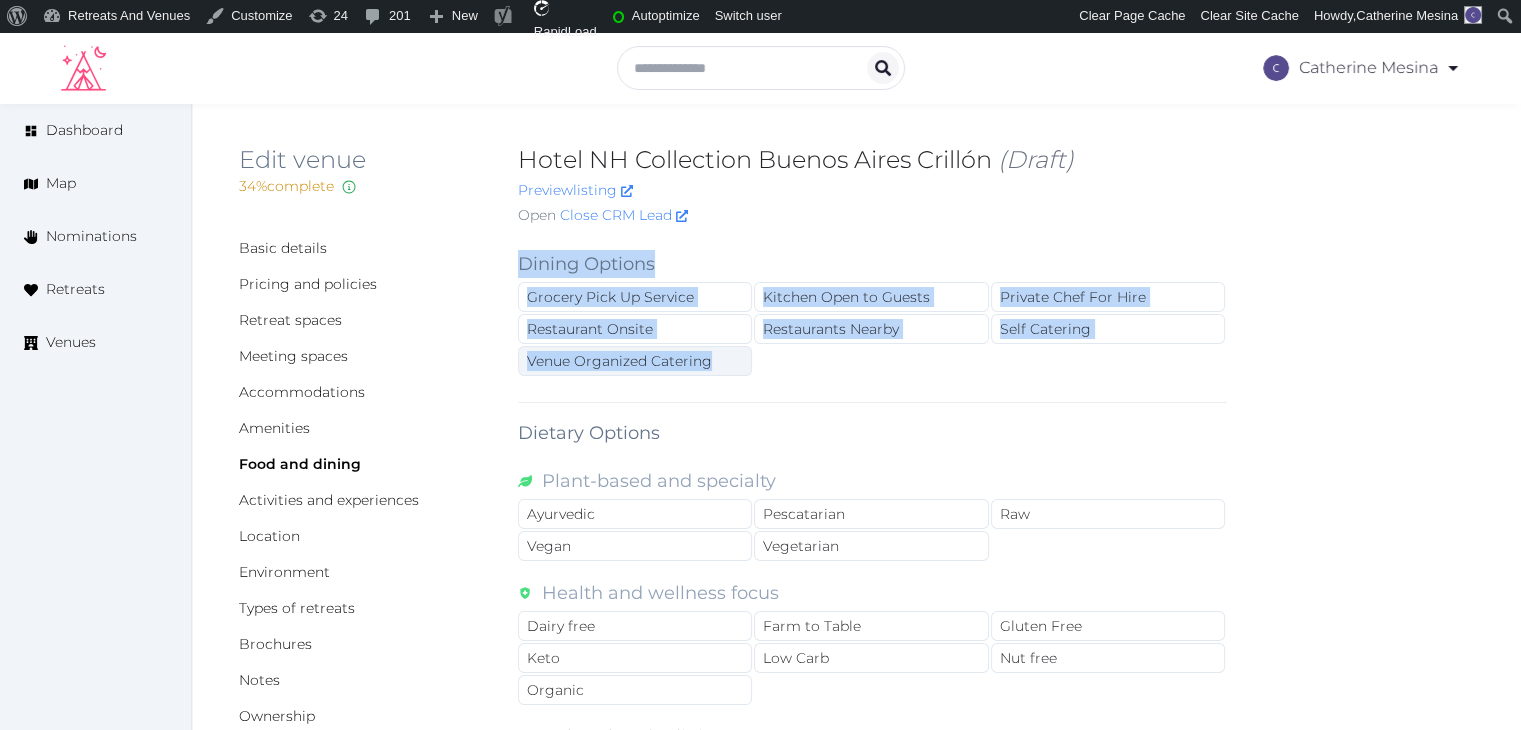 drag, startPoint x: 516, startPoint y: 265, endPoint x: 742, endPoint y: 372, distance: 250.04999 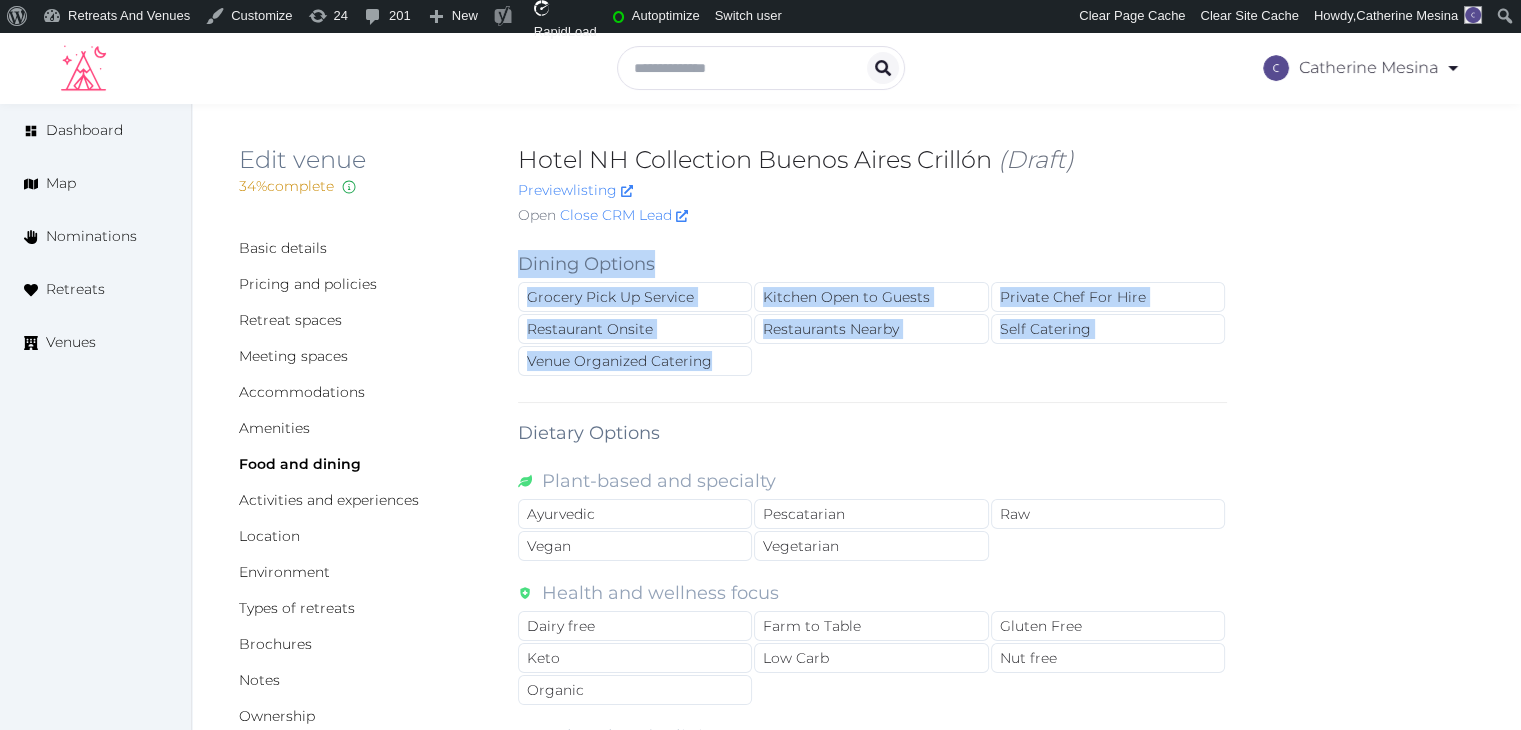 click on "Grocery Pick Up Service Kitchen Open to Guests Private Chef For Hire Restaurant Onsite Restaurants Nearby Self Catering Venue Organized Catering" at bounding box center [872, 330] 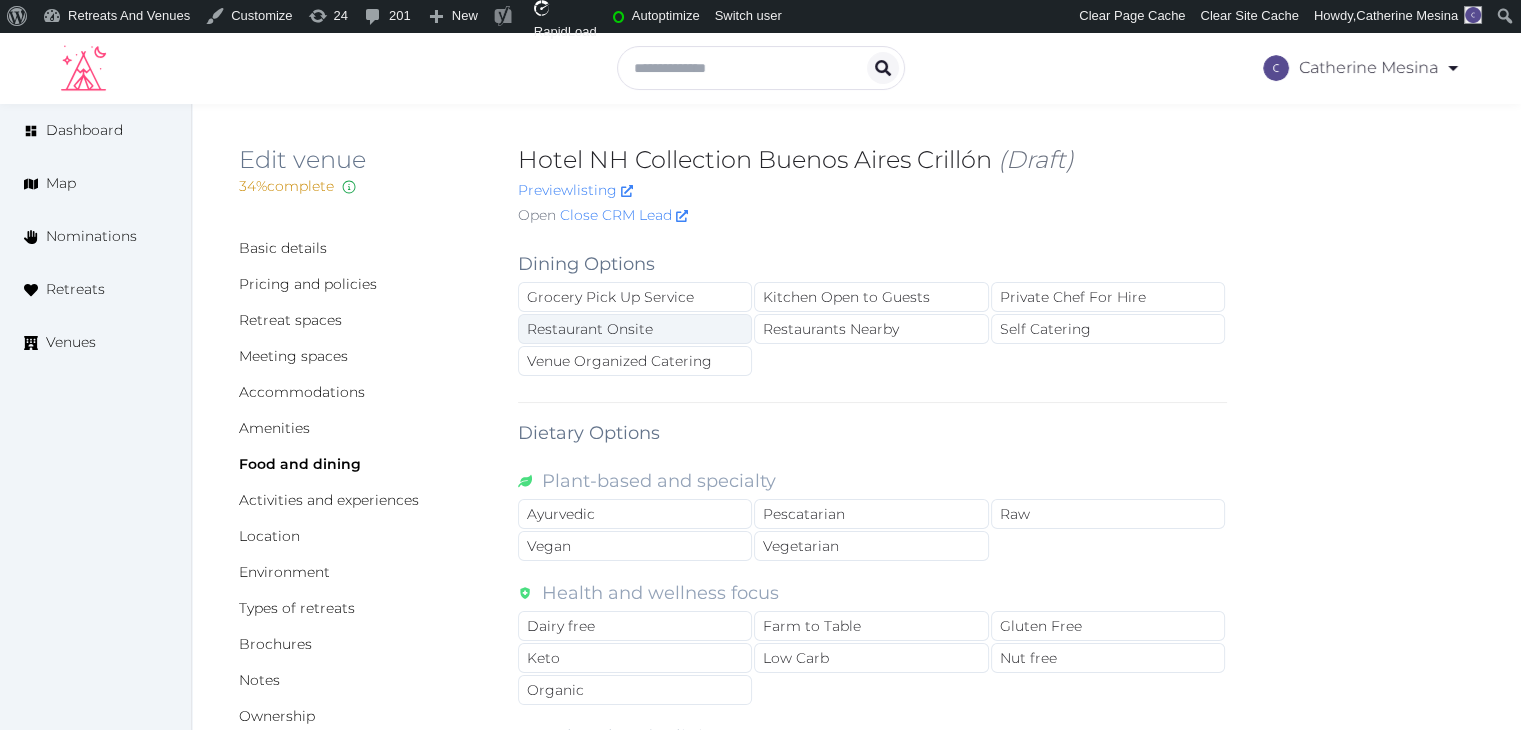 click on "Restaurant Onsite" at bounding box center (635, 329) 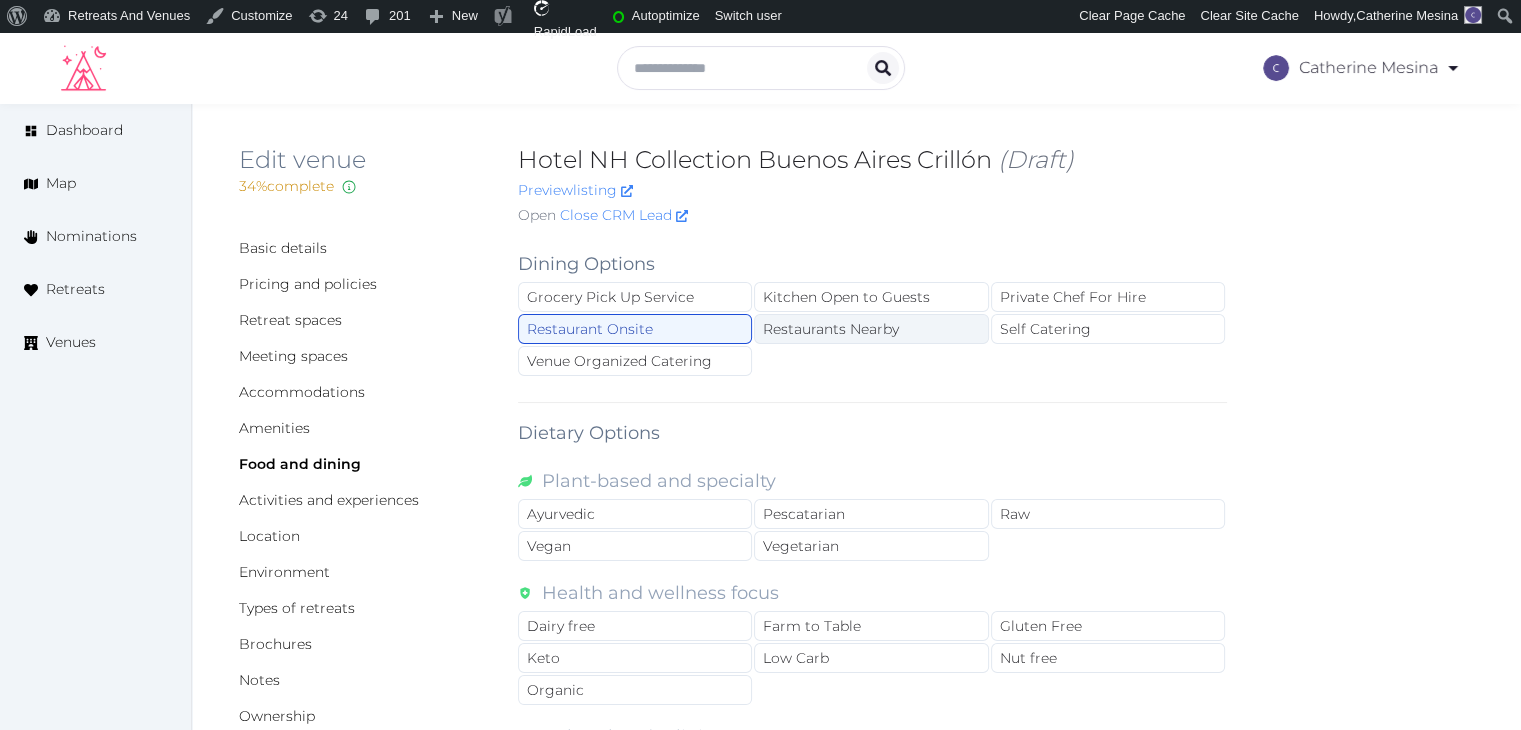 click on "Restaurants Nearby" at bounding box center [871, 329] 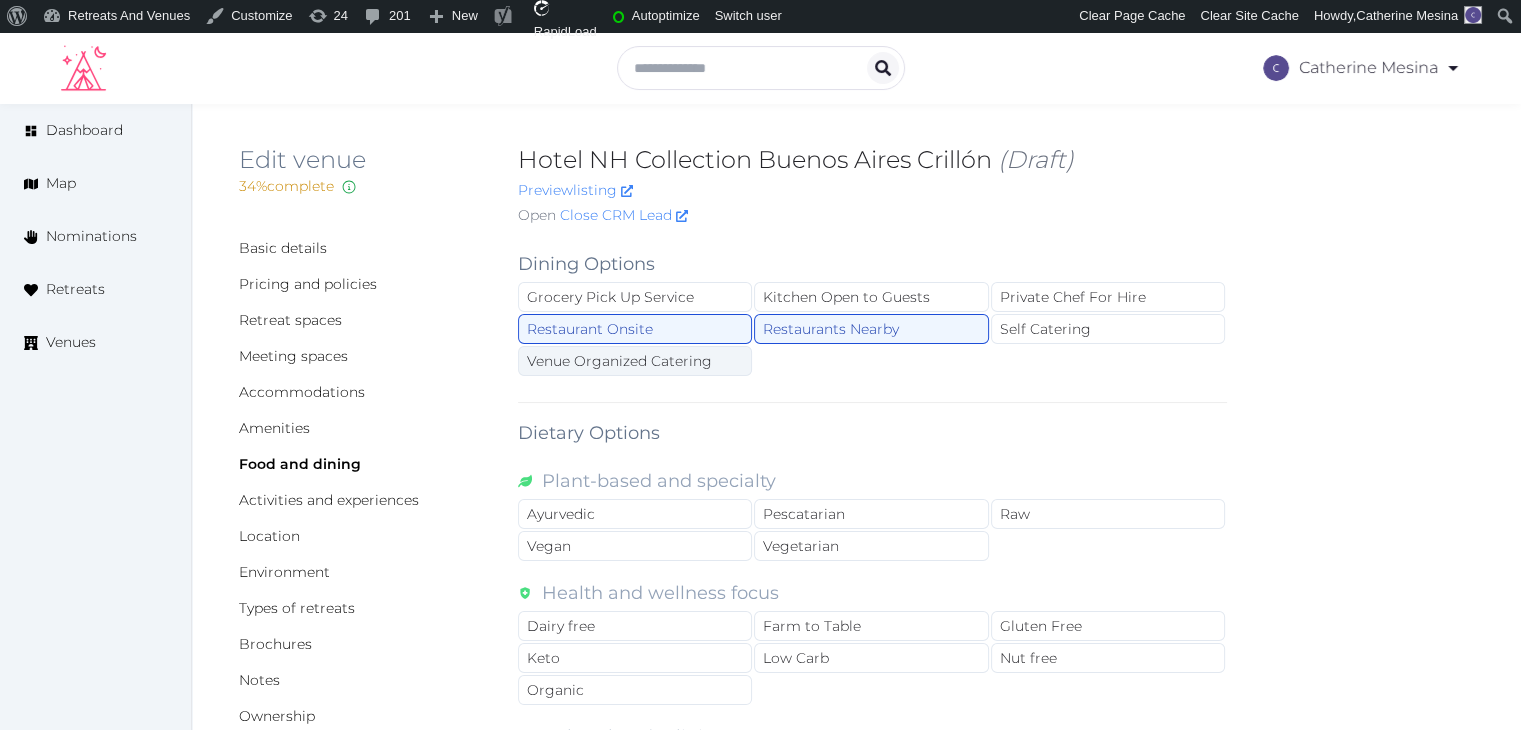 click on "Venue Organized Catering" at bounding box center (635, 361) 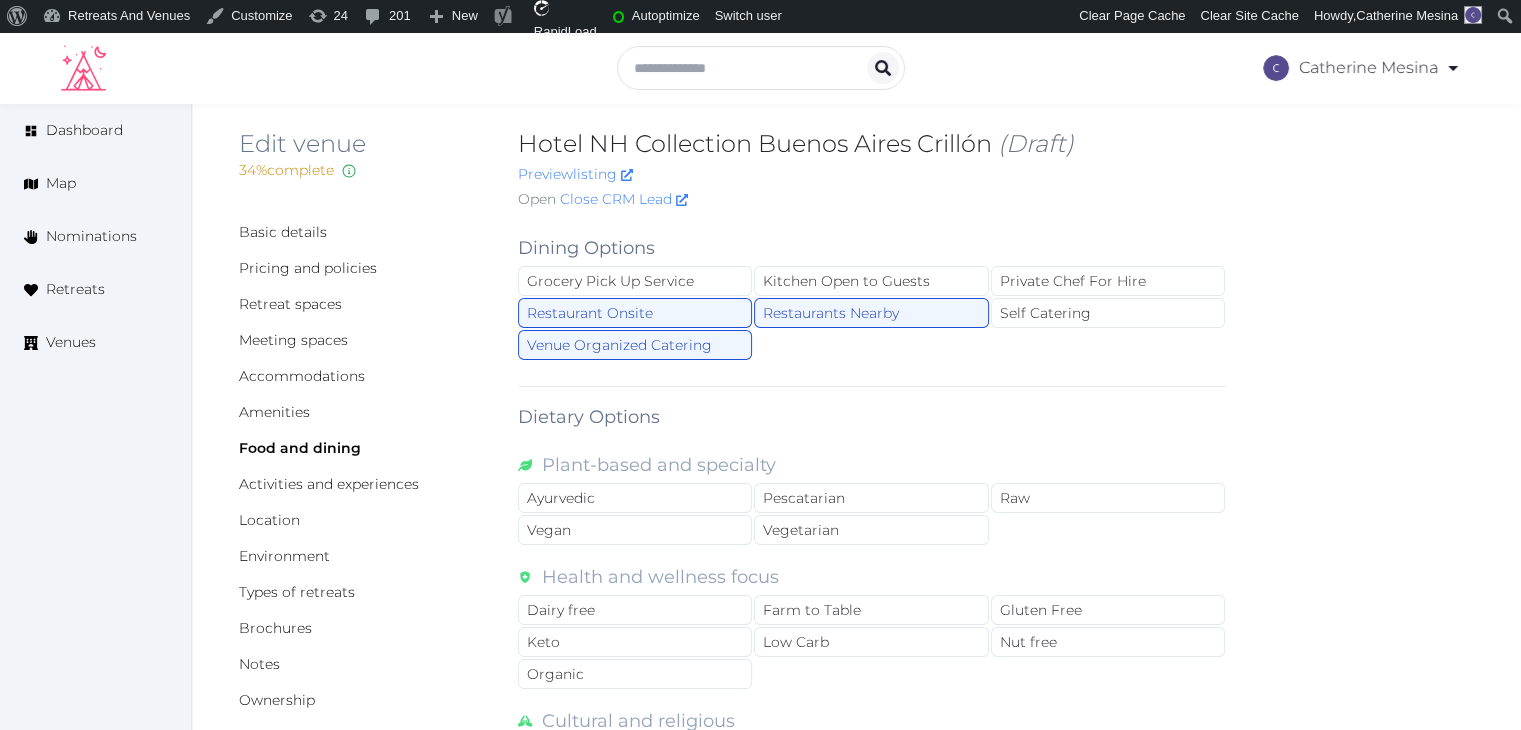 scroll, scrollTop: 500, scrollLeft: 0, axis: vertical 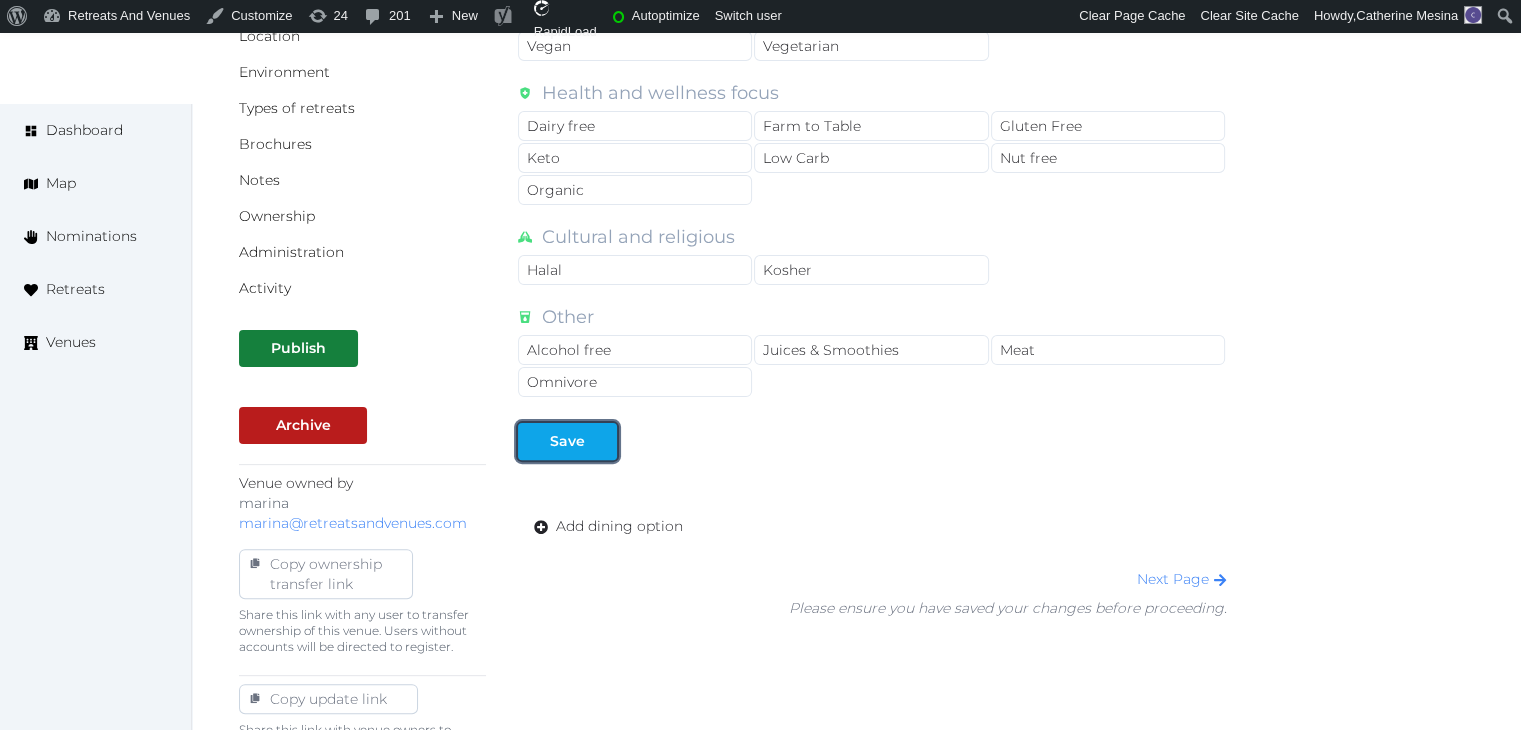 click on "Save" at bounding box center [567, 441] 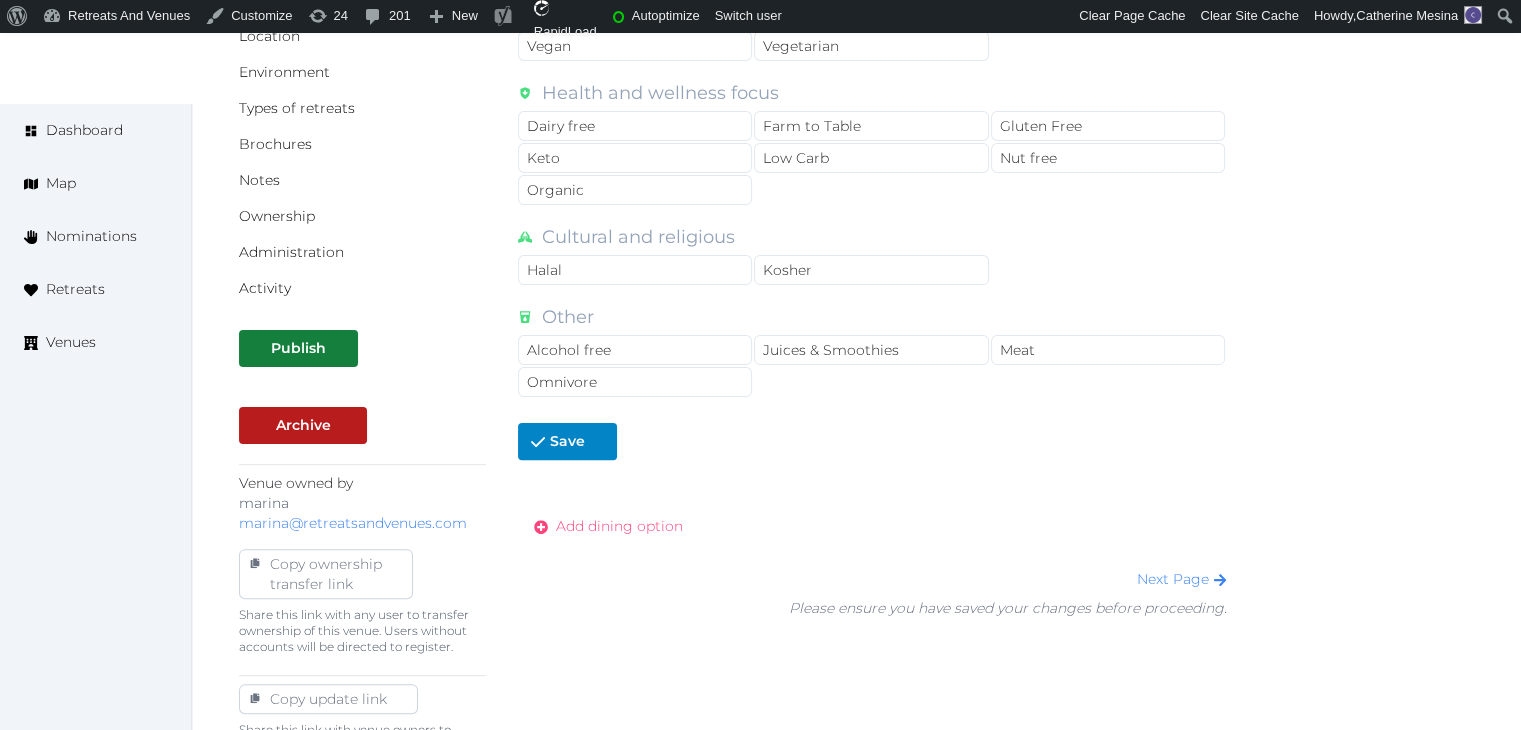 click on "Add dining option" at bounding box center [619, 526] 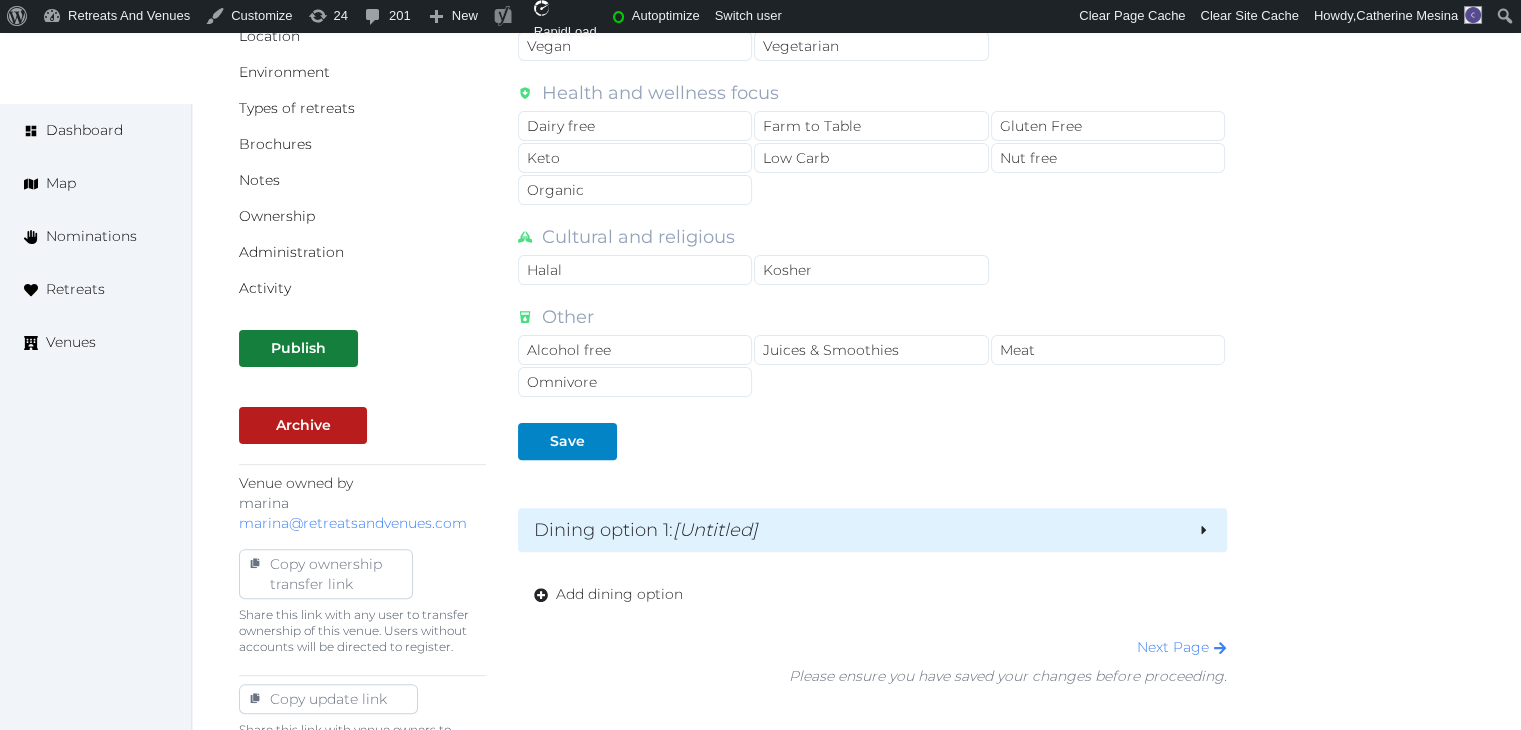click on "[Untitled]" at bounding box center (715, 530) 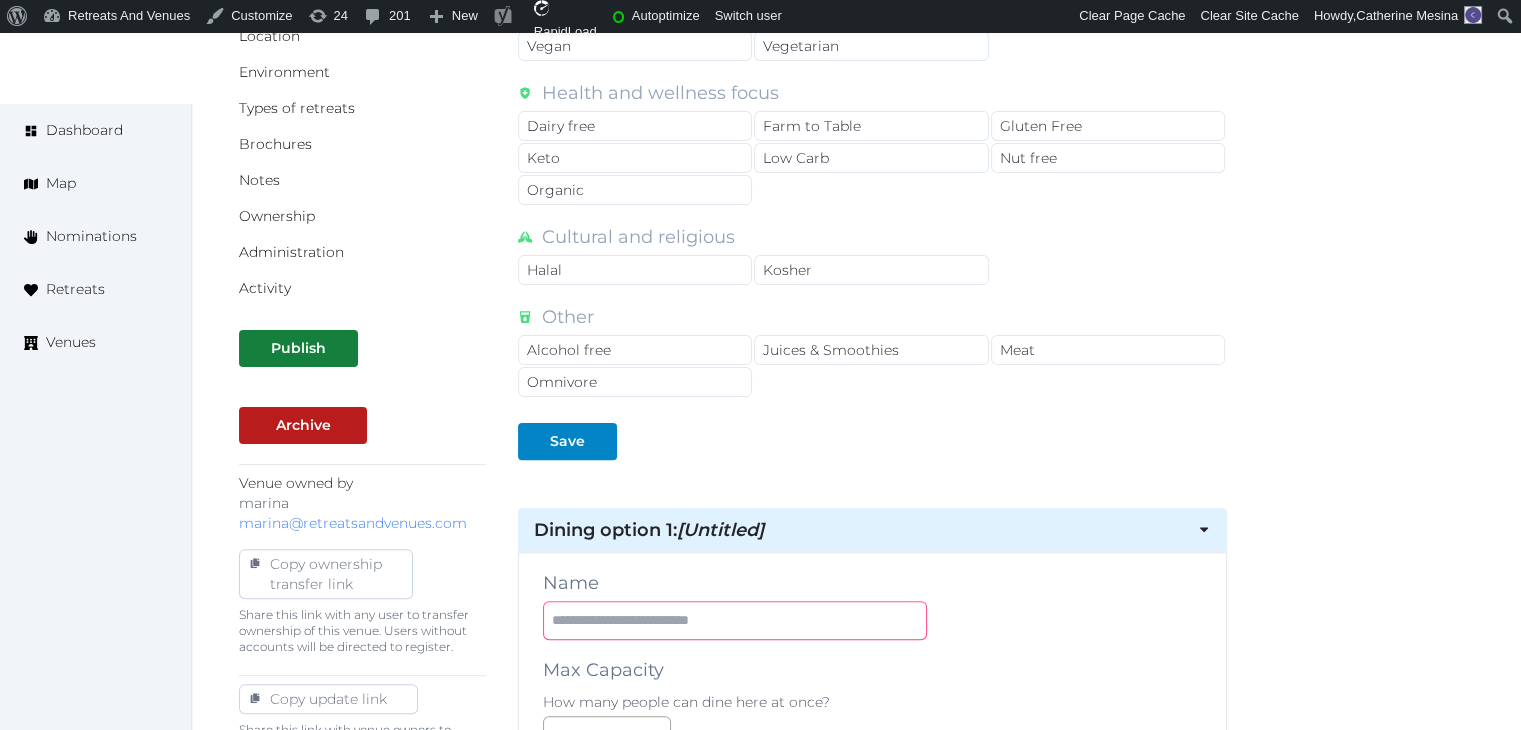 click at bounding box center (735, 620) 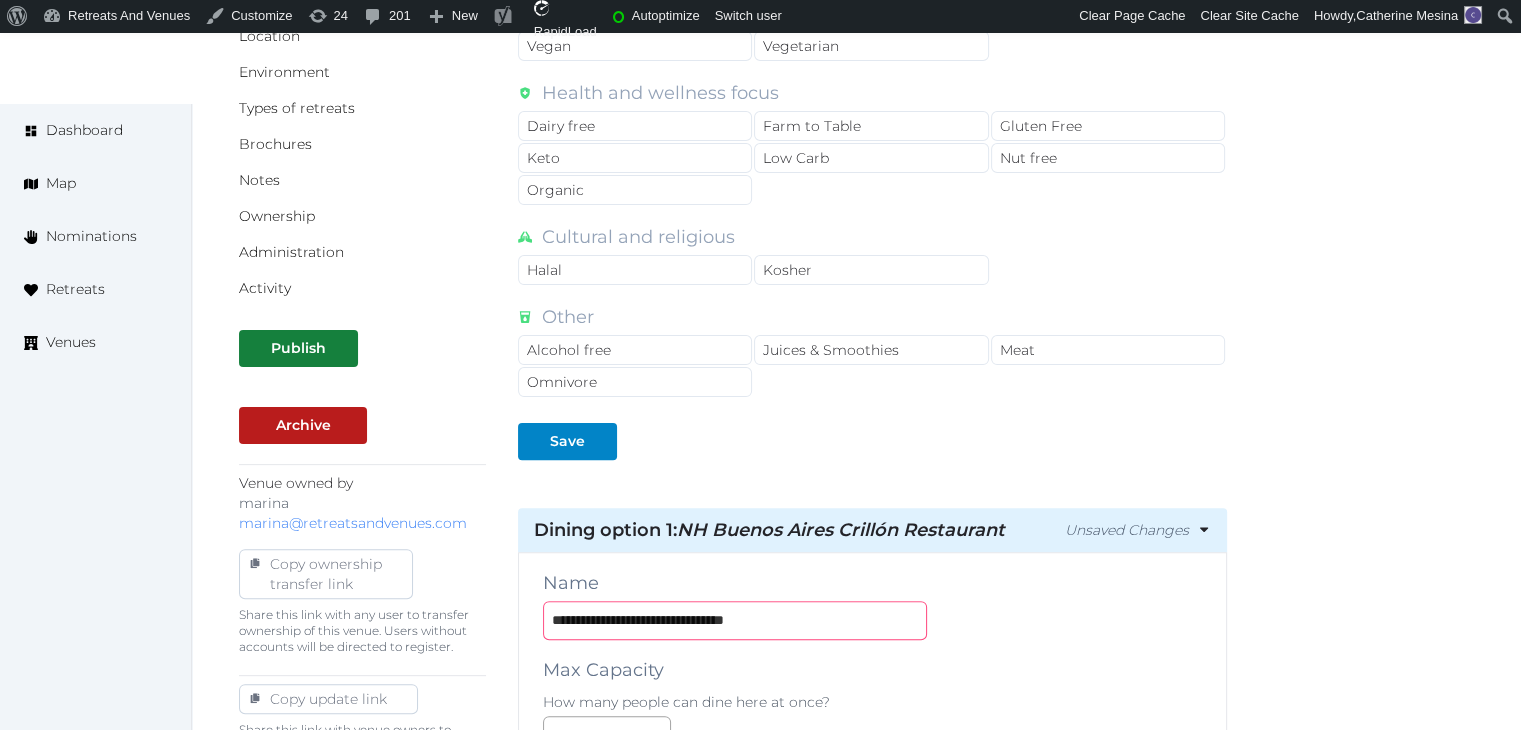 type on "**********" 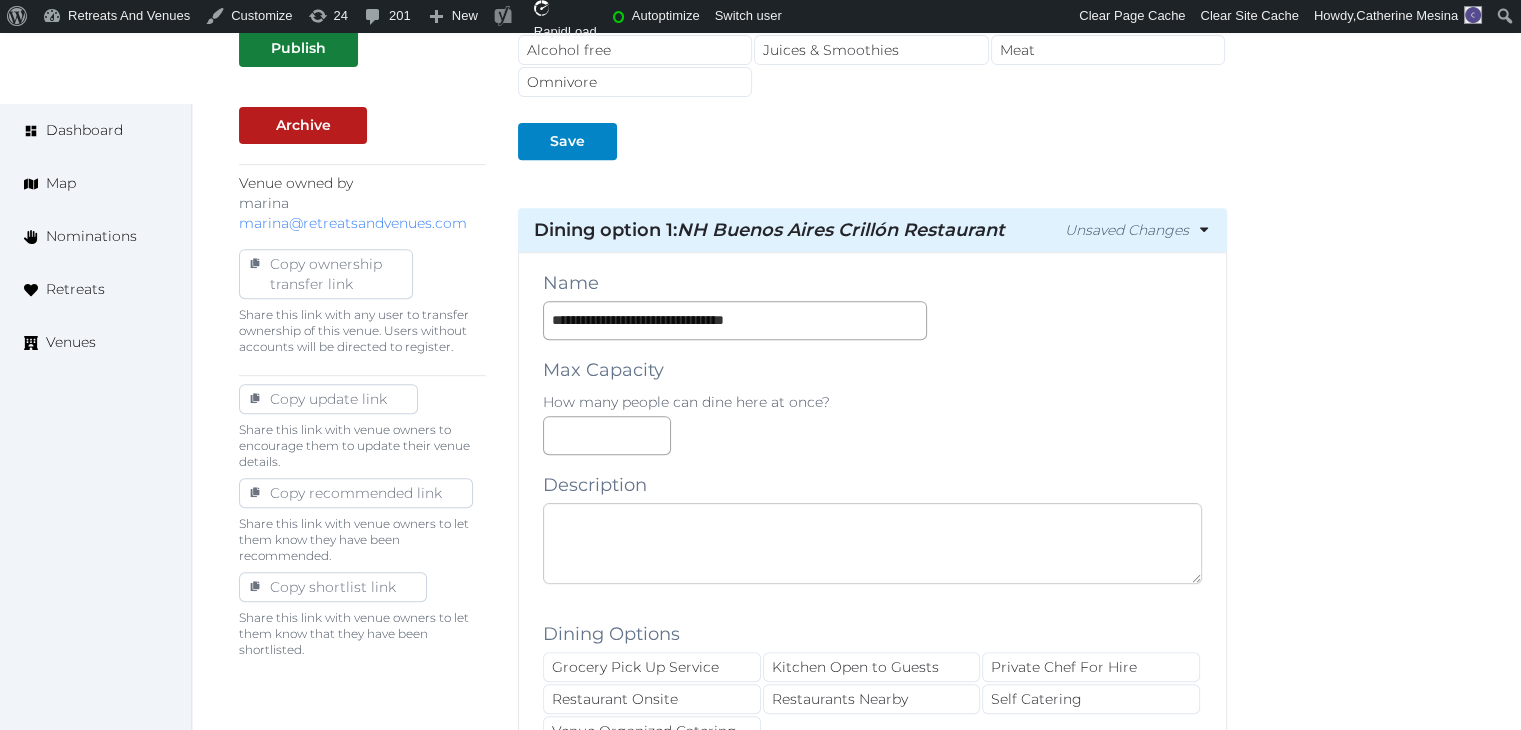 click at bounding box center [872, 543] 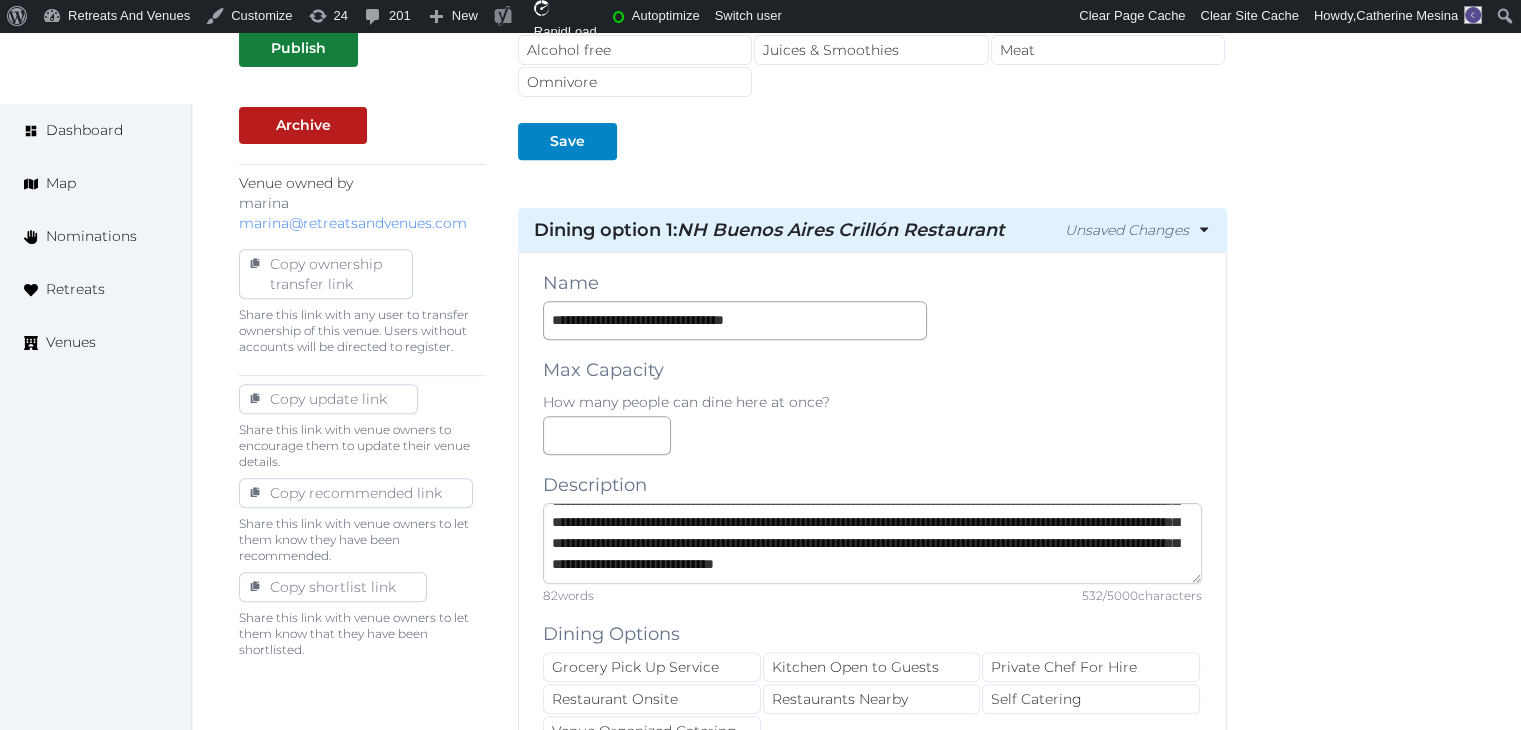 scroll, scrollTop: 104, scrollLeft: 0, axis: vertical 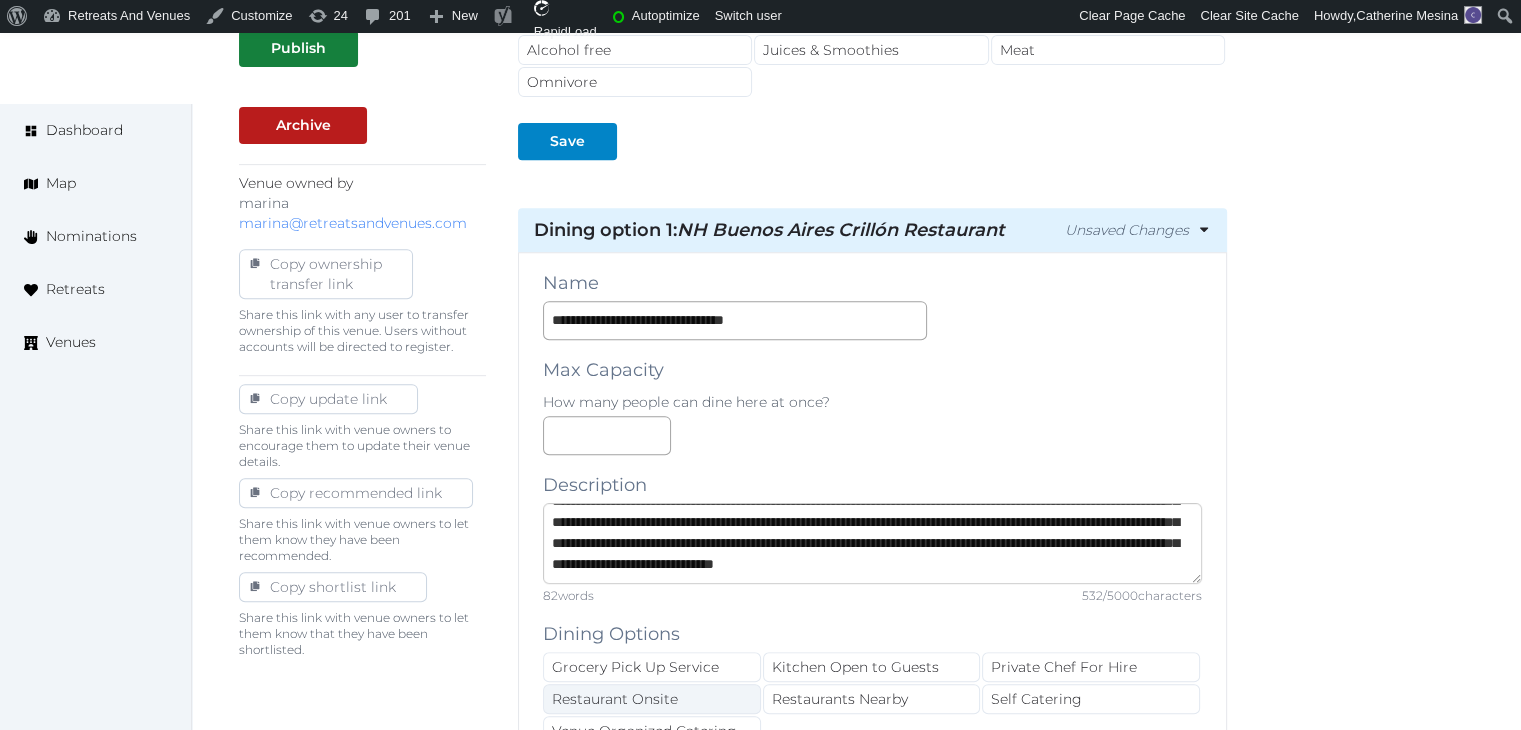 type on "**********" 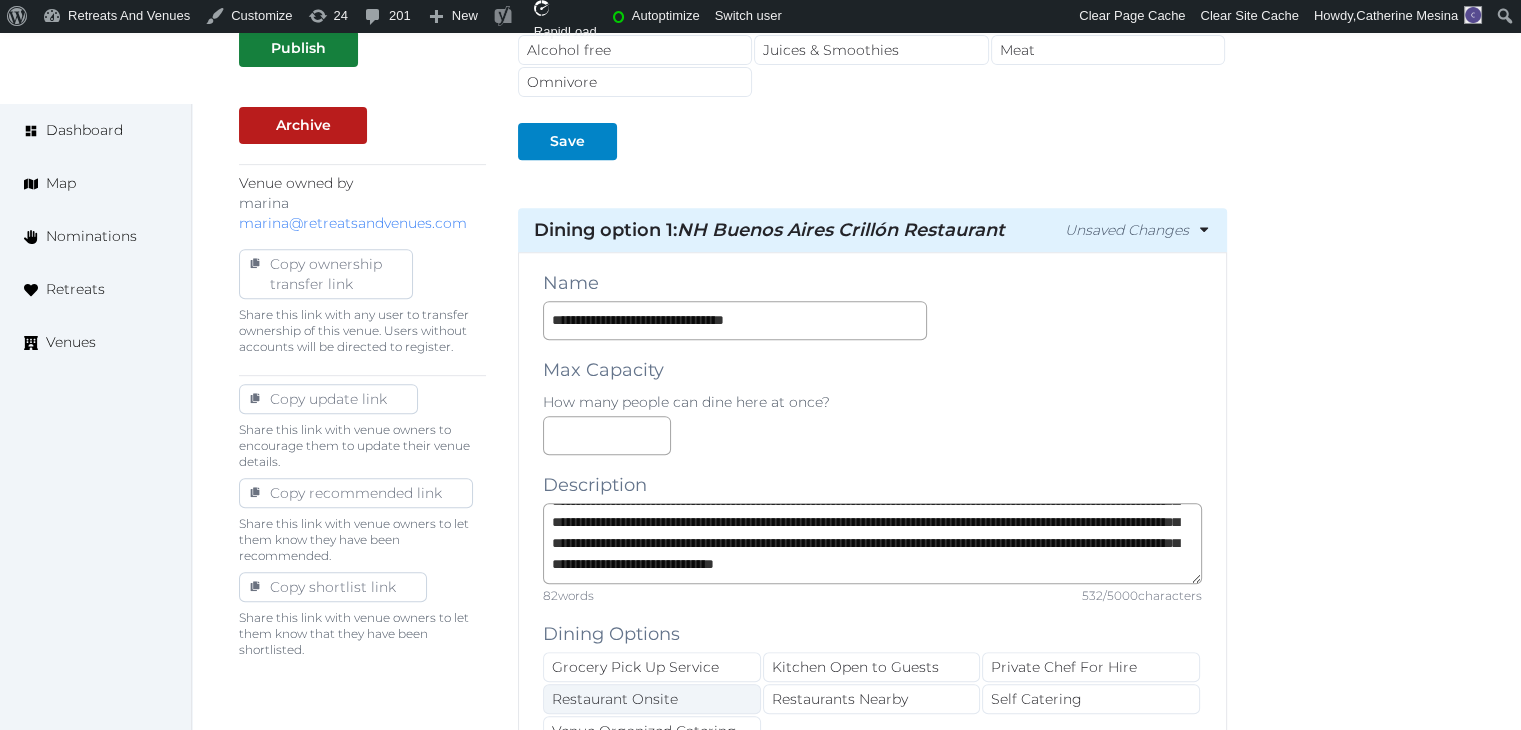 click on "Restaurant Onsite" at bounding box center [652, 699] 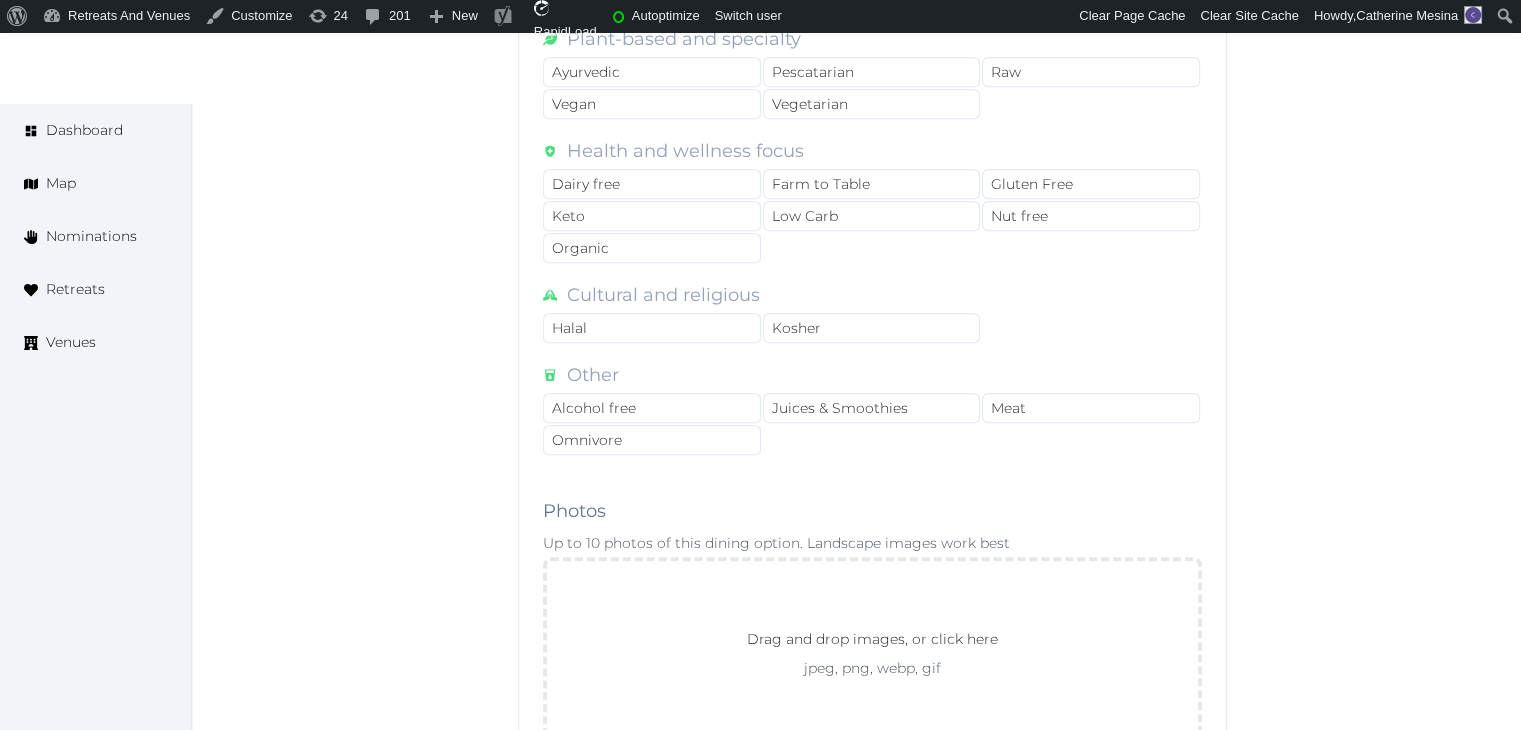 scroll, scrollTop: 1700, scrollLeft: 0, axis: vertical 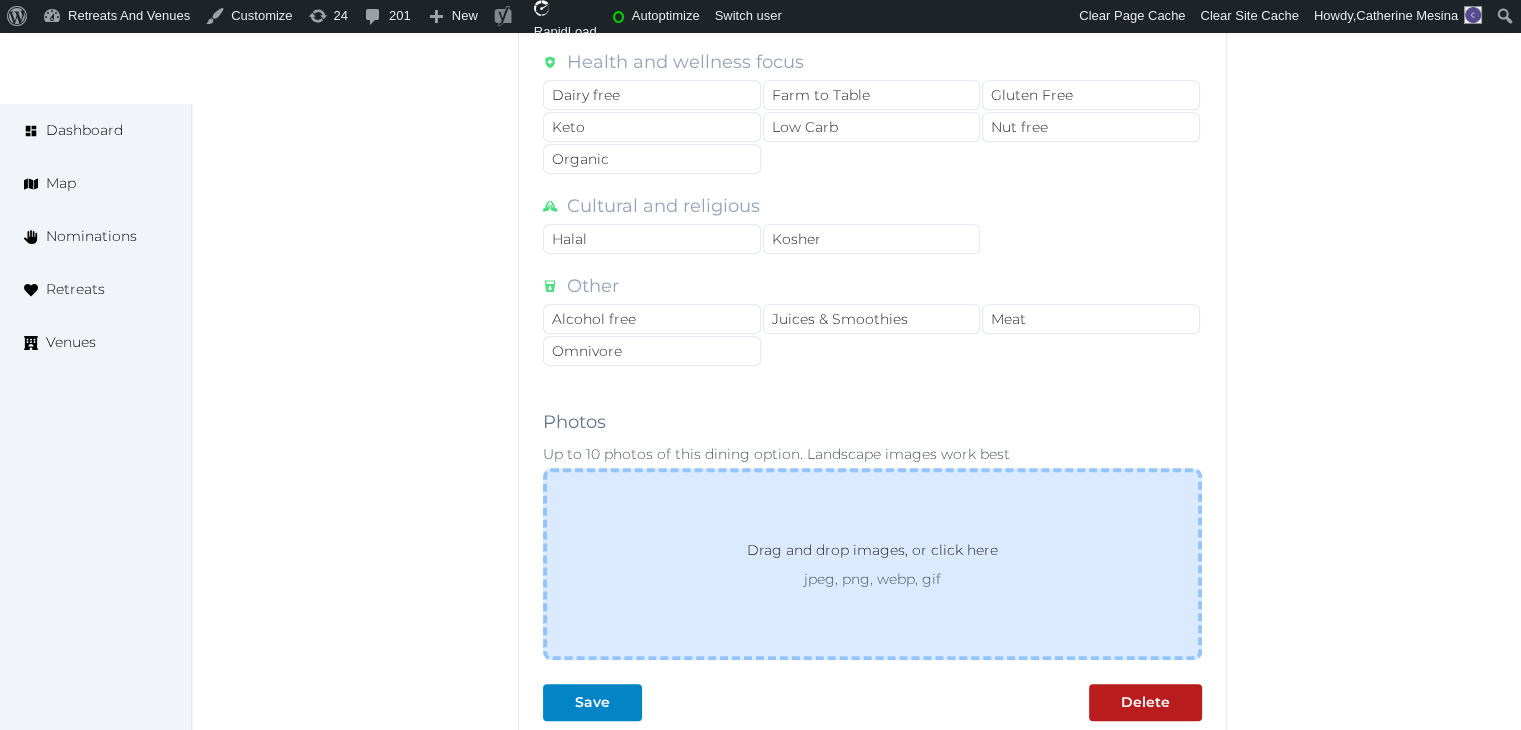 click on "Drag and drop images, or click here jpeg, png, webp, gif" at bounding box center [872, 564] 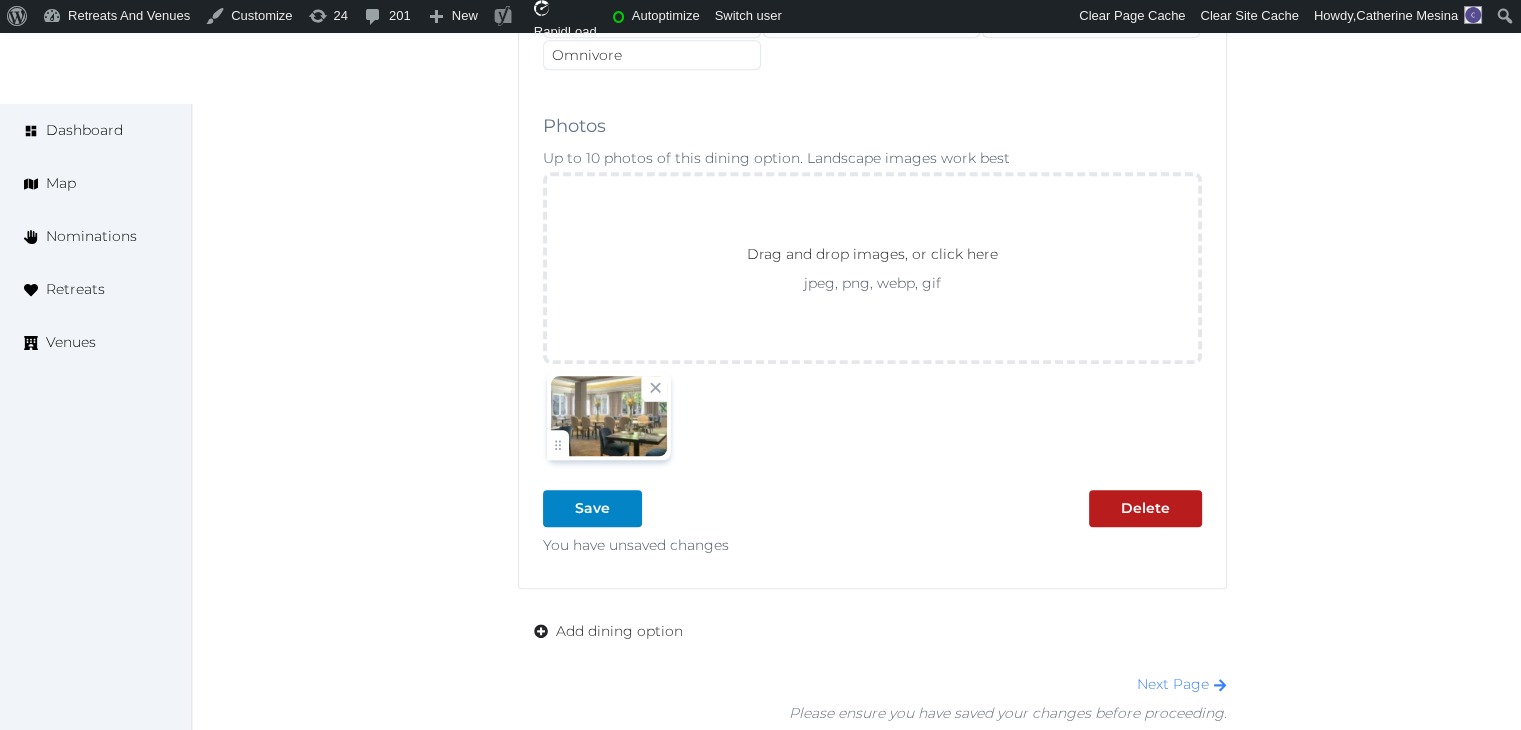 scroll, scrollTop: 2000, scrollLeft: 0, axis: vertical 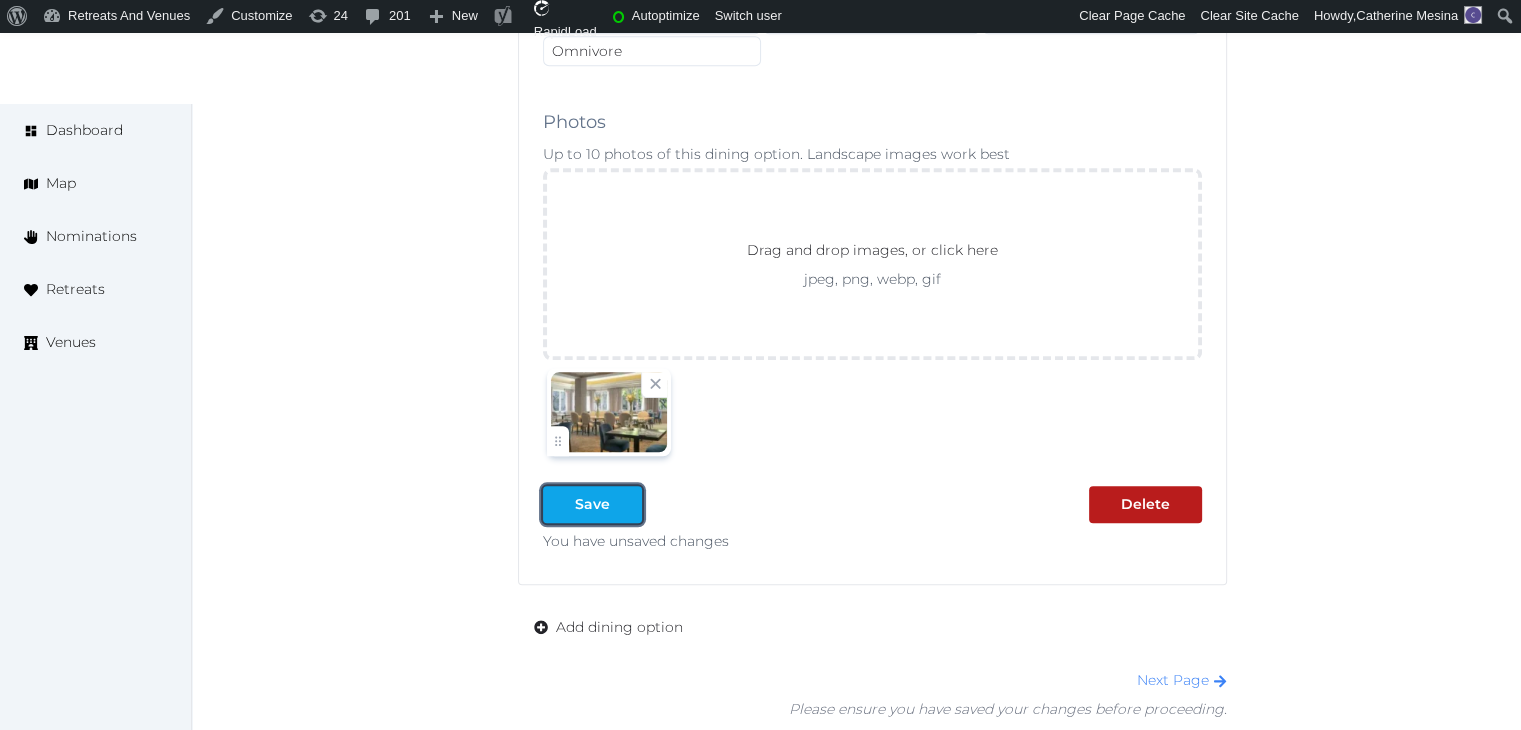 click on "Save" at bounding box center (592, 504) 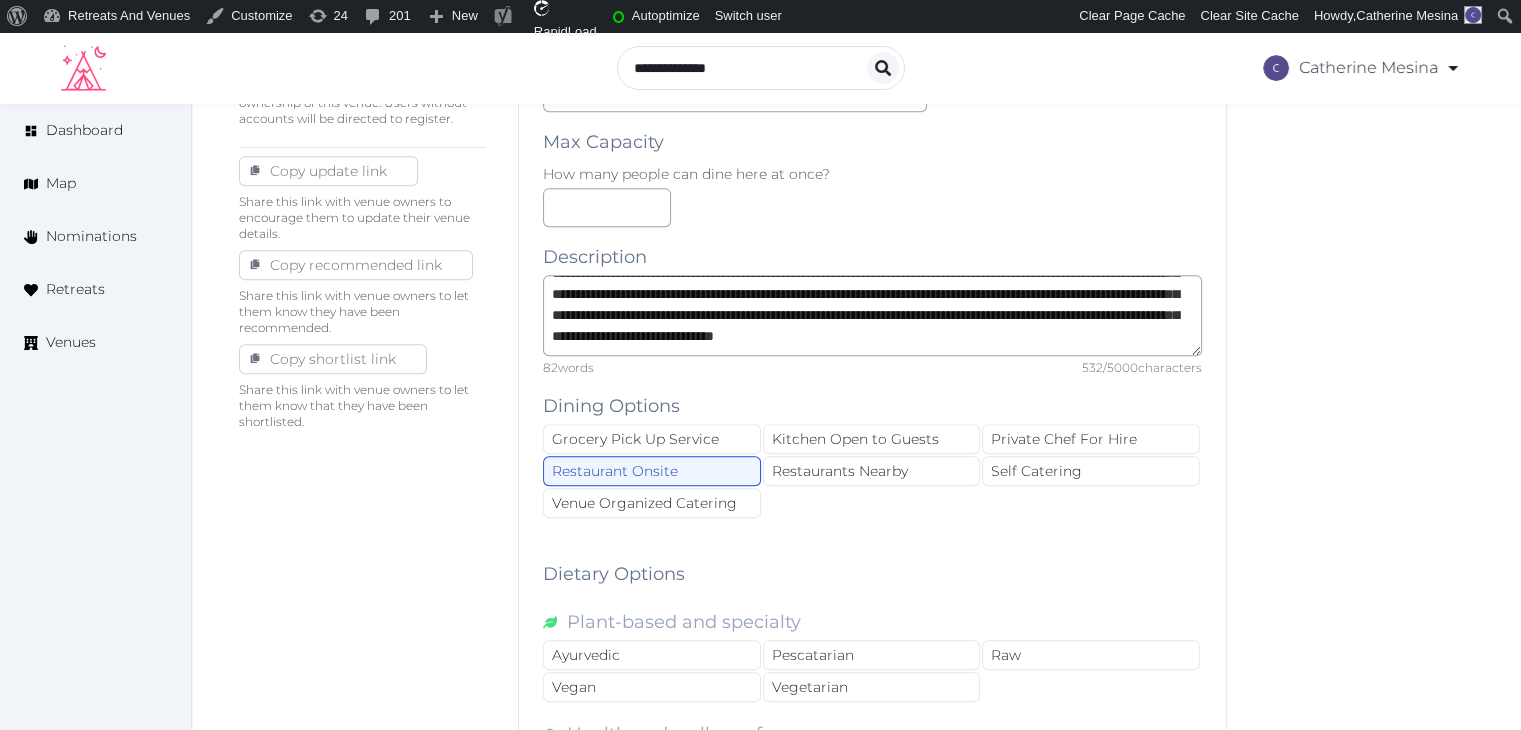 scroll, scrollTop: 900, scrollLeft: 0, axis: vertical 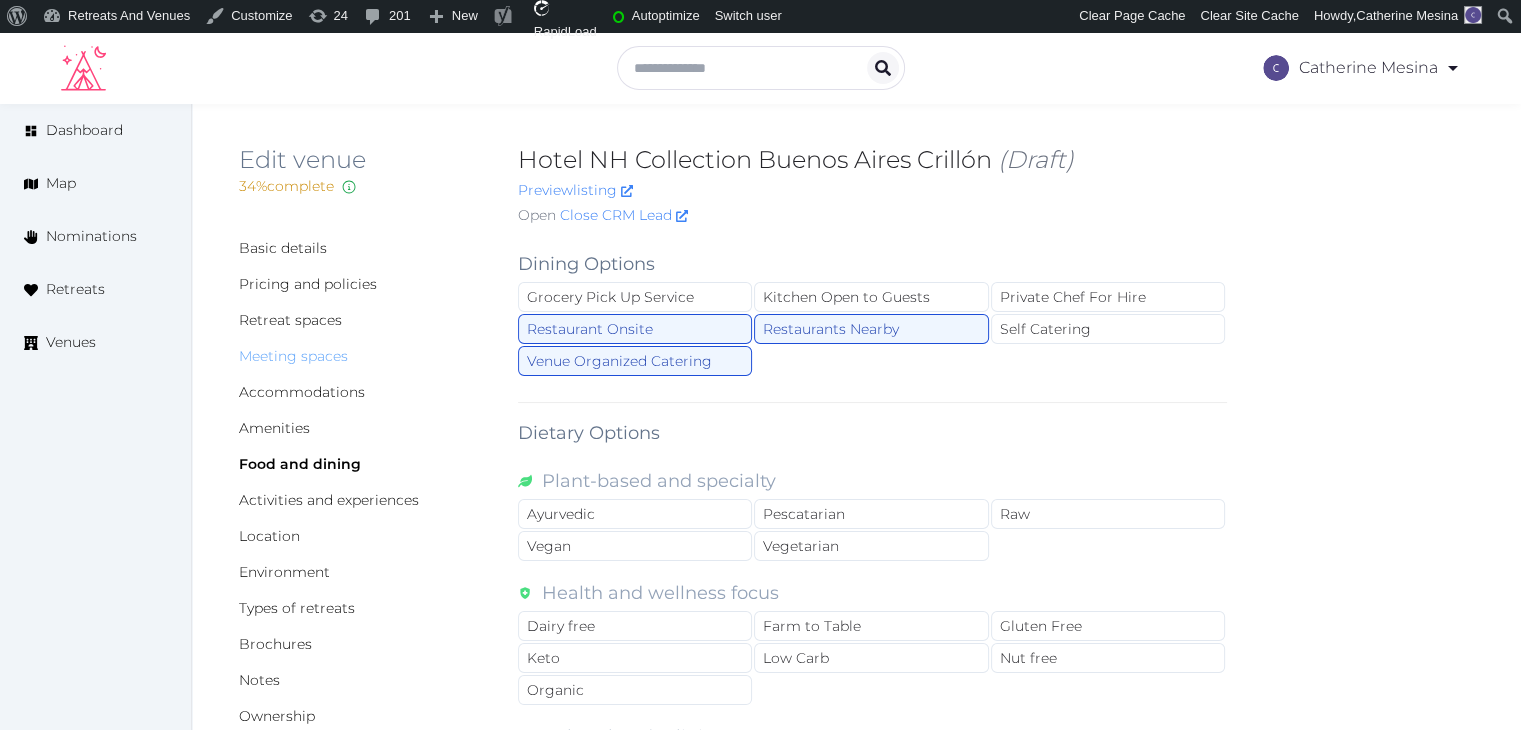 click on "Meeting spaces" at bounding box center (293, 356) 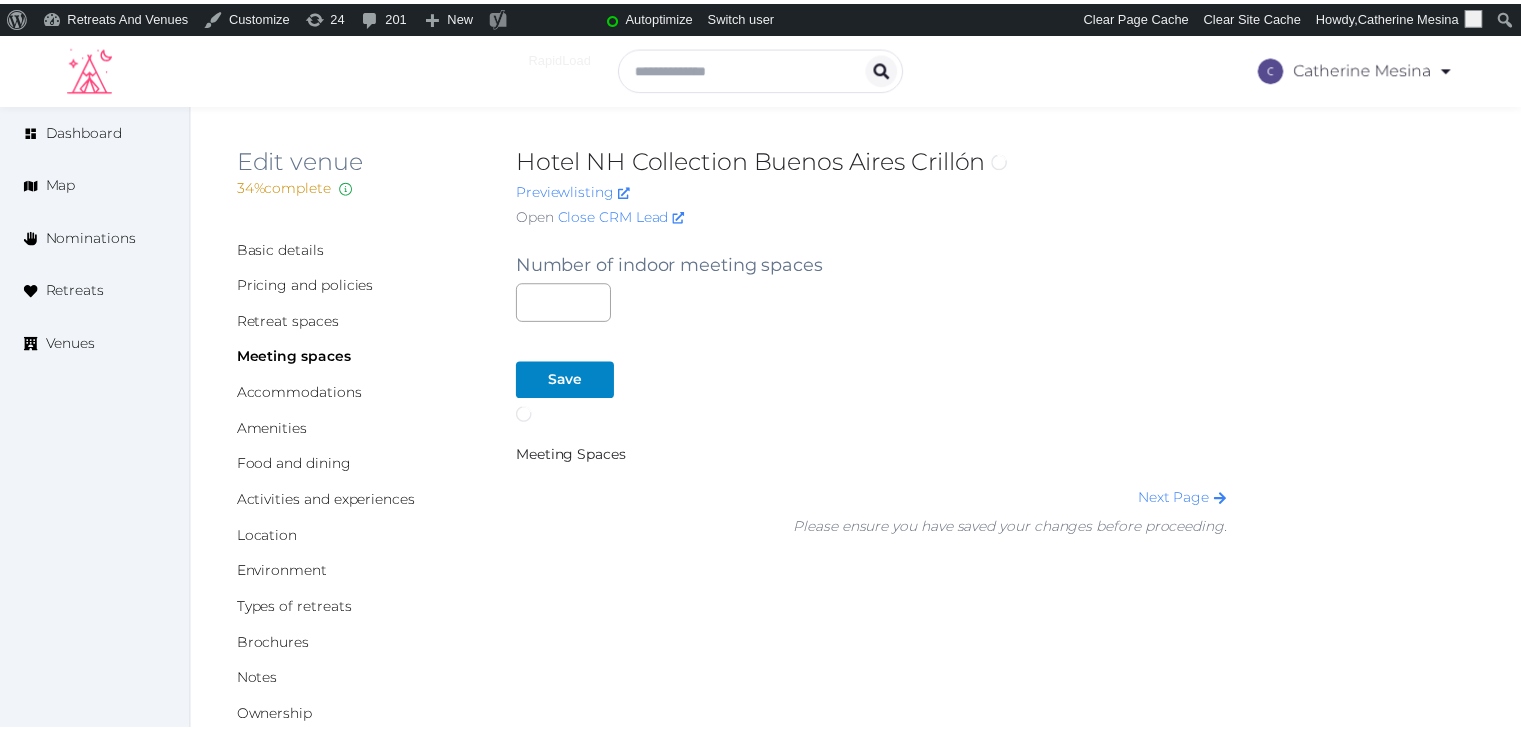 scroll, scrollTop: 0, scrollLeft: 0, axis: both 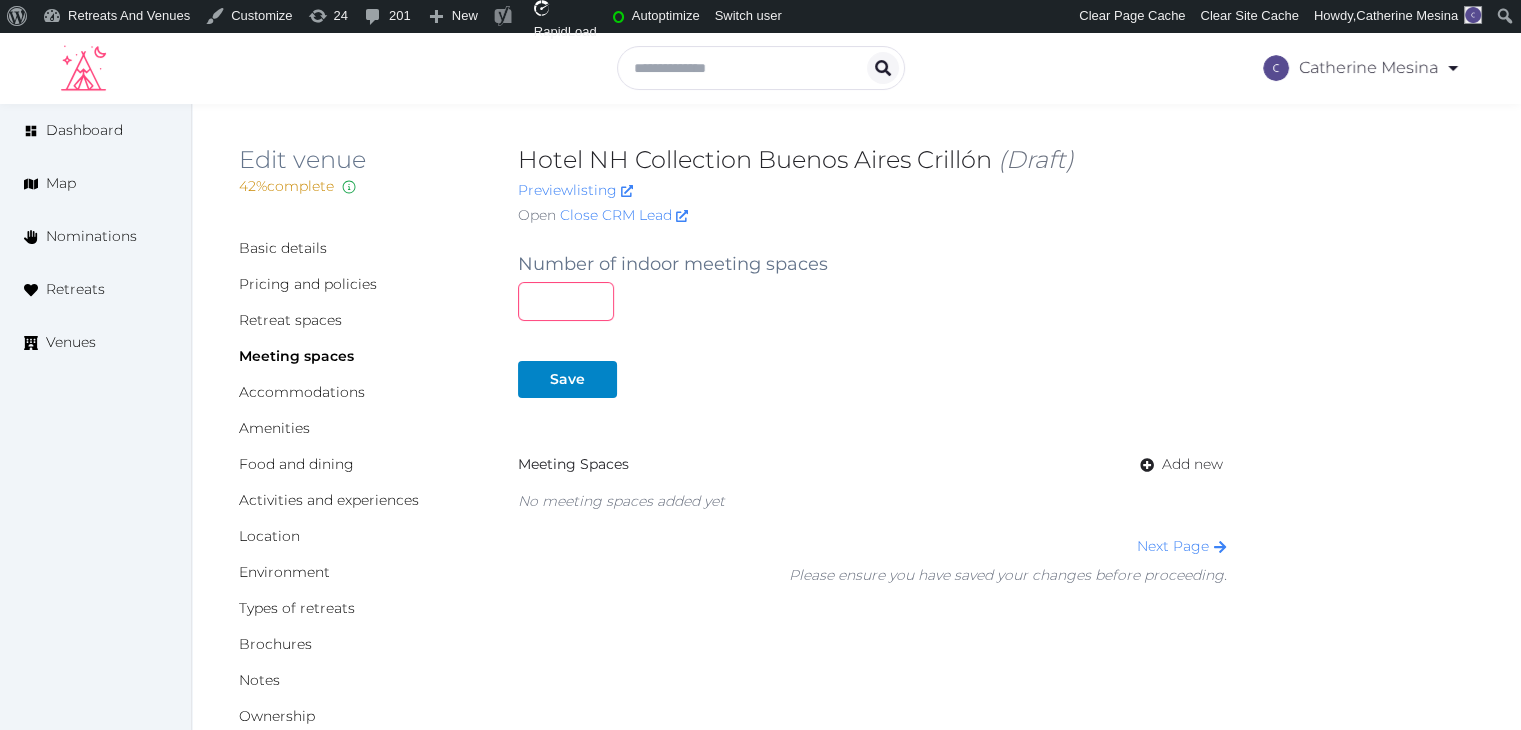 click at bounding box center (566, 301) 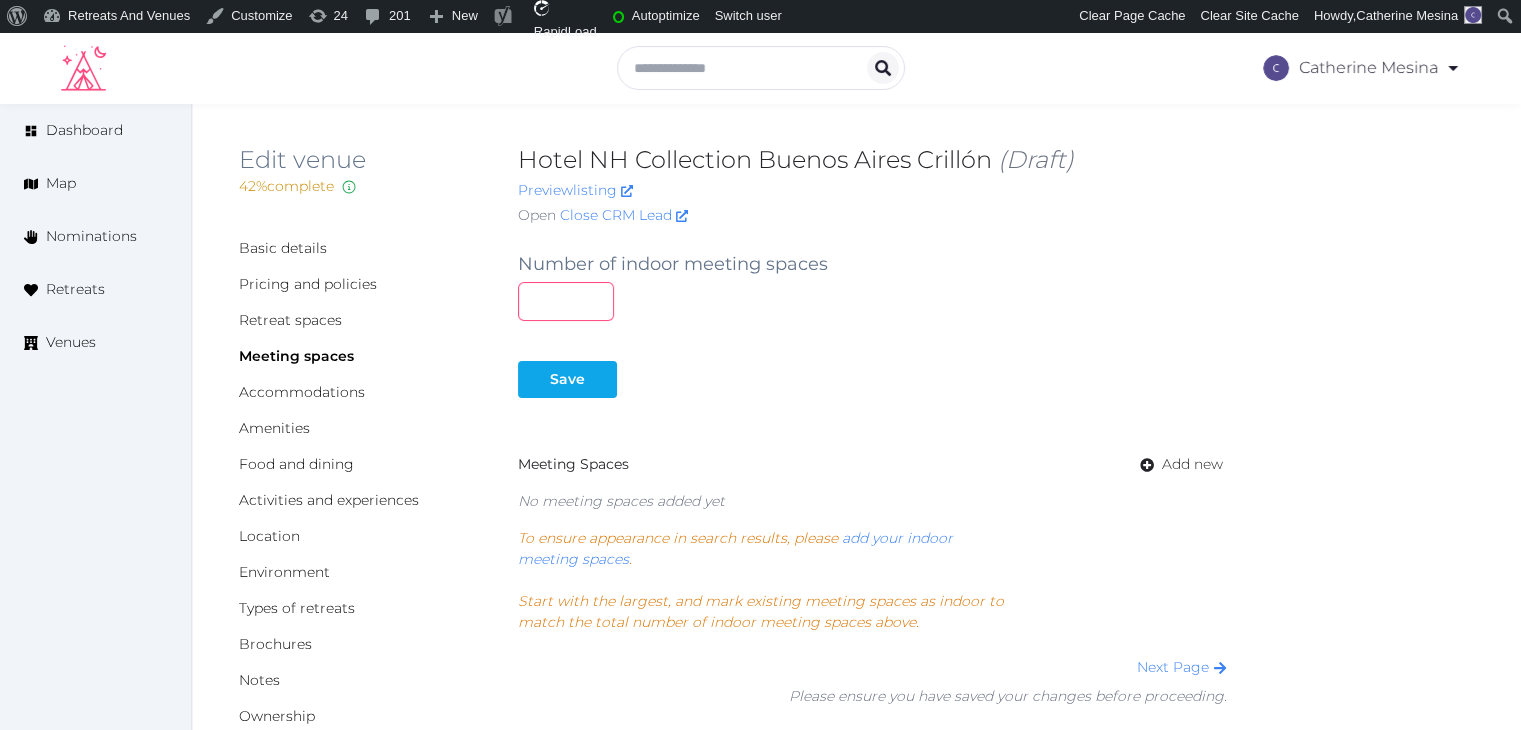 type on "*" 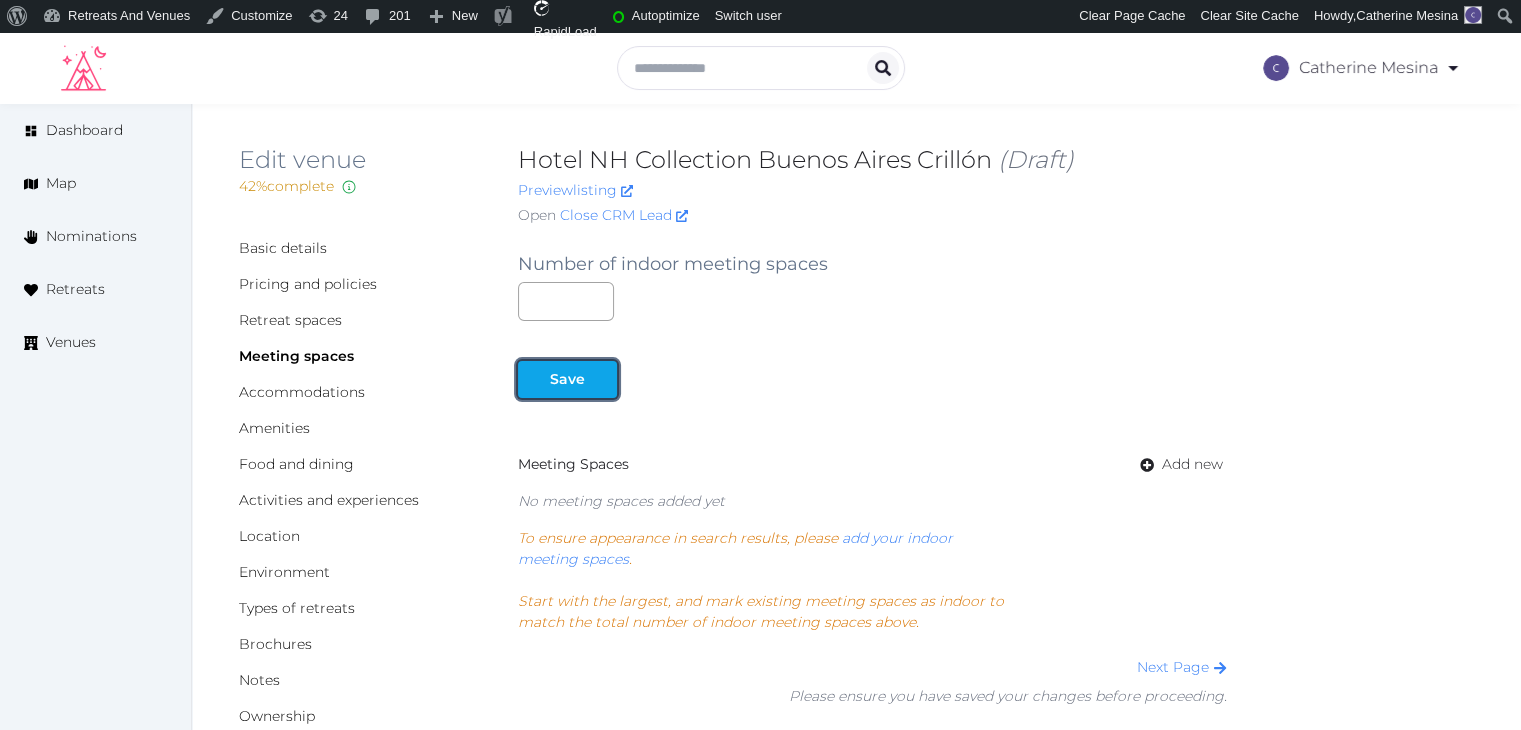 drag, startPoint x: 579, startPoint y: 366, endPoint x: 607, endPoint y: 394, distance: 39.59798 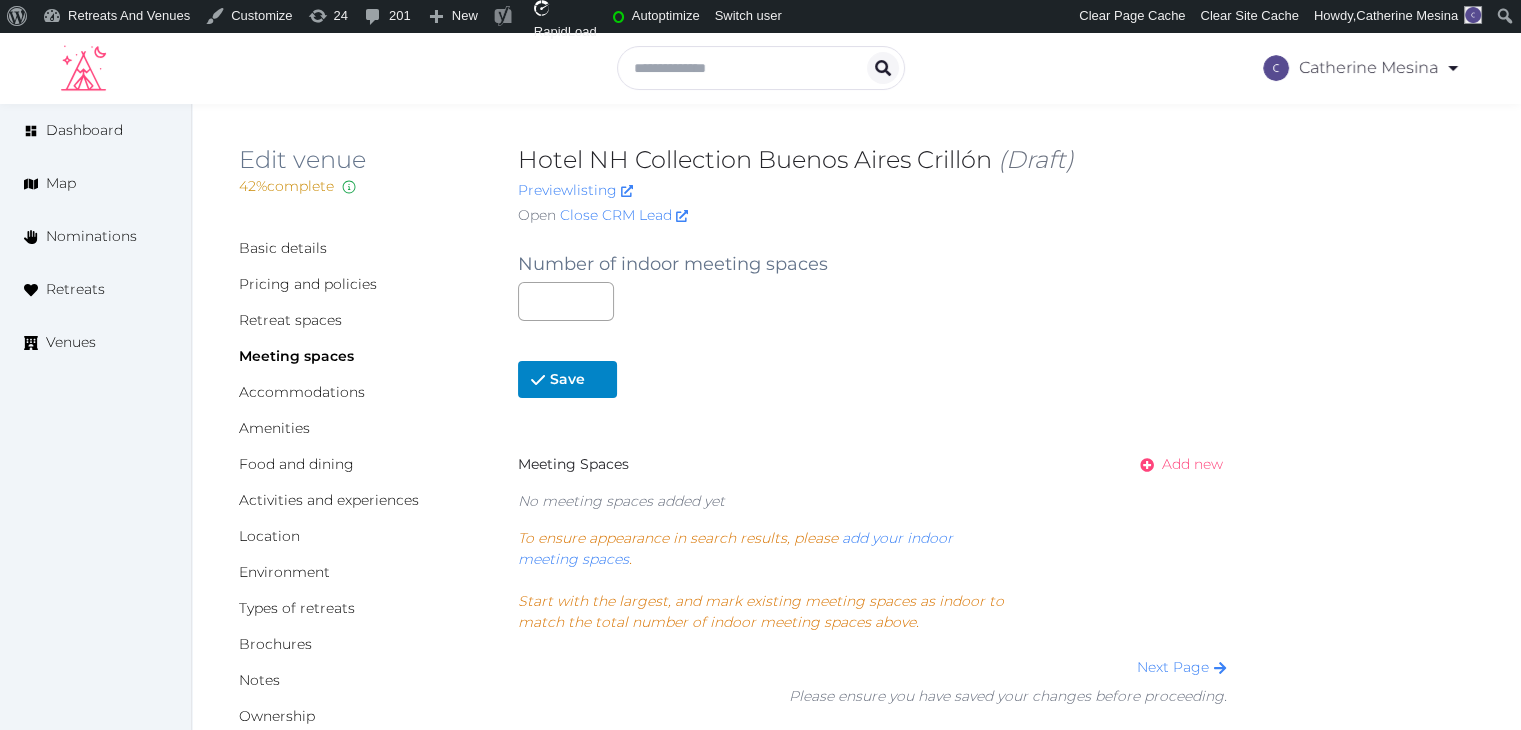 click on "Add new" at bounding box center [1192, 464] 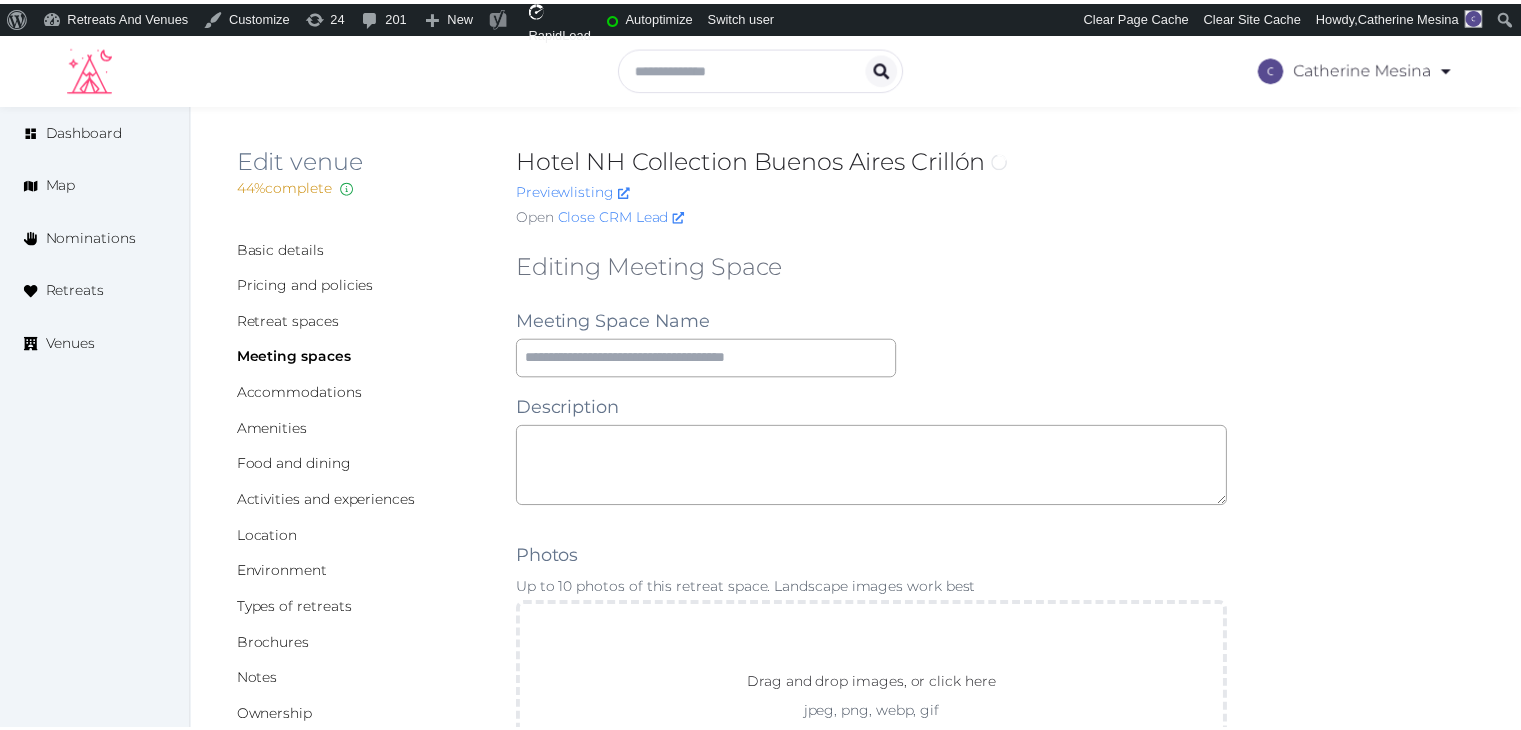 scroll, scrollTop: 0, scrollLeft: 0, axis: both 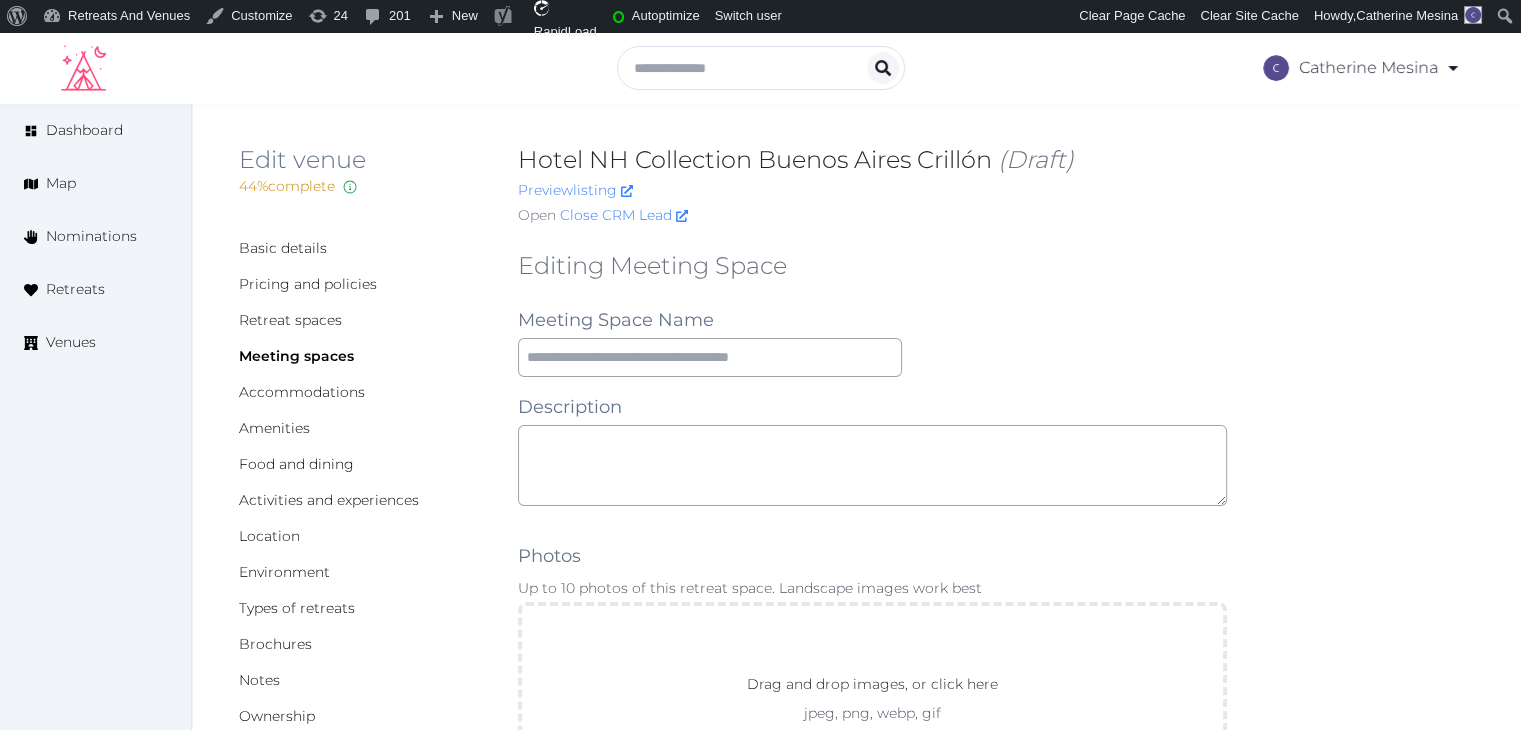 click on "Editing Meeting Space  Meeting Space Name Description Photos Up to 10 photos of this retreat space. Landscape images work best Drag and drop images, or click here jpeg, png, webp, gif
To pick up a draggable item, press the space bar.
While dragging, use the arrow keys to move the item.
Press space again to drop the item in its new position, or press escape to cancel.
Environment Indoor Outdoor uncovered Outdoor covered Outdoor with optional covering Clear Capacity in various setups The maximum number of people that can be accommodated each layout. Leave blank if not applicable. Reception Theater Classroom Banquet Rounds Boardroom Yoga Space Size (m²) Space Types Working and presenting Breakout Rooms Co-Working Stations Meeting Room Stage Workshop Outdoor Beach Dance Floor Dining Area Fire Pit Grassy Area Kitchen Meditation Space Multi-Functional Living Area (w/ couches) Patio Outdoor Space Theatre Wedding Hall Yoga Space Indoor Dance Floor Dining Area Kitchen Theatre Meditation Space Gym Spa" at bounding box center (872, 1378) 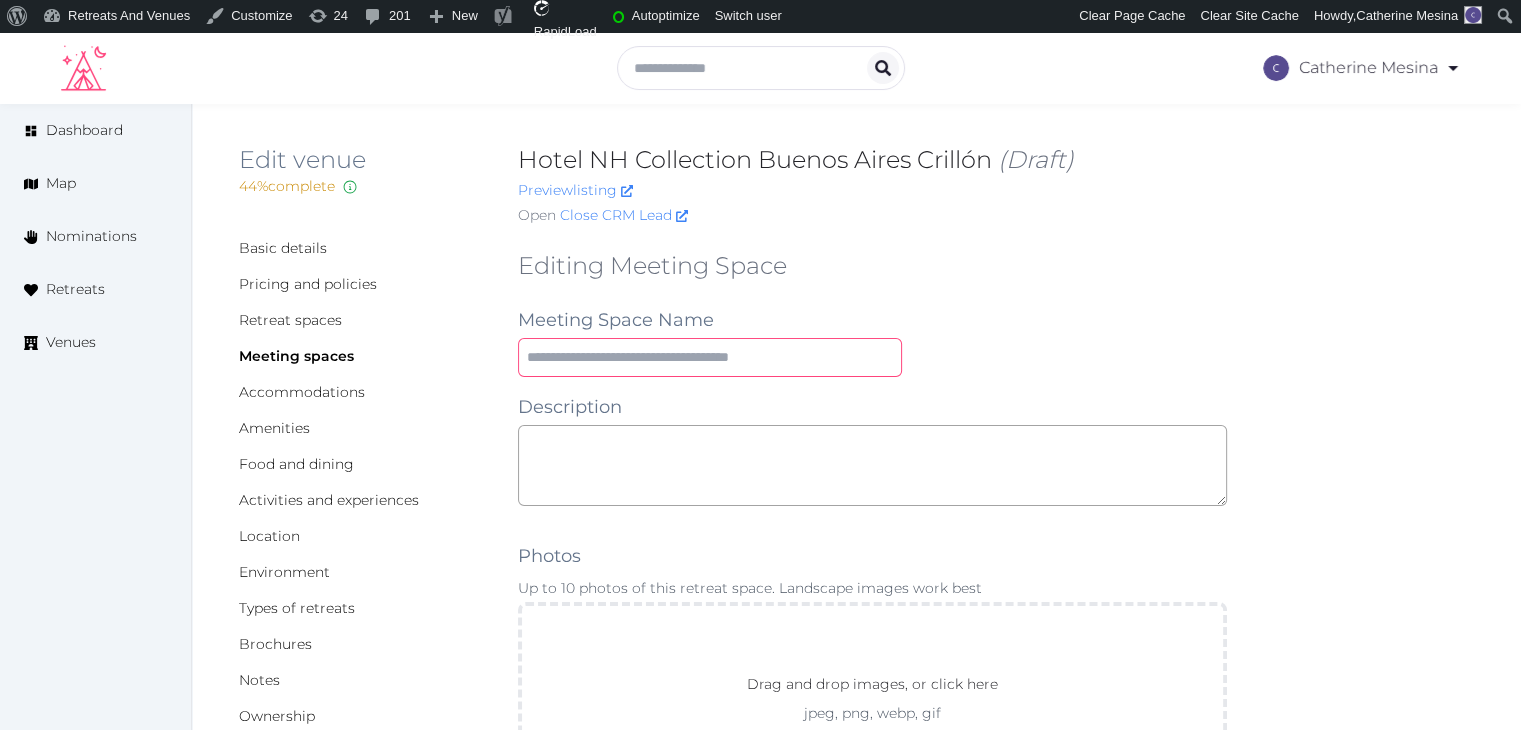 click at bounding box center [710, 357] 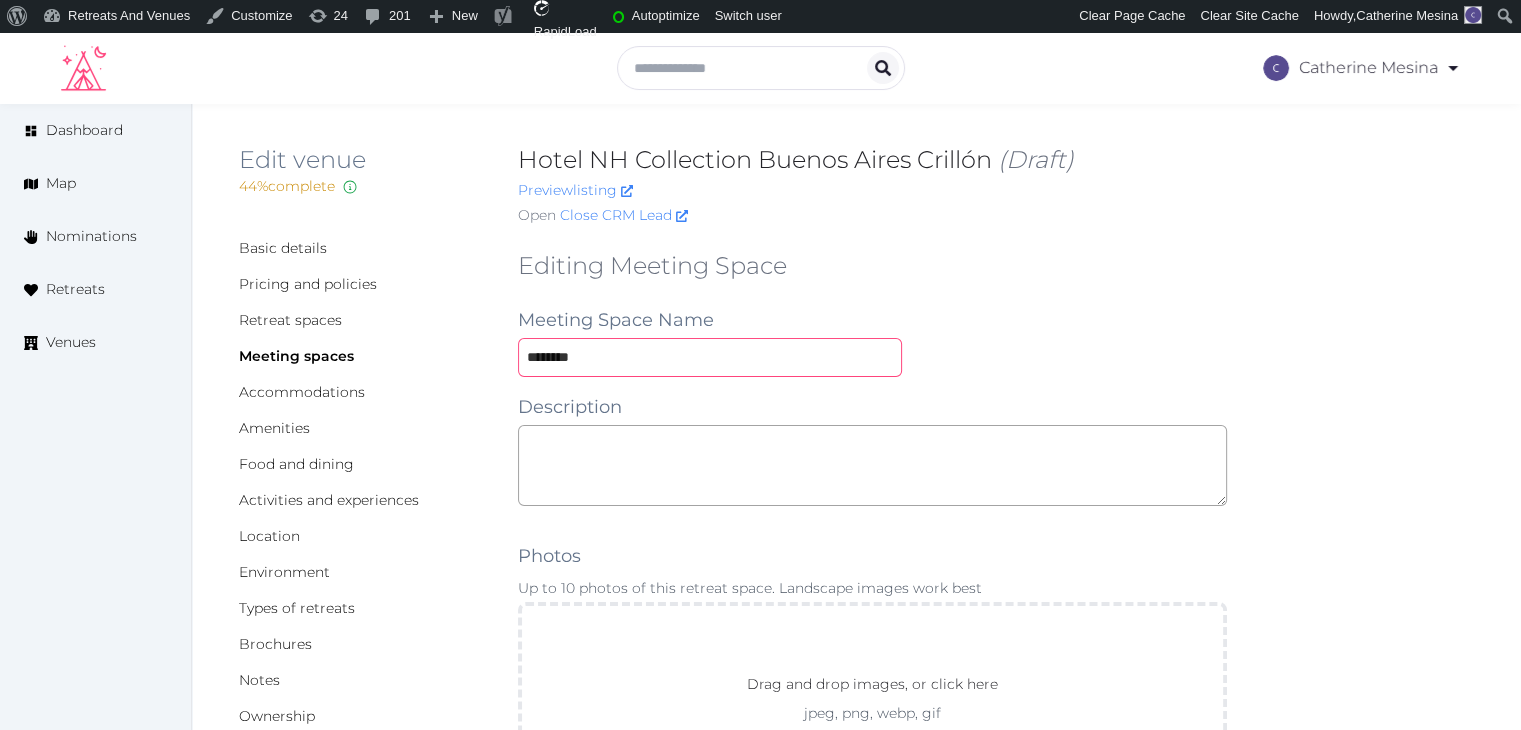 type on "********" 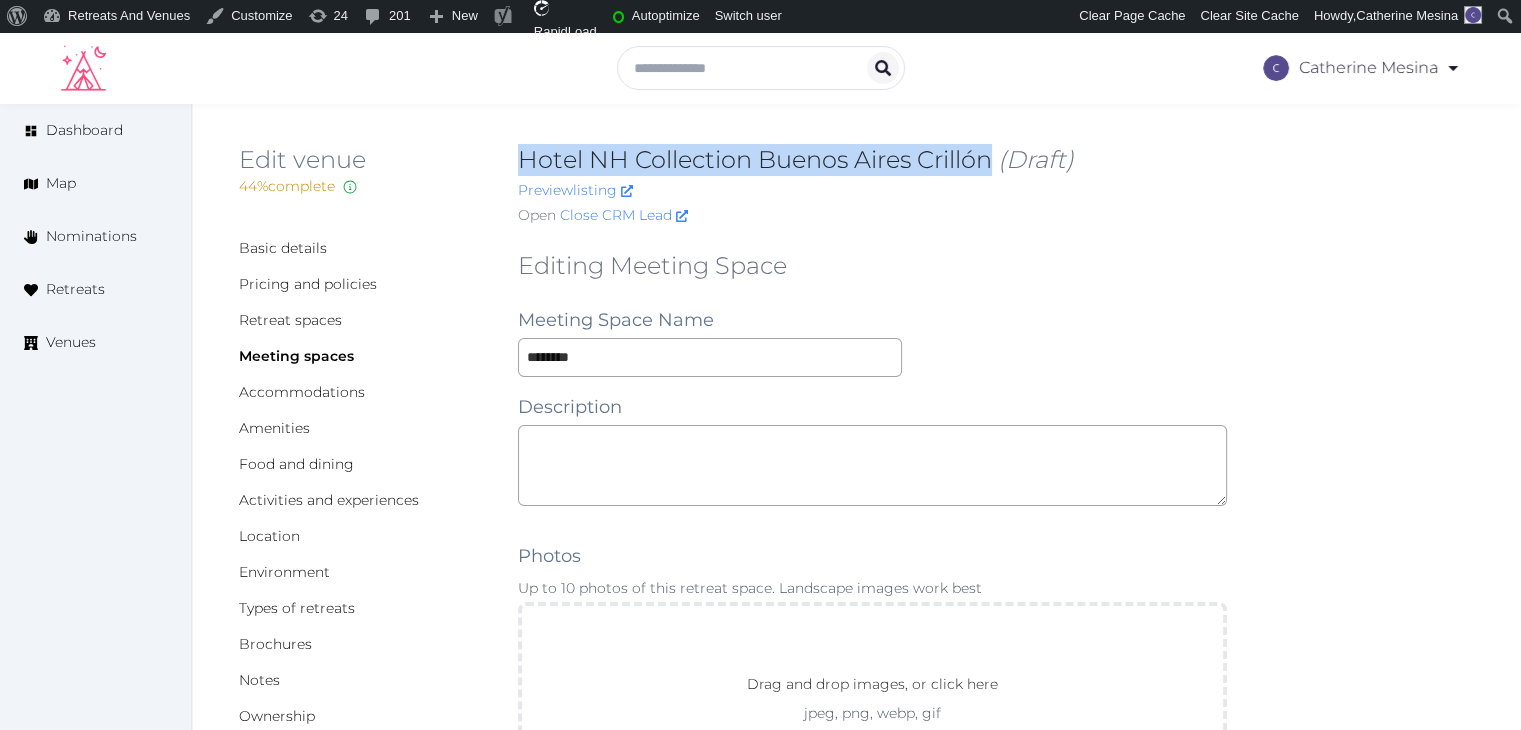 drag, startPoint x: 505, startPoint y: 163, endPoint x: 991, endPoint y: 169, distance: 486.03705 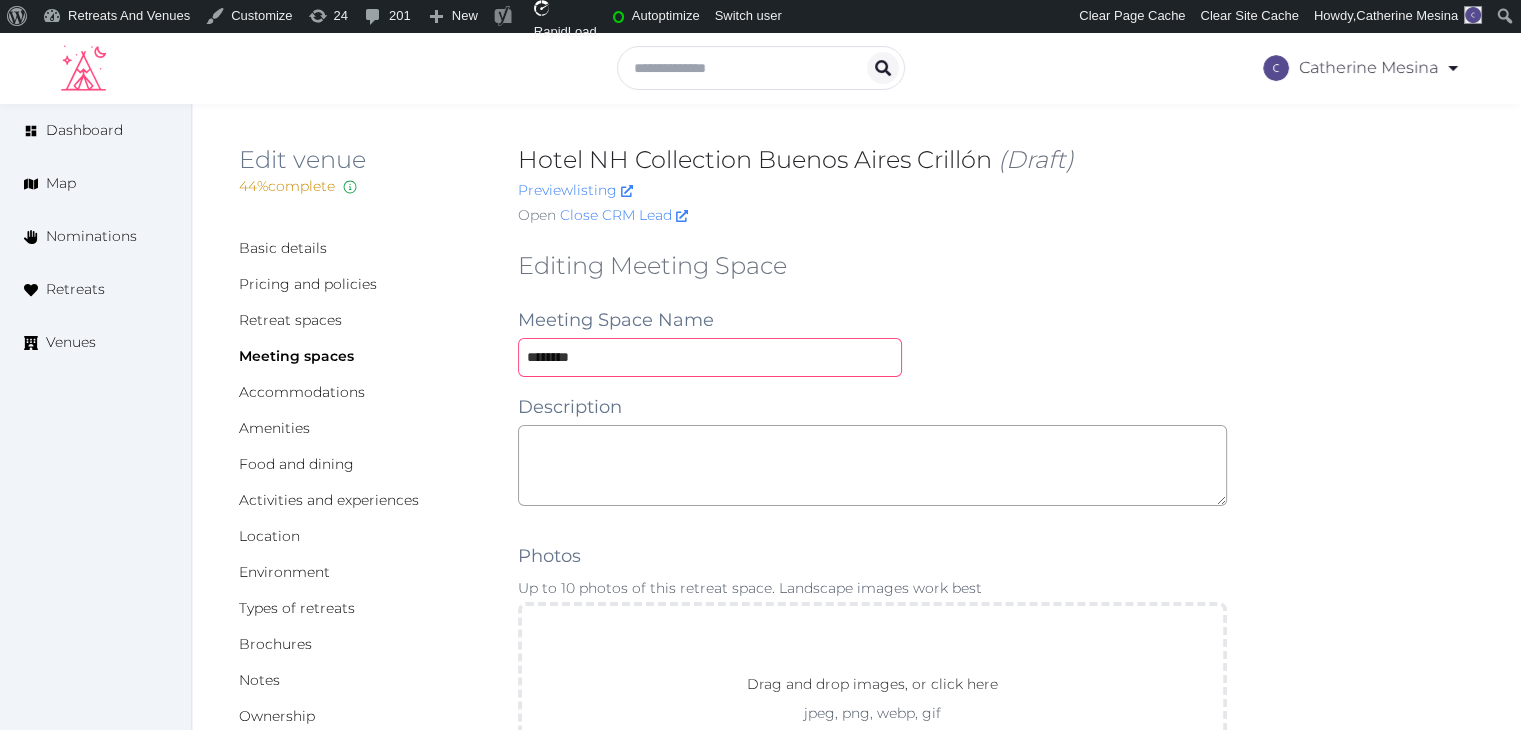 click on "********" at bounding box center (710, 357) 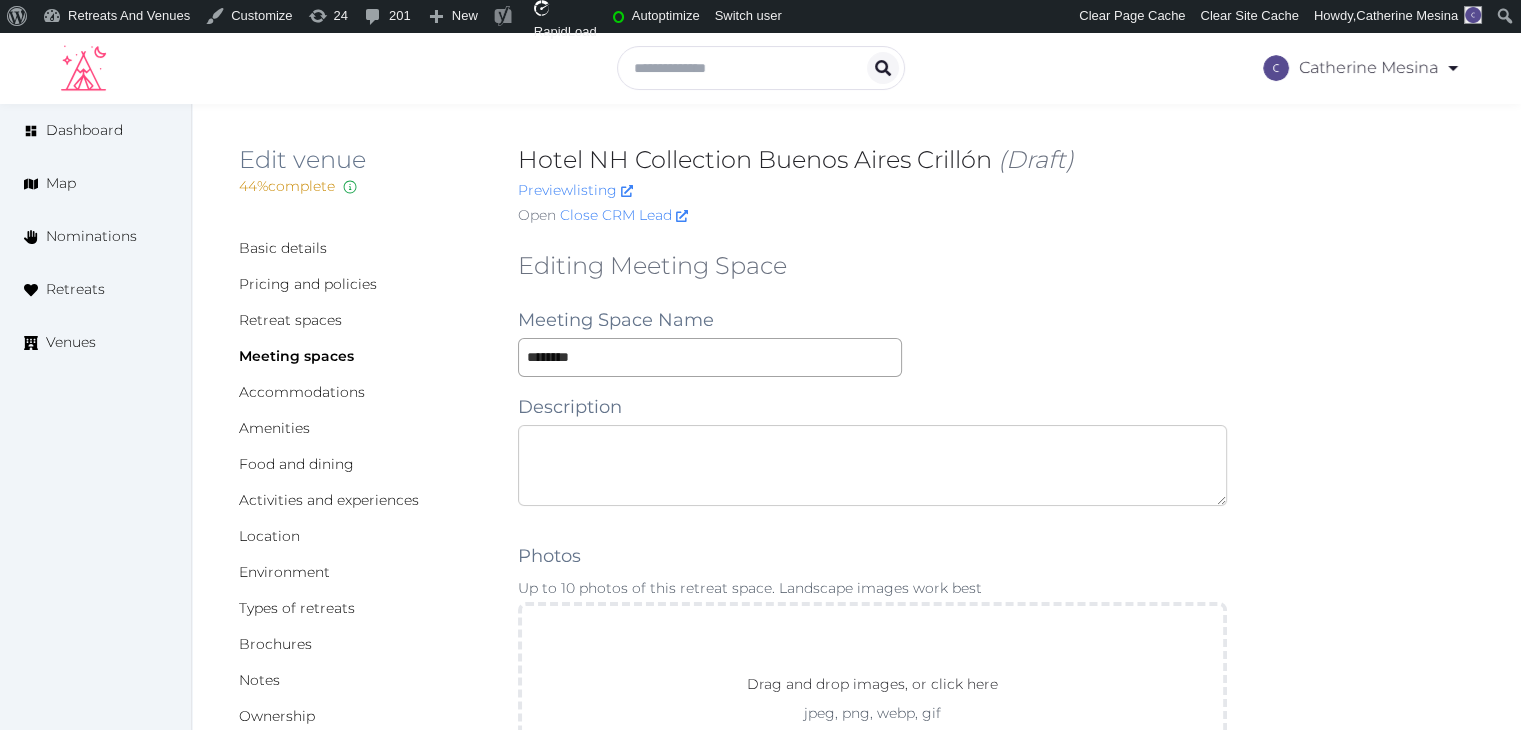 click at bounding box center [872, 465] 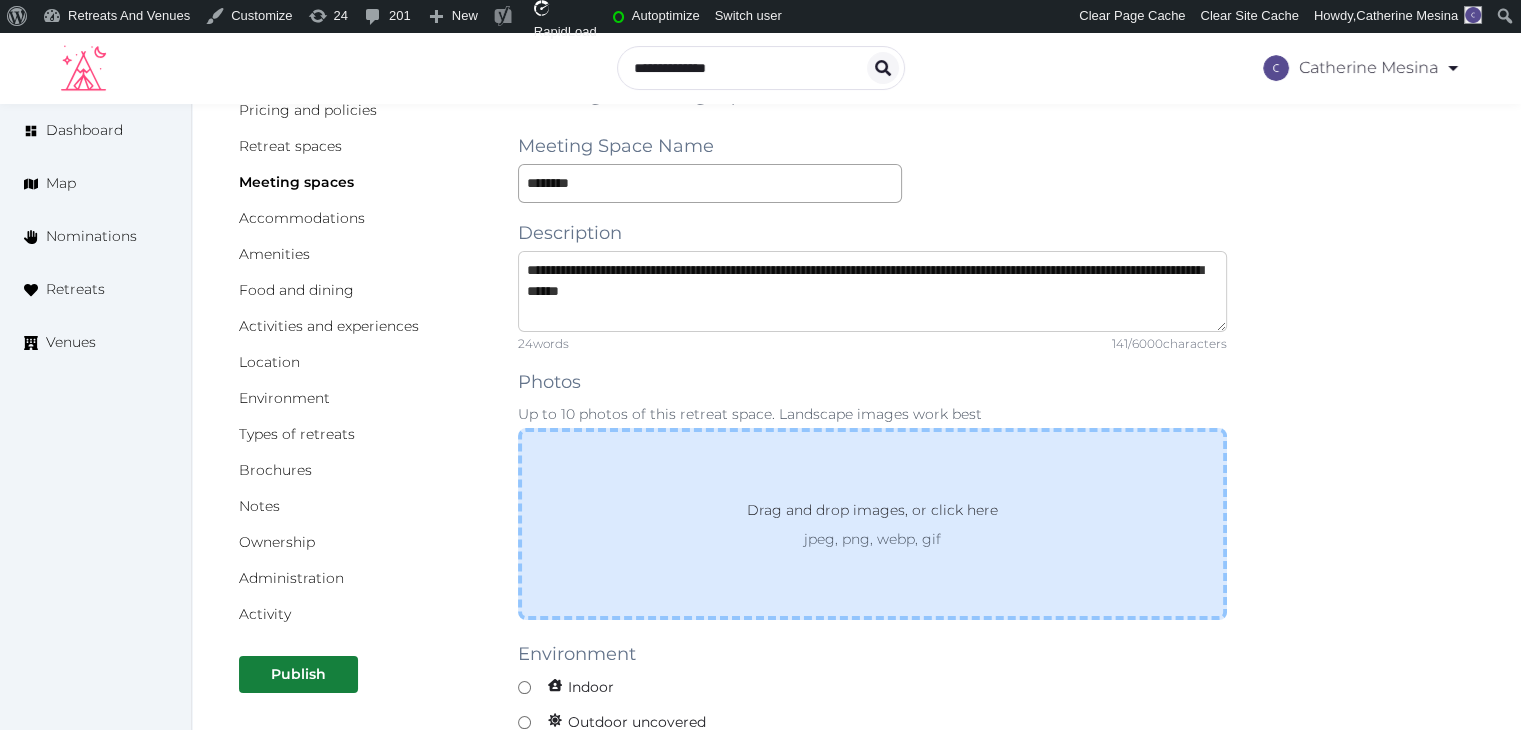 scroll, scrollTop: 400, scrollLeft: 0, axis: vertical 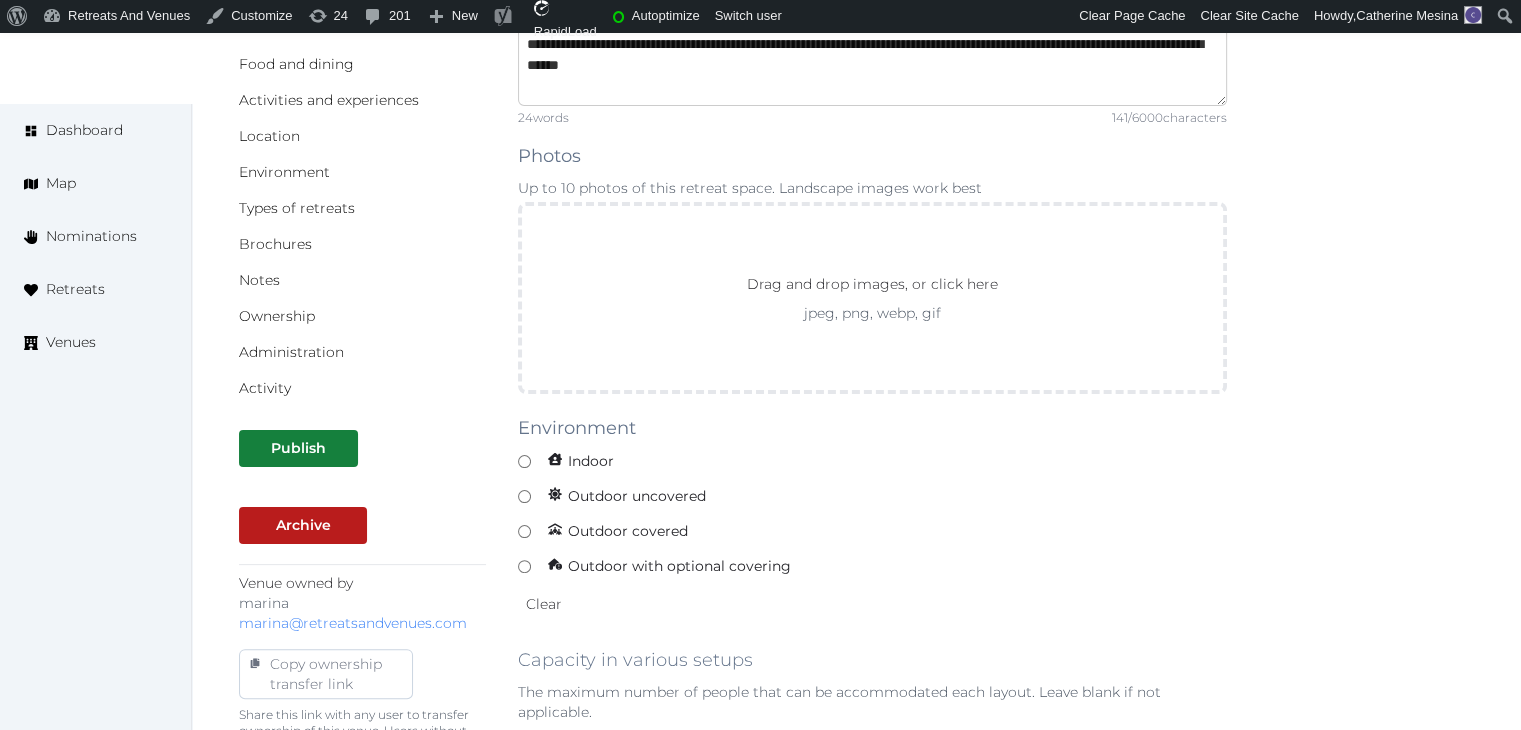 type on "**********" 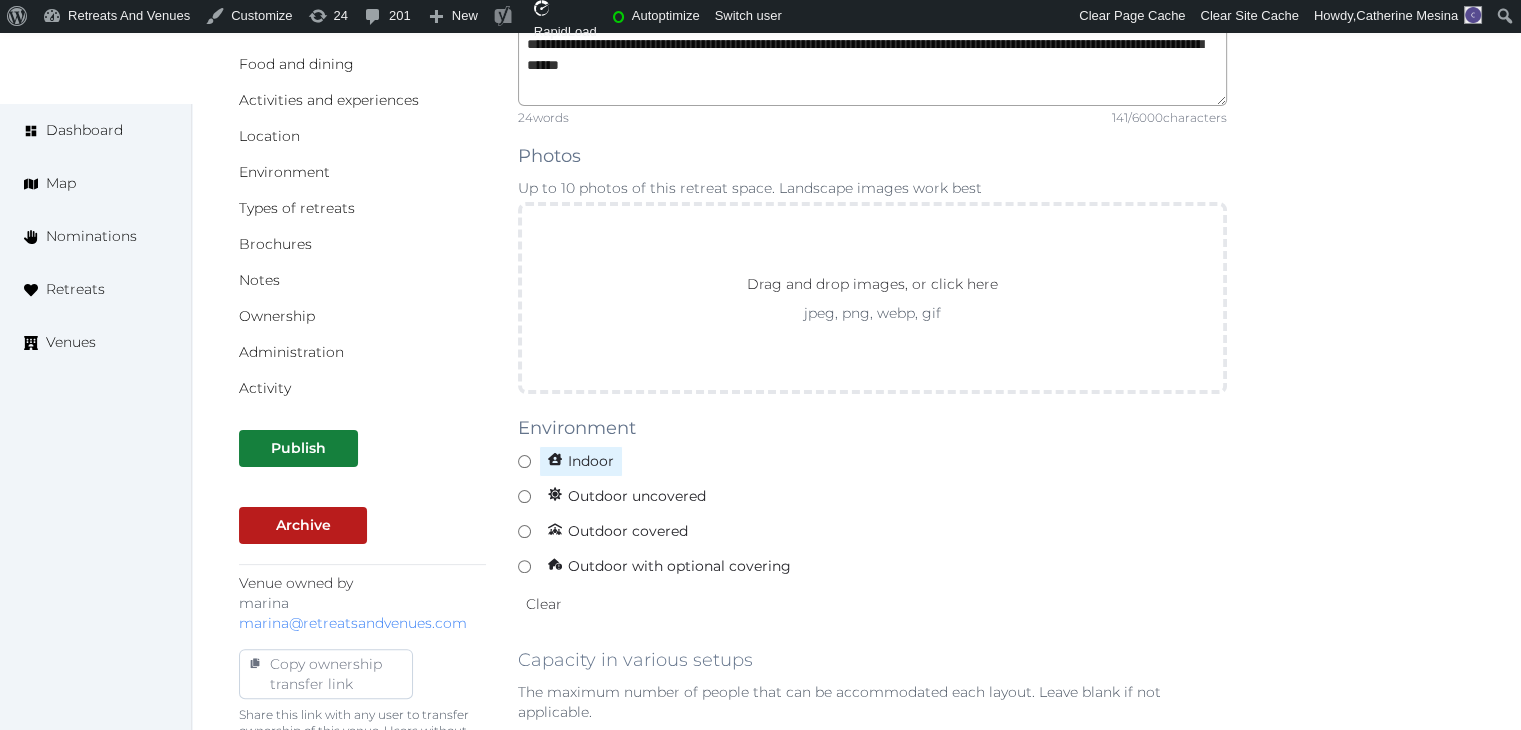 click on "Indoor" at bounding box center (581, 461) 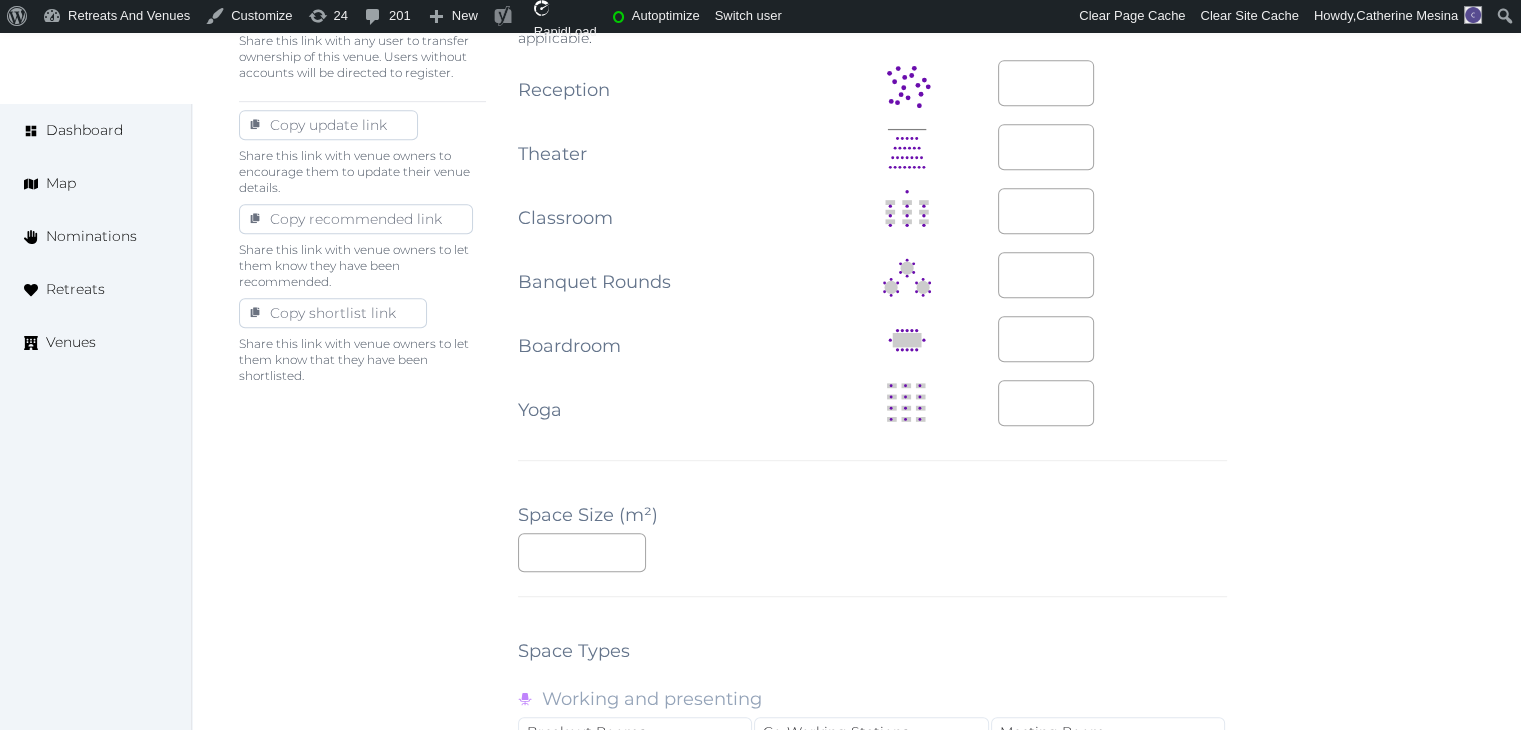 scroll, scrollTop: 1200, scrollLeft: 0, axis: vertical 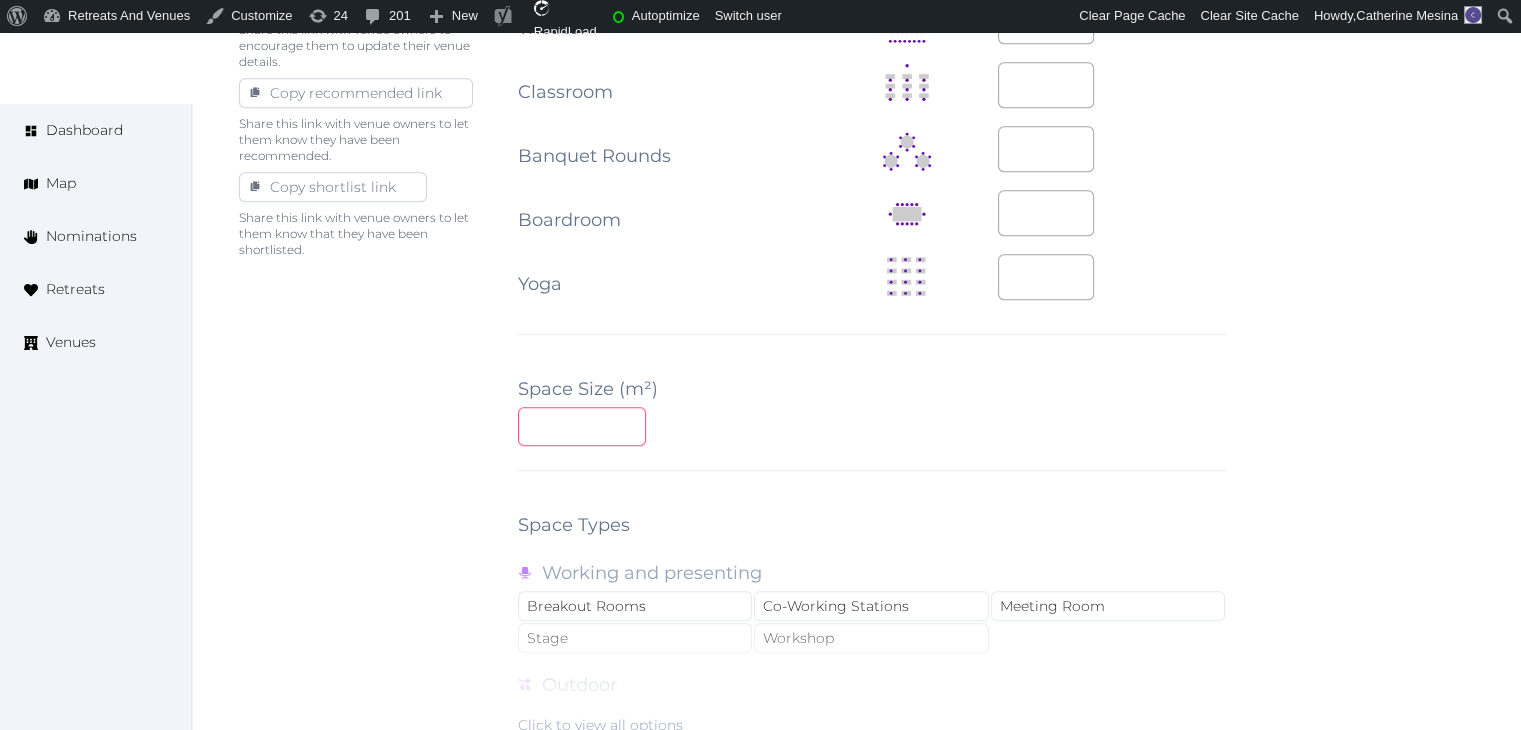 click at bounding box center (582, 426) 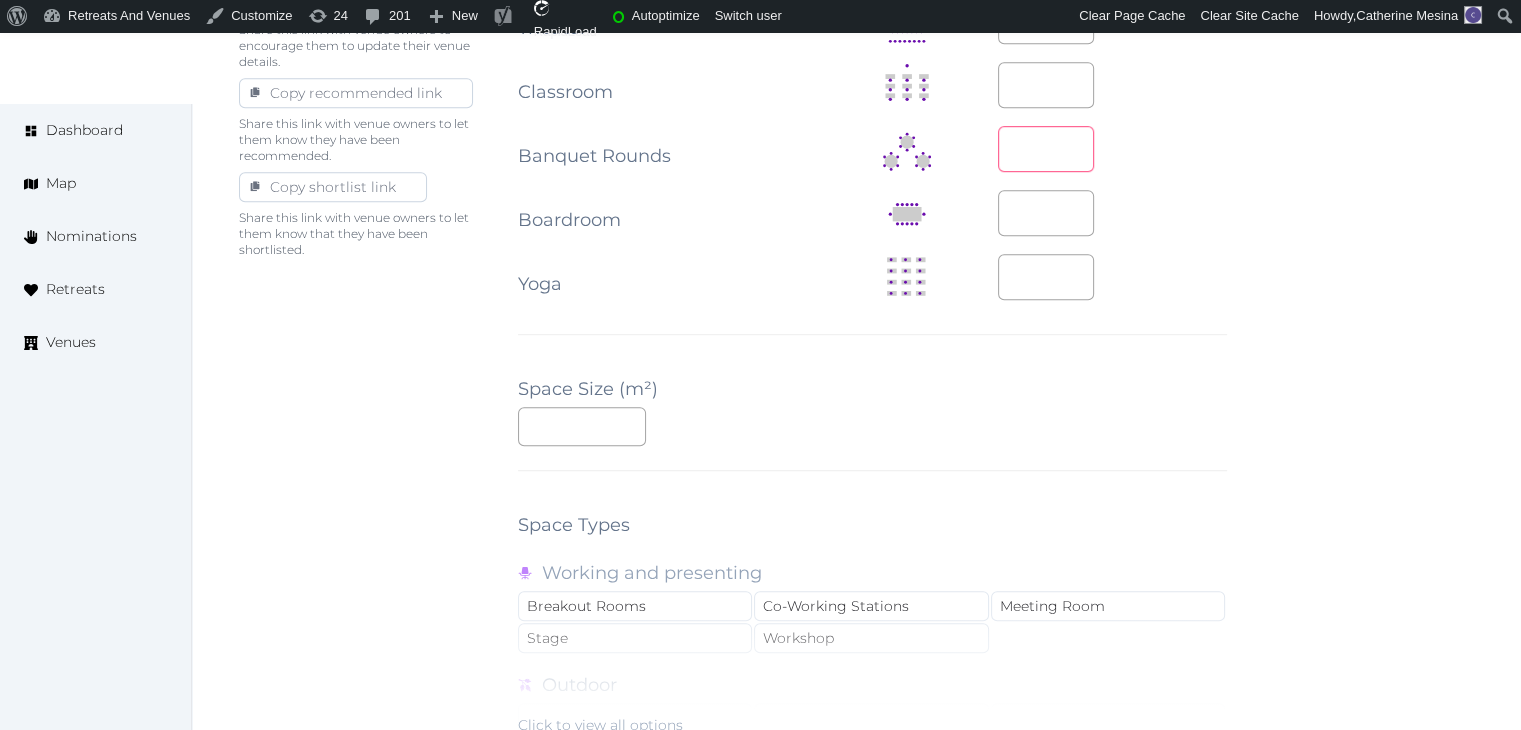 click at bounding box center [1046, 149] 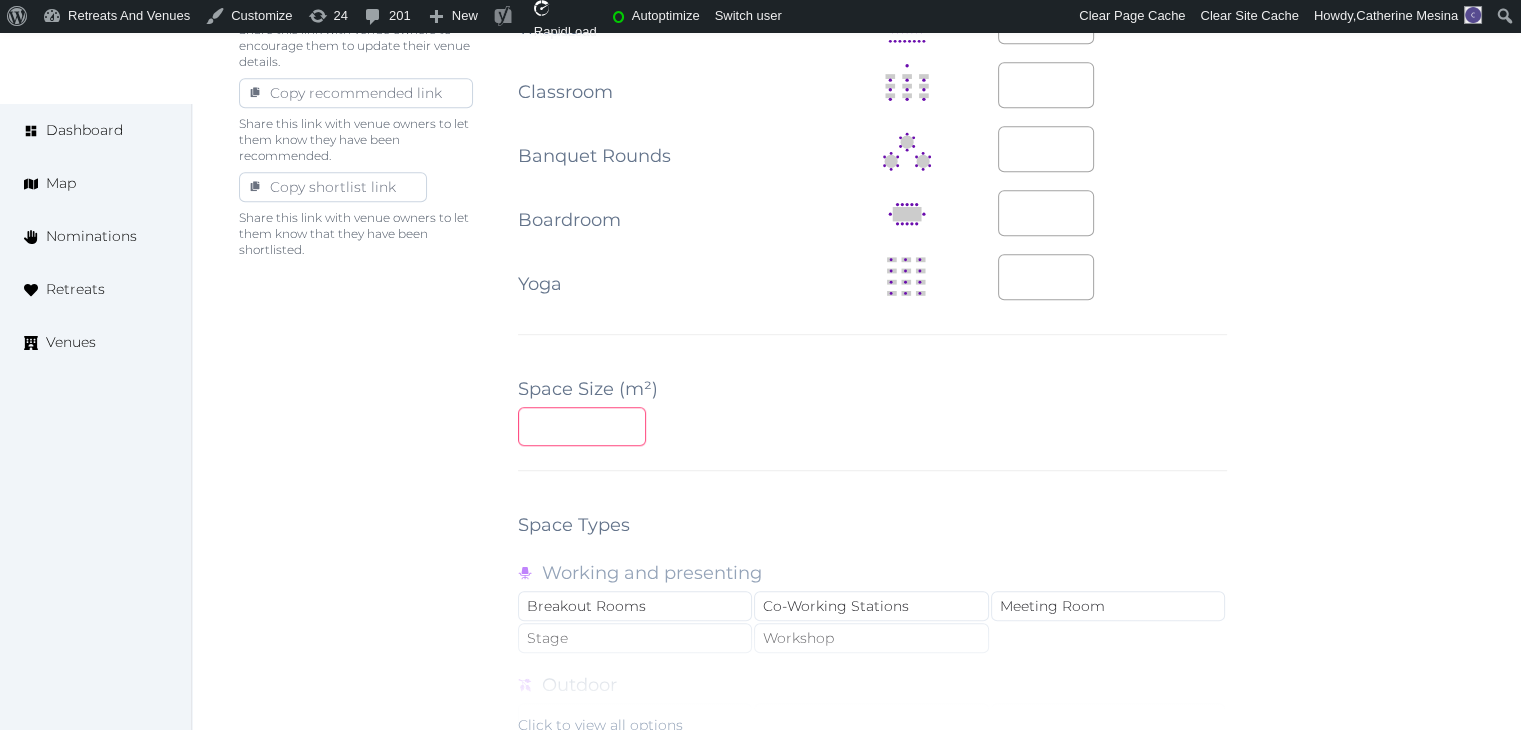 drag, startPoint x: 1092, startPoint y: 437, endPoint x: 1099, endPoint y: 451, distance: 15.652476 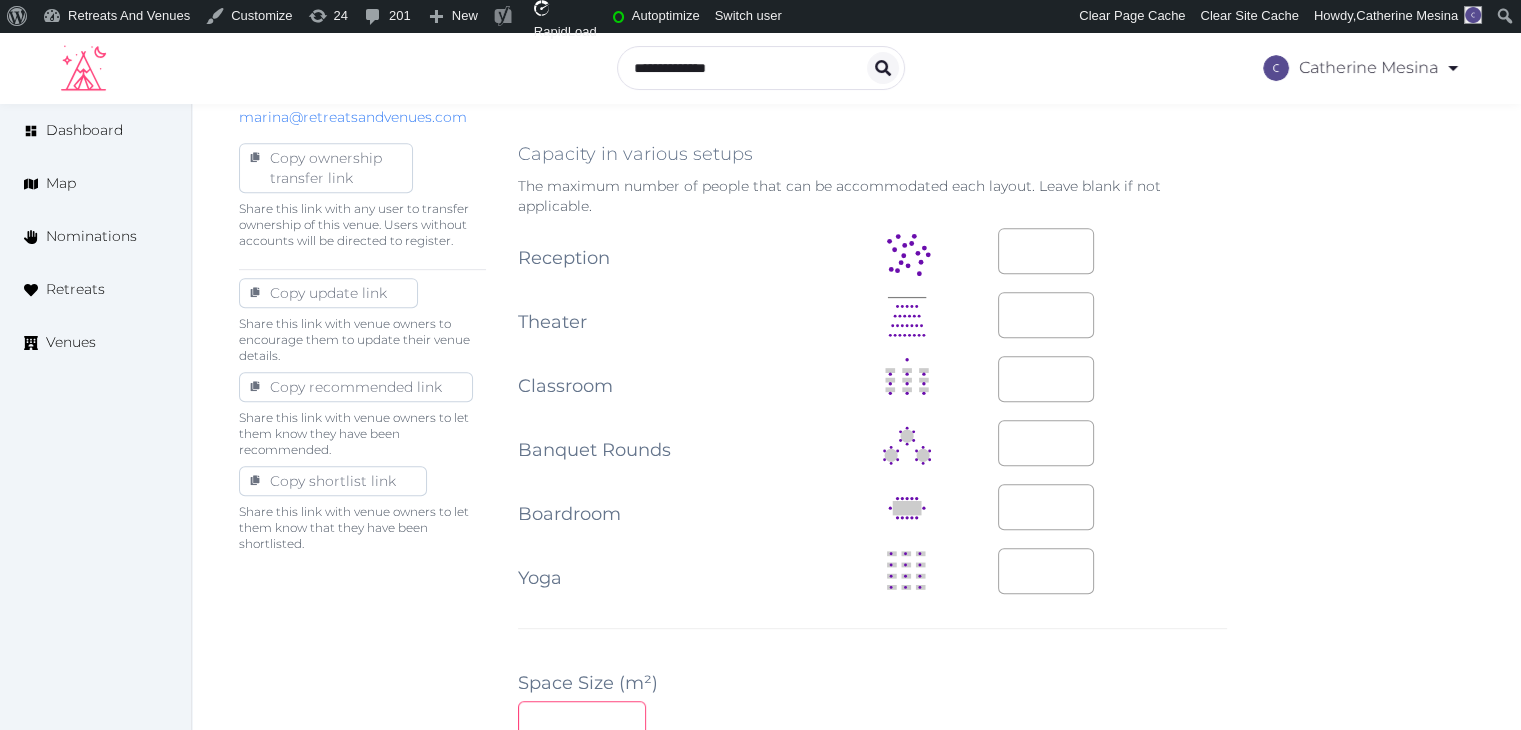 scroll, scrollTop: 900, scrollLeft: 0, axis: vertical 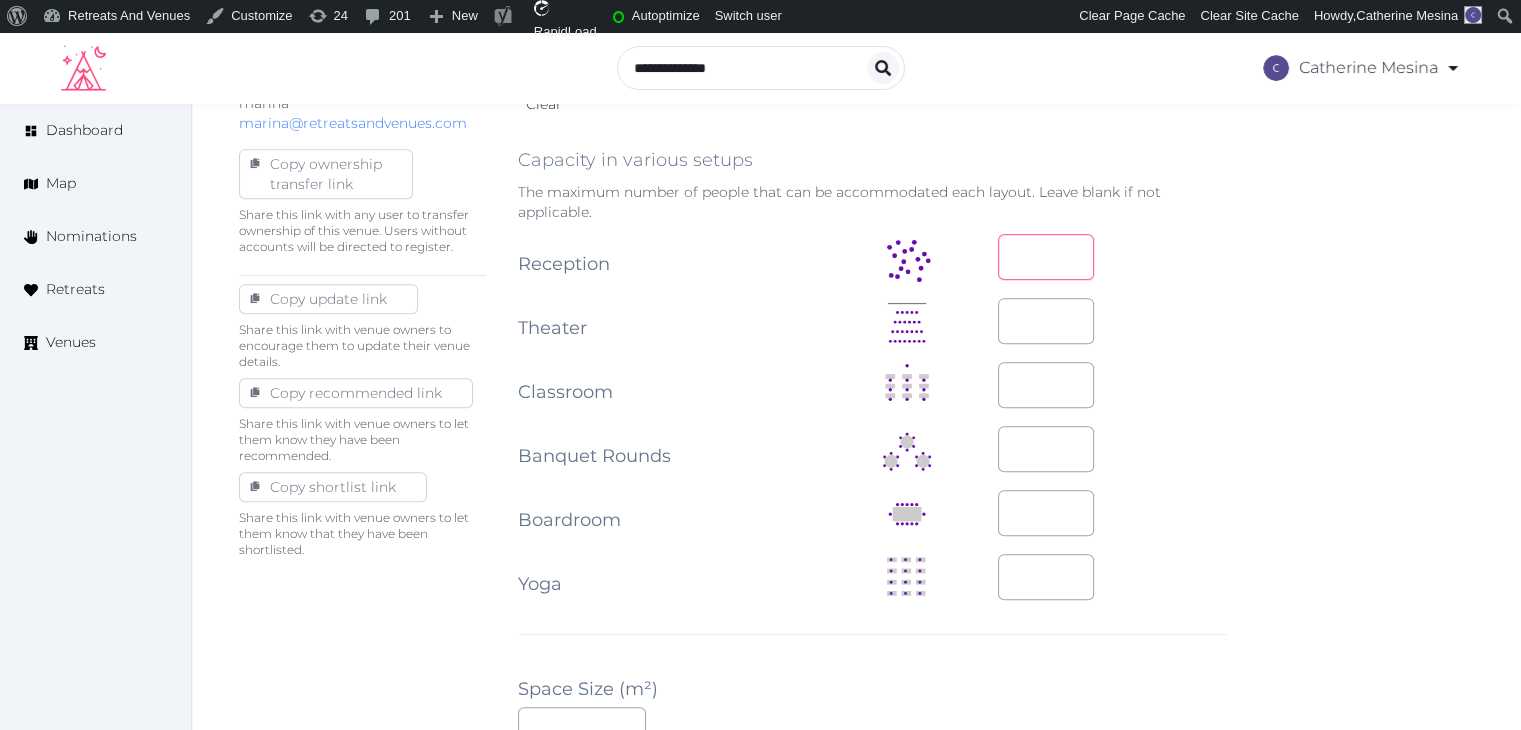 click at bounding box center [1046, 257] 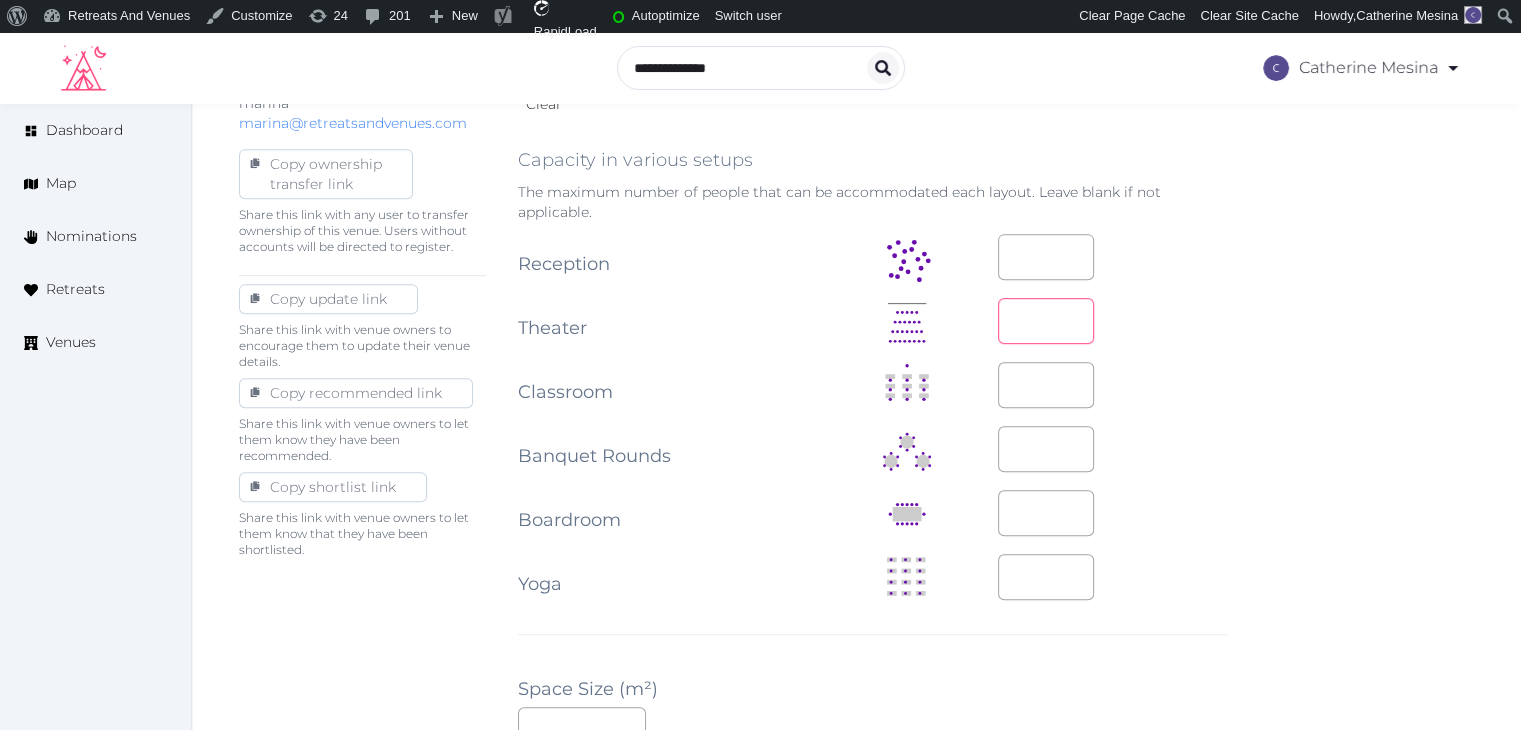 click at bounding box center [1046, 321] 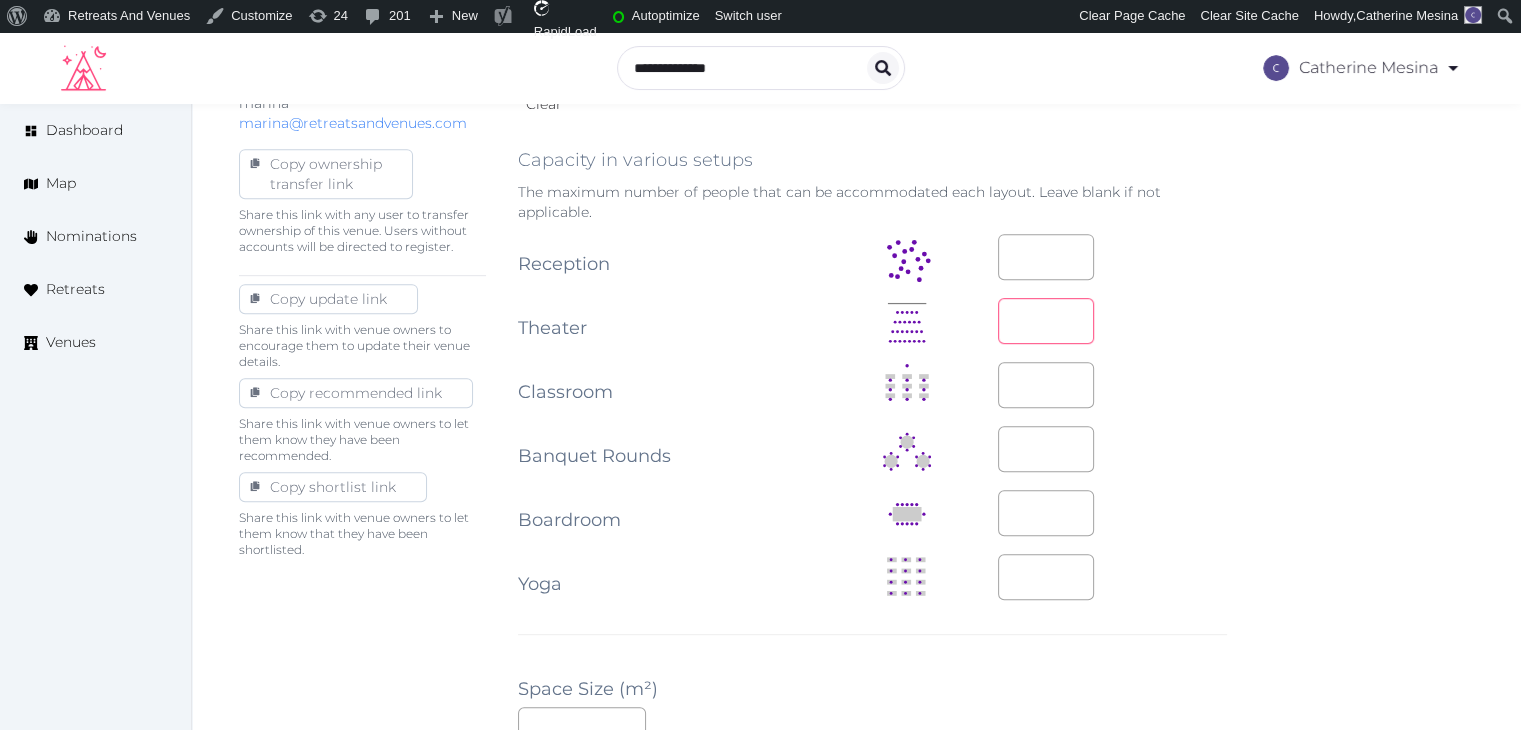 type on "**" 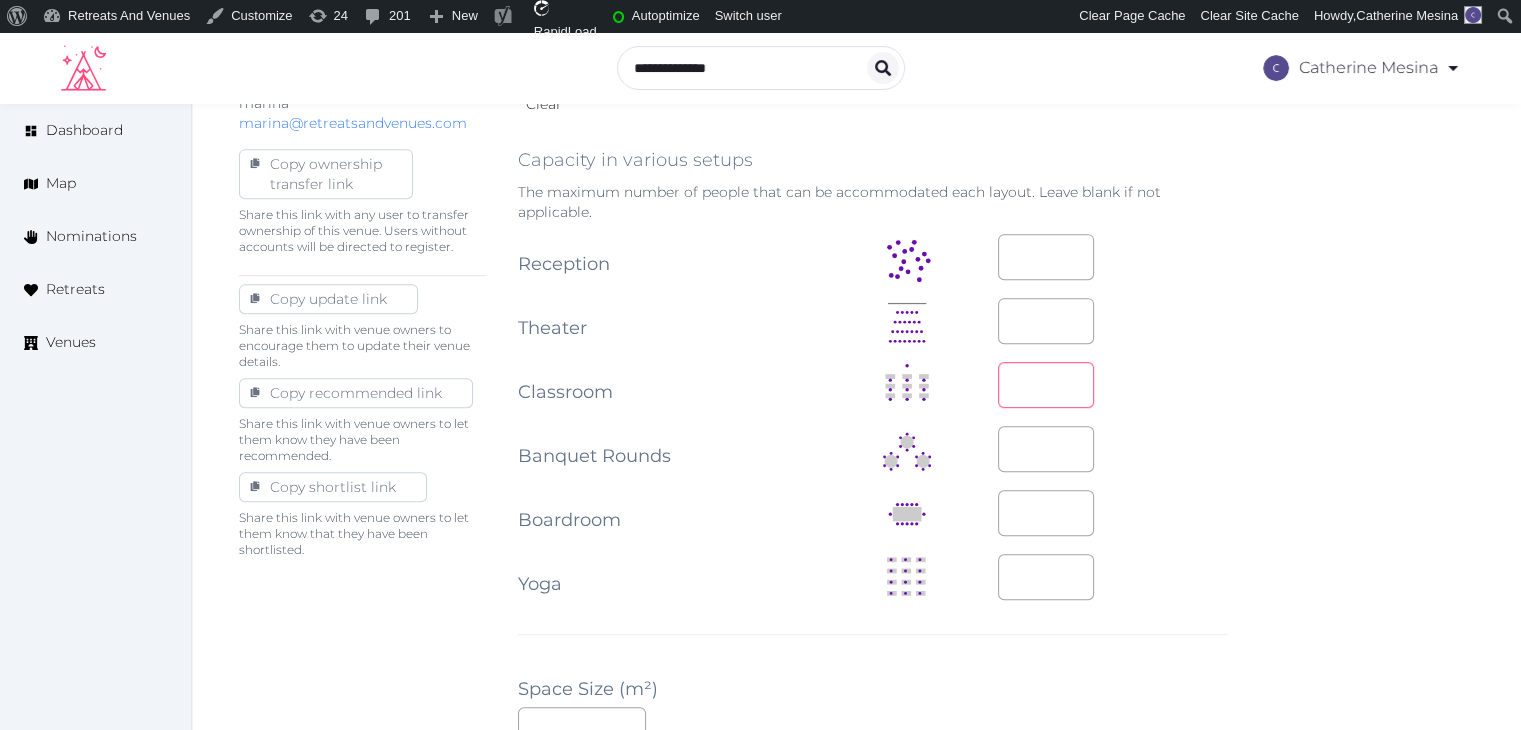 click at bounding box center [1046, 385] 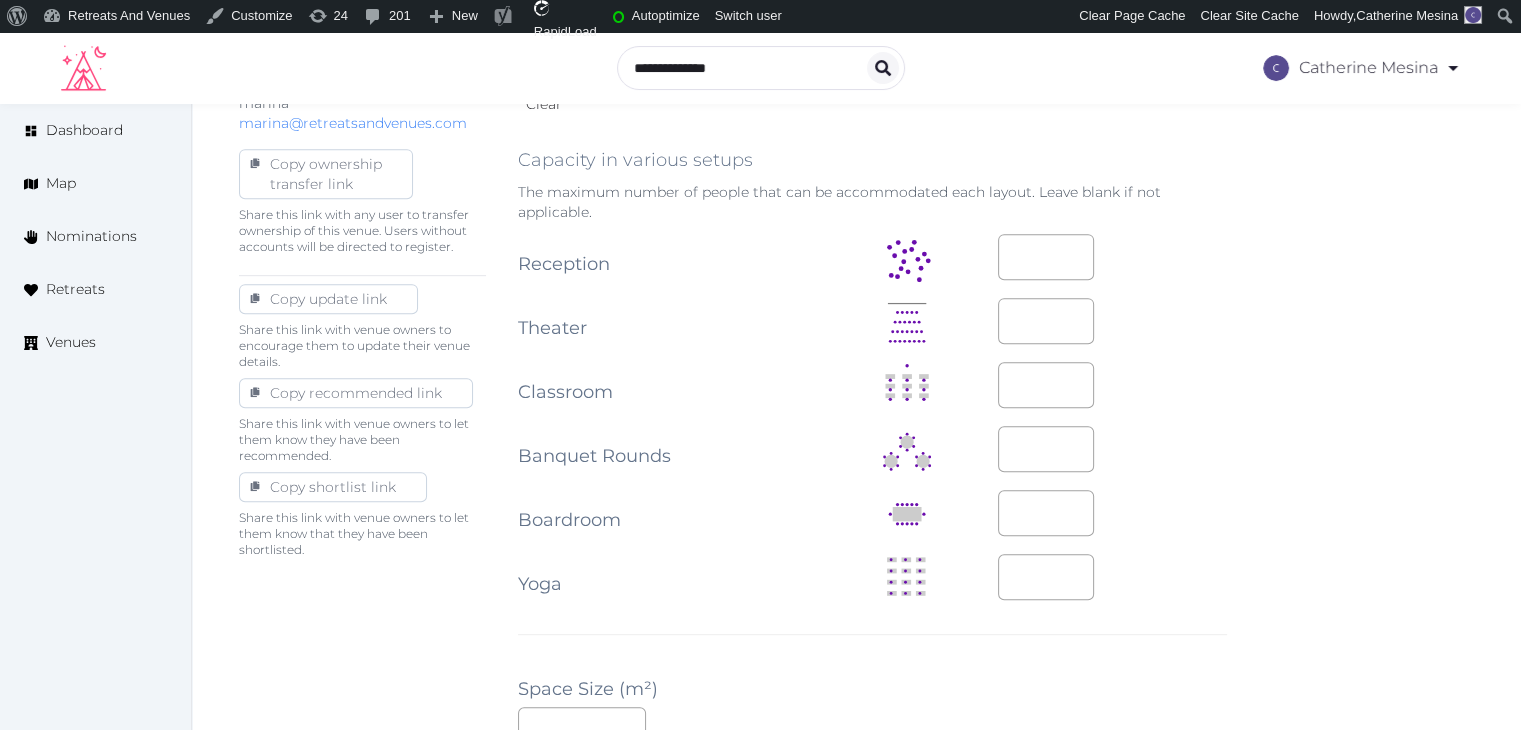 click on "**********" at bounding box center [856, 478] 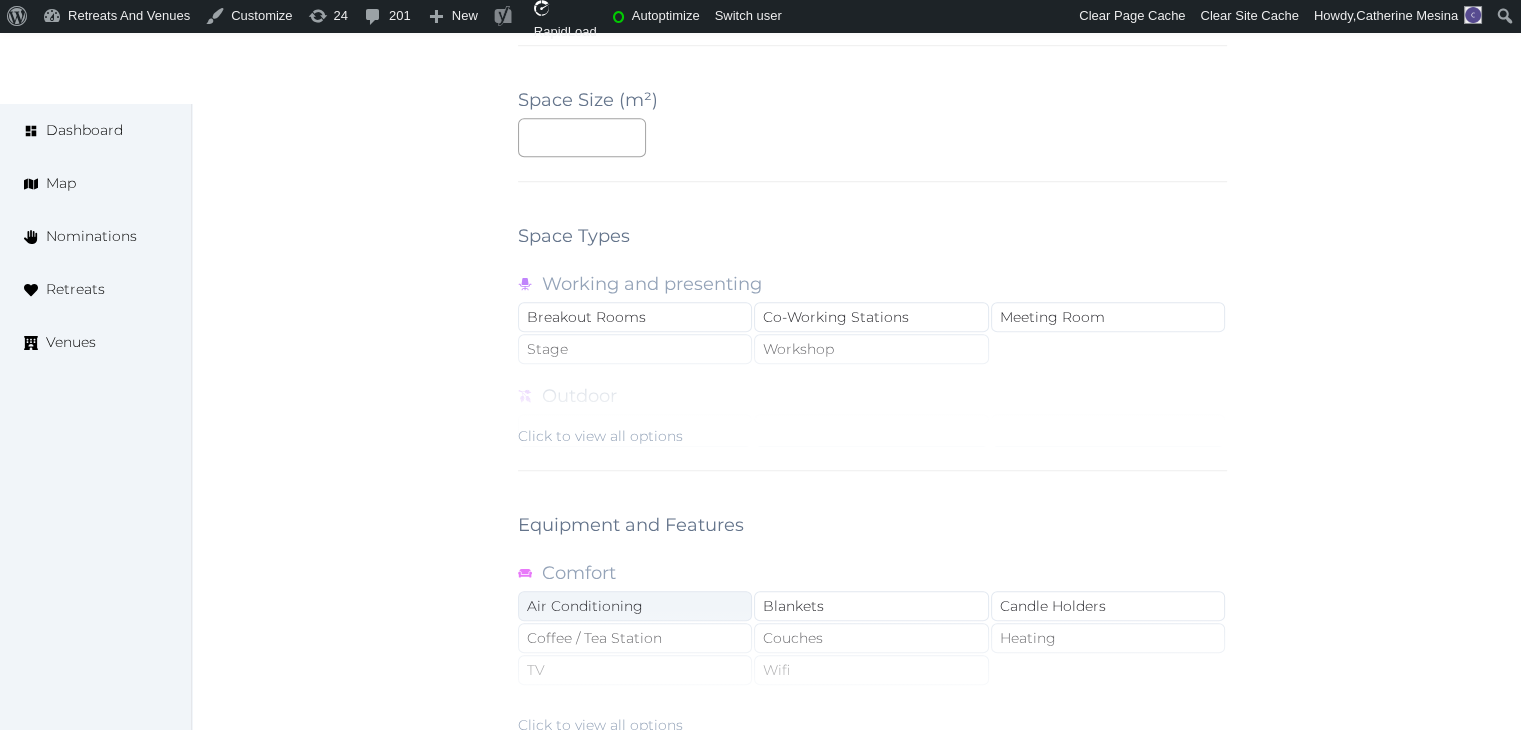 scroll, scrollTop: 1500, scrollLeft: 0, axis: vertical 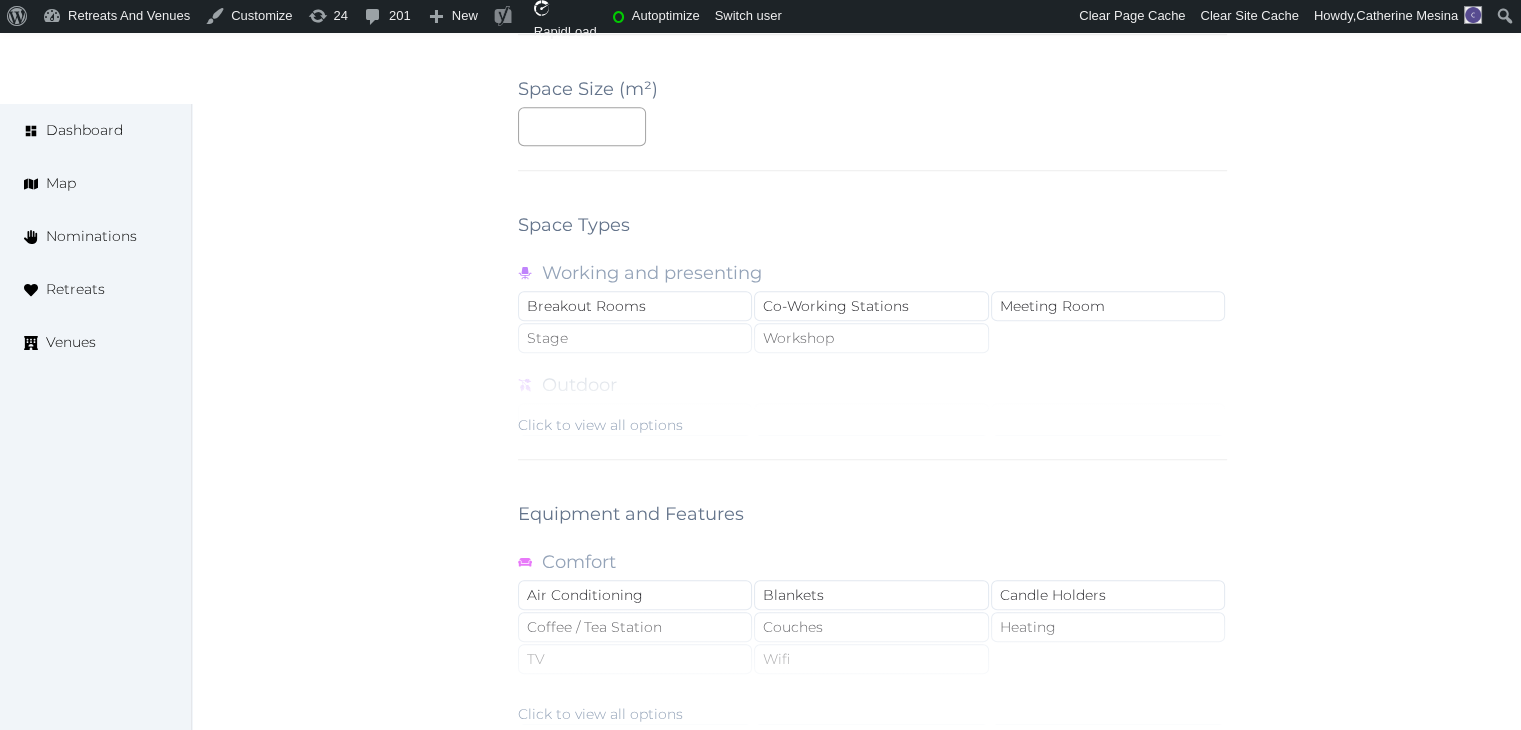 click on "Click to view all options" at bounding box center (600, 425) 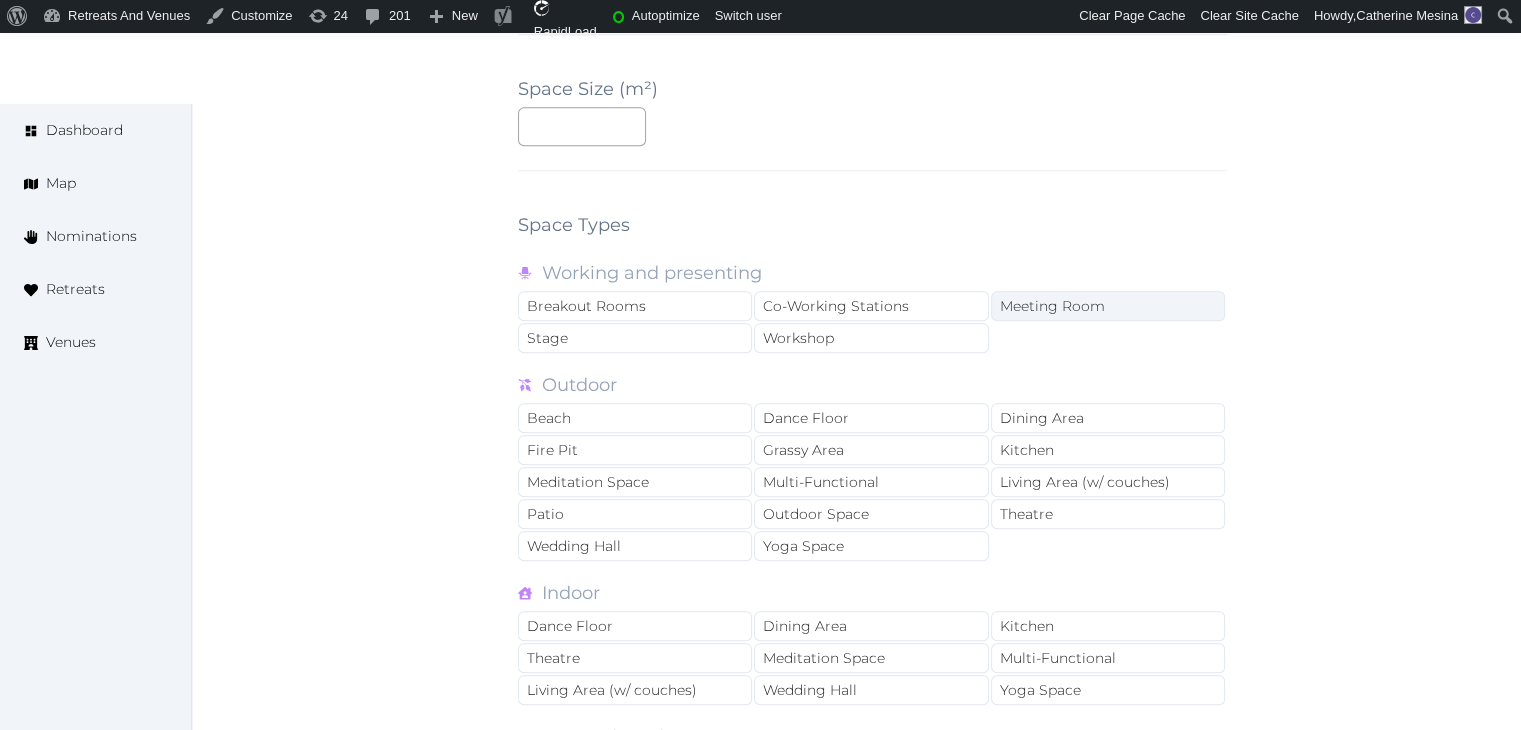 drag, startPoint x: 1095, startPoint y: 295, endPoint x: 1096, endPoint y: 305, distance: 10.049875 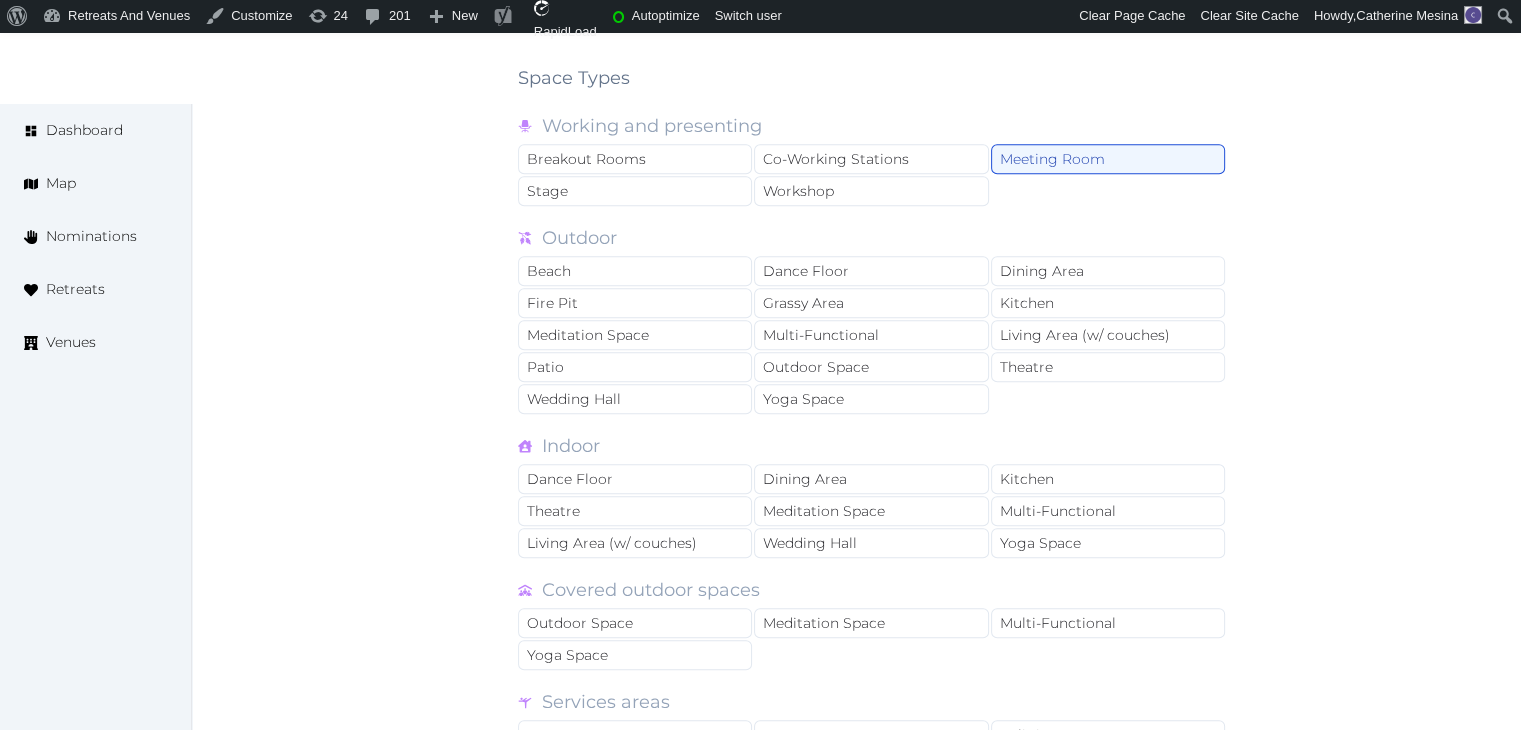 scroll, scrollTop: 1800, scrollLeft: 0, axis: vertical 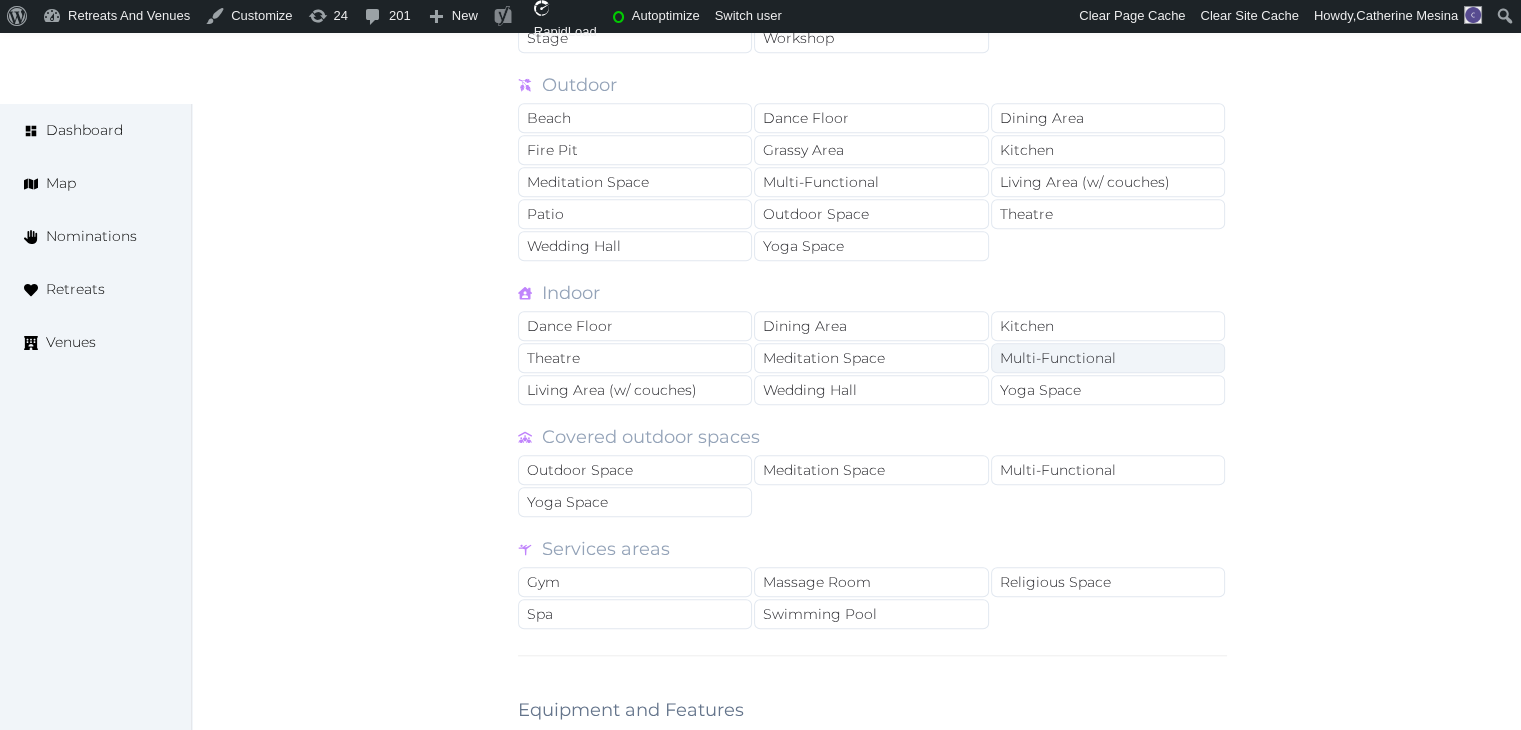click on "Multi-Functional" at bounding box center (1108, 358) 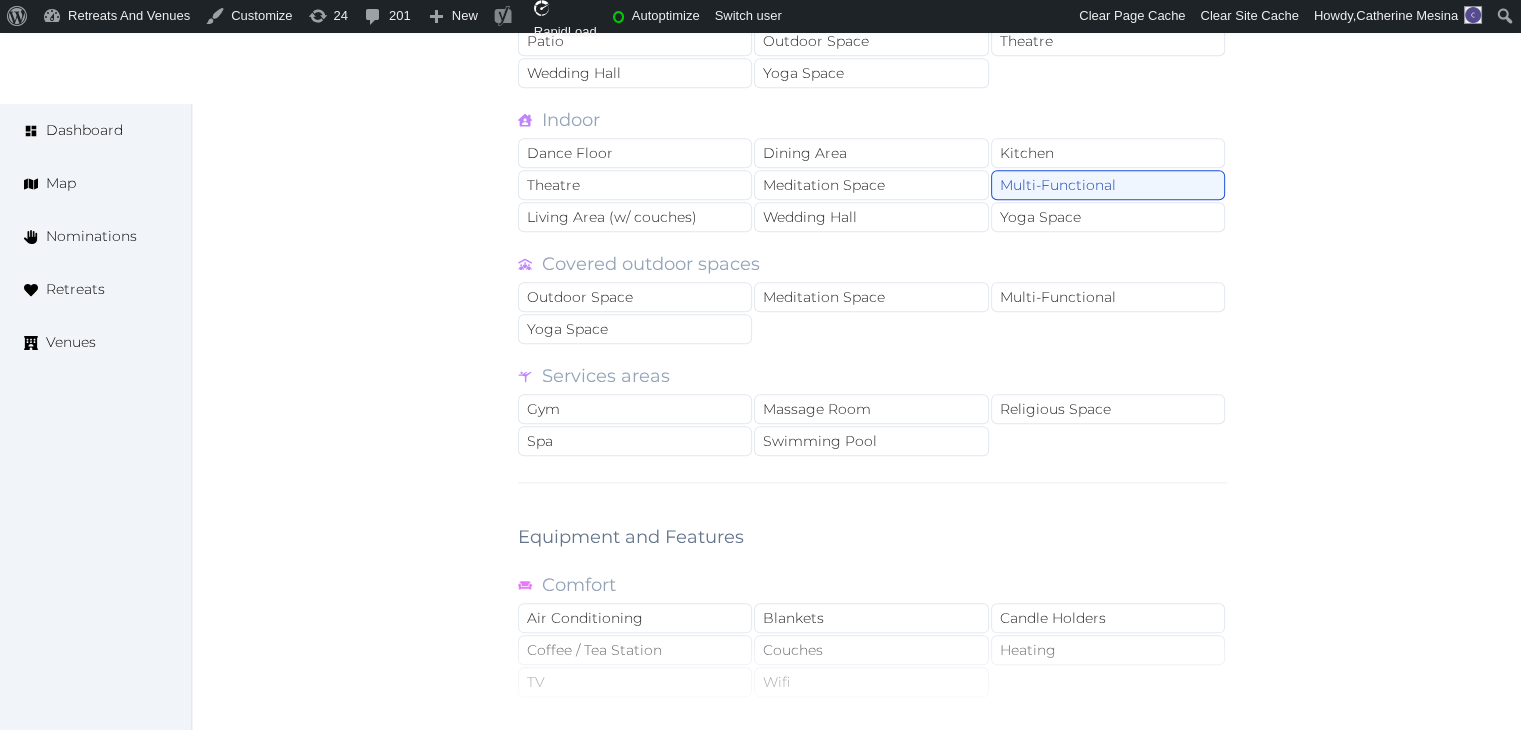 scroll, scrollTop: 2200, scrollLeft: 0, axis: vertical 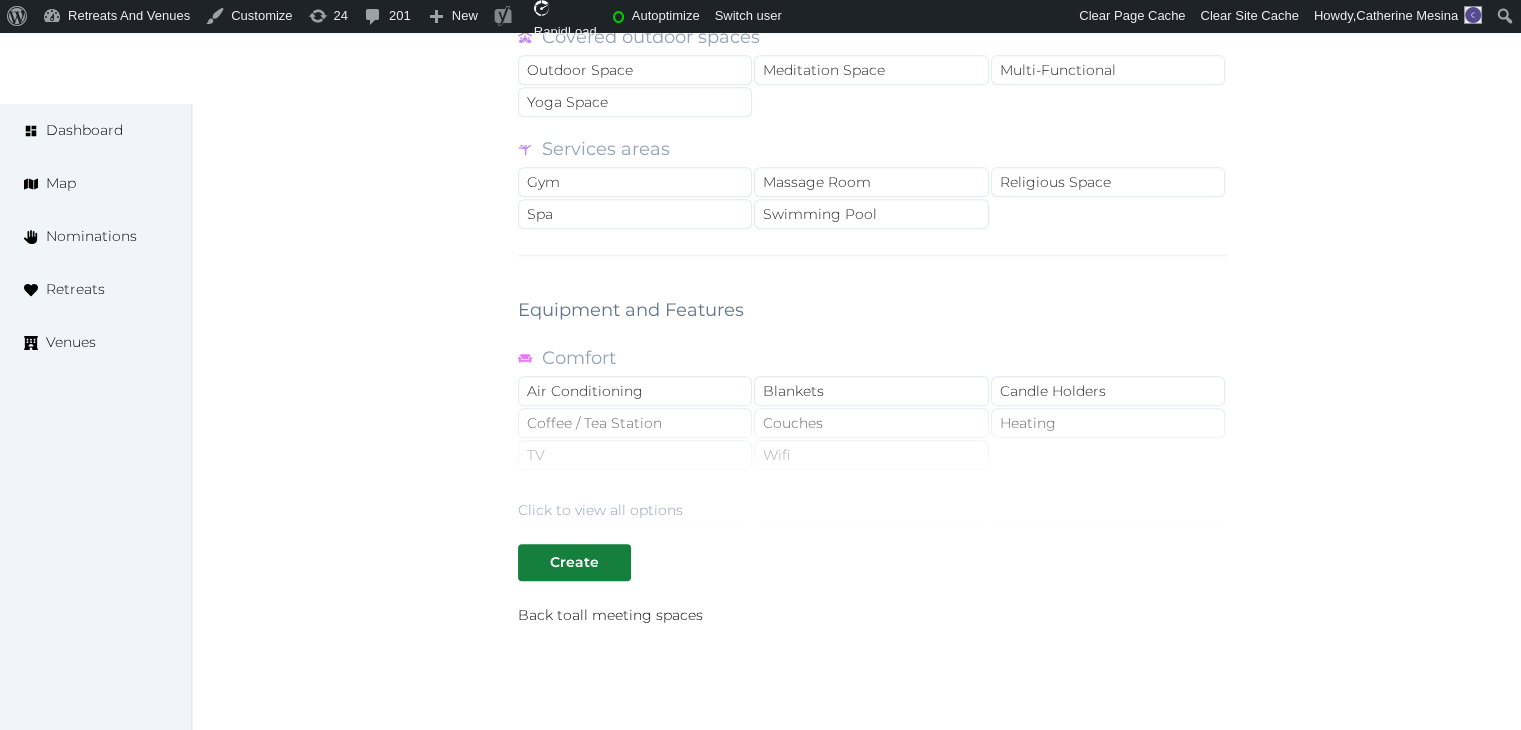 click on "Click to view all options" at bounding box center (872, 456) 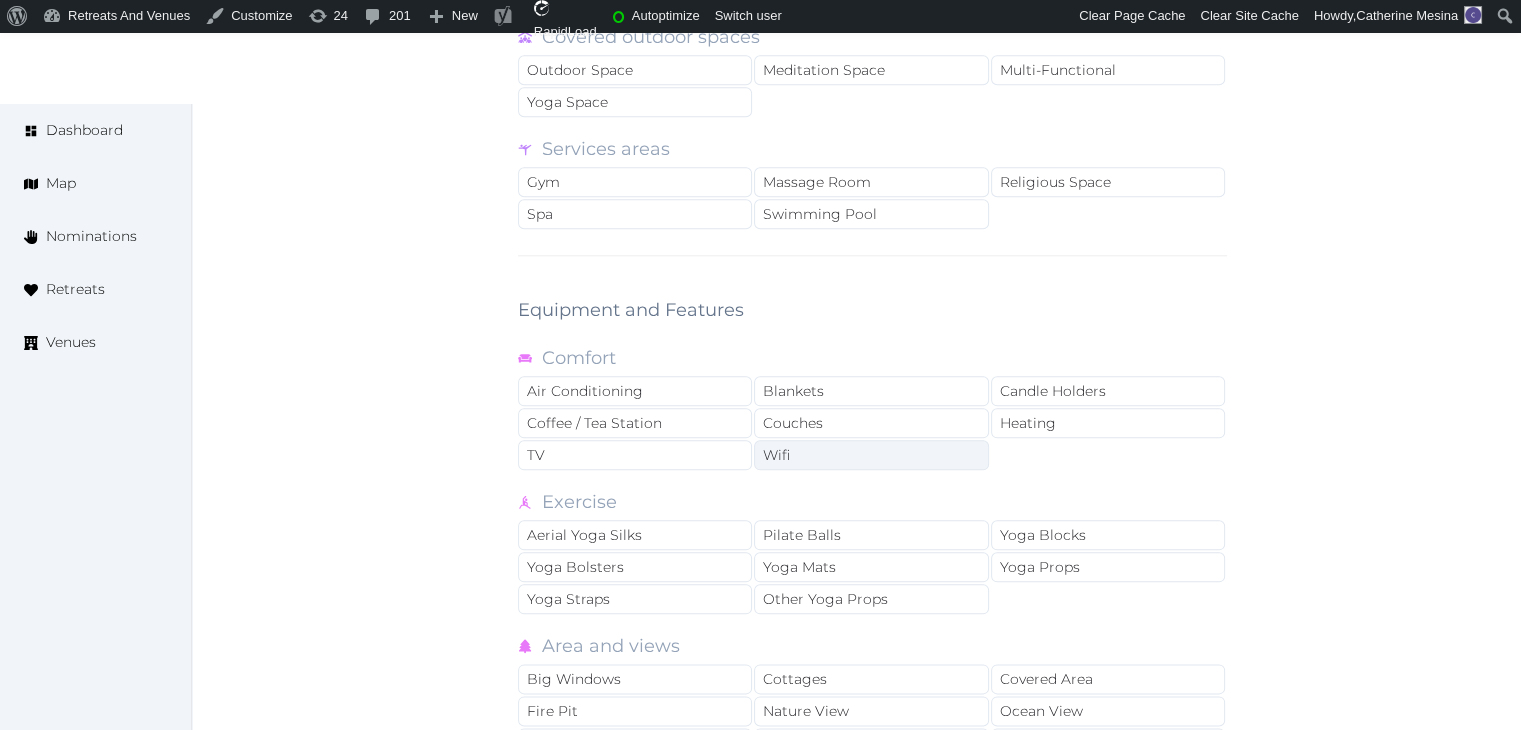 click on "Wifi" at bounding box center (871, 455) 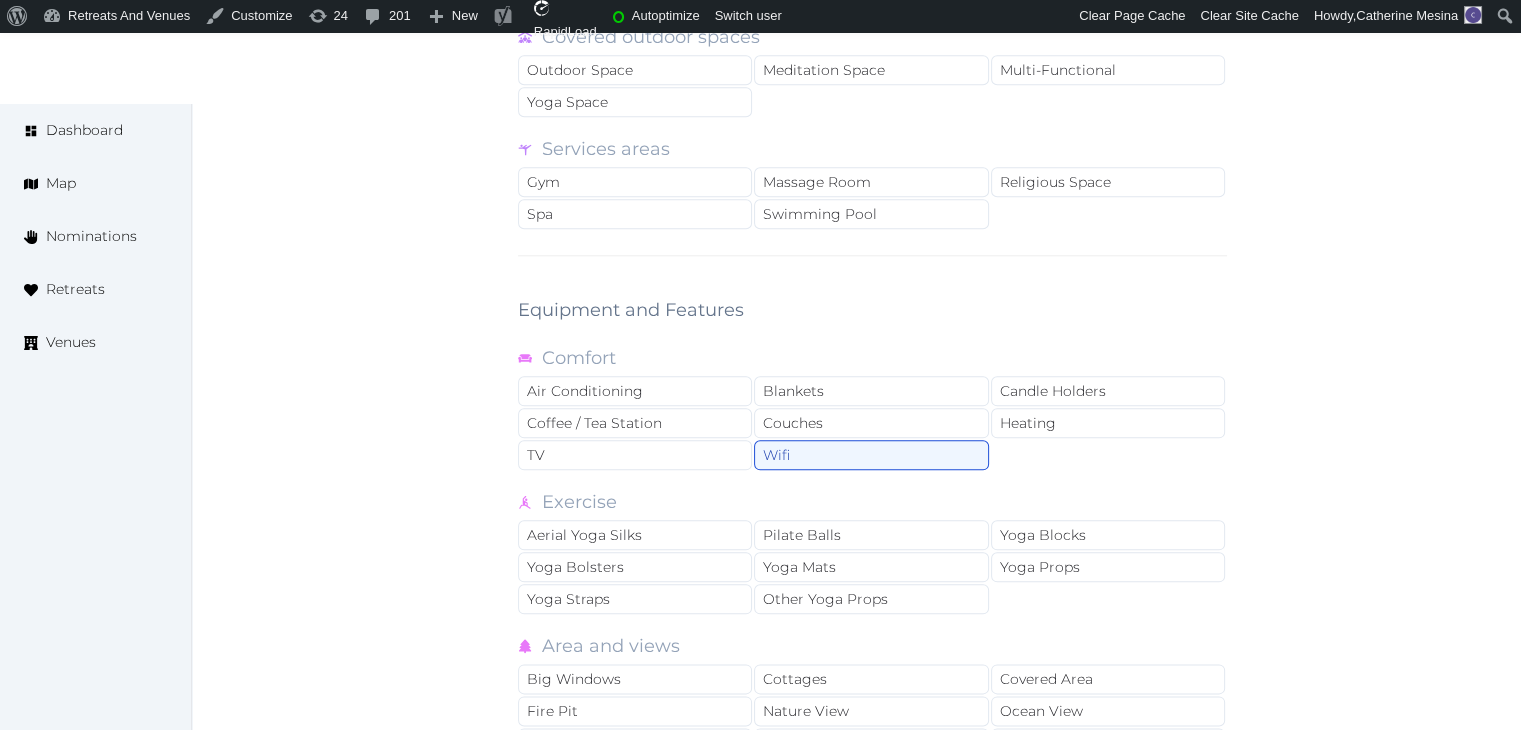 scroll, scrollTop: 2700, scrollLeft: 0, axis: vertical 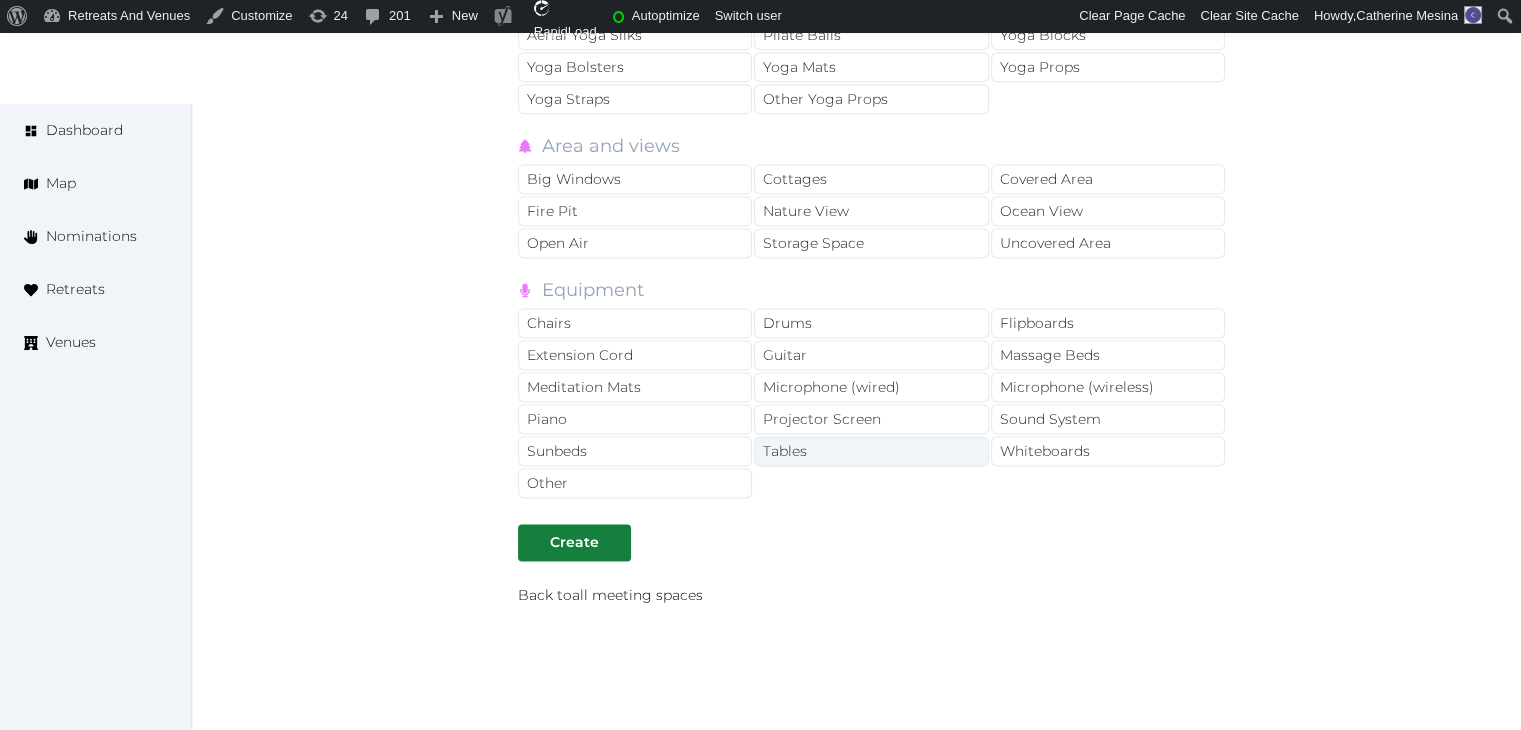 click on "Tables" at bounding box center (871, 451) 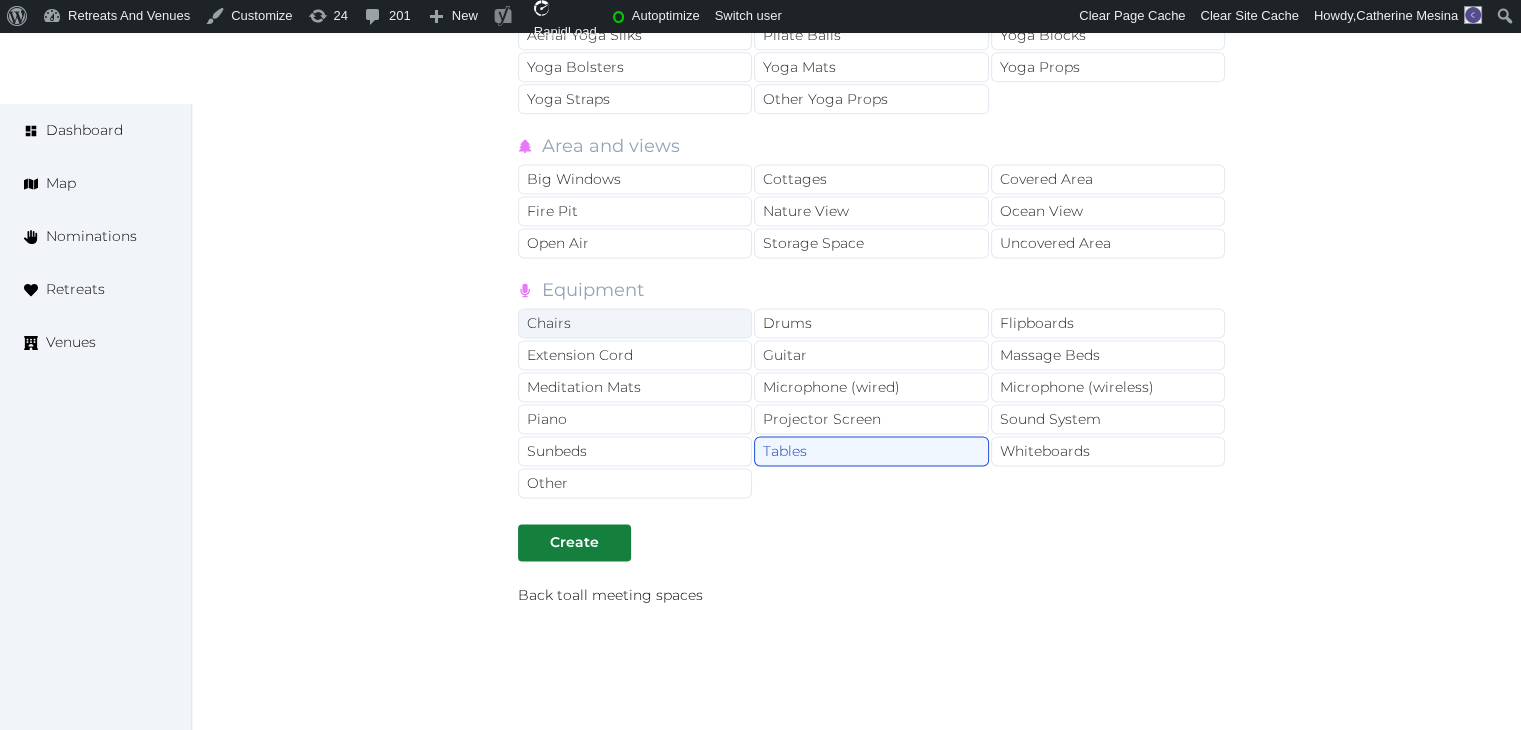 click on "Chairs" at bounding box center [635, 323] 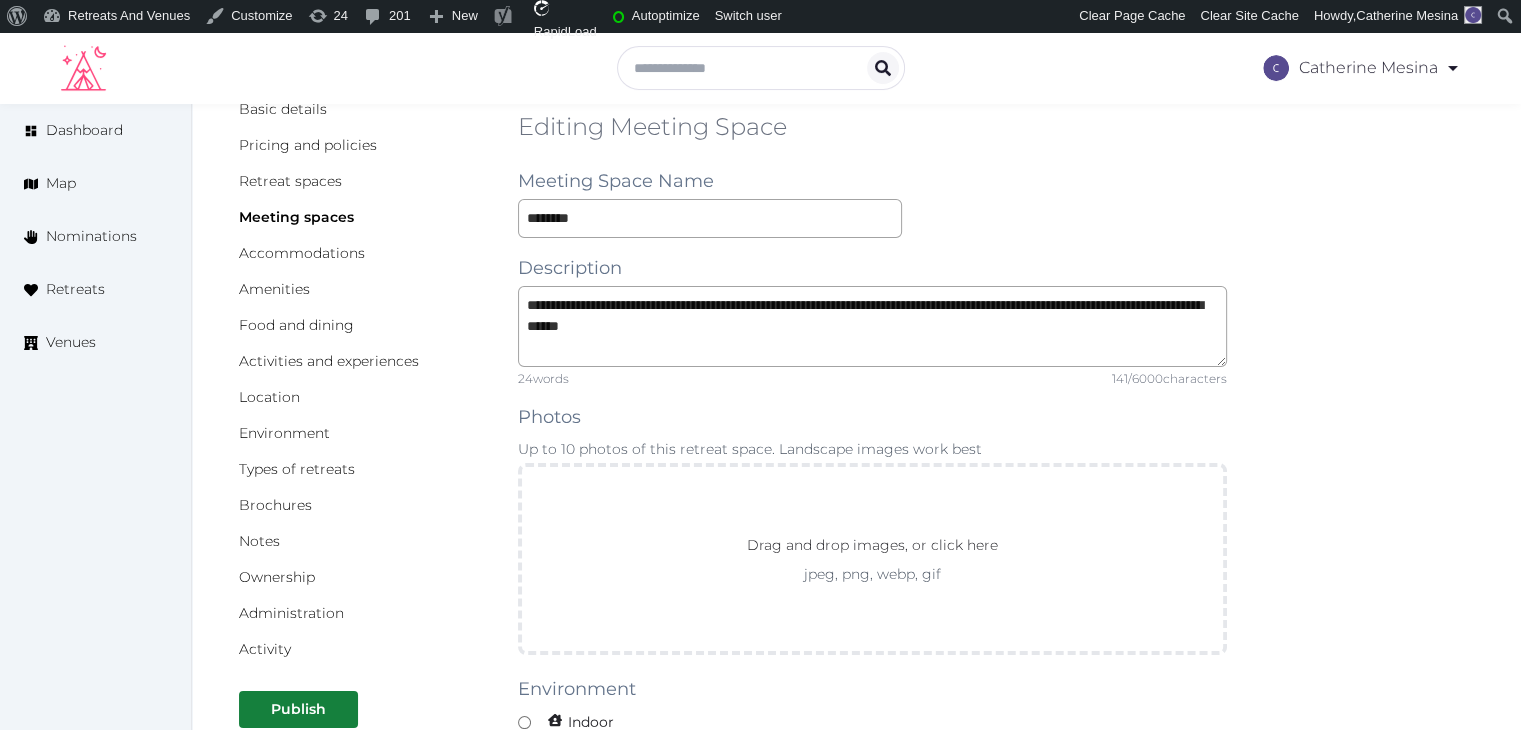 scroll, scrollTop: 0, scrollLeft: 0, axis: both 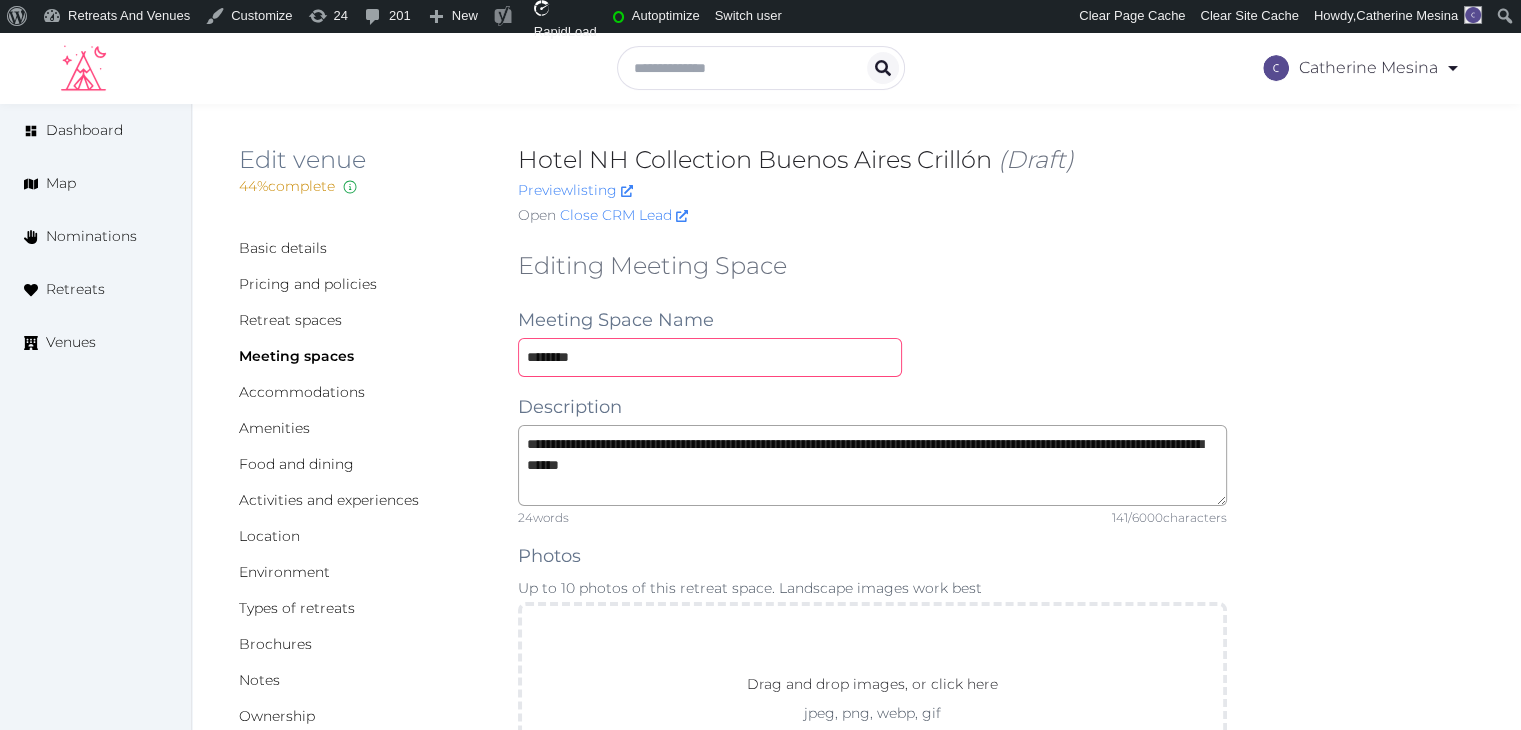 click on "********" at bounding box center (710, 357) 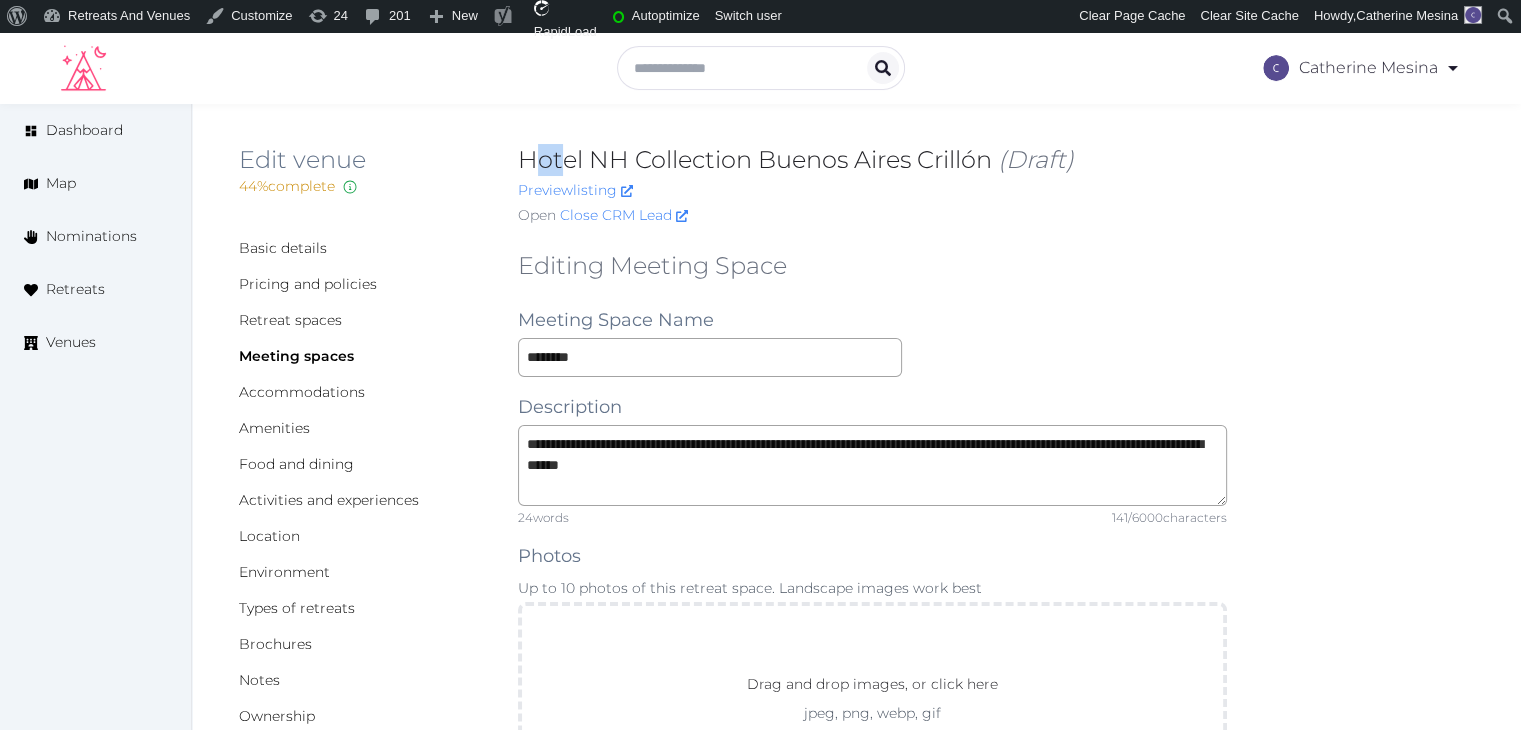 drag, startPoint x: 531, startPoint y: 152, endPoint x: 563, endPoint y: 154, distance: 32.06244 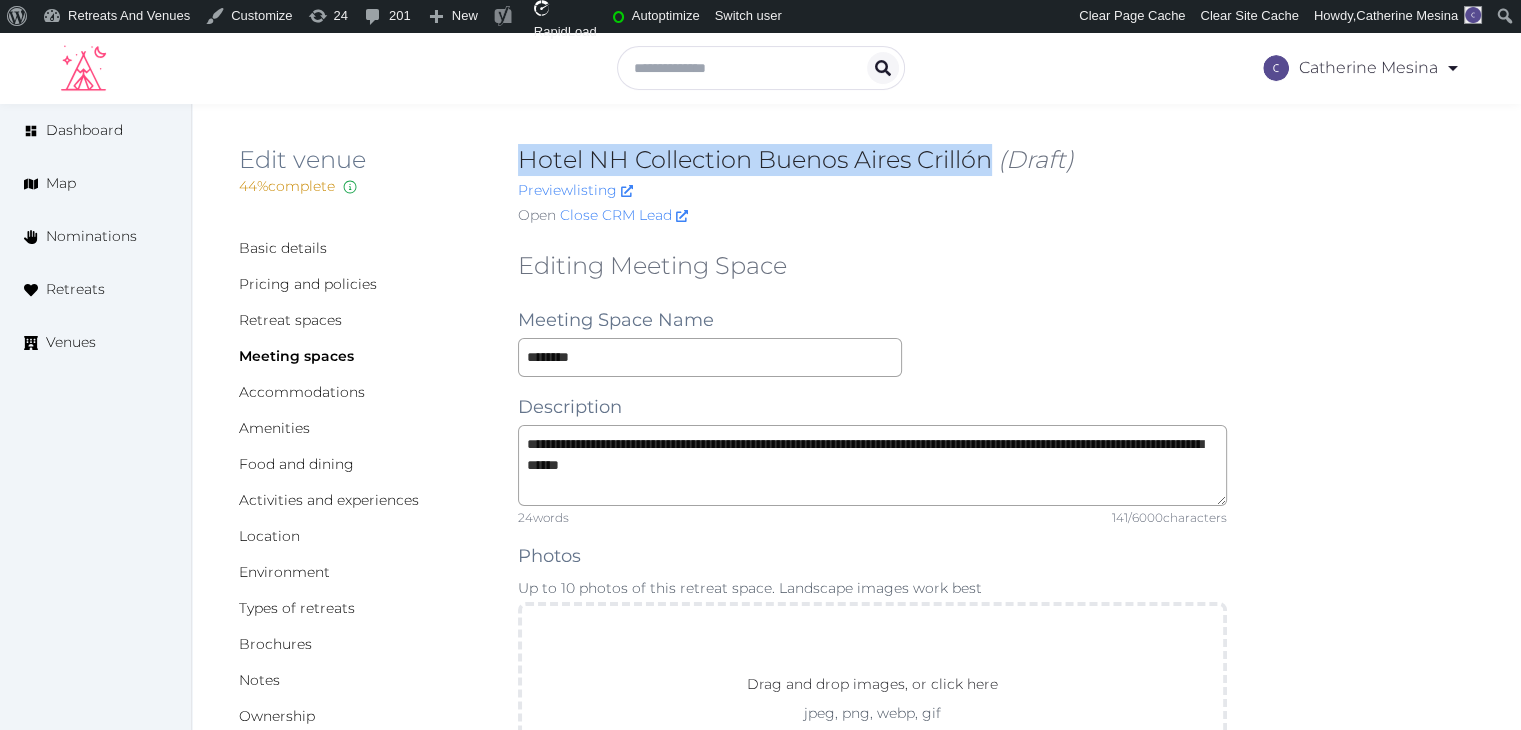 drag, startPoint x: 519, startPoint y: 164, endPoint x: 994, endPoint y: 163, distance: 475.00104 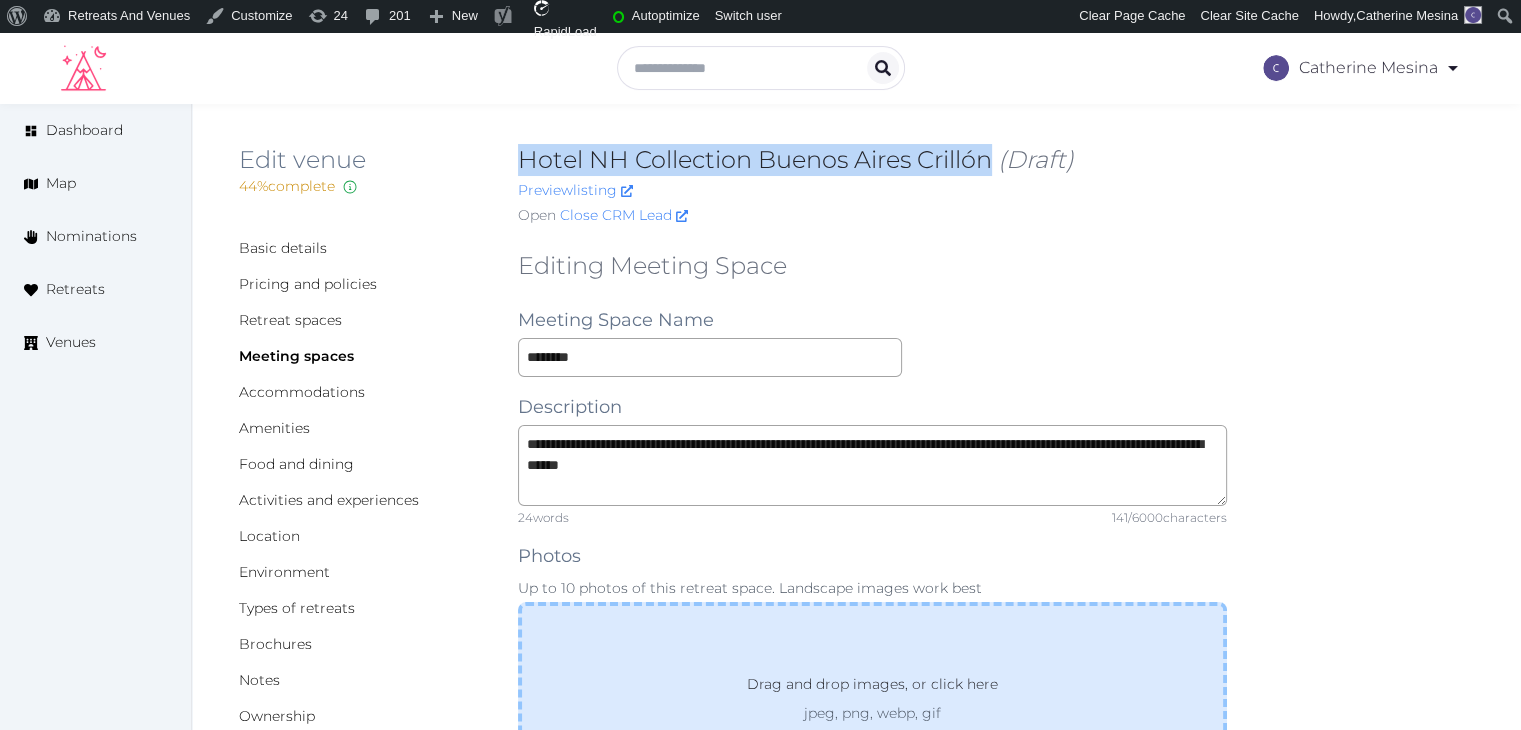 copy on "Hotel NH Collection Buenos Aires Crillón" 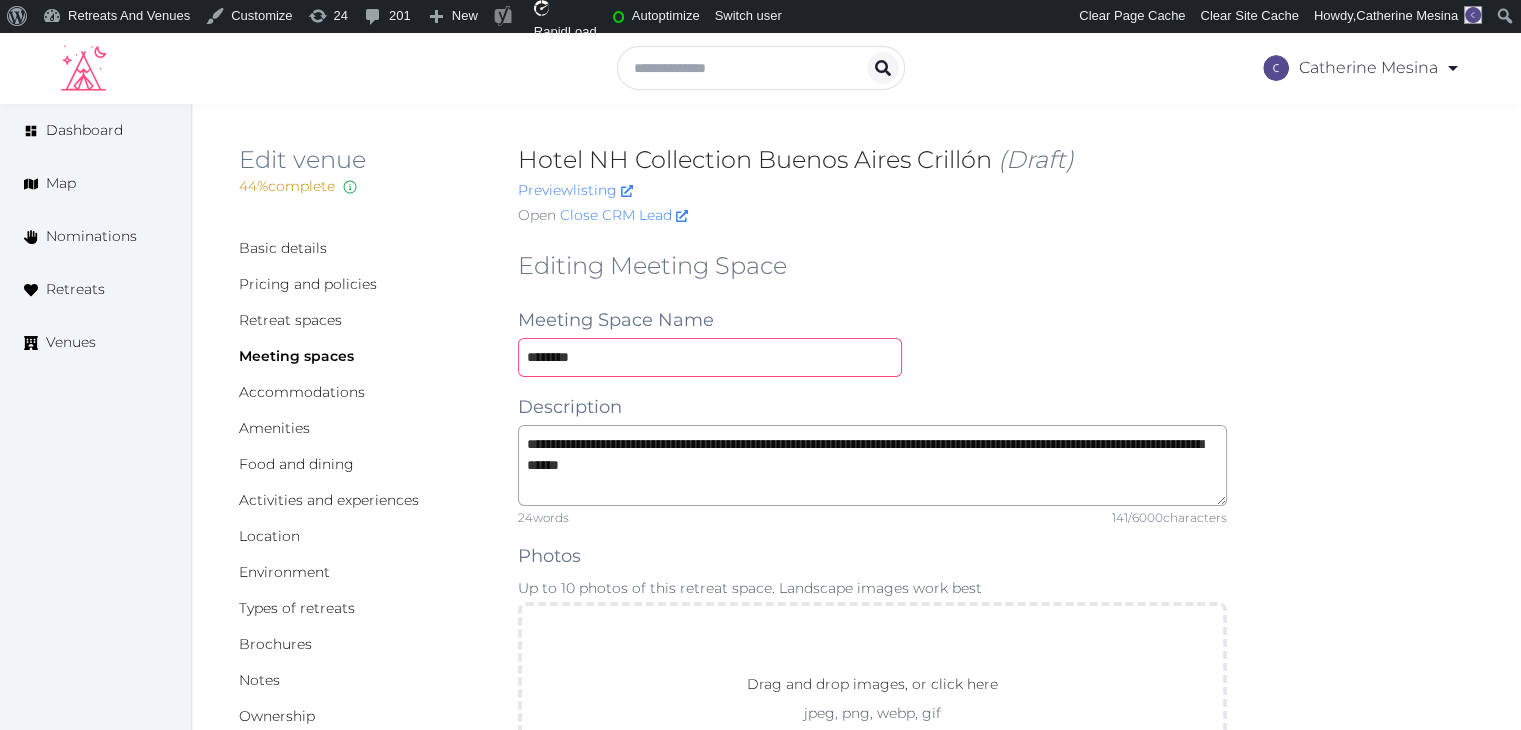 click on "********" at bounding box center [710, 357] 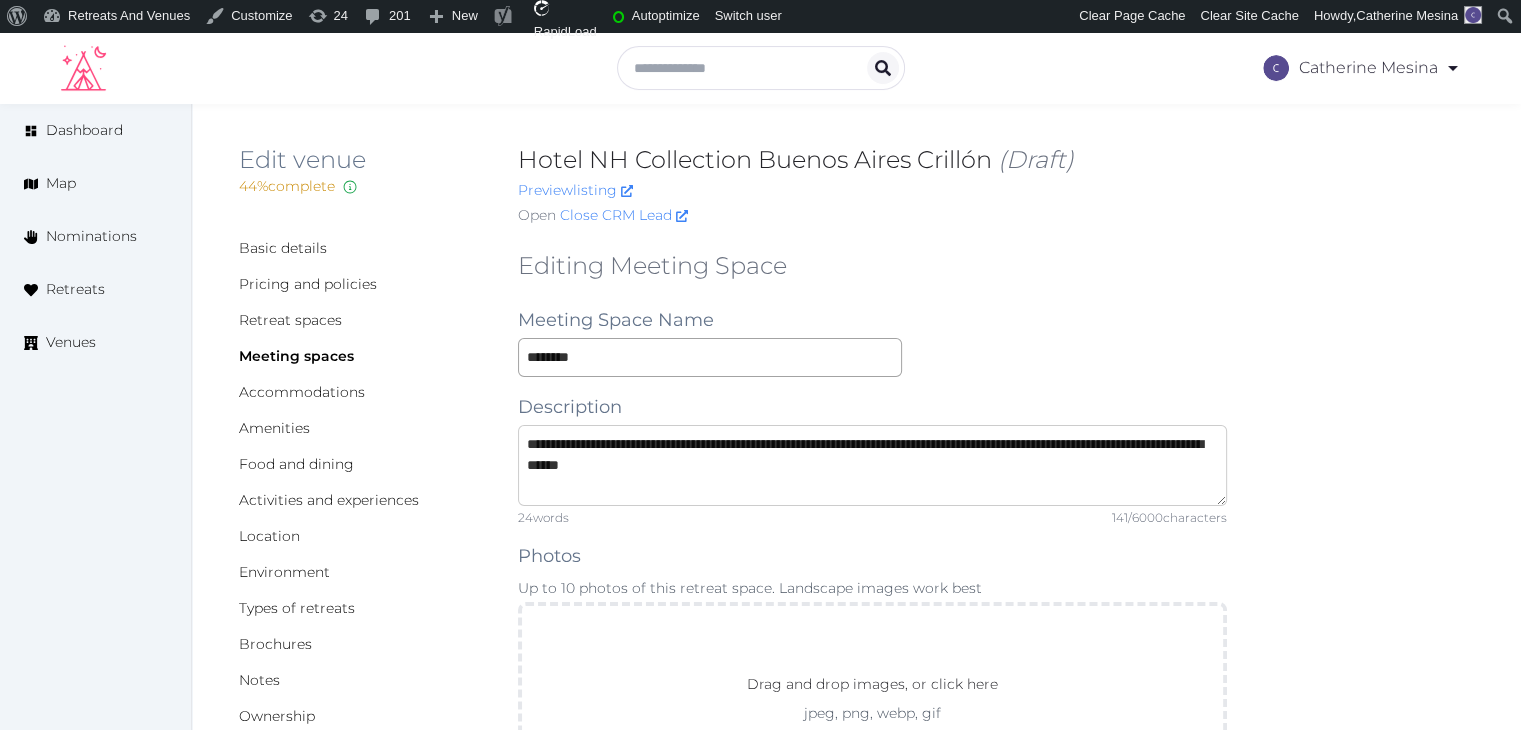 click on "**********" at bounding box center (872, 465) 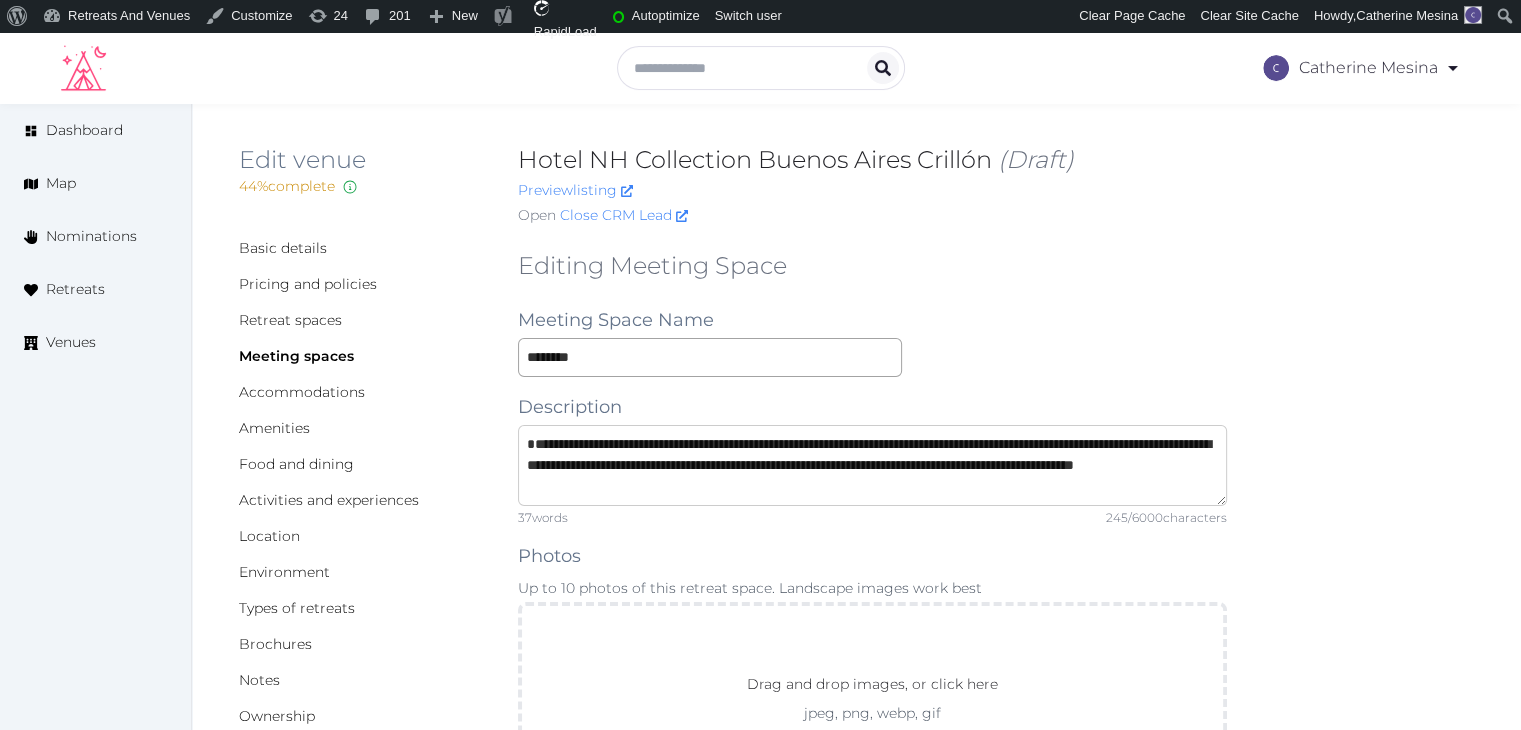 drag, startPoint x: 538, startPoint y: 438, endPoint x: 515, endPoint y: 438, distance: 23 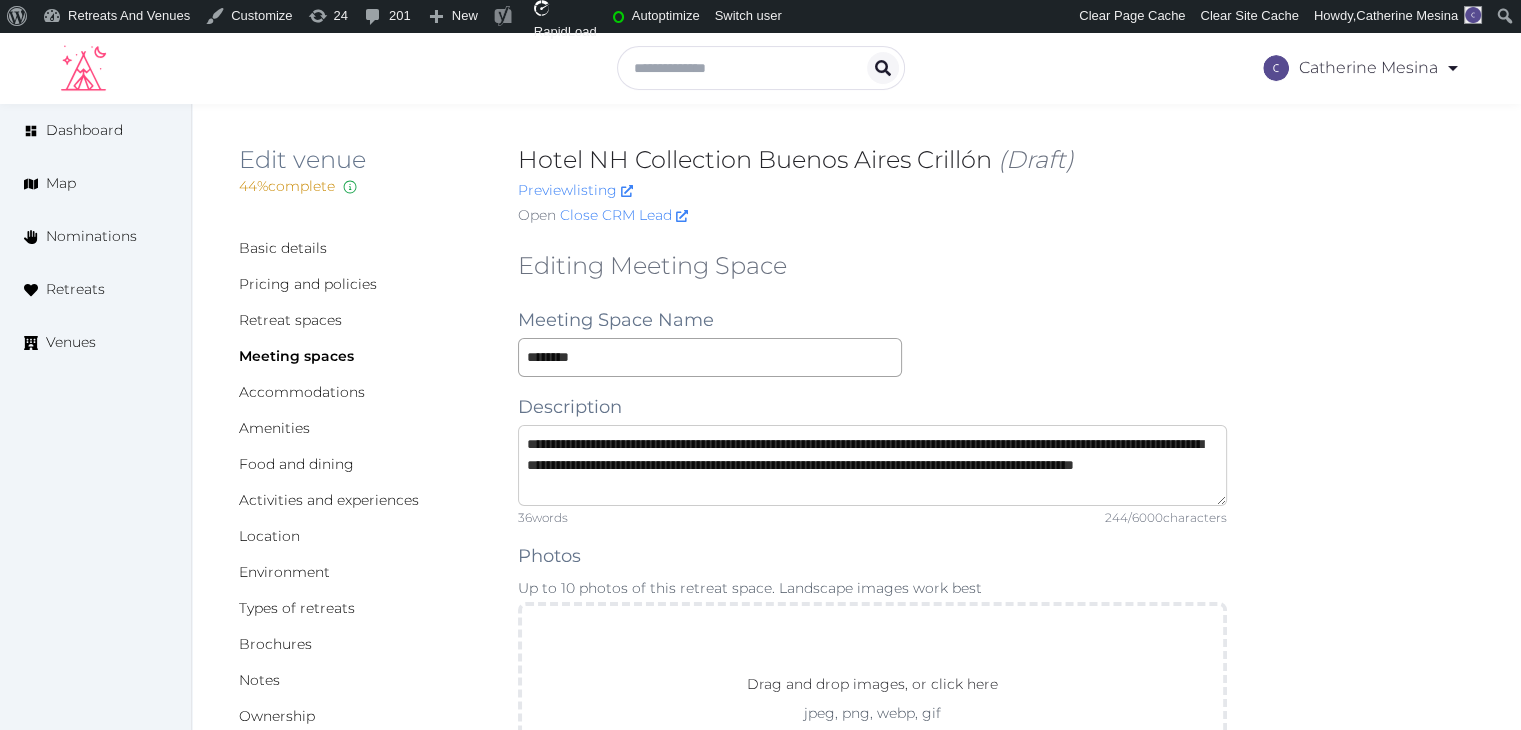 drag, startPoint x: 572, startPoint y: 444, endPoint x: 638, endPoint y: 480, distance: 75.17979 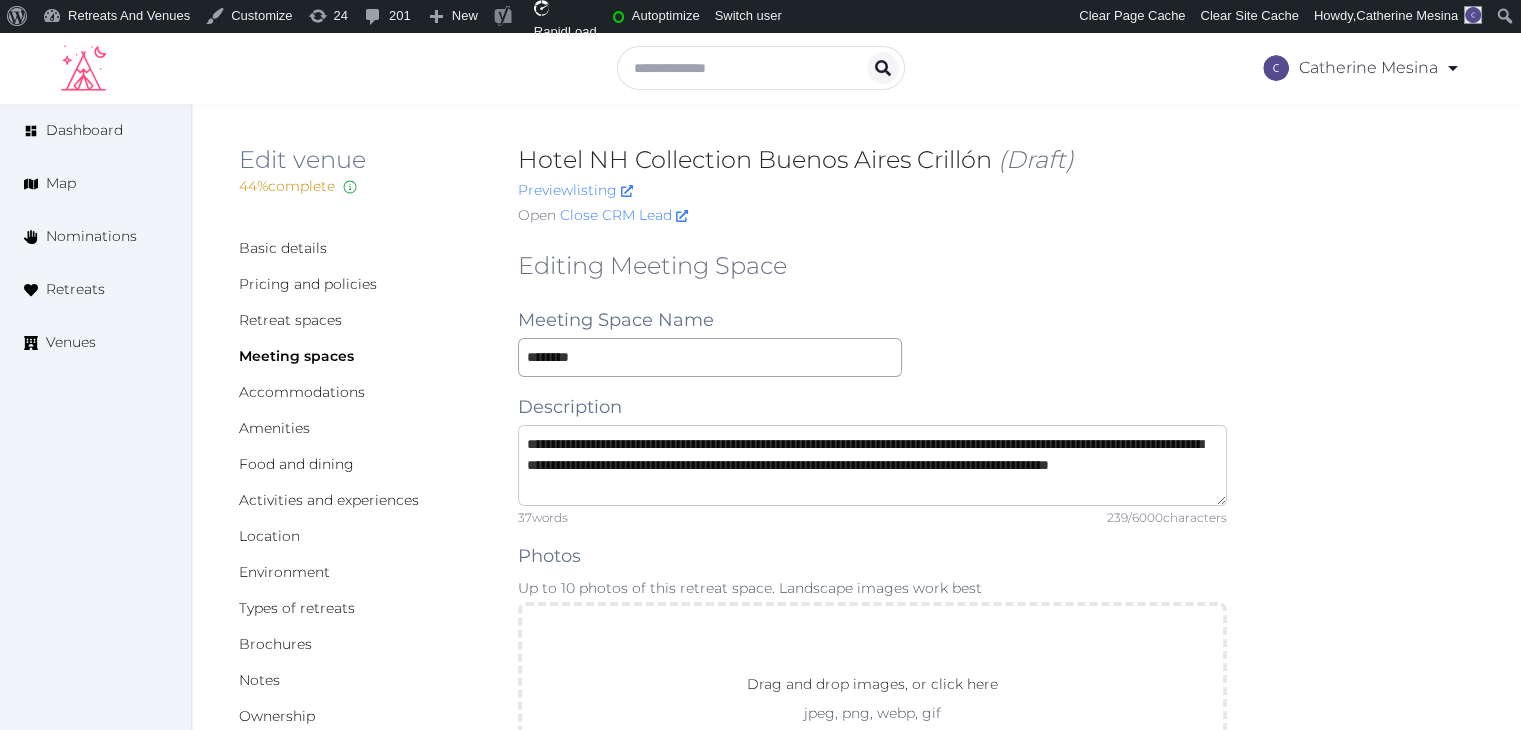 click on "**********" at bounding box center (872, 465) 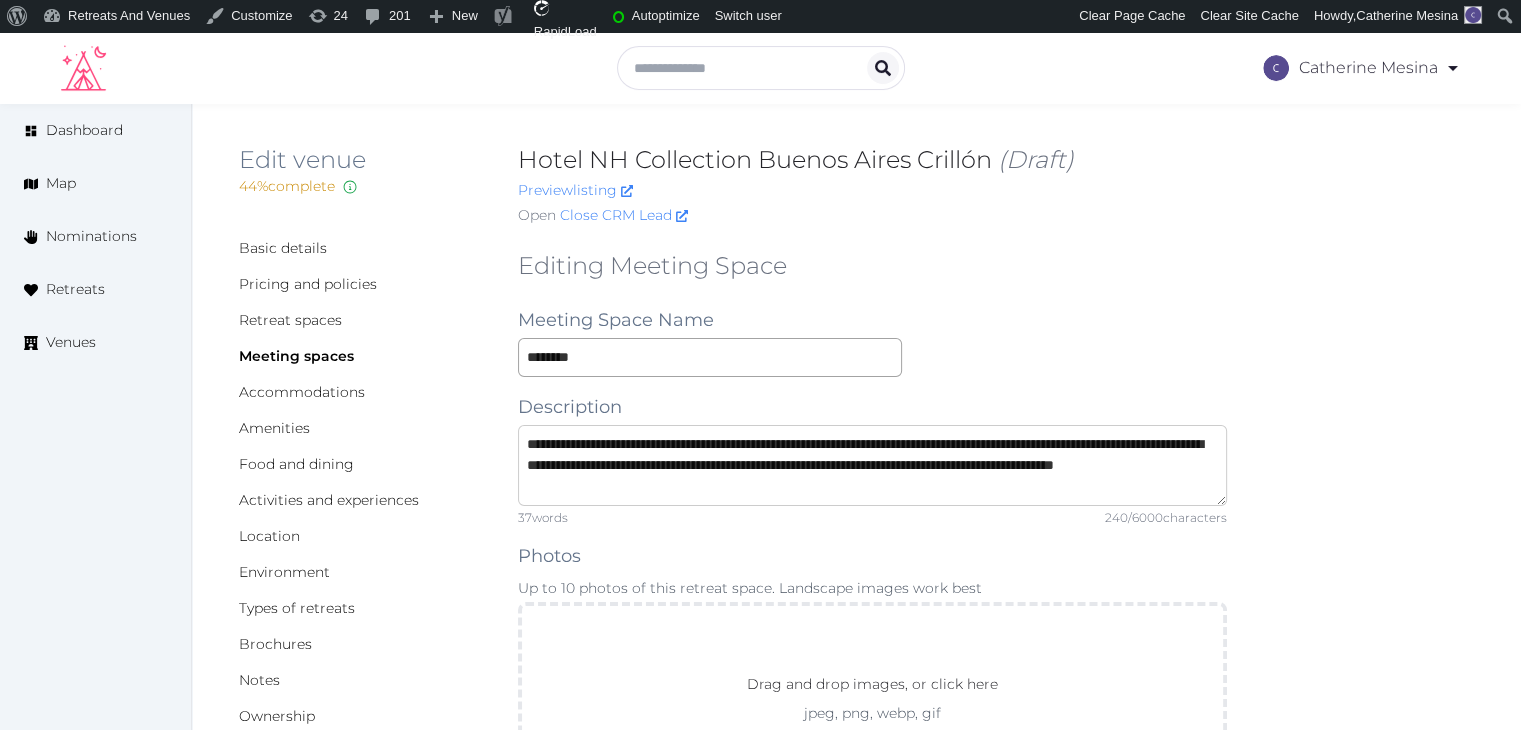 click on "**********" at bounding box center [872, 465] 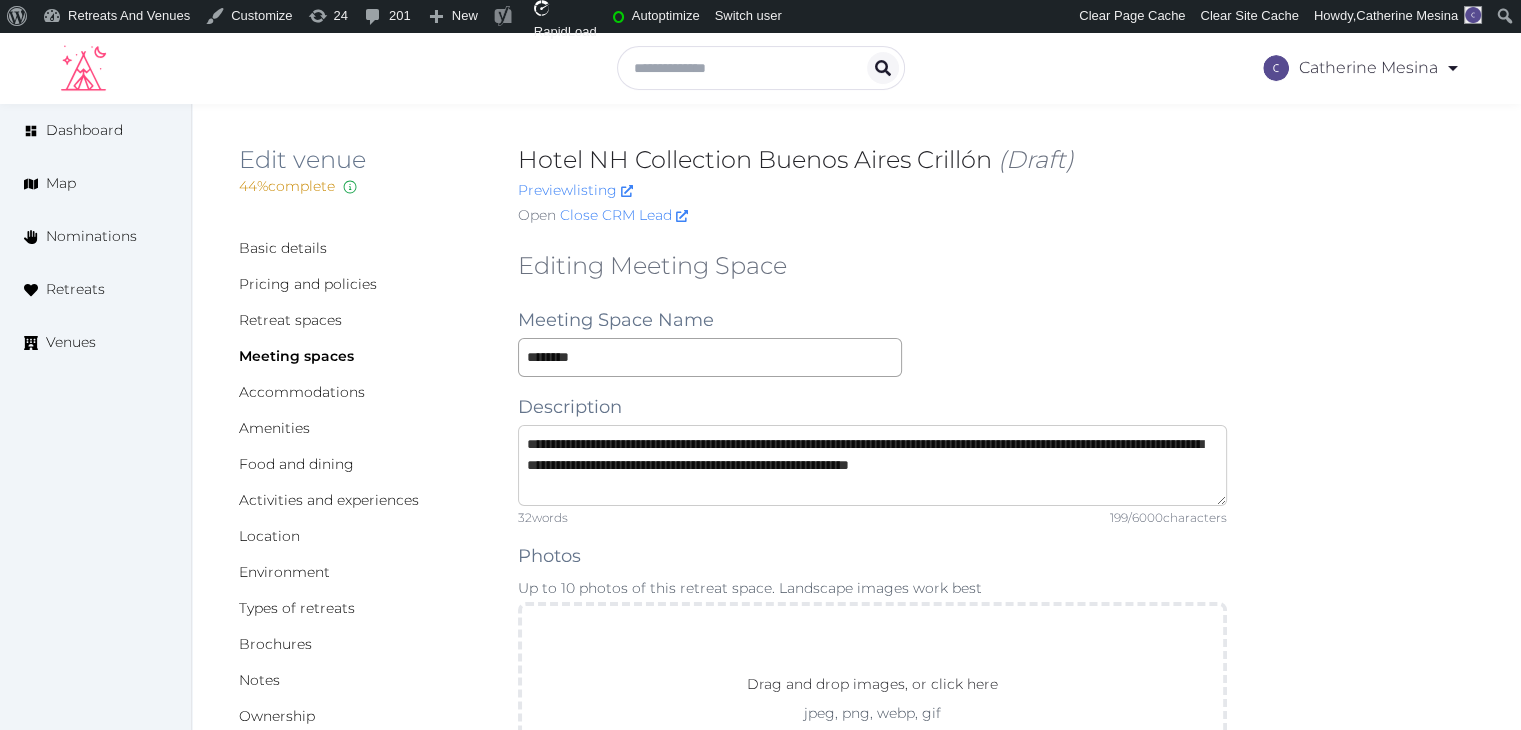 click on "**********" at bounding box center (872, 465) 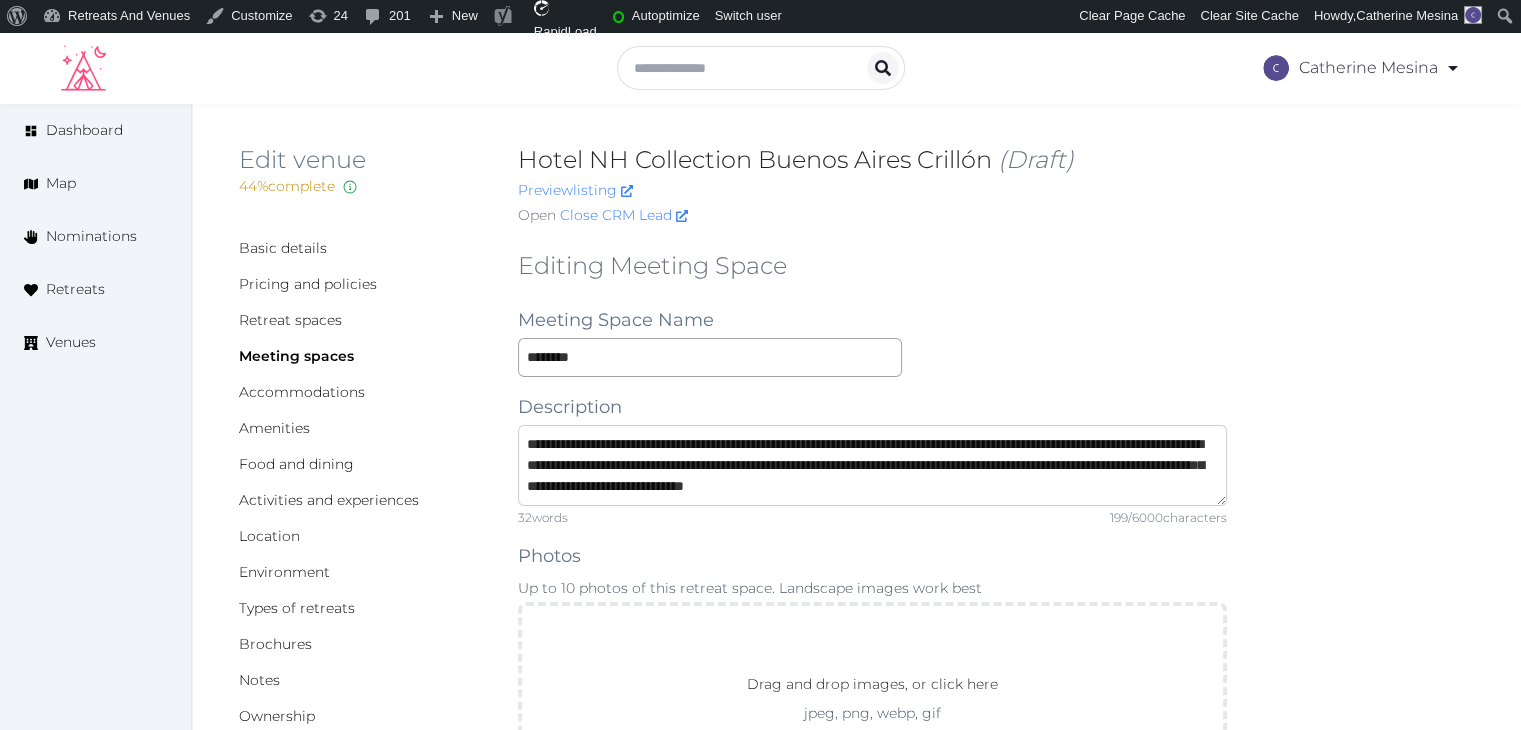 scroll, scrollTop: 11, scrollLeft: 0, axis: vertical 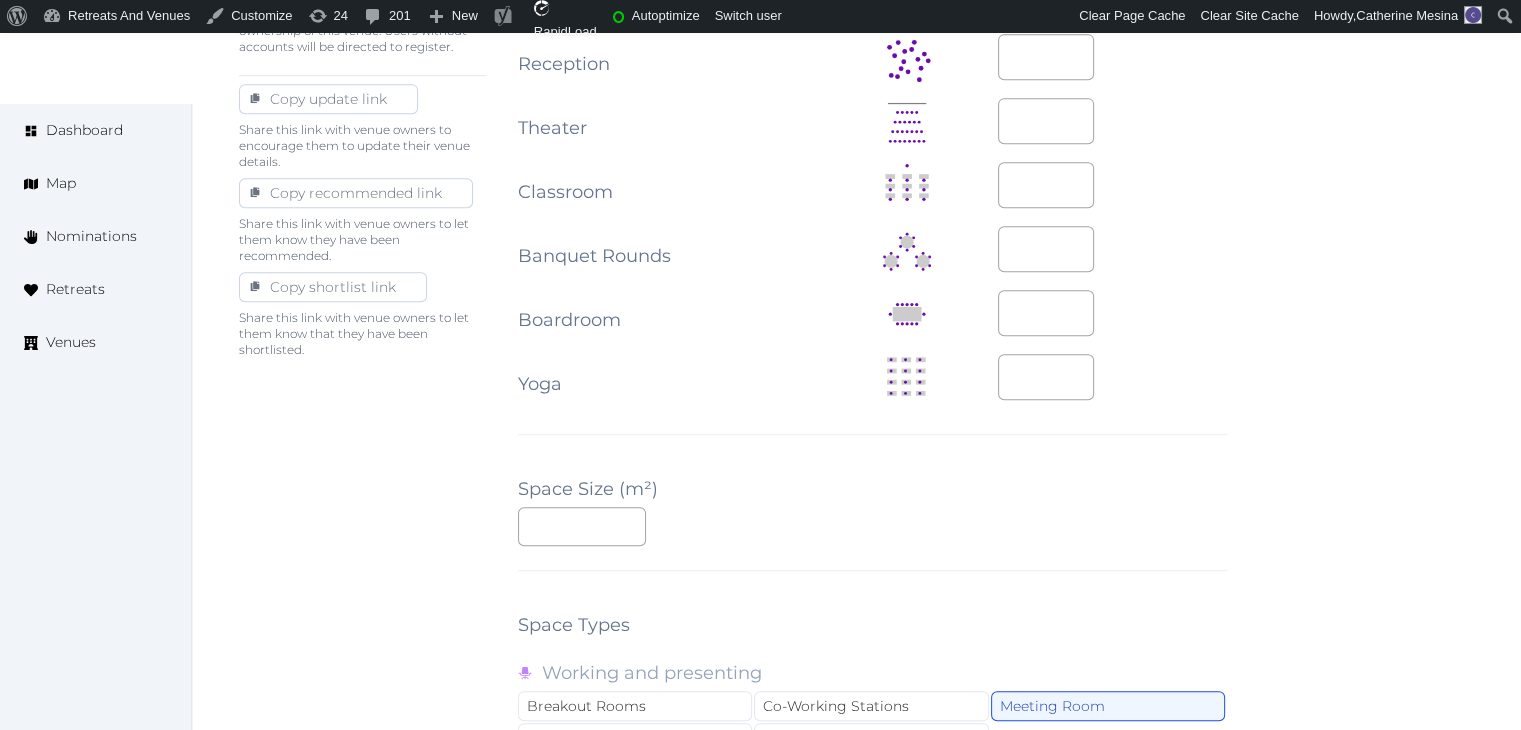type on "**********" 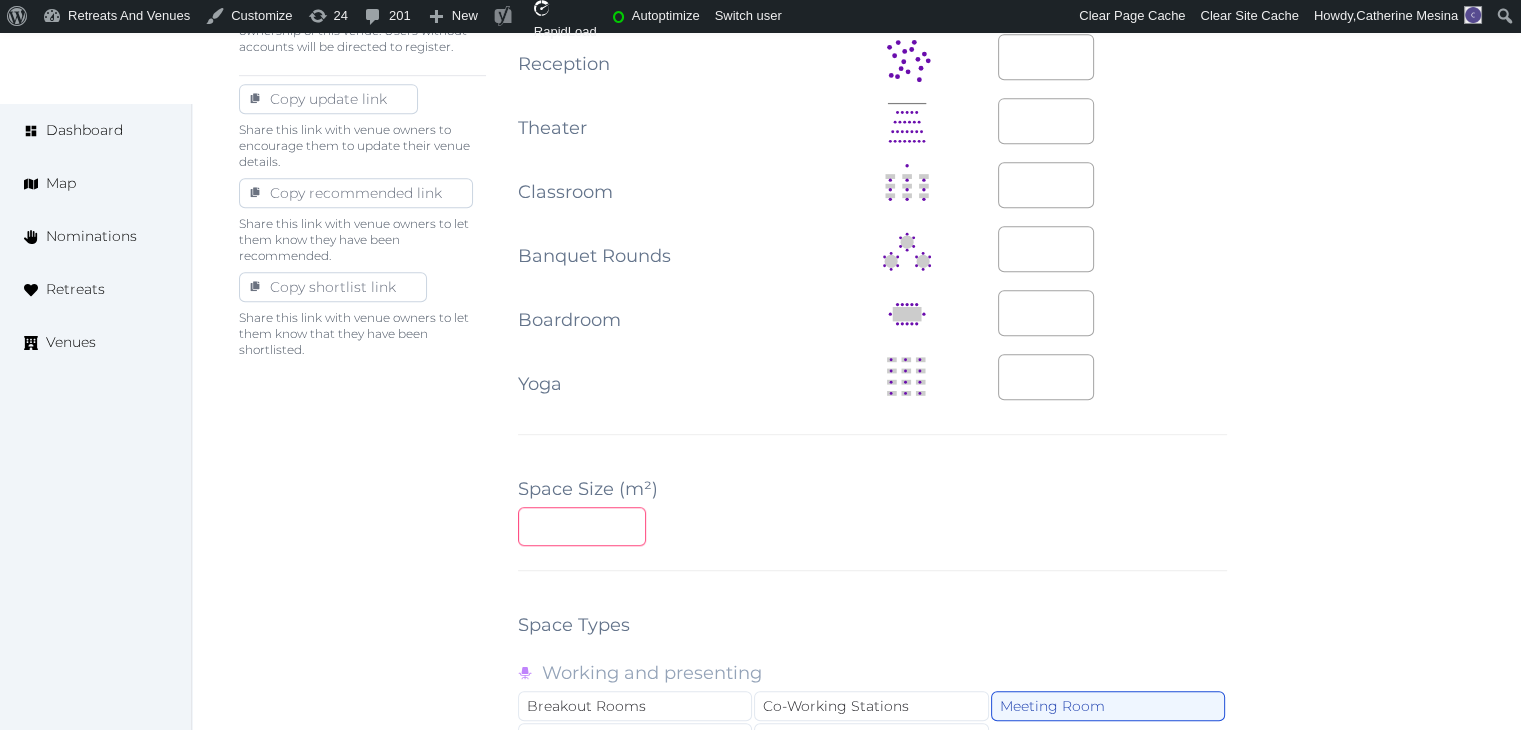 drag, startPoint x: 576, startPoint y: 514, endPoint x: 483, endPoint y: 513, distance: 93.00538 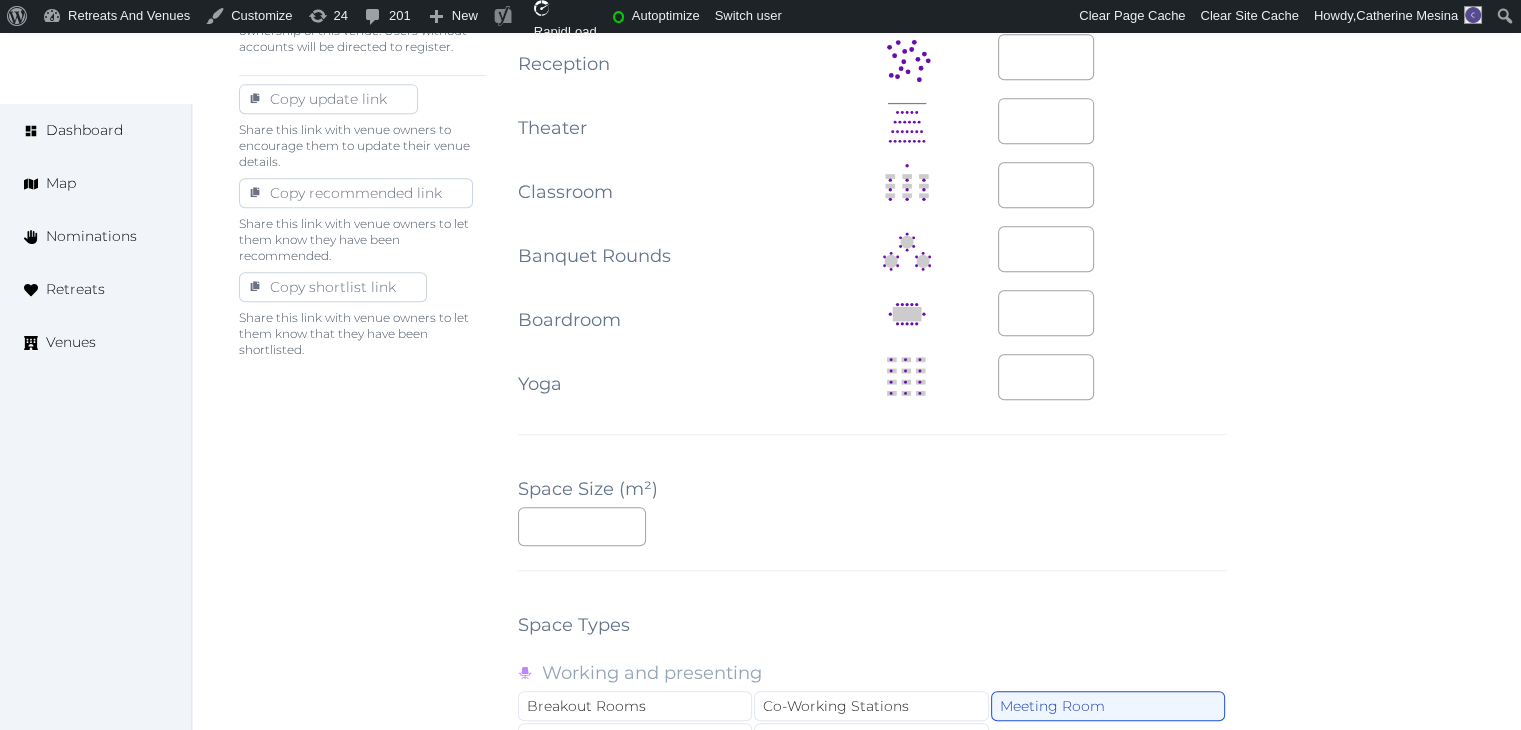 click on "**********" at bounding box center (872, 766) 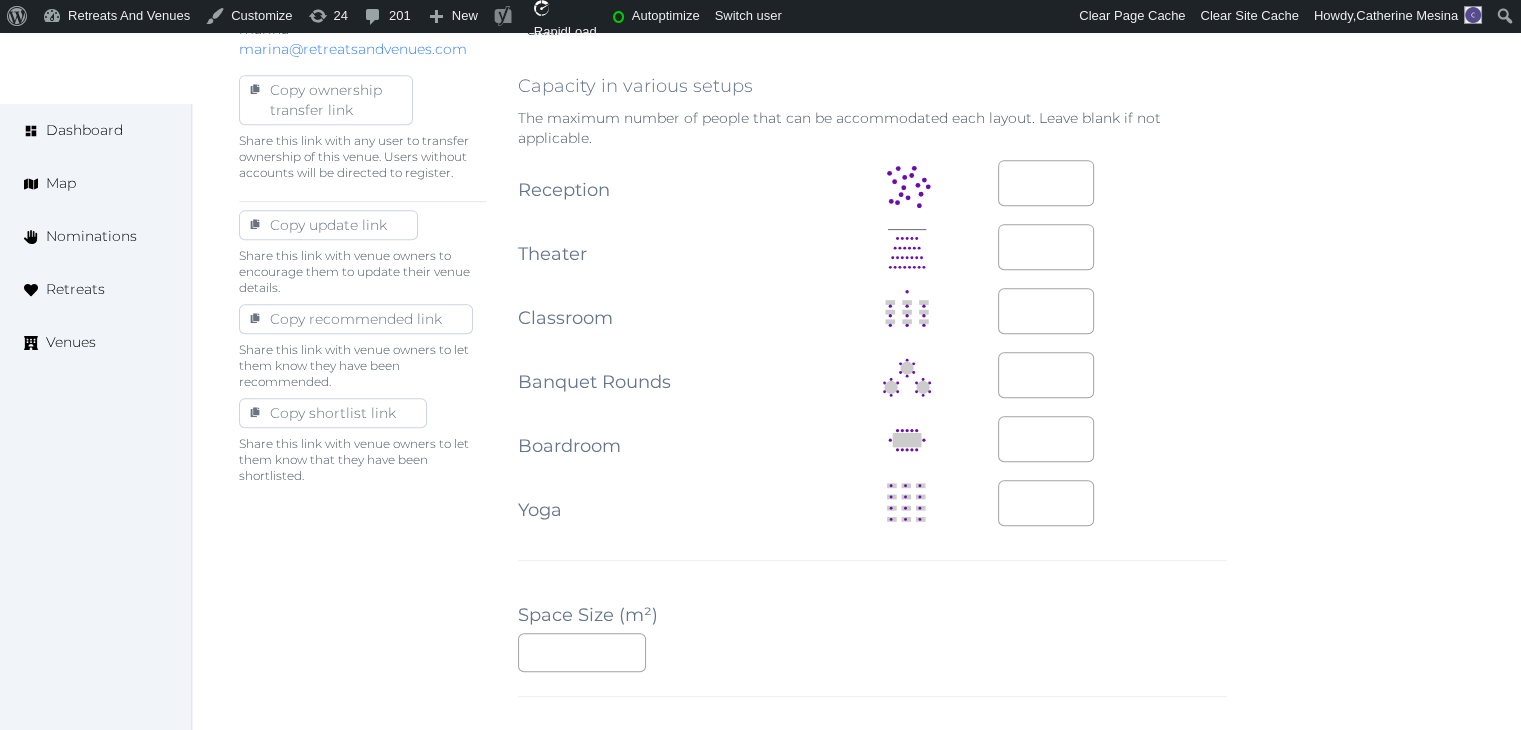 scroll, scrollTop: 800, scrollLeft: 0, axis: vertical 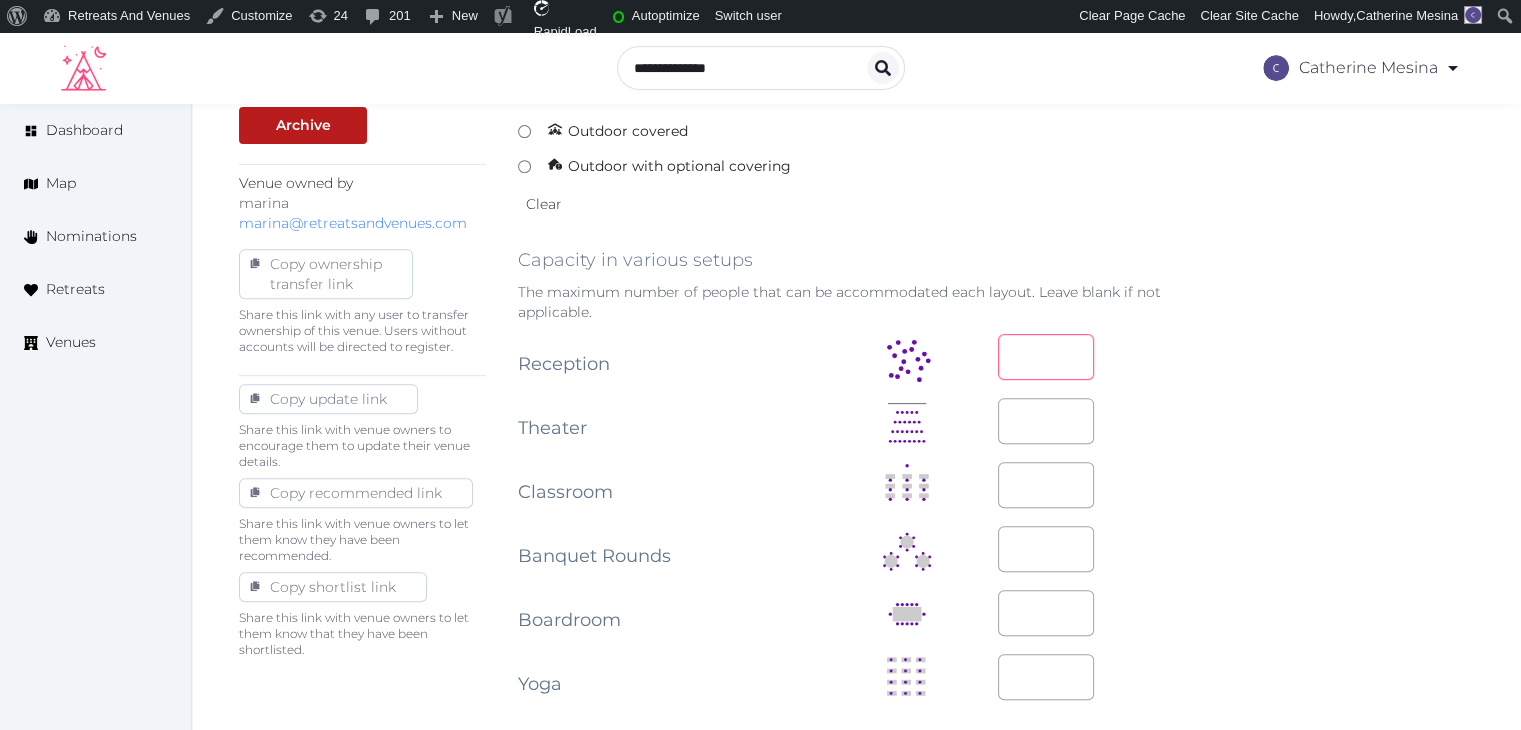 drag, startPoint x: 1047, startPoint y: 357, endPoint x: 942, endPoint y: 345, distance: 105.68349 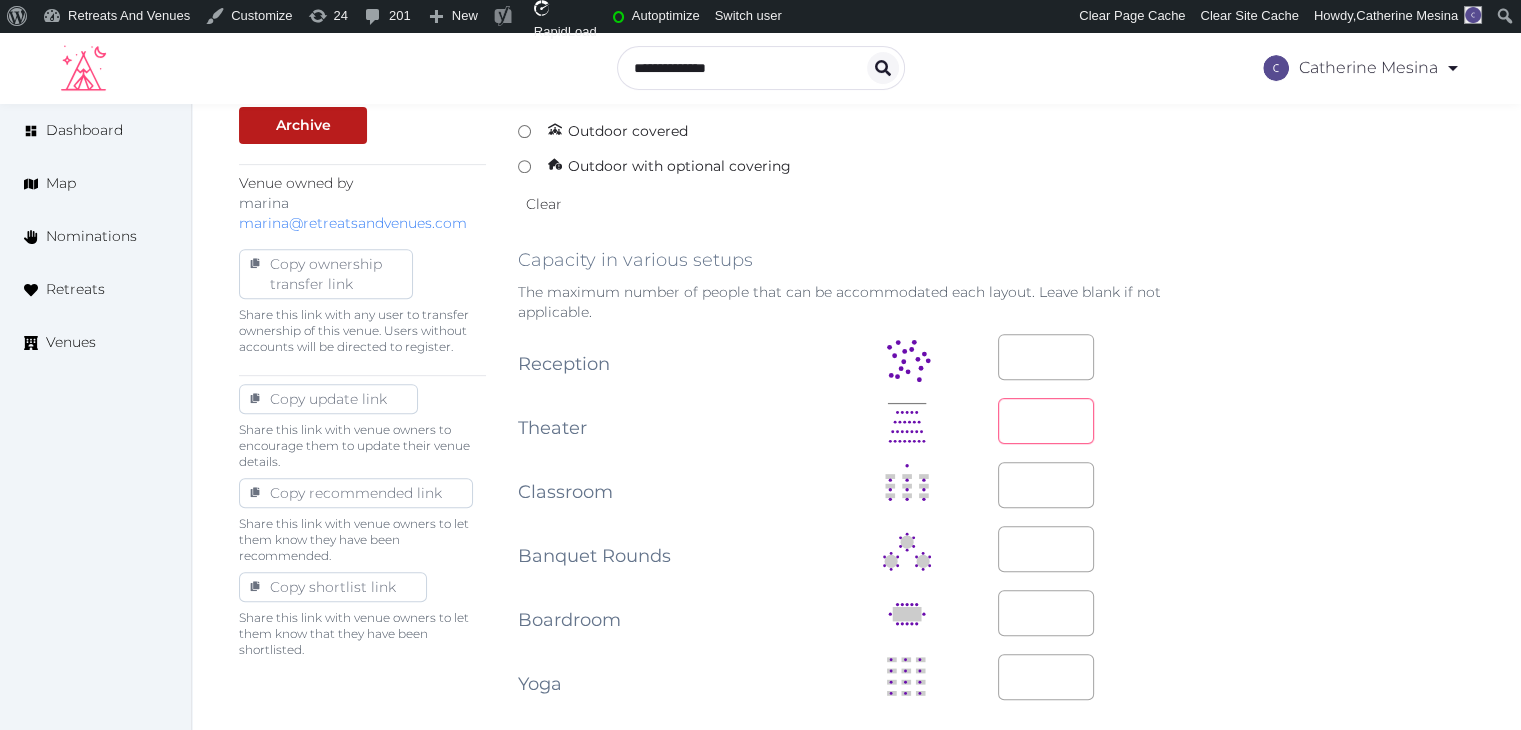 drag, startPoint x: 1044, startPoint y: 429, endPoint x: 917, endPoint y: 404, distance: 129.43724 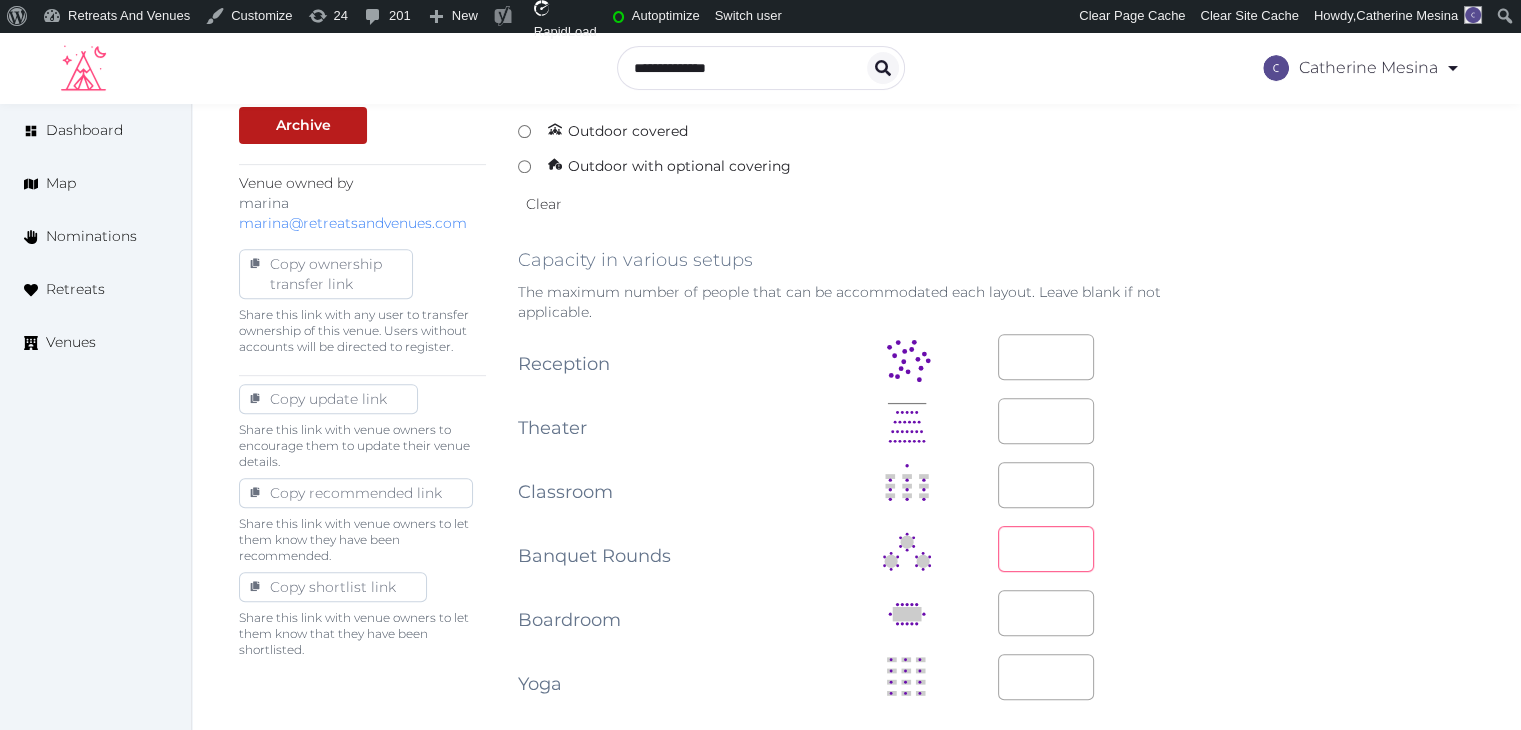click on "Banquet Rounds **" at bounding box center [872, 550] 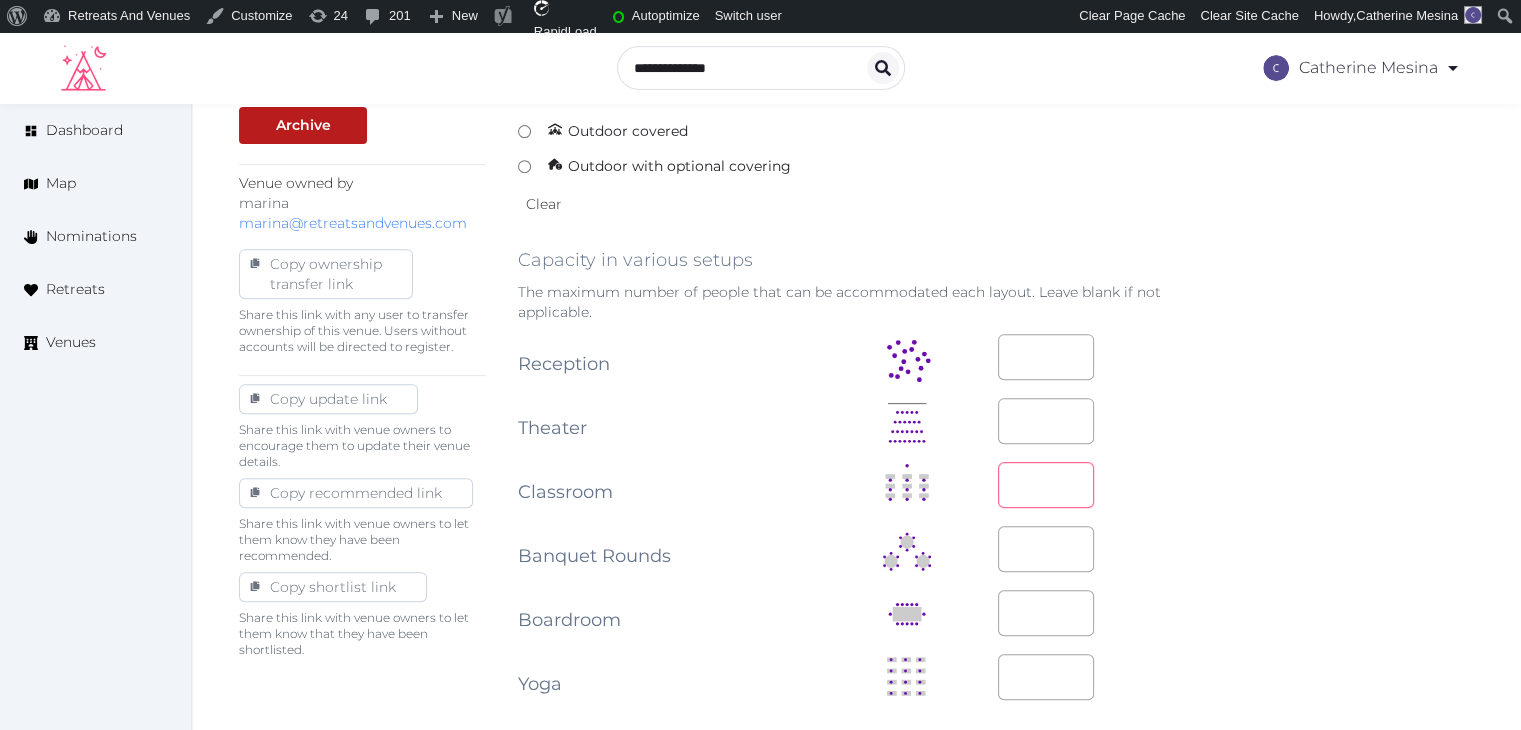 drag, startPoint x: 1032, startPoint y: 483, endPoint x: 913, endPoint y: 478, distance: 119.104996 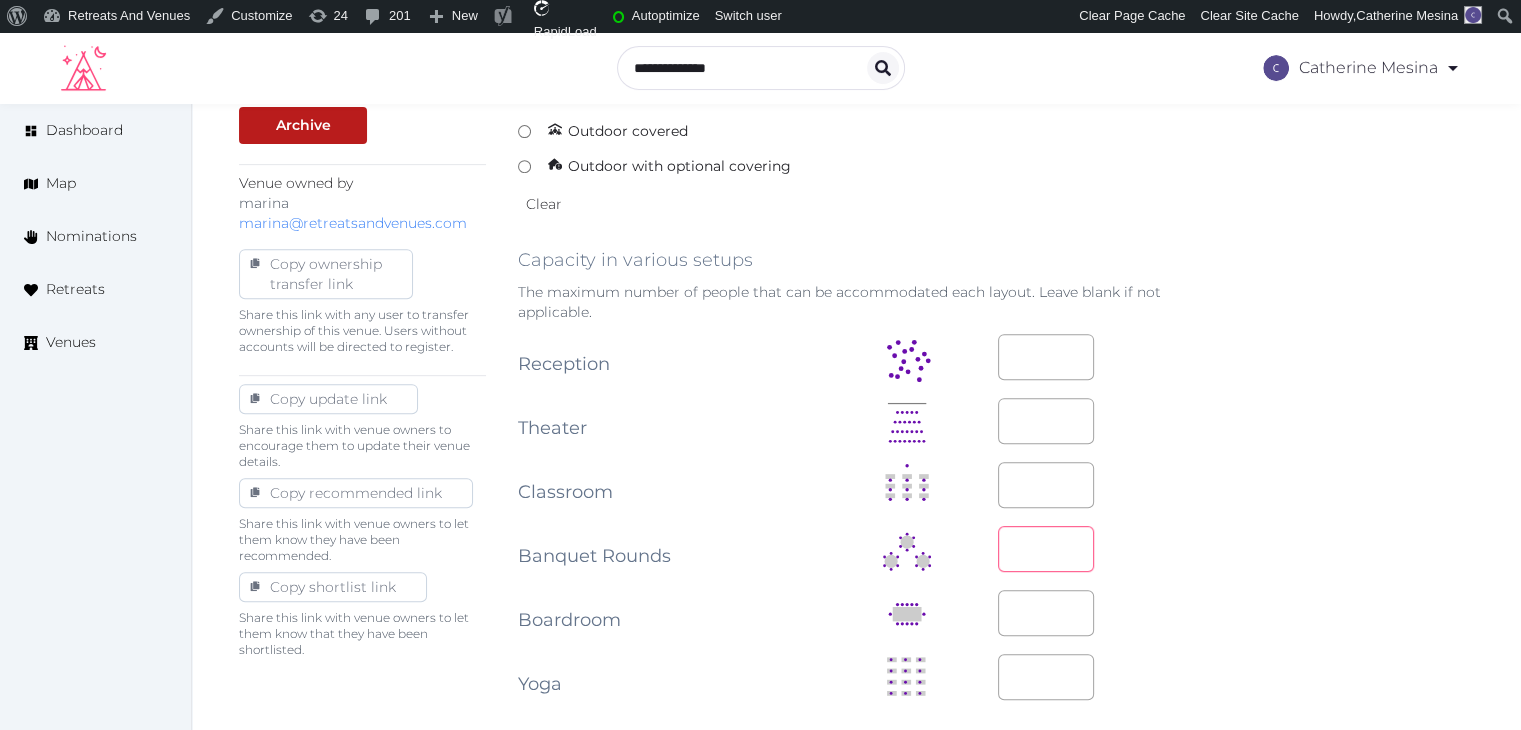 drag, startPoint x: 1120, startPoint y: 553, endPoint x: 1285, endPoint y: 599, distance: 171.29214 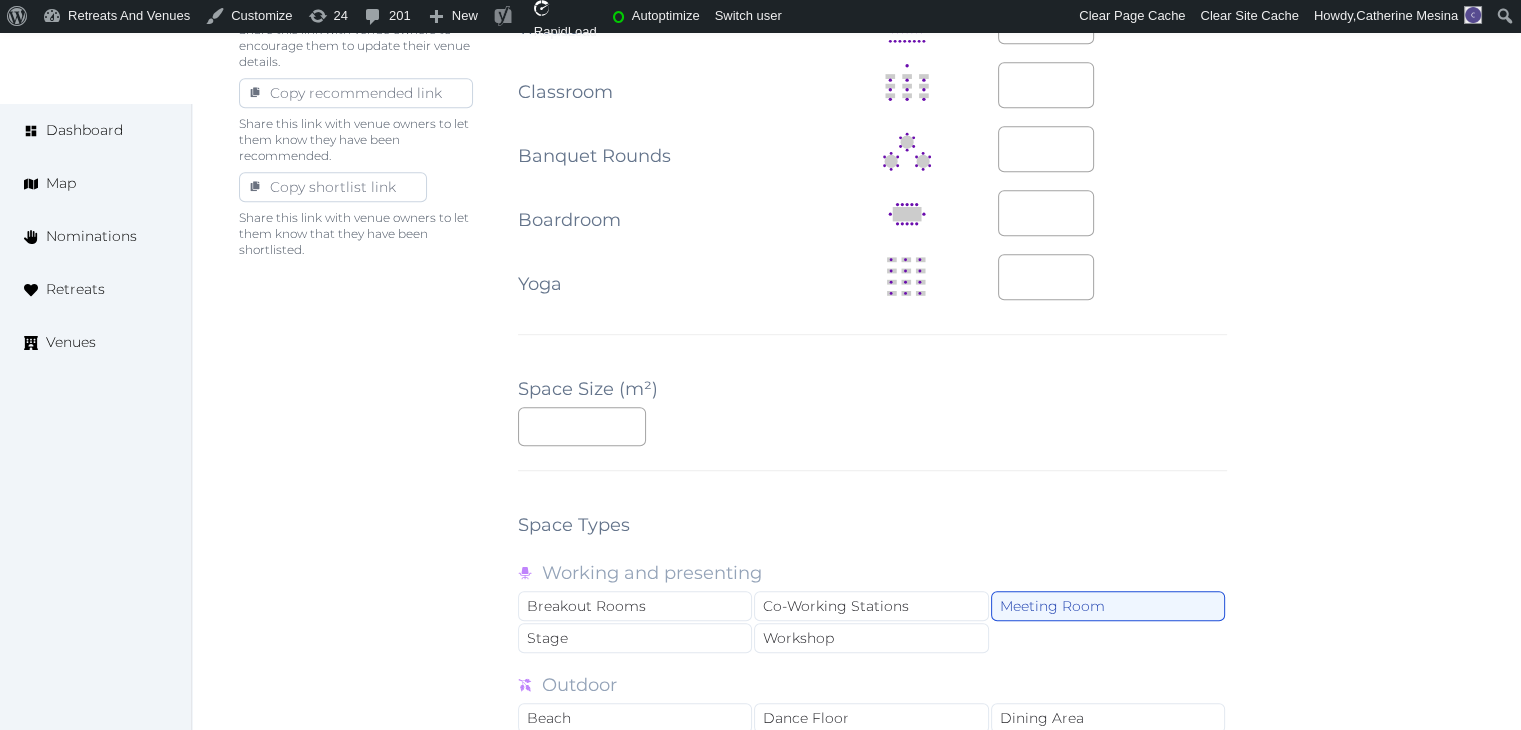 click on "Basic details Pricing and policies Retreat spaces Meeting spaces Accommodations Amenities Food and dining Activities and experiences Location Environment Types of retreats Brochures Notes Ownership Administration Activity Publish Archive Venue owned by marina marina@retreatsandvenues.com Copy ownership transfer link Share this link with any user to transfer ownership of this venue. Users without accounts will be directed to register. Copy update link Share this link with venue owners to encourage them to update their venue details. Copy recommended link Share this link with venue owners to let them know they have been recommended. Copy shortlist link Share this link with venue owners to let them know that they have been shortlisted. Editing Meeting Space  Meeting Space Name ******** Description 50  words 301 / 6000  characters Photos Up to 10 photos of this retreat space. Landscape images work best Drag and drop images, or click here jpeg, png, webp, gif Environment Indoor Outdoor uncovered Outdoor covered **" at bounding box center [856, 666] 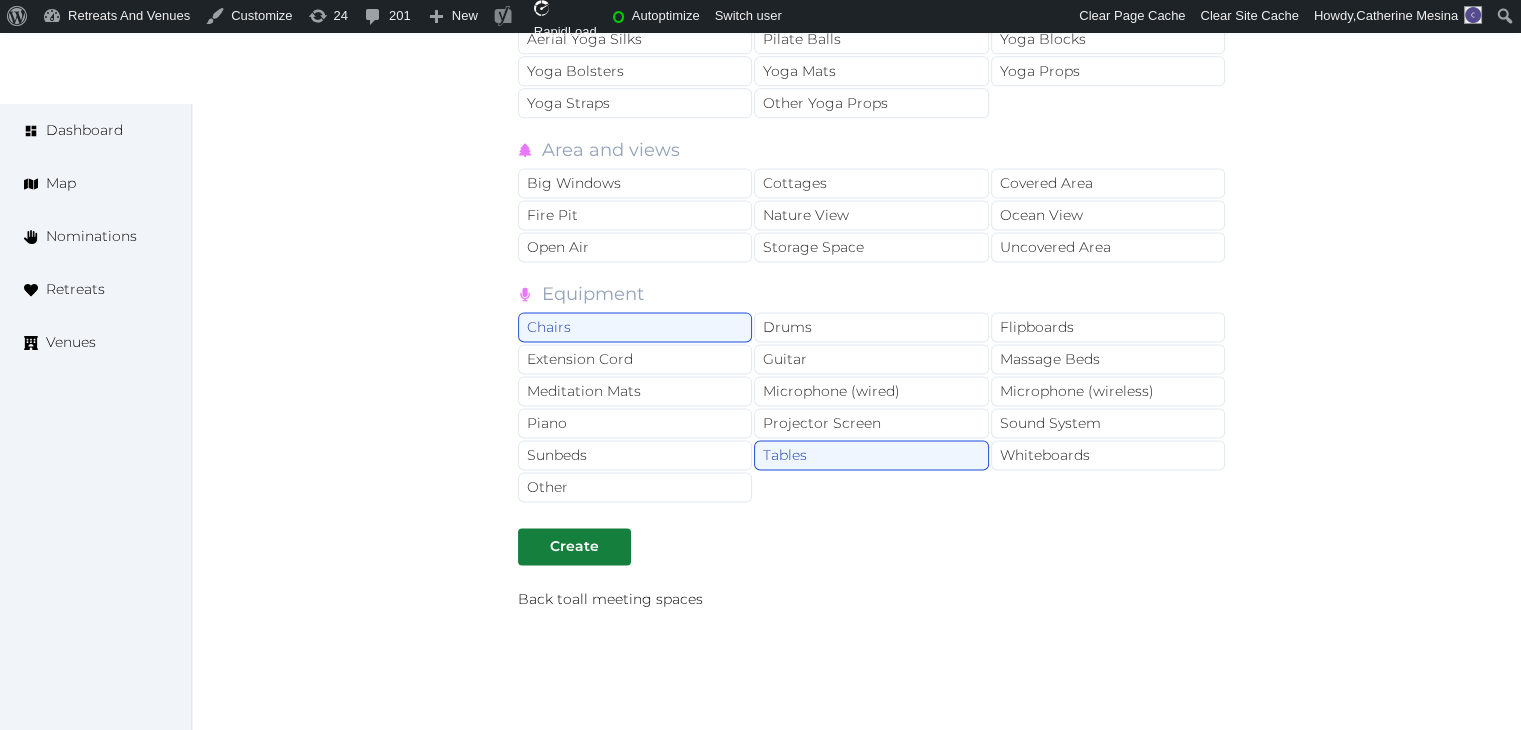 scroll, scrollTop: 2785, scrollLeft: 0, axis: vertical 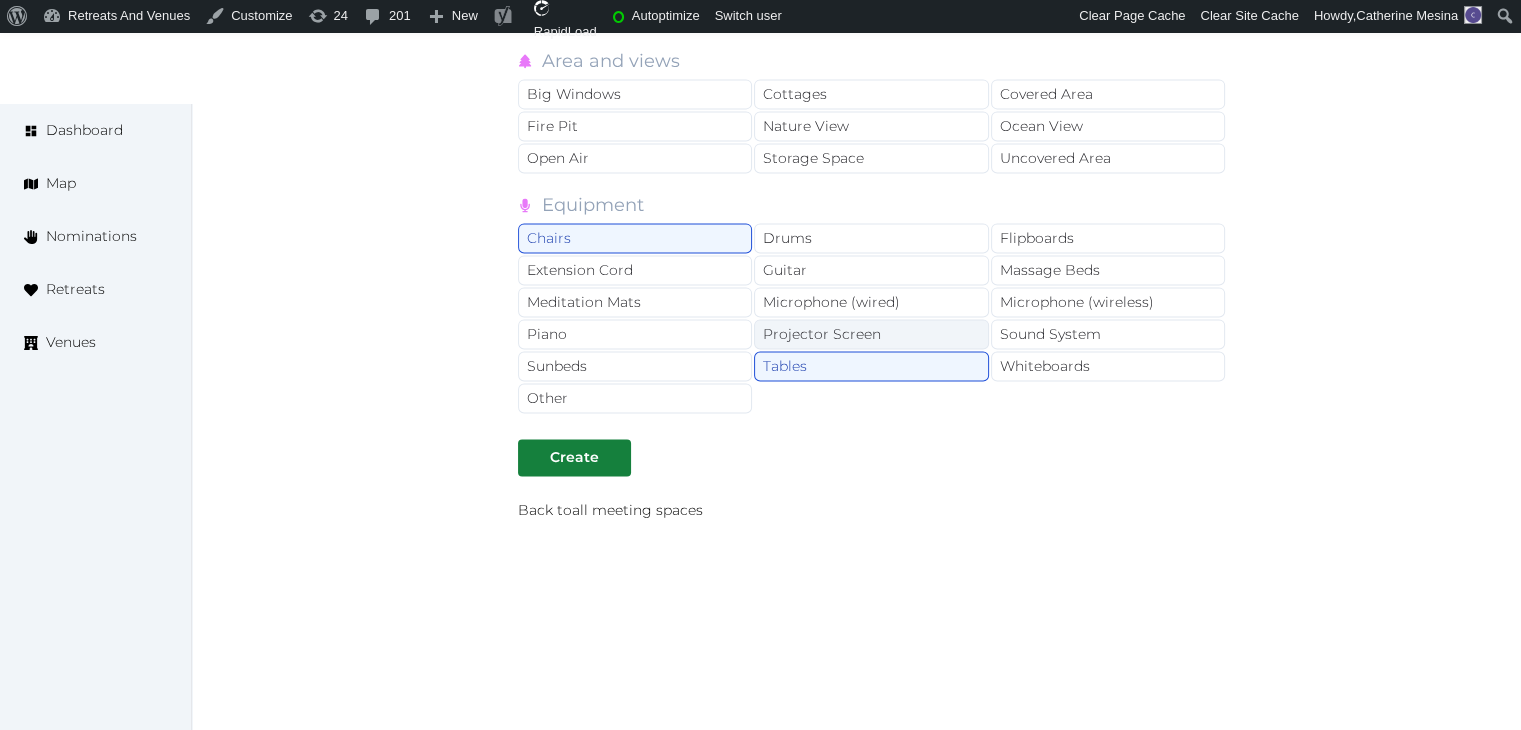 click on "Projector Screen" at bounding box center (871, 334) 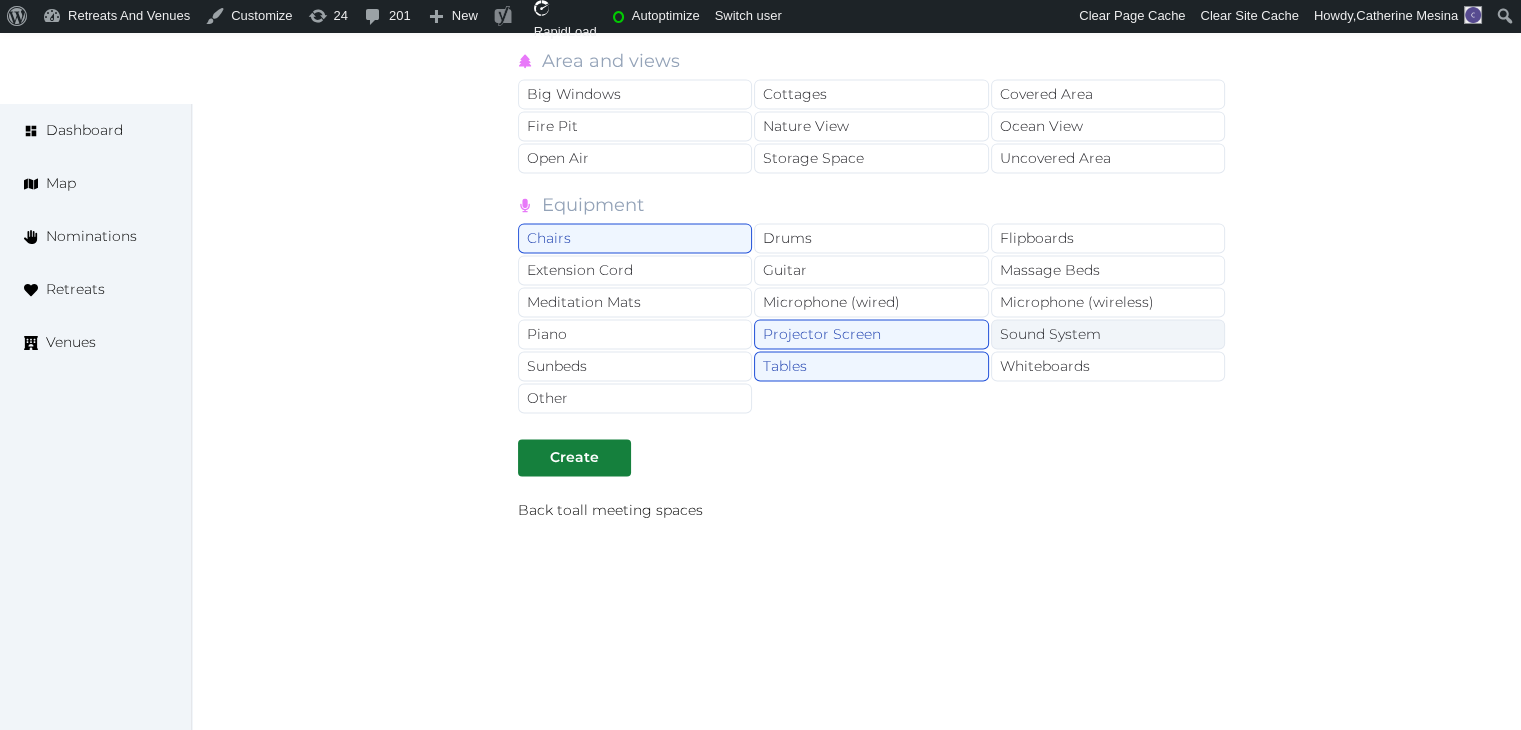 click on "Sound System" at bounding box center [1108, 334] 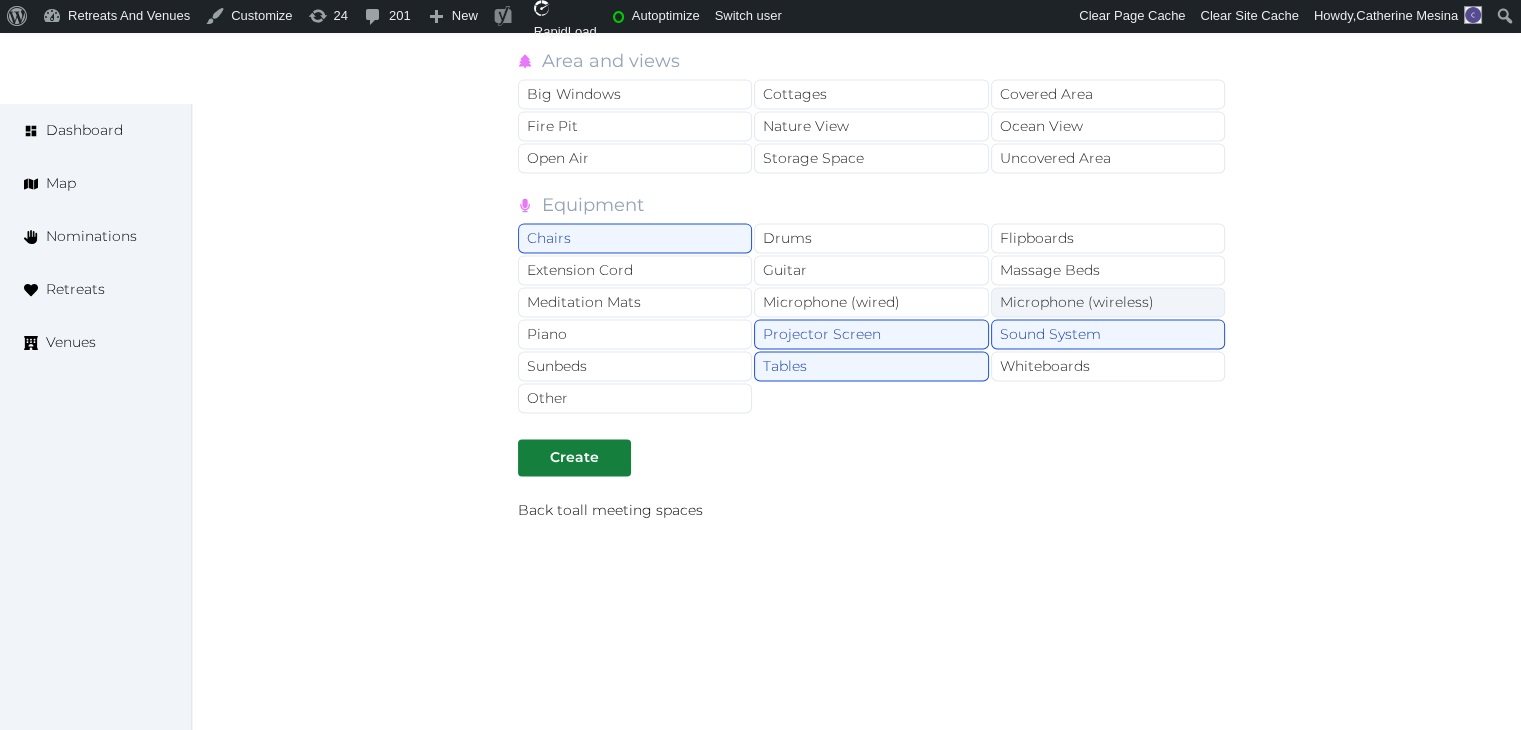click on "Microphone (wireless)" at bounding box center [1108, 302] 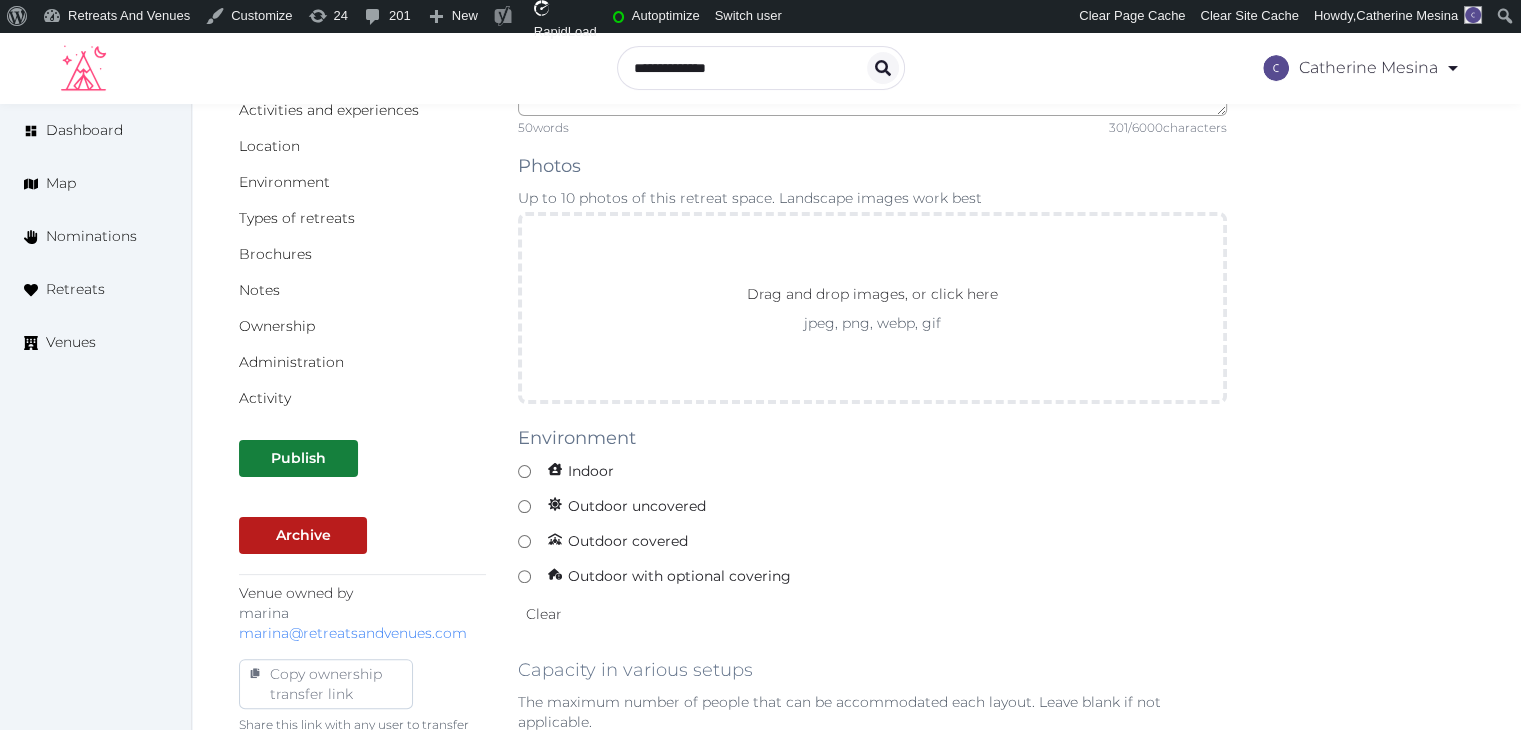 scroll, scrollTop: 385, scrollLeft: 0, axis: vertical 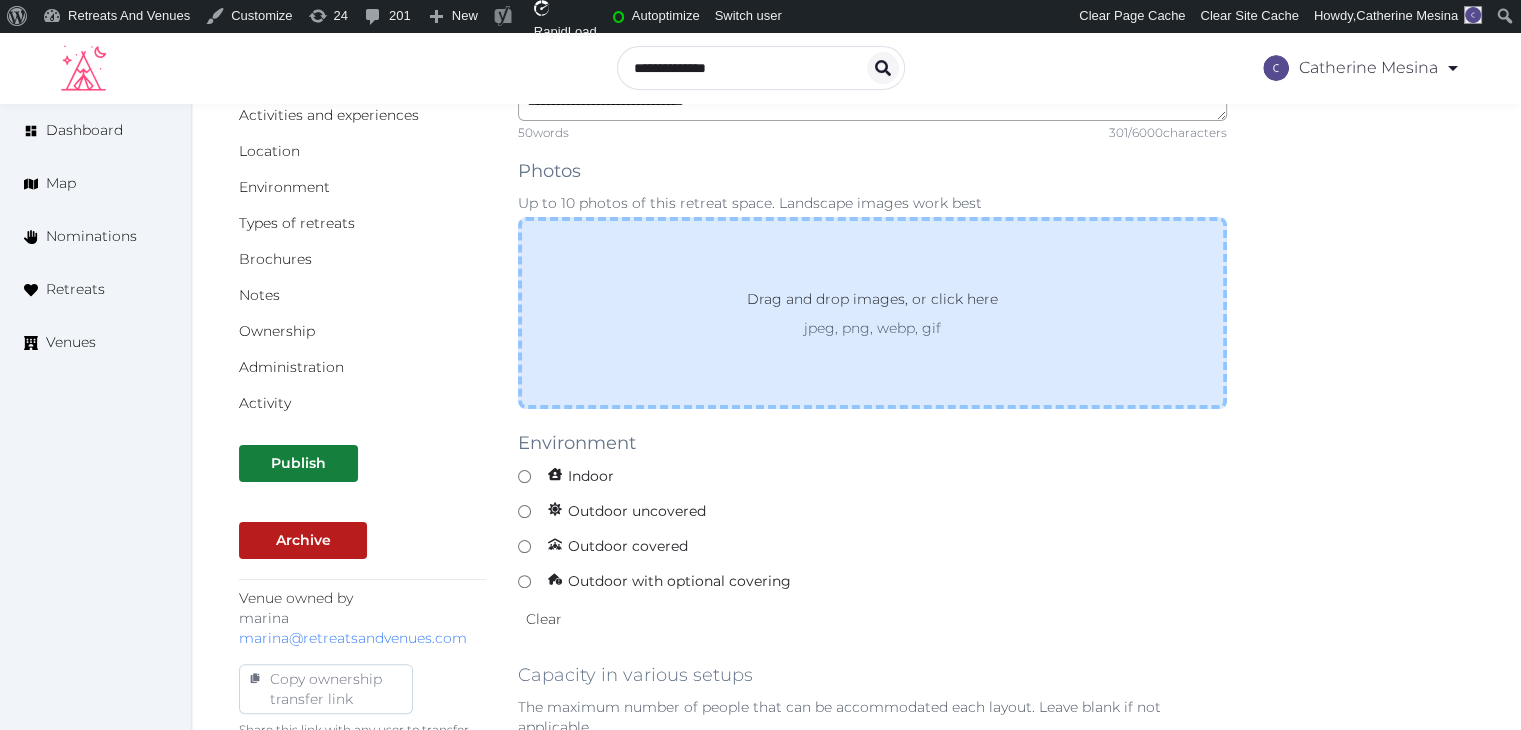 click on "Drag and drop images, or click here jpeg, png, webp, gif" at bounding box center (872, 313) 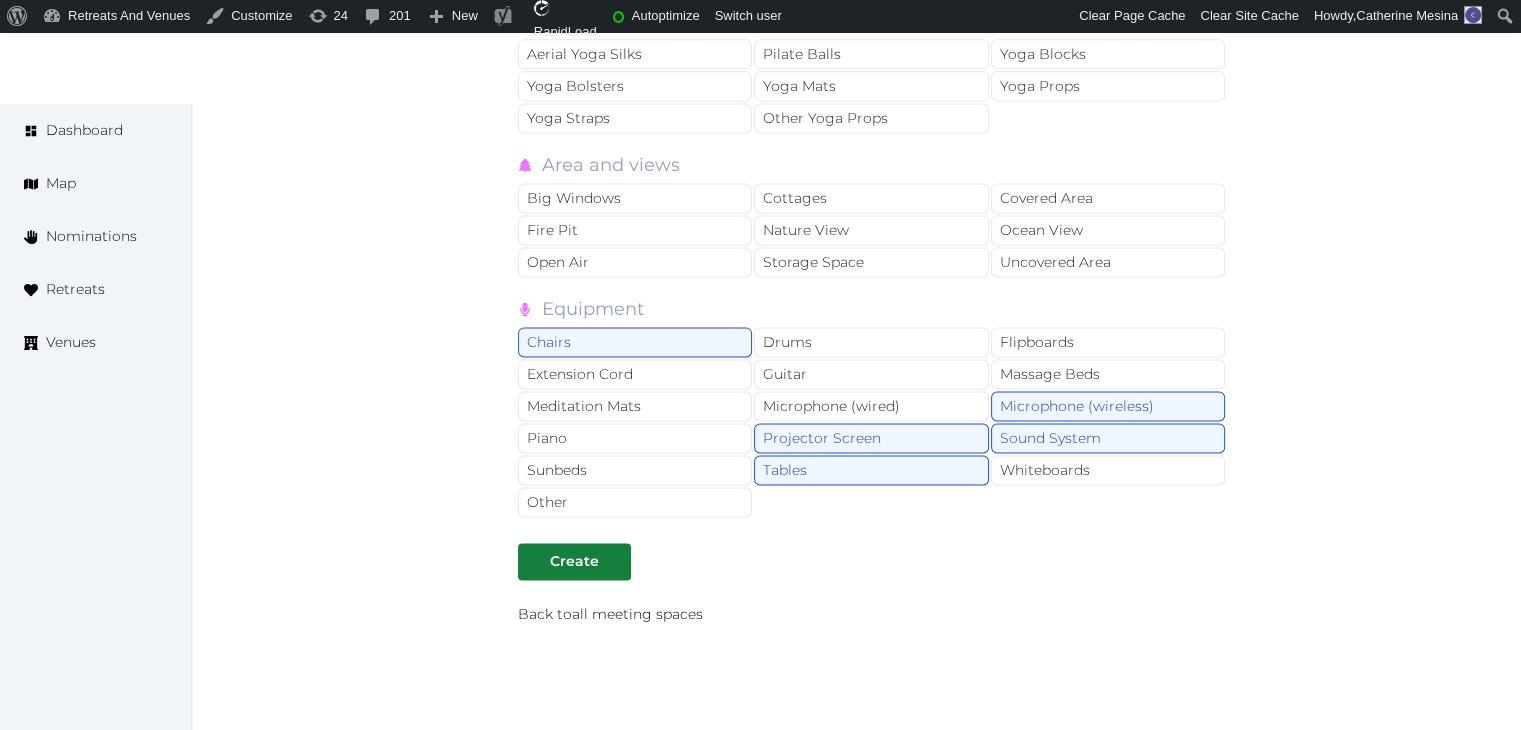 scroll, scrollTop: 2785, scrollLeft: 0, axis: vertical 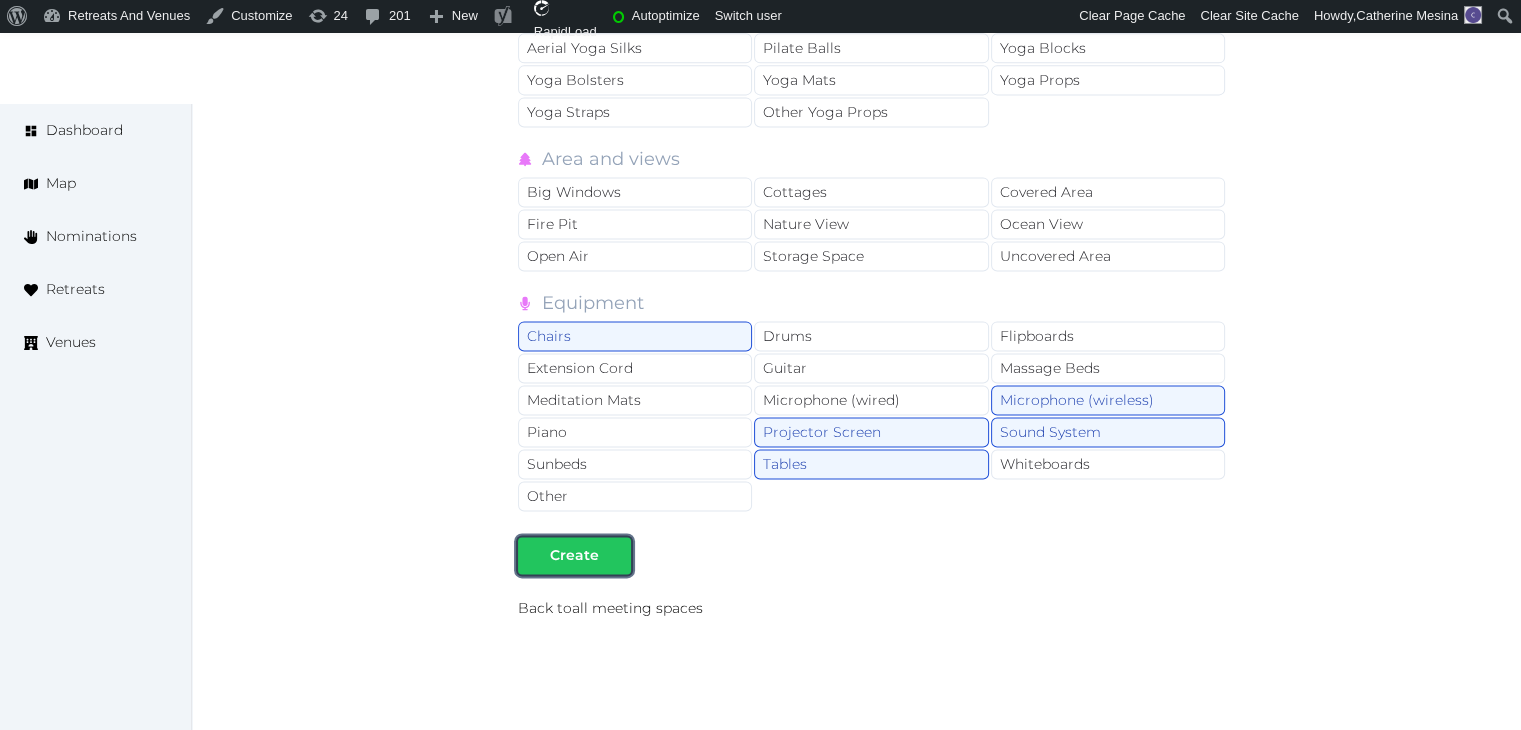 click on "Create" at bounding box center (574, 555) 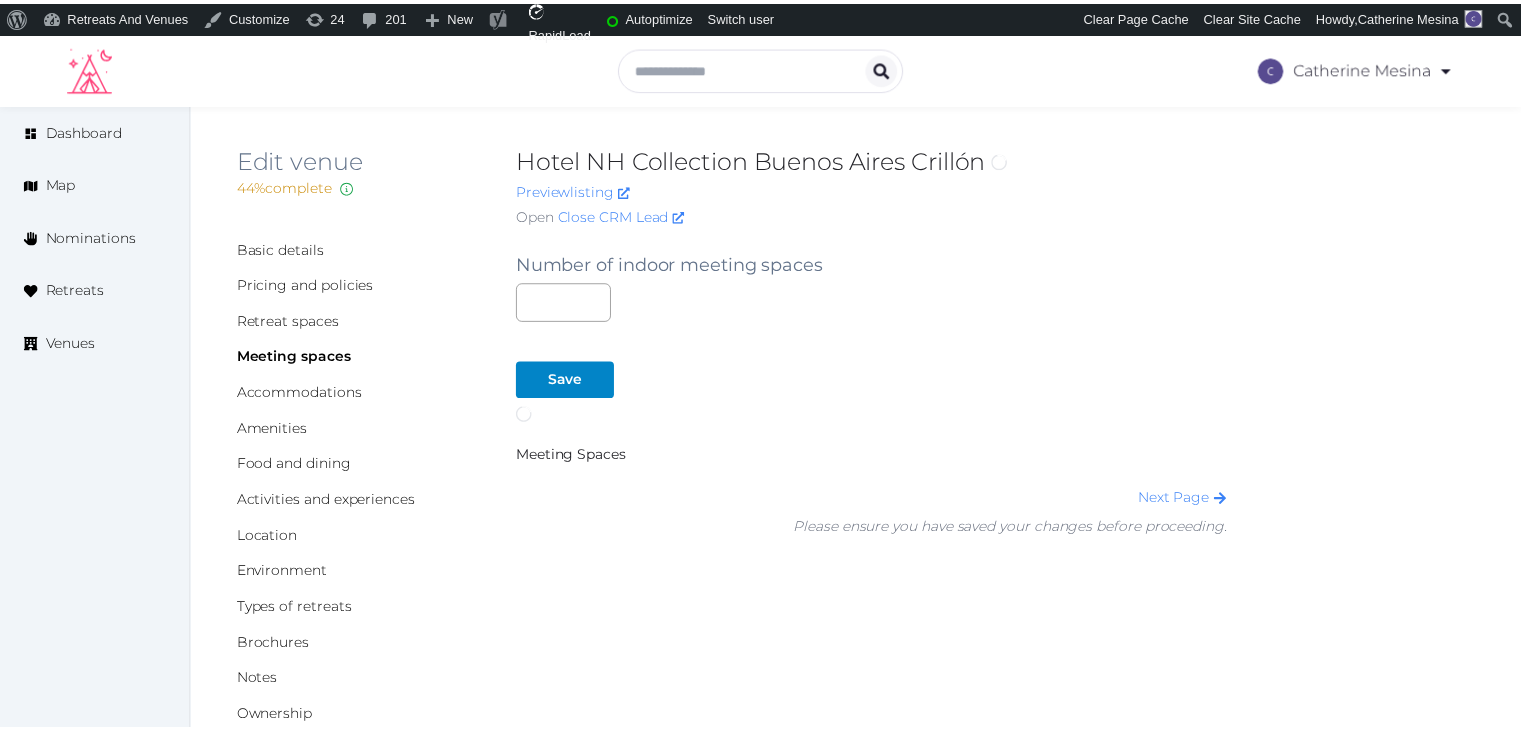 scroll, scrollTop: 0, scrollLeft: 0, axis: both 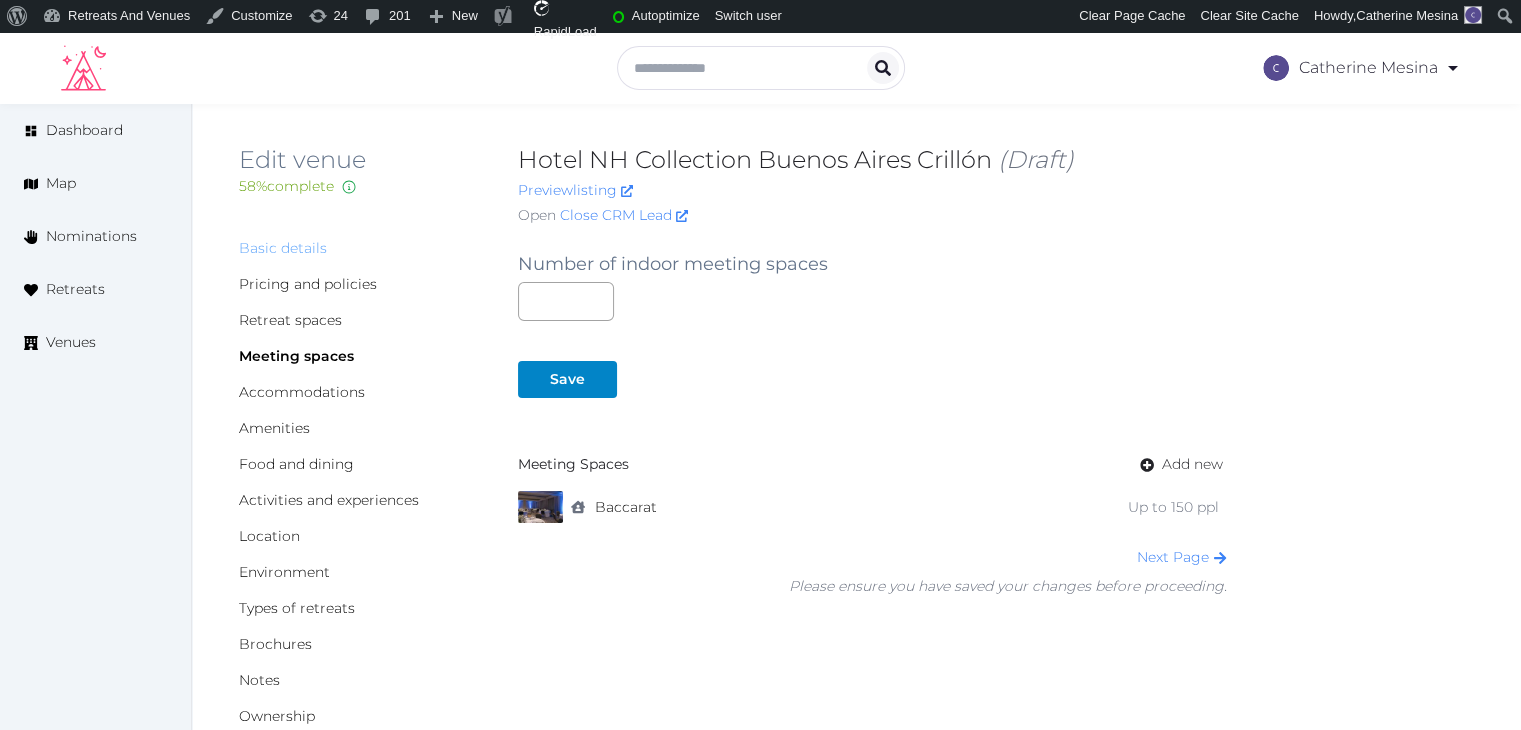 drag, startPoint x: 276, startPoint y: 249, endPoint x: 331, endPoint y: 303, distance: 77.07788 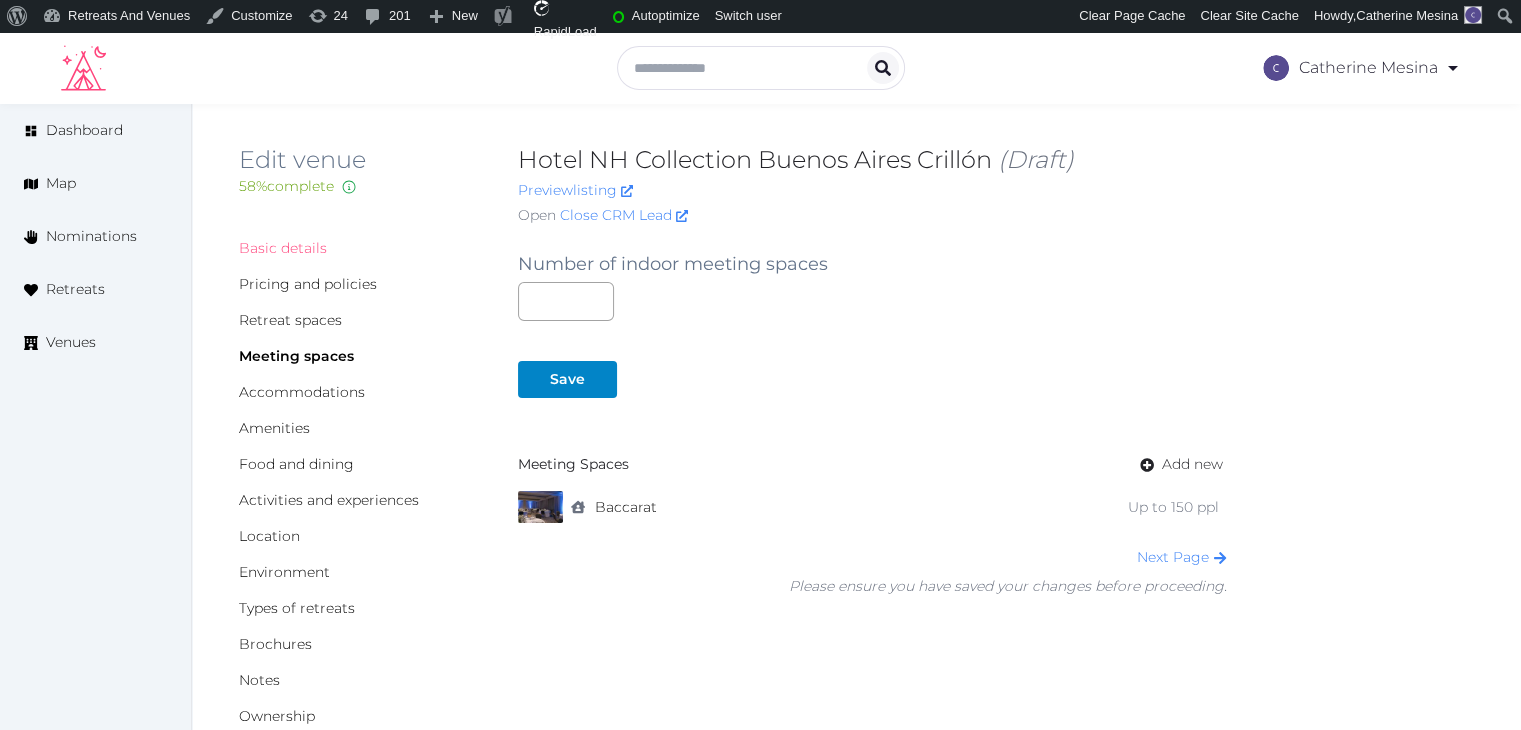 click on "Basic details" at bounding box center [283, 248] 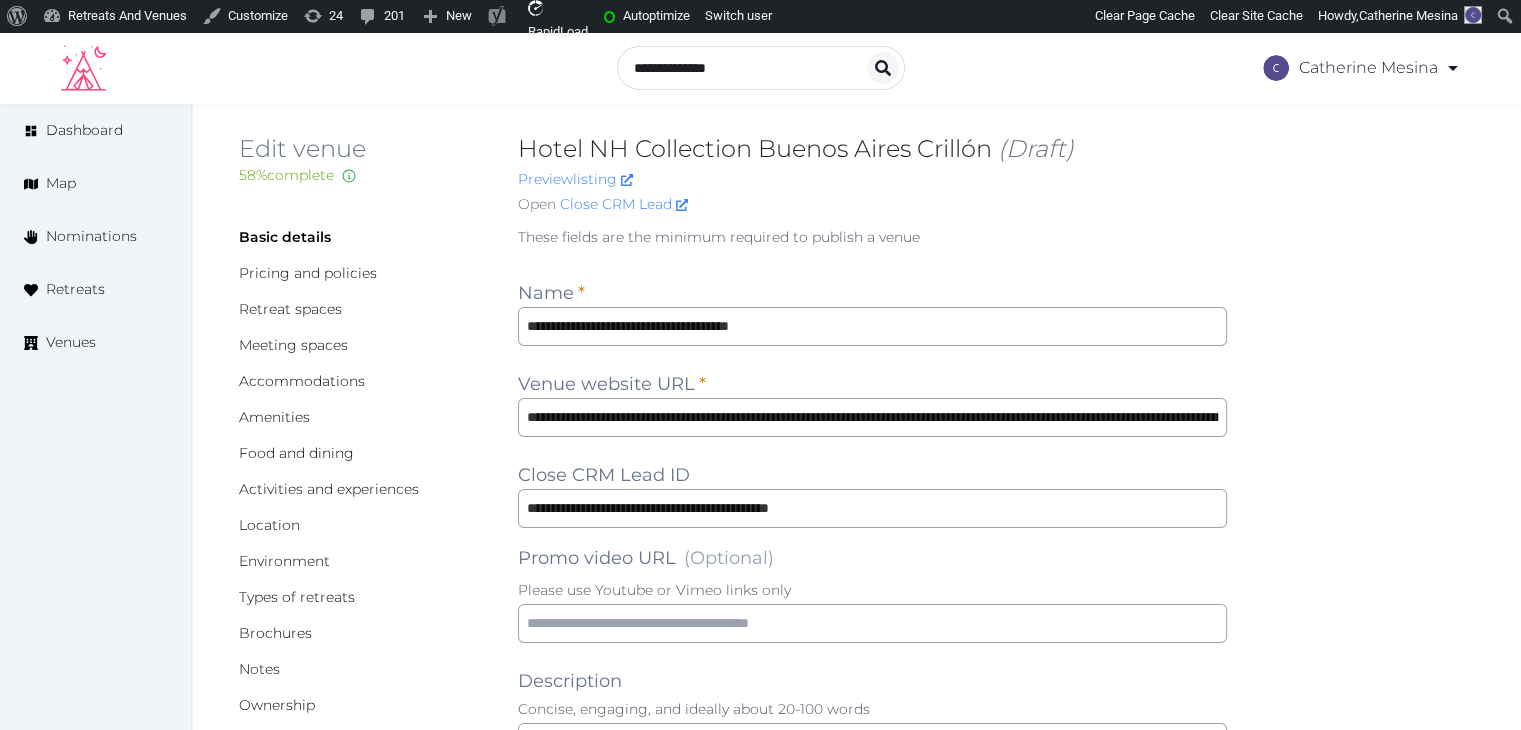 scroll, scrollTop: 0, scrollLeft: 0, axis: both 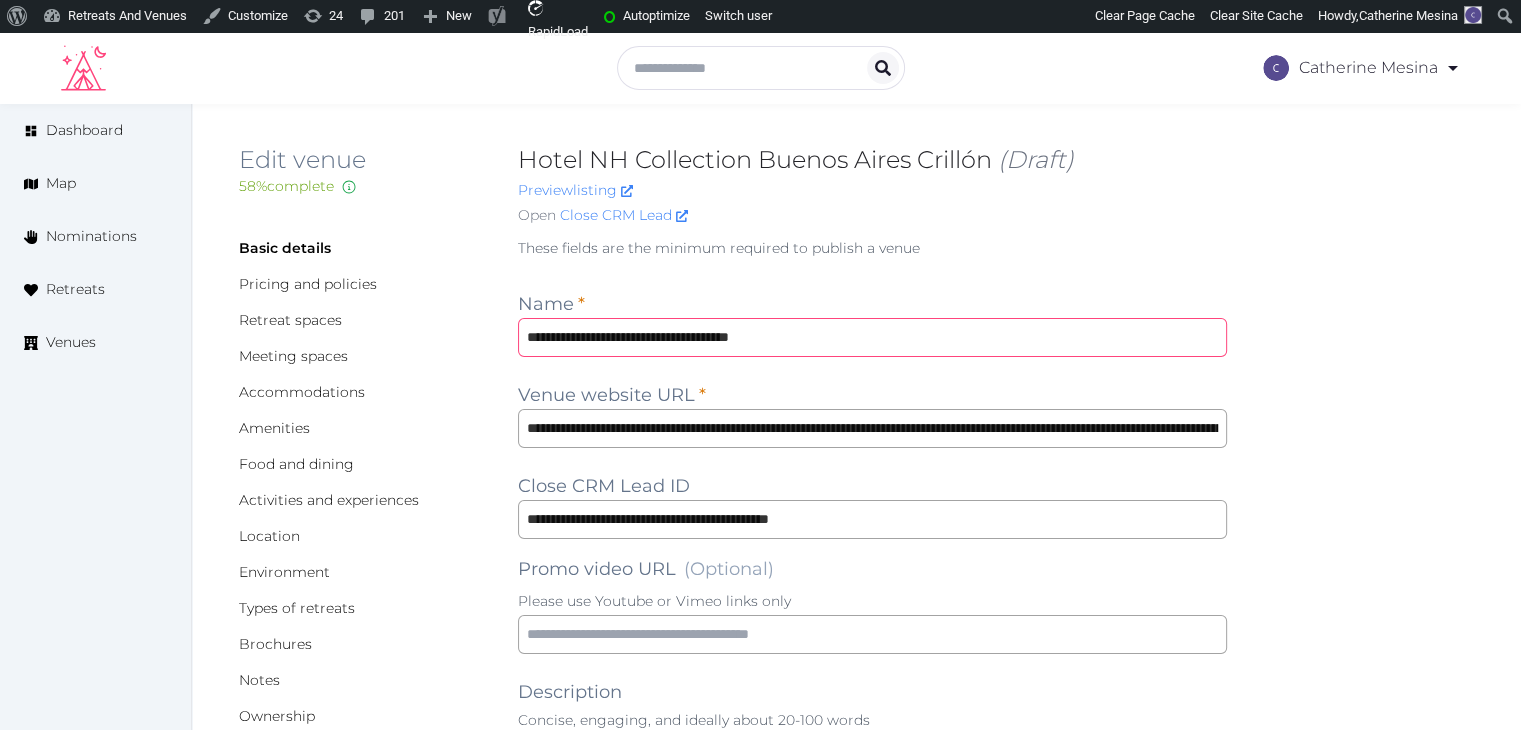 click on "**********" at bounding box center [872, 337] 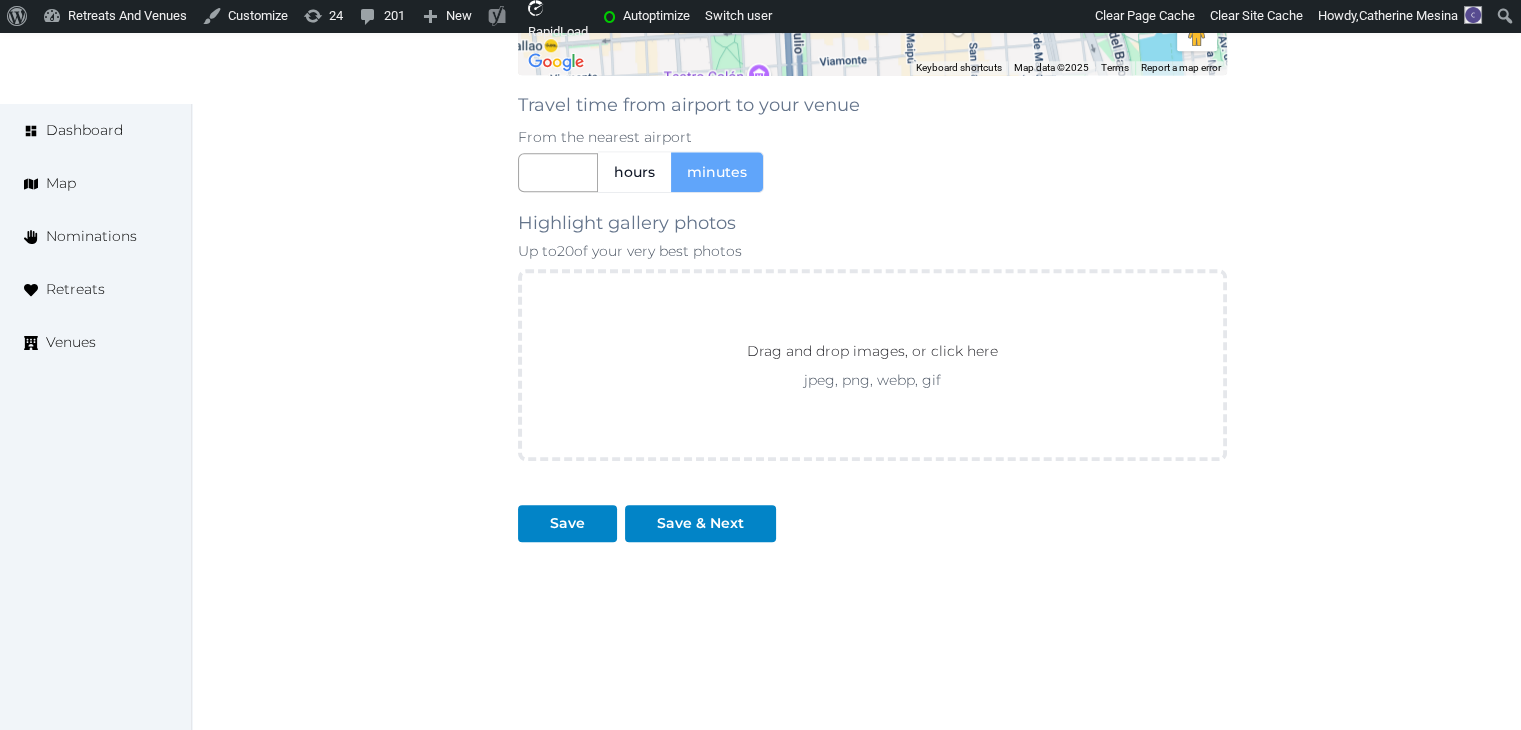 scroll, scrollTop: 2200, scrollLeft: 0, axis: vertical 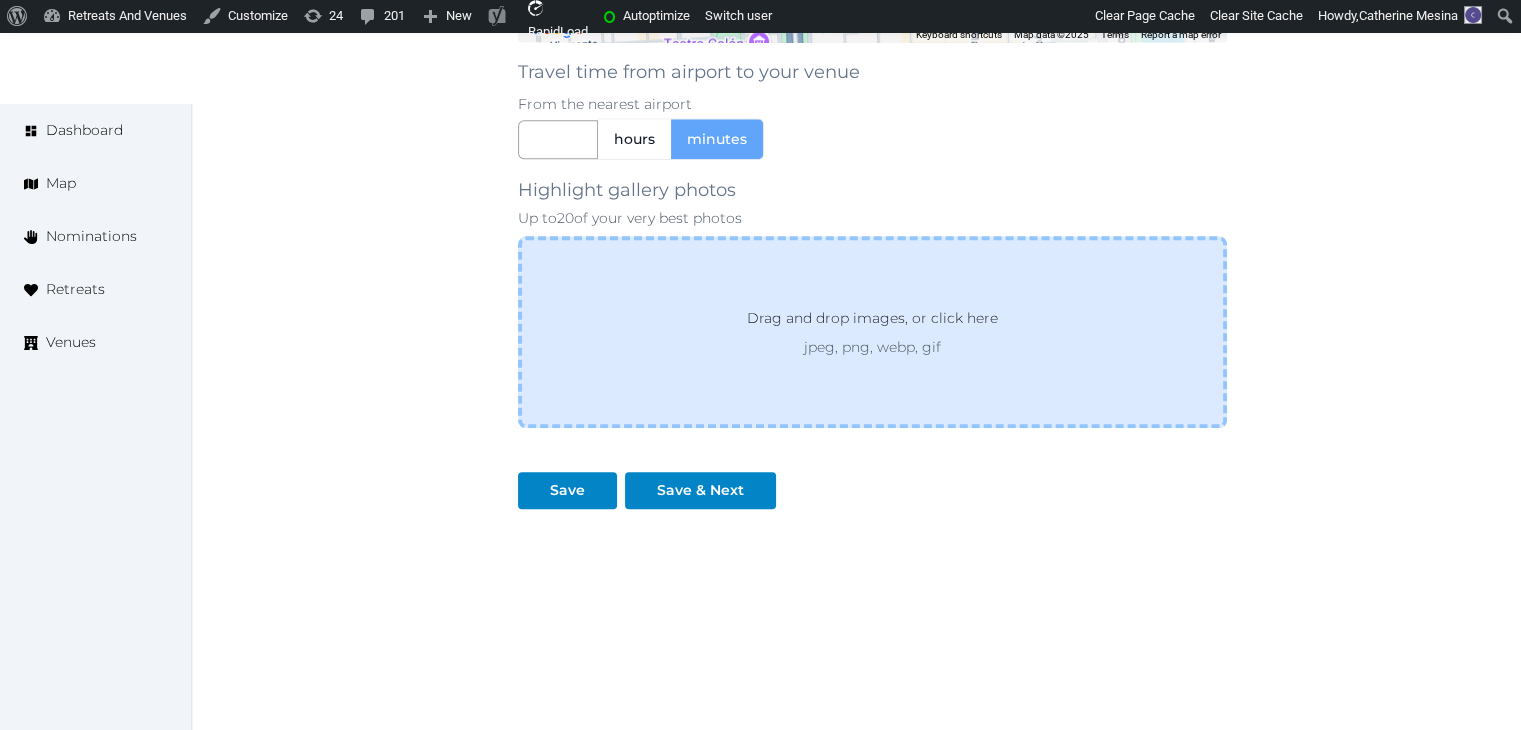 click on "Drag and drop images, or click here jpeg, png, webp, gif" at bounding box center [872, 332] 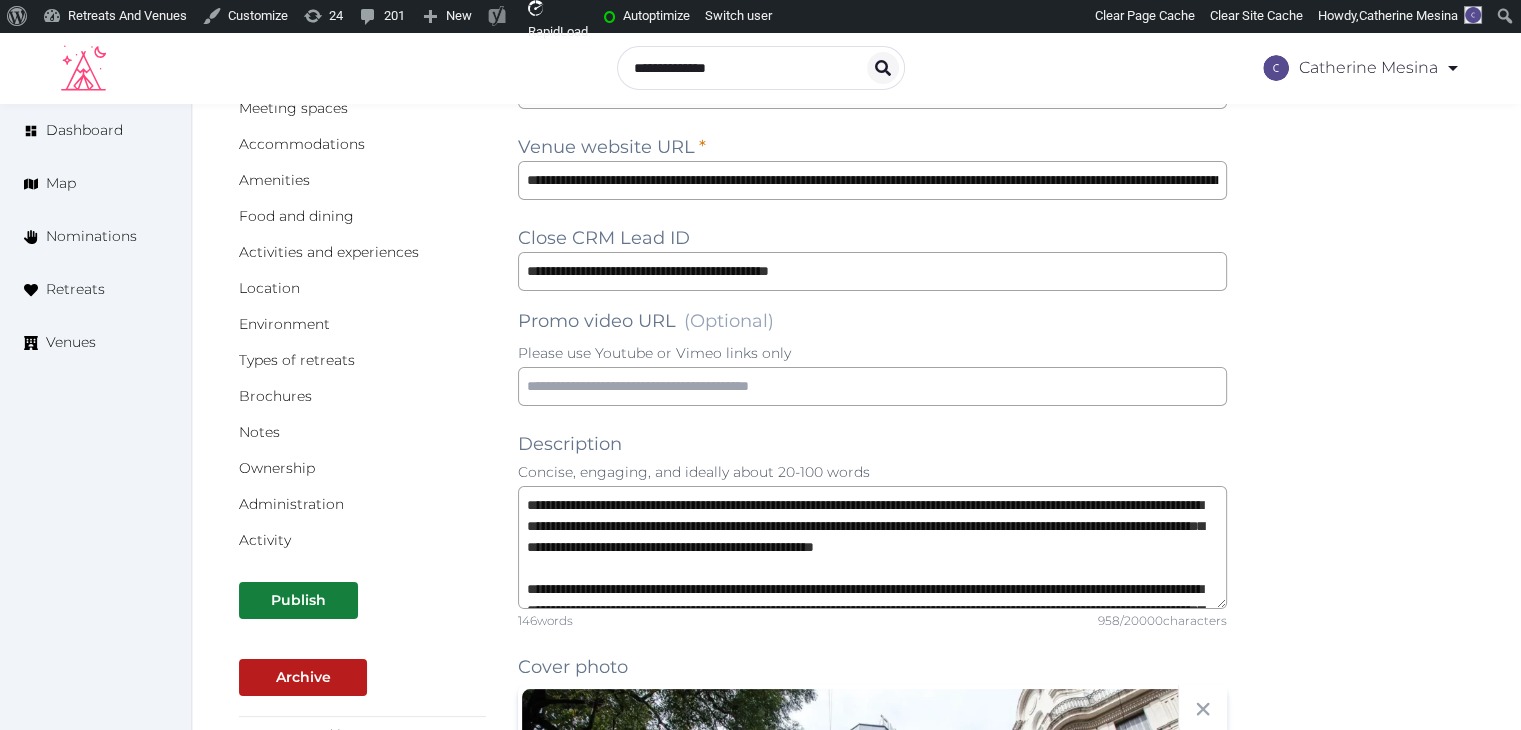scroll, scrollTop: 100, scrollLeft: 0, axis: vertical 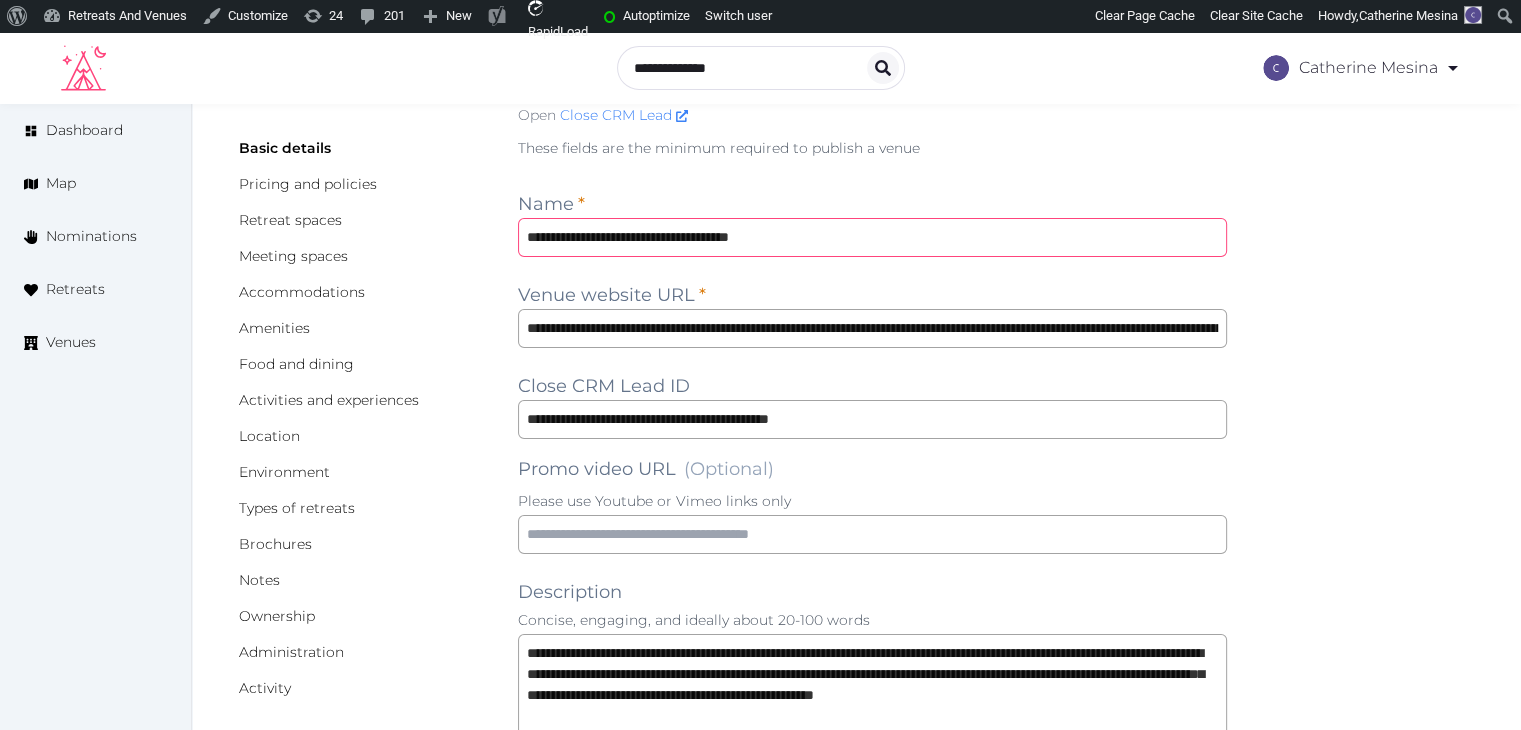 click on "**********" at bounding box center (872, 237) 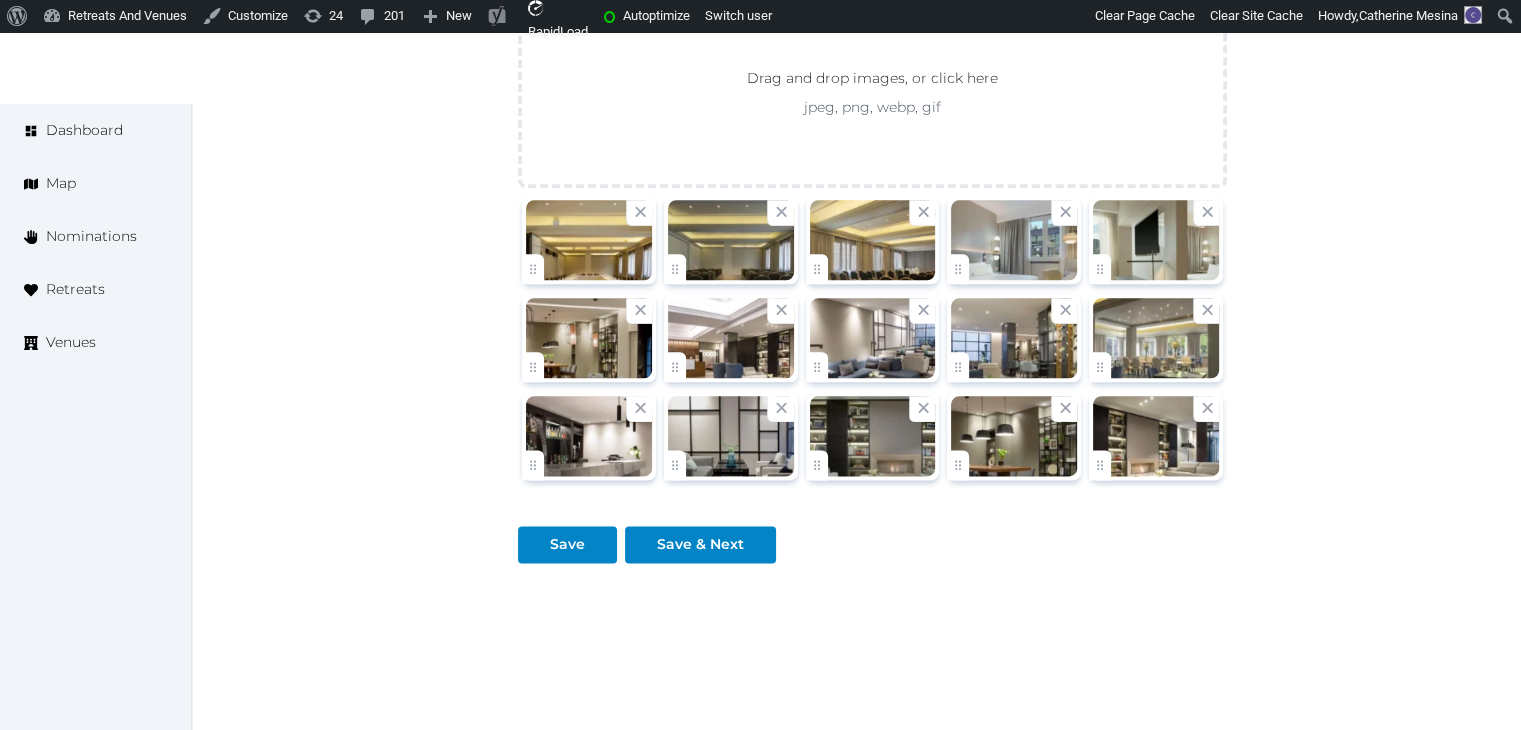 scroll, scrollTop: 2493, scrollLeft: 0, axis: vertical 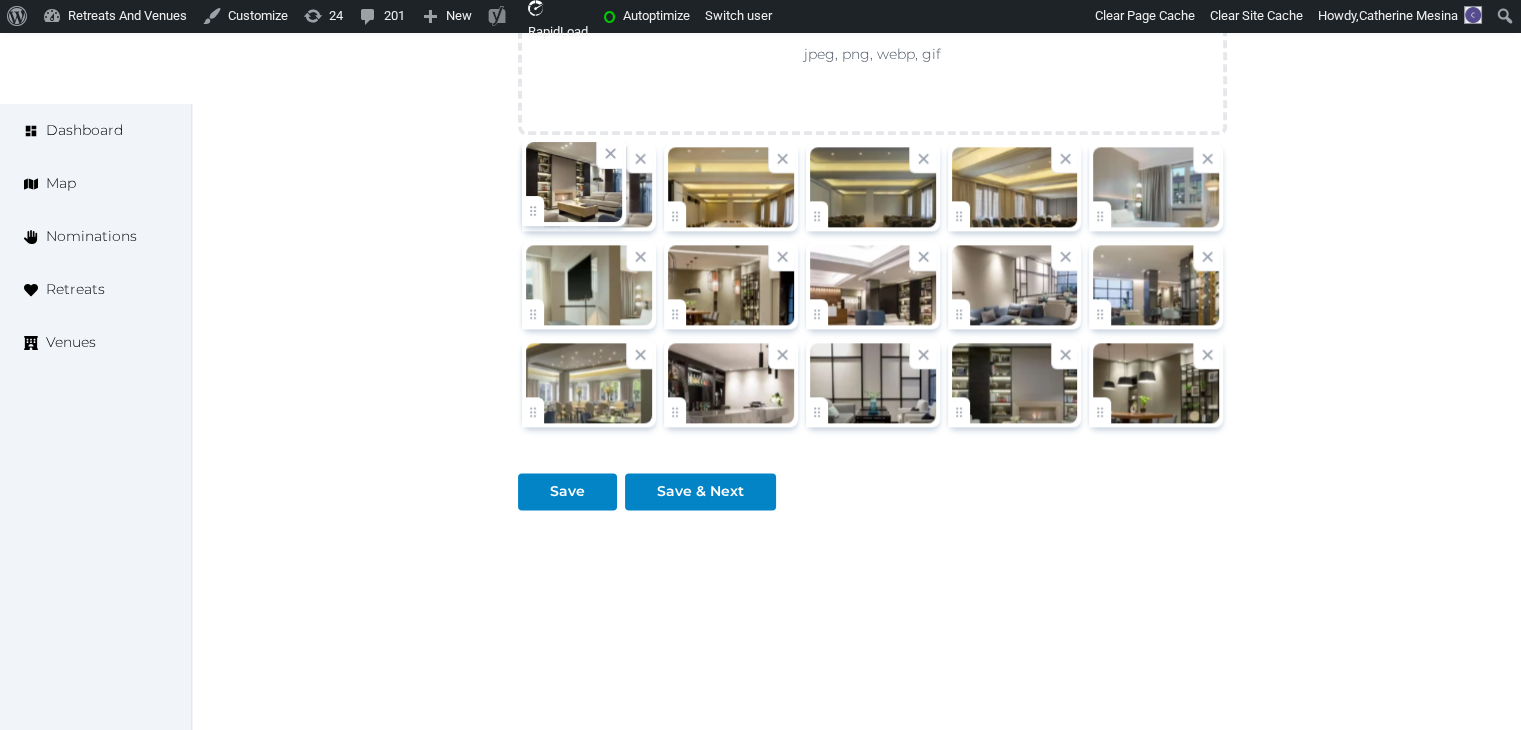 drag, startPoint x: 1109, startPoint y: 409, endPoint x: 547, endPoint y: 236, distance: 588.02466 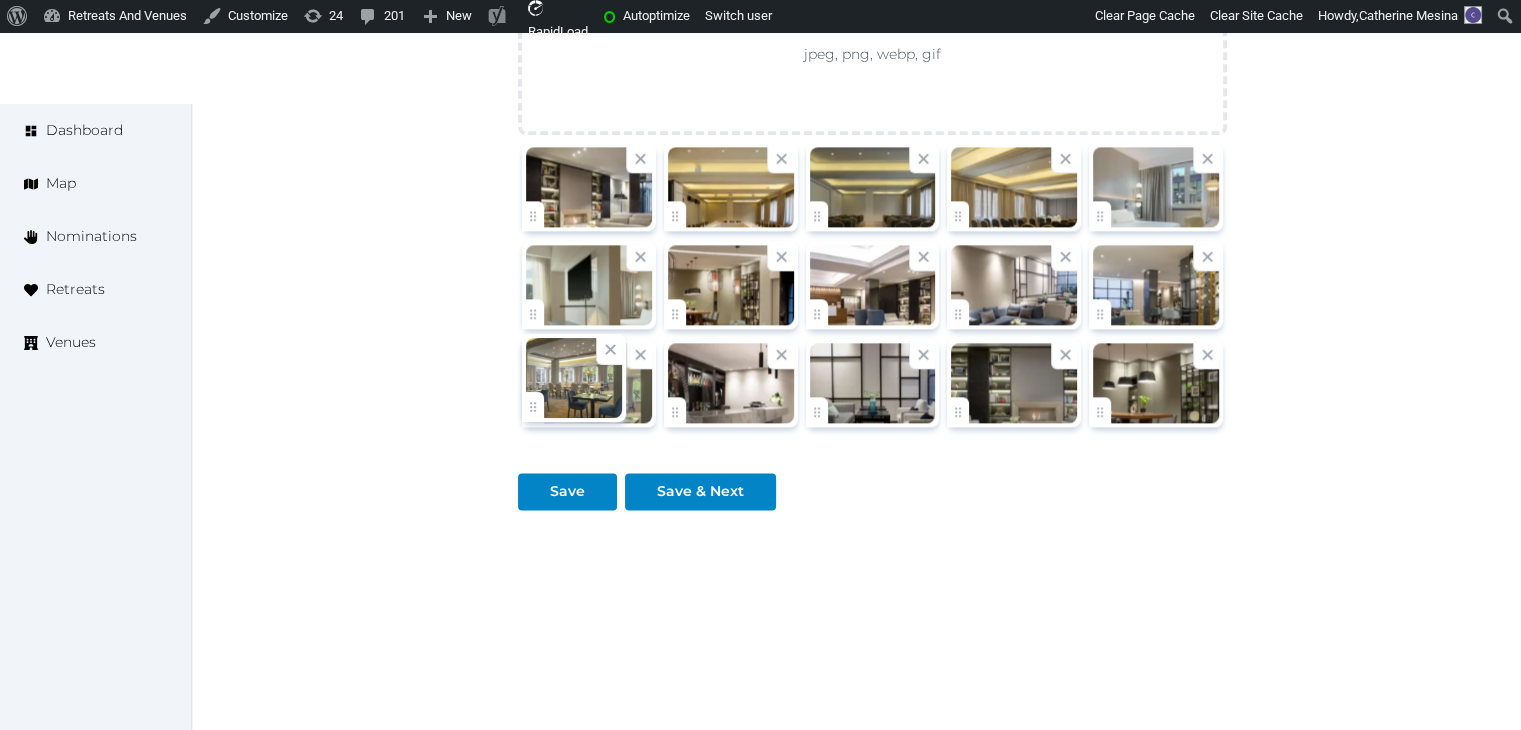 click on "Catherine Mesina   Account My Venue Listings My Retreats Logout      Dashboard Map Nominations Retreats Venues Edit venue 58 %  complete Fill out all the fields in your listing to increase its completion percentage.   A higher completion percentage will make your listing more attractive and result in better matches. Hotel NH Collection Buenos Aires Crillón   (Draft) Preview  listing   Open    Close CRM Lead Basic details Pricing and policies Retreat spaces Meeting spaces Accommodations Amenities Food and dining Activities and experiences Location Environment Types of retreats Brochures Notes Ownership Administration Activity Publish Archive Venue owned by marina marina@retreatsandvenues.com Copy ownership transfer link Share this link with any user to transfer ownership of this venue. Users without accounts will be directed to register. Copy update link Share this link with venue owners to encourage them to update their venue details. Name" at bounding box center [760, -864] 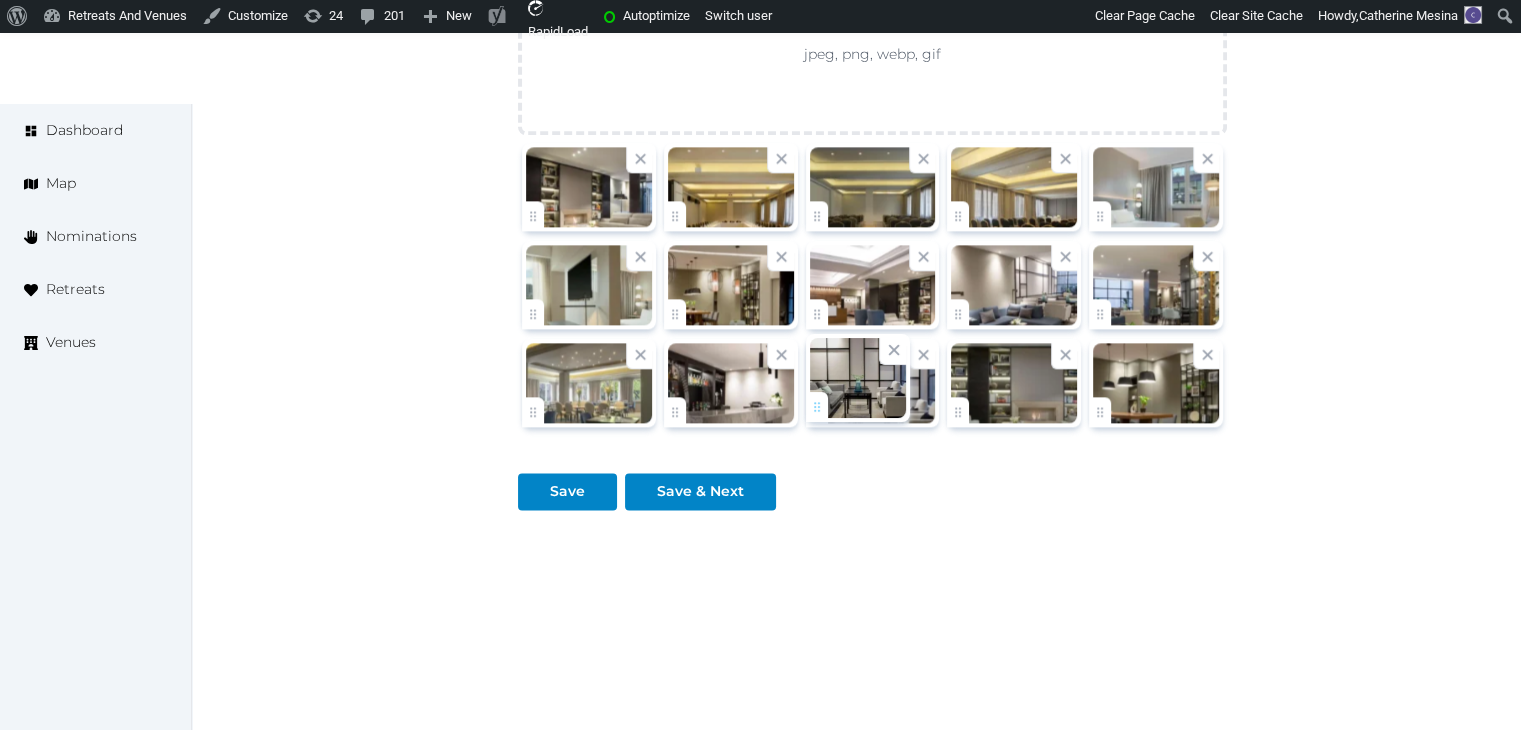 click on "Catherine Mesina   Account My Venue Listings My Retreats Logout      Dashboard Map Nominations Retreats Venues Edit venue 58 %  complete Fill out all the fields in your listing to increase its completion percentage.   A higher completion percentage will make your listing more attractive and result in better matches. Hotel NH Collection Buenos Aires Crillón   (Draft) Preview  listing   Open    Close CRM Lead Basic details Pricing and policies Retreat spaces Meeting spaces Accommodations Amenities Food and dining Activities and experiences Location Environment Types of retreats Brochures Notes Ownership Administration Activity Publish Archive Venue owned by marina marina@retreatsandvenues.com Copy ownership transfer link Share this link with any user to transfer ownership of this venue. Users without accounts will be directed to register. Copy update link Share this link with venue owners to encourage them to update their venue details. Name" at bounding box center [760, -864] 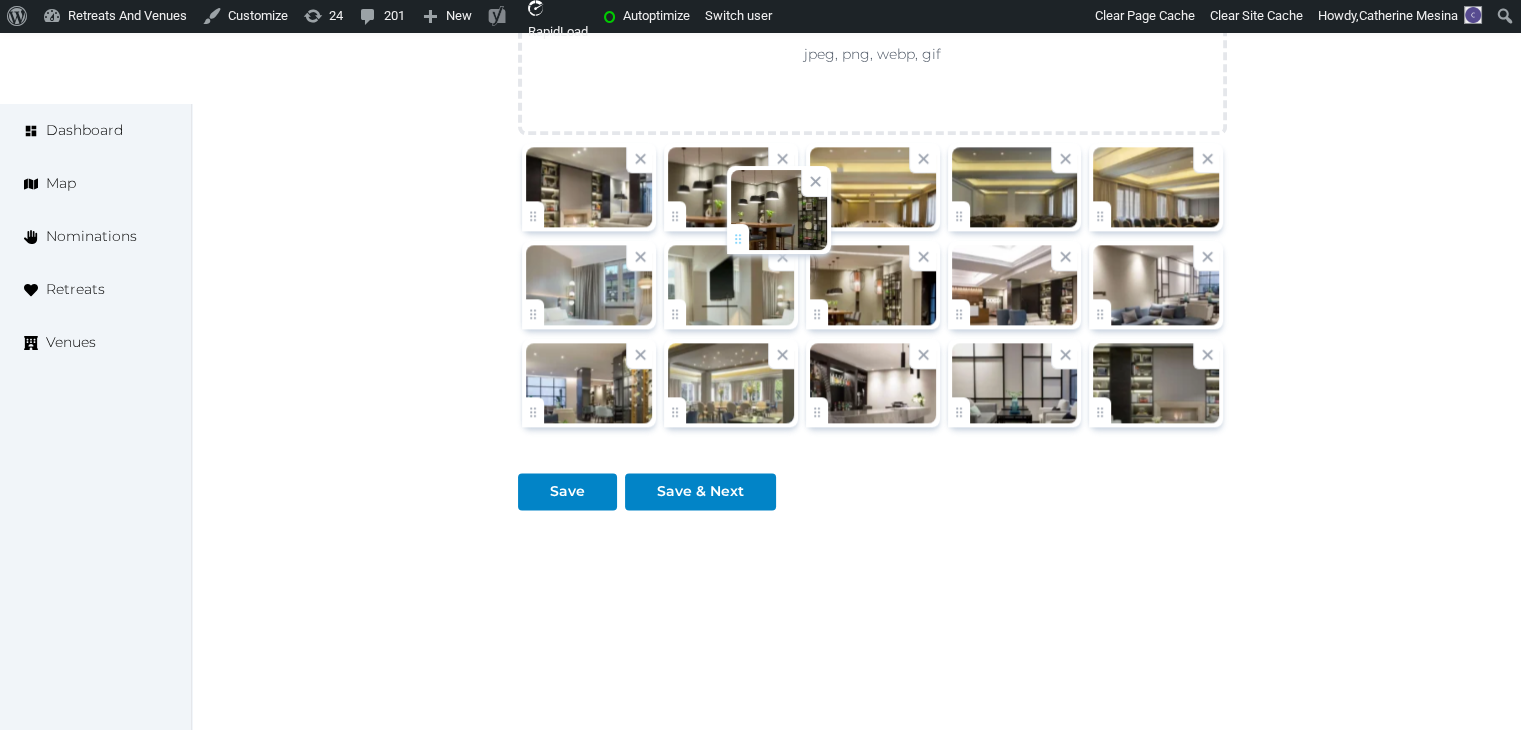 drag, startPoint x: 1116, startPoint y: 401, endPoint x: 754, endPoint y: 233, distance: 399.08395 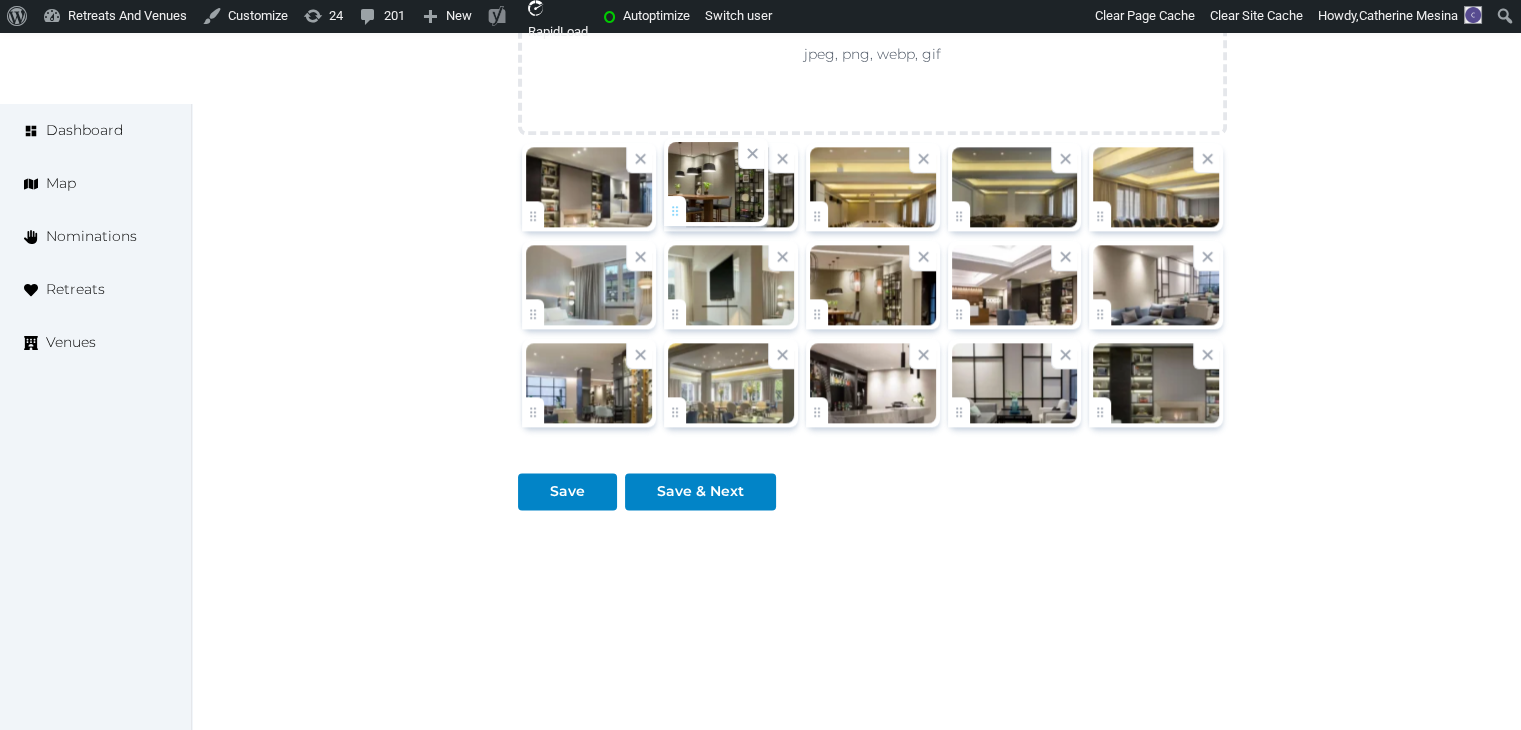 click on "Catherine Mesina   Account My Venue Listings My Retreats Logout      Dashboard Map Nominations Retreats Venues Edit venue 58 %  complete Fill out all the fields in your listing to increase its completion percentage.   A higher completion percentage will make your listing more attractive and result in better matches. Hotel NH Collection Buenos Aires Crillón   (Draft) Preview  listing   Open    Close CRM Lead Basic details Pricing and policies Retreat spaces Meeting spaces Accommodations Amenities Food and dining Activities and experiences Location Environment Types of retreats Brochures Notes Ownership Administration Activity Publish Archive Venue owned by marina marina@retreatsandvenues.com Copy ownership transfer link Share this link with any user to transfer ownership of this venue. Users without accounts will be directed to register. Copy update link Share this link with venue owners to encourage them to update their venue details. Name" at bounding box center [760, -864] 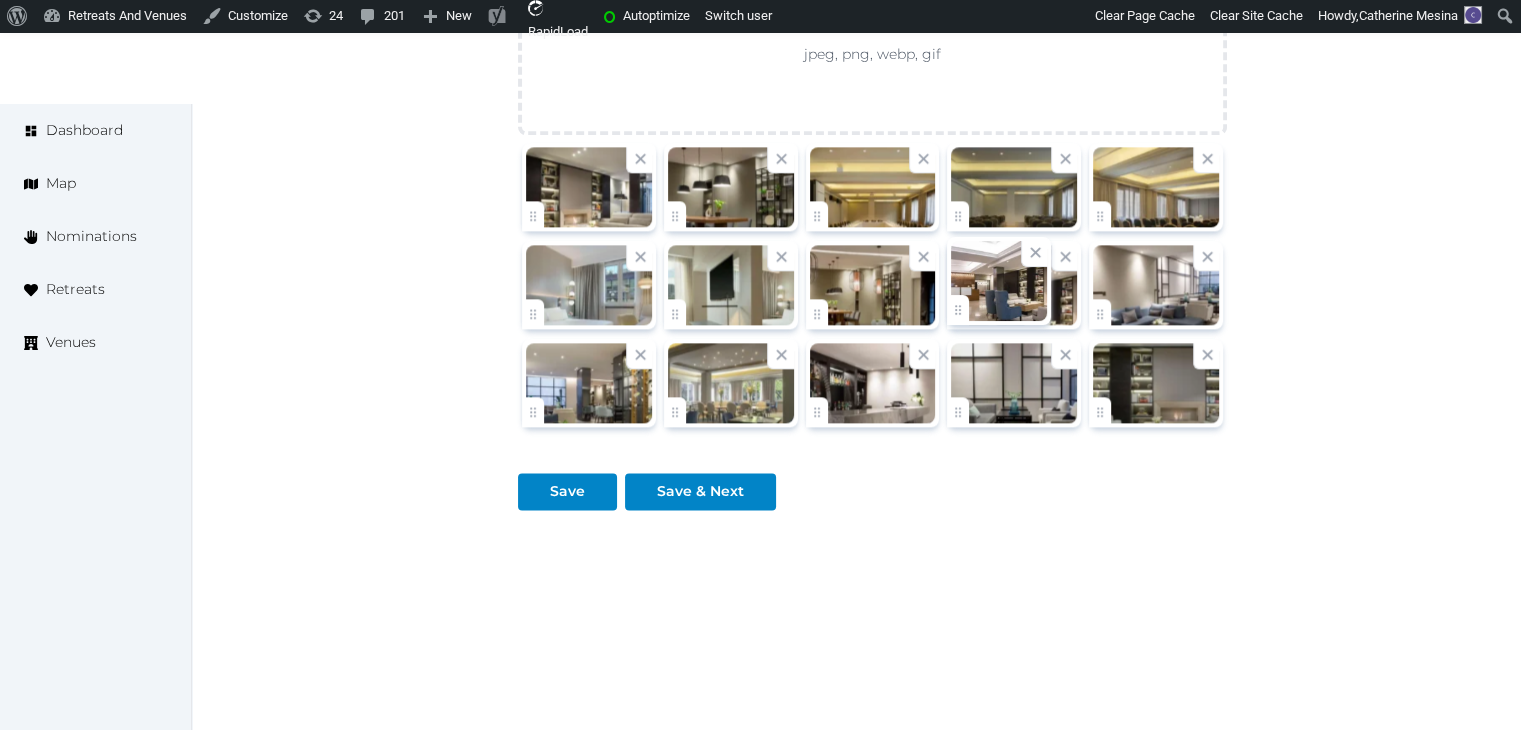 click on "Catherine Mesina   Account My Venue Listings My Retreats Logout      Dashboard Map Nominations Retreats Venues Edit venue 58 %  complete Fill out all the fields in your listing to increase its completion percentage.   A higher completion percentage will make your listing more attractive and result in better matches. Hotel NH Collection Buenos Aires Crillón   (Draft) Preview  listing   Open    Close CRM Lead Basic details Pricing and policies Retreat spaces Meeting spaces Accommodations Amenities Food and dining Activities and experiences Location Environment Types of retreats Brochures Notes Ownership Administration Activity Publish Archive Venue owned by marina marina@retreatsandvenues.com Copy ownership transfer link Share this link with any user to transfer ownership of this venue. Users without accounts will be directed to register. Copy update link Share this link with venue owners to encourage them to update their venue details. Name" at bounding box center (760, -864) 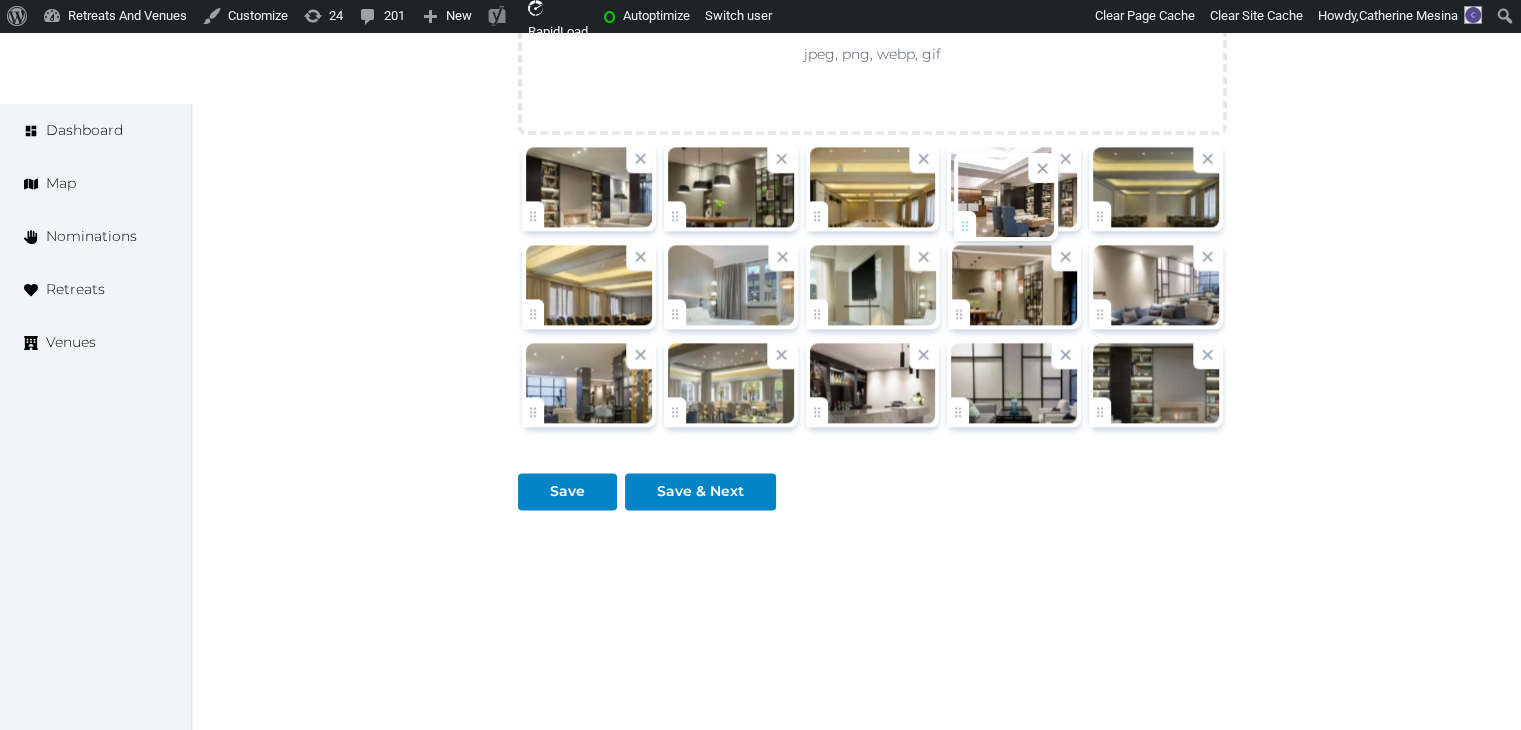 drag, startPoint x: 964, startPoint y: 301, endPoint x: 971, endPoint y: 217, distance: 84.29116 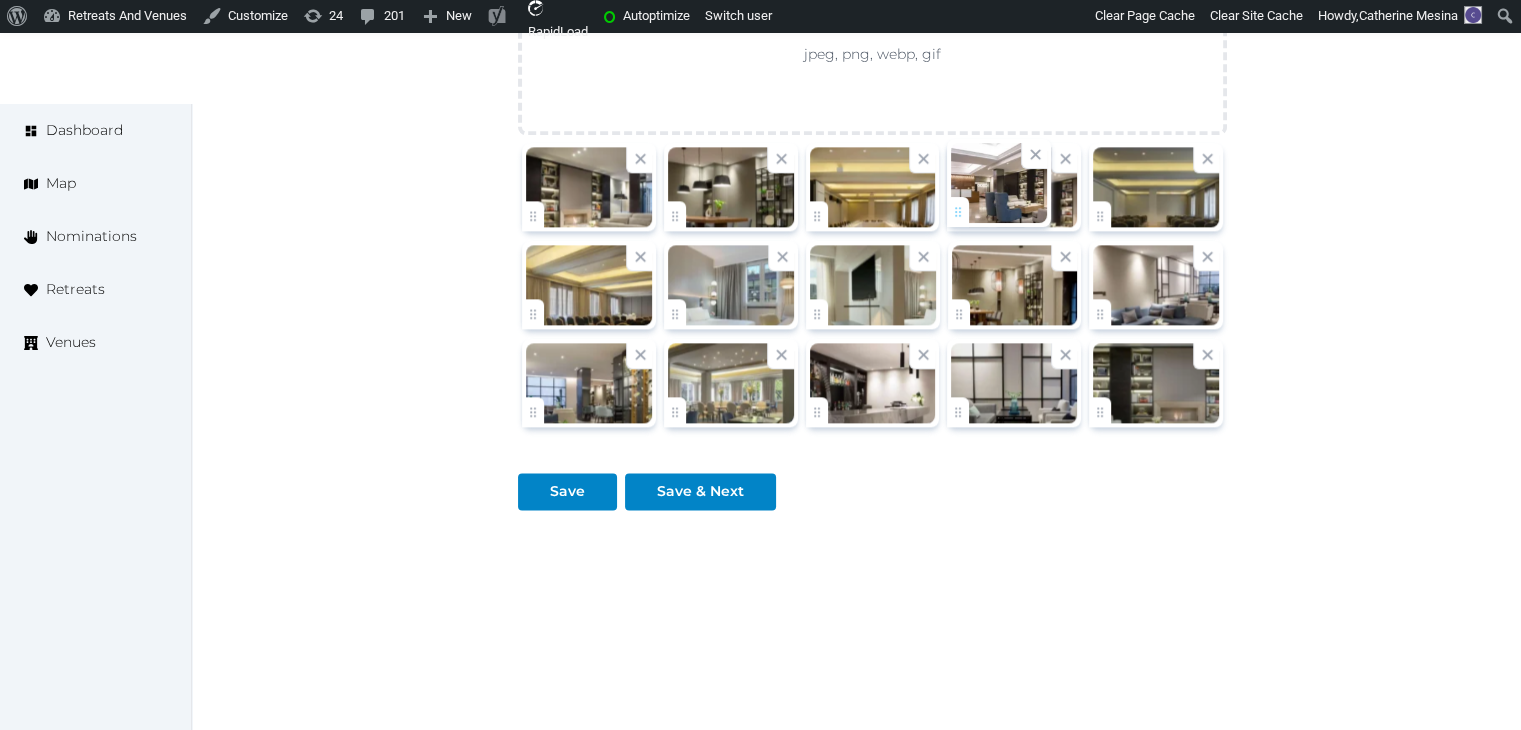 click on "Catherine Mesina   Account My Venue Listings My Retreats Logout      Dashboard Map Nominations Retreats Venues Edit venue 58 %  complete Fill out all the fields in your listing to increase its completion percentage.   A higher completion percentage will make your listing more attractive and result in better matches. Hotel NH Collection Buenos Aires Crillón   (Draft) Preview  listing   Open    Close CRM Lead Basic details Pricing and policies Retreat spaces Meeting spaces Accommodations Amenities Food and dining Activities and experiences Location Environment Types of retreats Brochures Notes Ownership Administration Activity Publish Archive Venue owned by marina marina@retreatsandvenues.com Copy ownership transfer link Share this link with any user to transfer ownership of this venue. Users without accounts will be directed to register. Copy update link Share this link with venue owners to encourage them to update their venue details. Name" at bounding box center (760, -864) 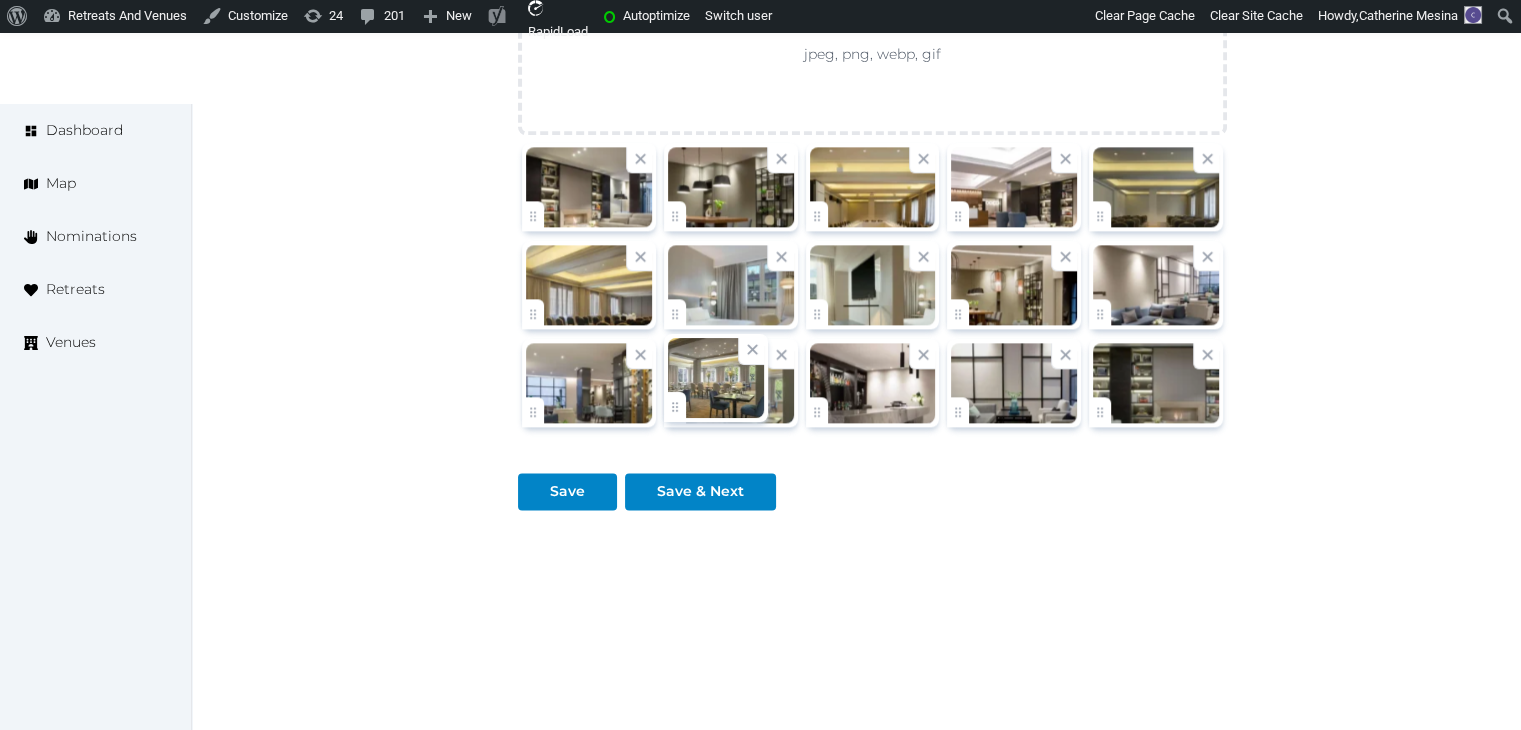 click on "Catherine Mesina   Account My Venue Listings My Retreats Logout      Dashboard Map Nominations Retreats Venues Edit venue 58 %  complete Fill out all the fields in your listing to increase its completion percentage.   A higher completion percentage will make your listing more attractive and result in better matches. Hotel NH Collection Buenos Aires Crillón   (Draft) Preview  listing   Open    Close CRM Lead Basic details Pricing and policies Retreat spaces Meeting spaces Accommodations Amenities Food and dining Activities and experiences Location Environment Types of retreats Brochures Notes Ownership Administration Activity Publish Archive Venue owned by marina marina@retreatsandvenues.com Copy ownership transfer link Share this link with any user to transfer ownership of this venue. Users without accounts will be directed to register. Copy update link Share this link with venue owners to encourage them to update their venue details. Name" at bounding box center [760, -864] 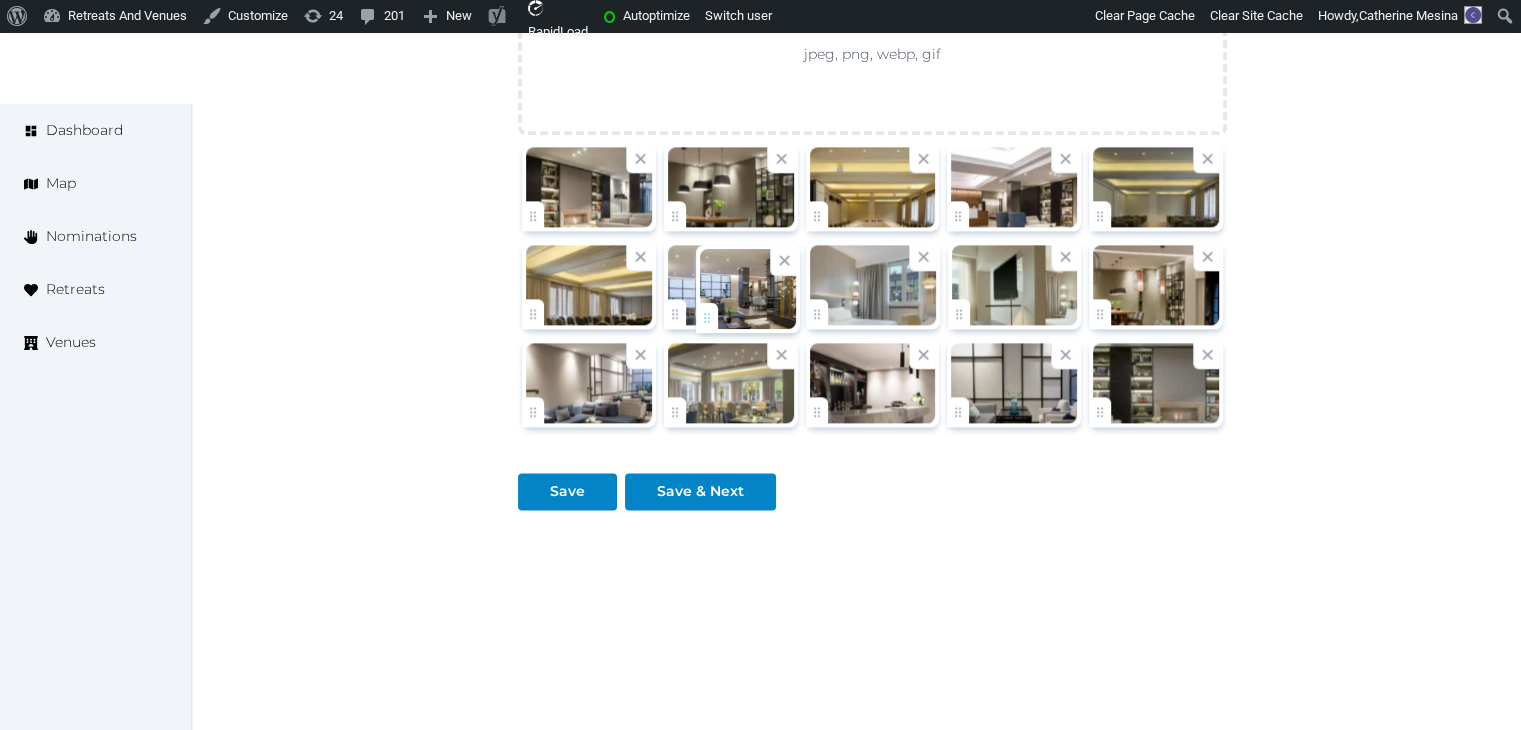 drag, startPoint x: 536, startPoint y: 409, endPoint x: 709, endPoint y: 320, distance: 194.55077 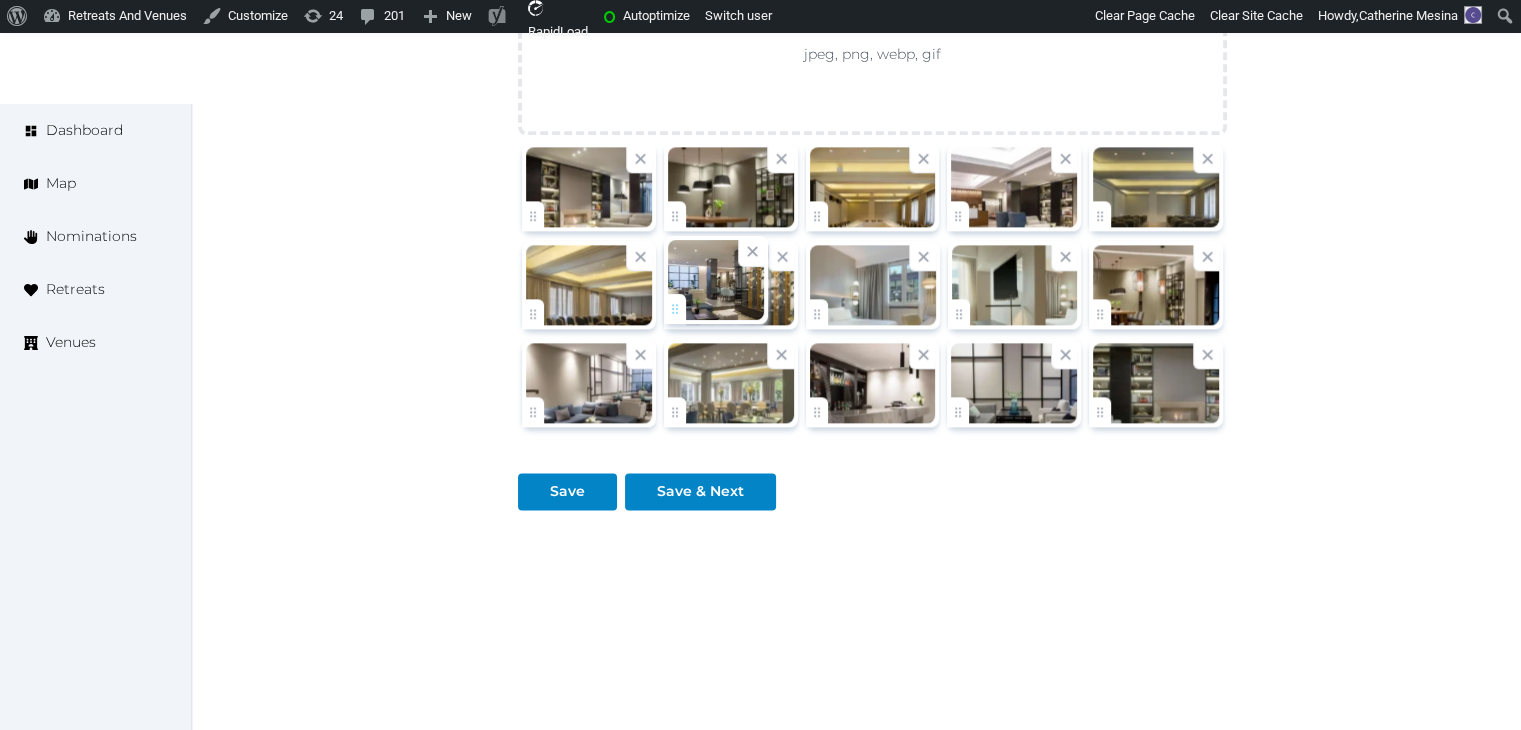 click on "Catherine Mesina   Account My Venue Listings My Retreats Logout      Dashboard Map Nominations Retreats Venues Edit venue 58 %  complete Fill out all the fields in your listing to increase its completion percentage.   A higher completion percentage will make your listing more attractive and result in better matches. Hotel NH Collection Buenos Aires Crillón   (Draft) Preview  listing   Open    Close CRM Lead Basic details Pricing and policies Retreat spaces Meeting spaces Accommodations Amenities Food and dining Activities and experiences Location Environment Types of retreats Brochures Notes Ownership Administration Activity Publish Archive Venue owned by marina marina@retreatsandvenues.com Copy ownership transfer link Share this link with any user to transfer ownership of this venue. Users without accounts will be directed to register. Copy update link Share this link with venue owners to encourage them to update their venue details. Name" at bounding box center [760, -864] 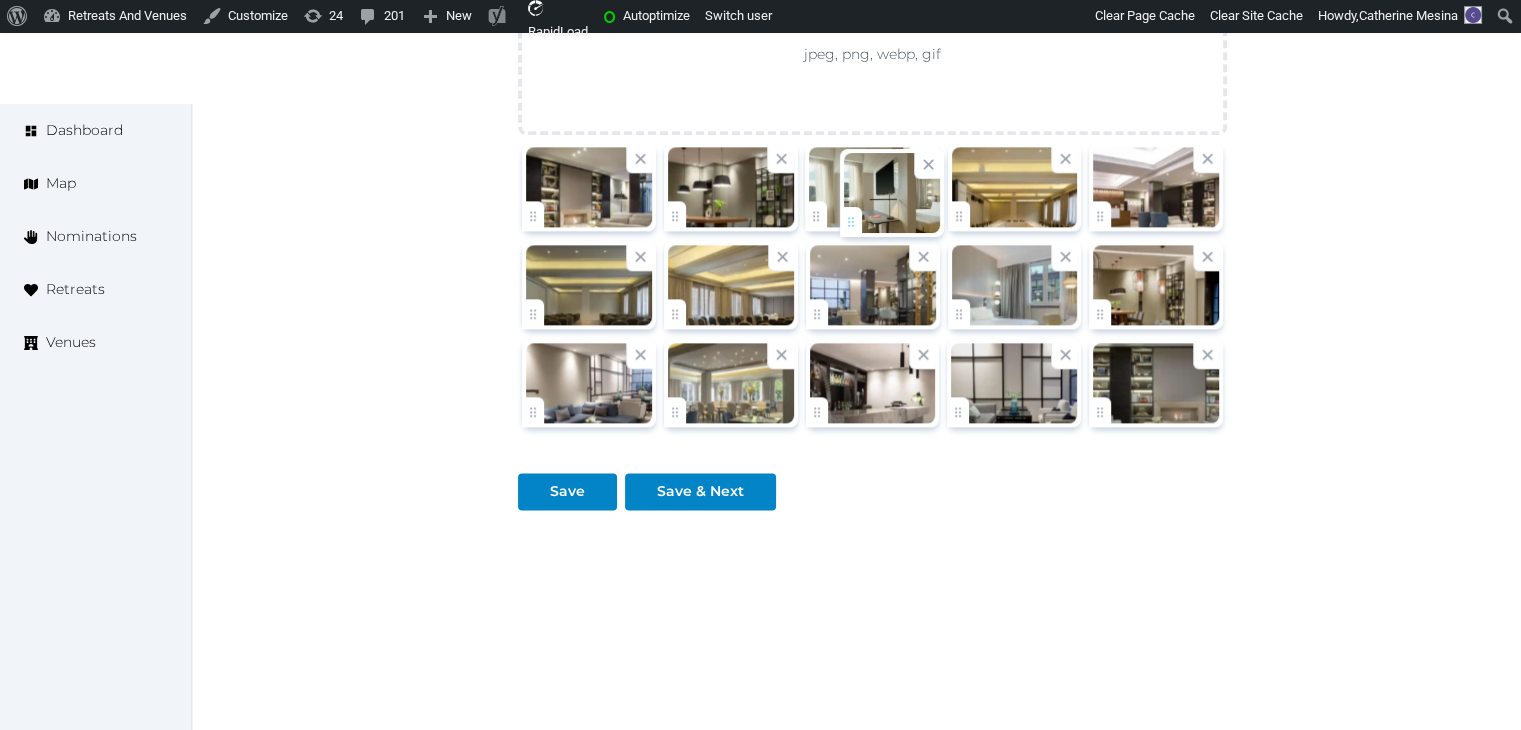 drag, startPoint x: 980, startPoint y: 313, endPoint x: 872, endPoint y: 223, distance: 140.58449 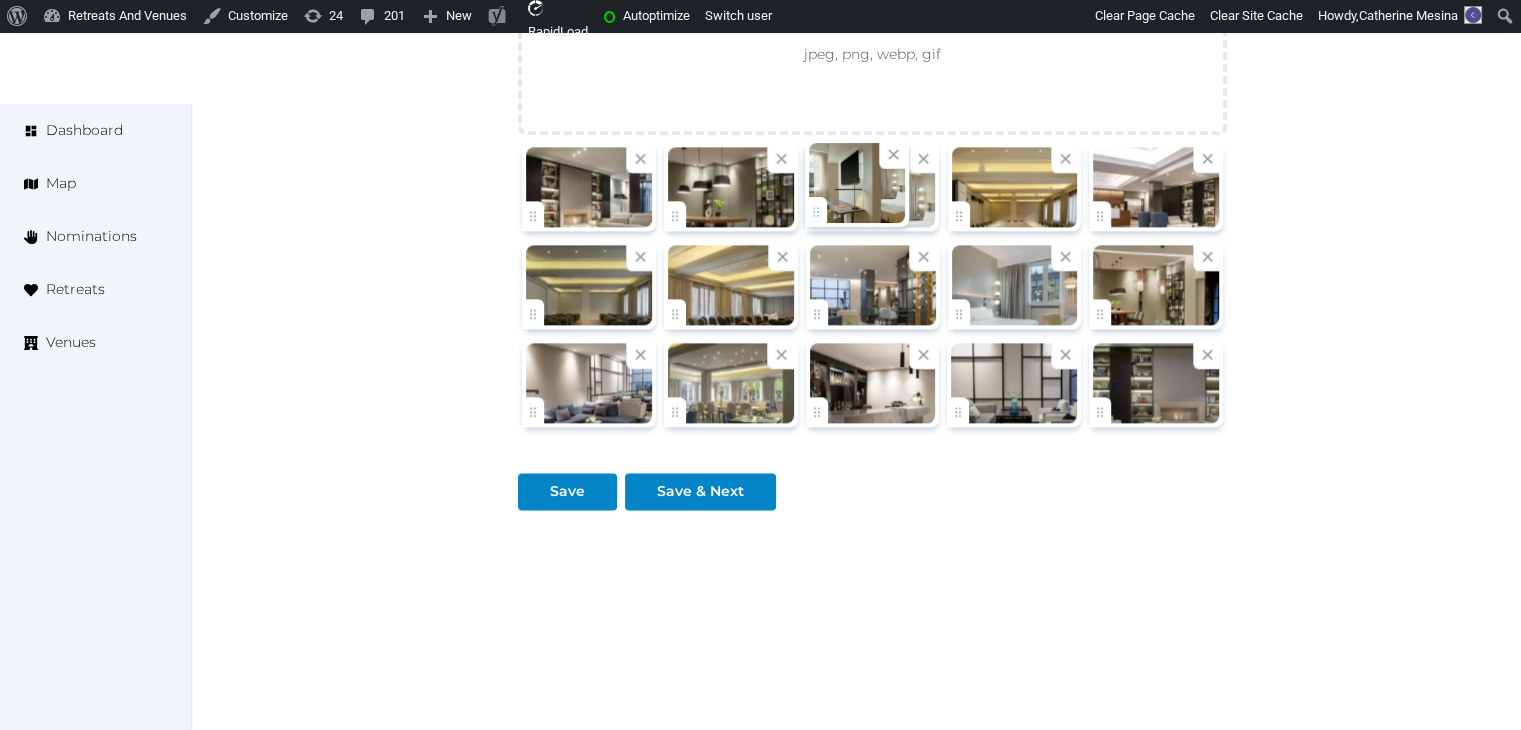 click on "Catherine Mesina   Account My Venue Listings My Retreats Logout      Dashboard Map Nominations Retreats Venues Edit venue 58 %  complete Fill out all the fields in your listing to increase its completion percentage.   A higher completion percentage will make your listing more attractive and result in better matches. Hotel NH Collection Buenos Aires Crillón   (Draft) Preview  listing   Open    Close CRM Lead Basic details Pricing and policies Retreat spaces Meeting spaces Accommodations Amenities Food and dining Activities and experiences Location Environment Types of retreats Brochures Notes Ownership Administration Activity Publish Archive Venue owned by marina marina@retreatsandvenues.com Copy ownership transfer link Share this link with any user to transfer ownership of this venue. Users without accounts will be directed to register. Copy update link Share this link with venue owners to encourage them to update their venue details. Name" at bounding box center [760, -864] 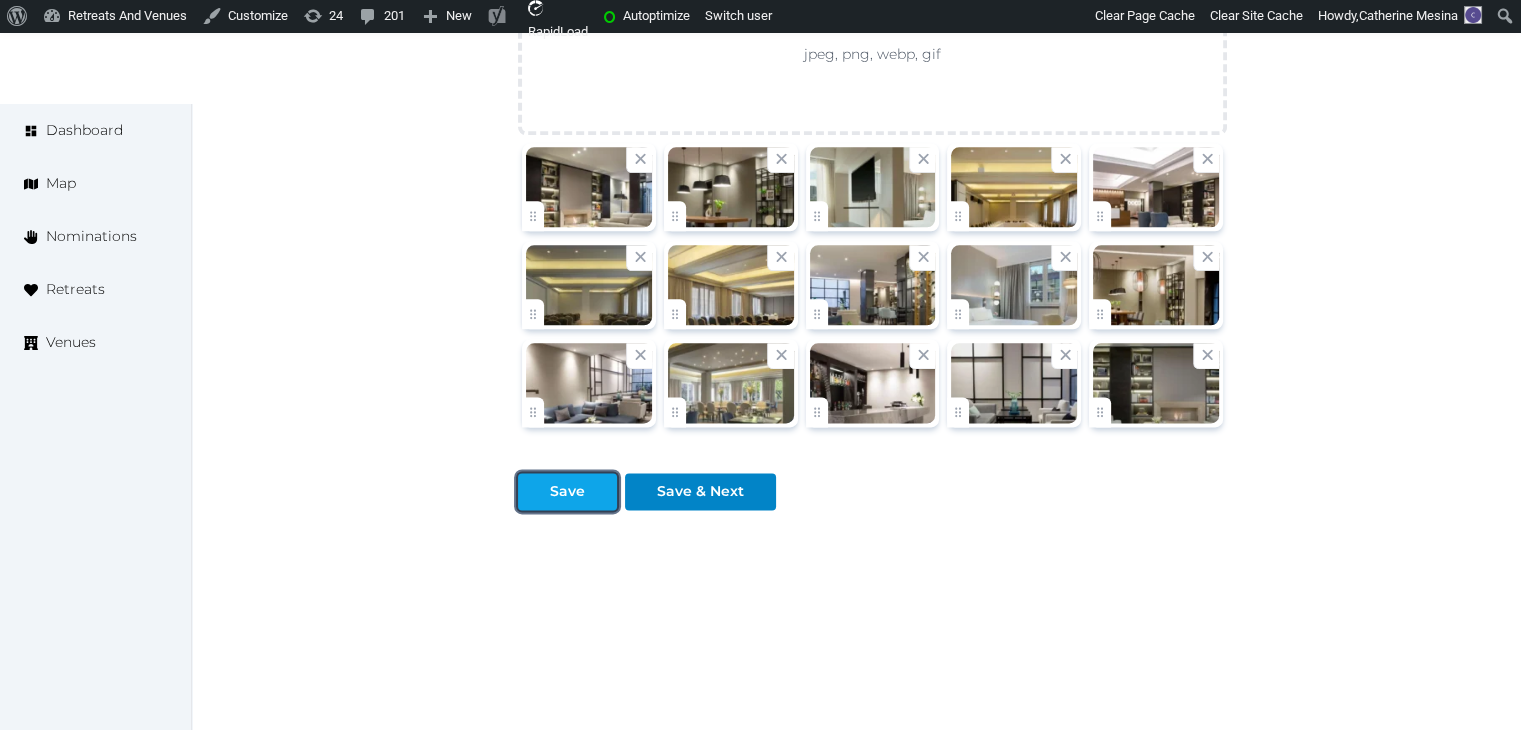 click on "Save" at bounding box center [567, 491] 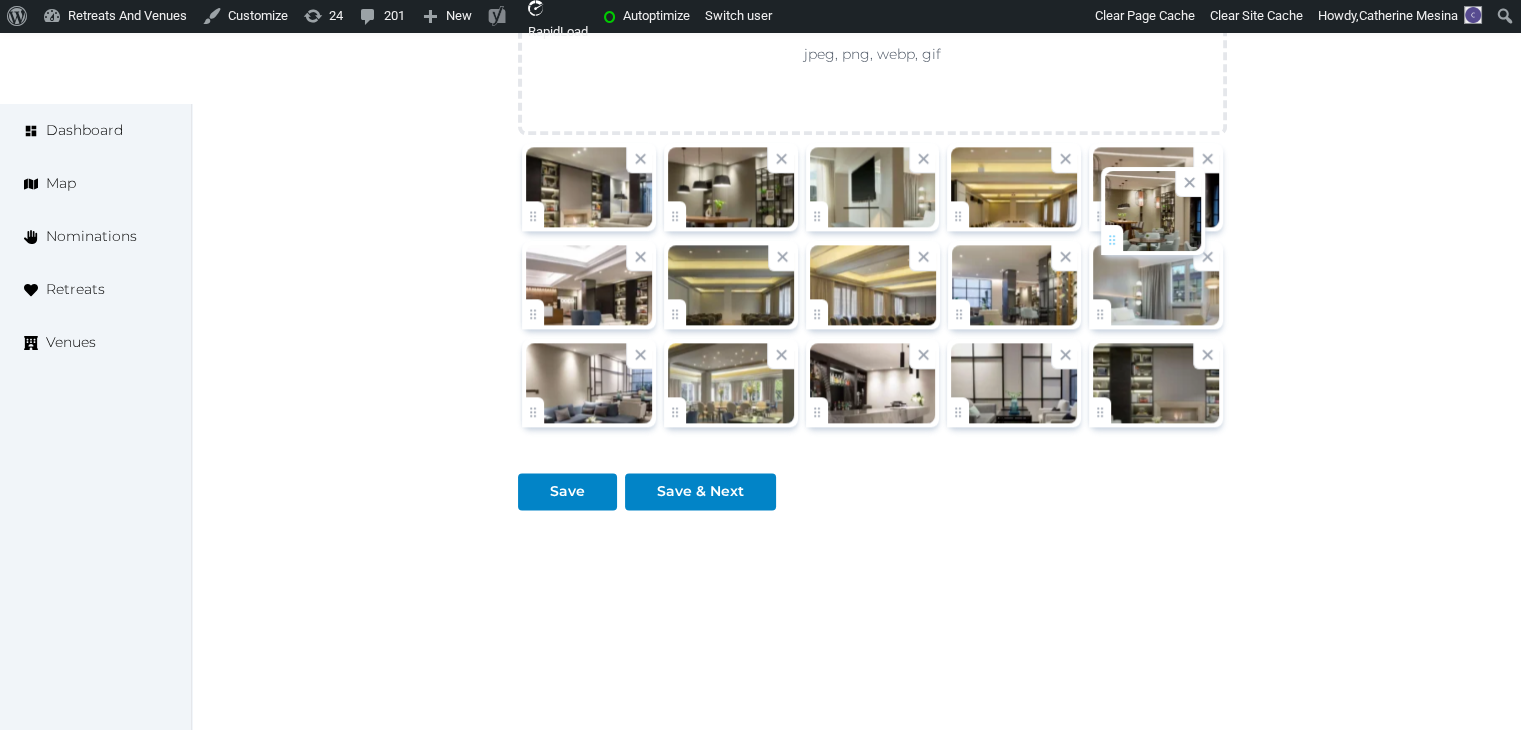 drag, startPoint x: 1111, startPoint y: 321, endPoint x: 1124, endPoint y: 242, distance: 80.06248 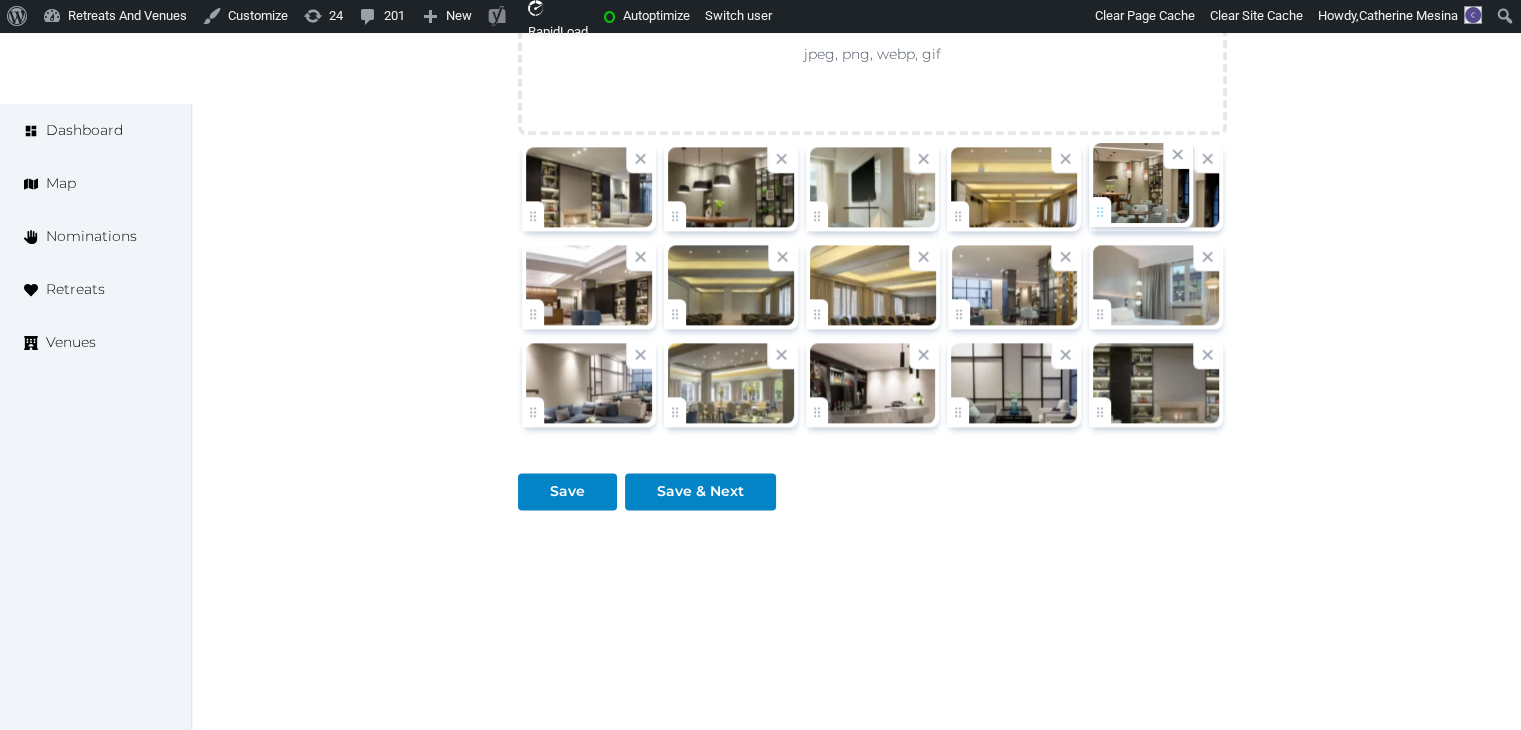 click on "Catherine Mesina   Account My Venue Listings My Retreats Logout      Dashboard Map Nominations Retreats Venues Edit venue 58 %  complete Fill out all the fields in your listing to increase its completion percentage.   A higher completion percentage will make your listing more attractive and result in better matches. Hotel NH Collection Buenos Aires Crillón   (Draft) Preview  listing   Open    Close CRM Lead Basic details Pricing and policies Retreat spaces Meeting spaces Accommodations Amenities Food and dining Activities and experiences Location Environment Types of retreats Brochures Notes Ownership Administration Activity Publish Archive Venue owned by marina marina@retreatsandvenues.com Copy ownership transfer link Share this link with any user to transfer ownership of this venue. Users without accounts will be directed to register. Copy update link Share this link with venue owners to encourage them to update their venue details. Name" at bounding box center (760, -864) 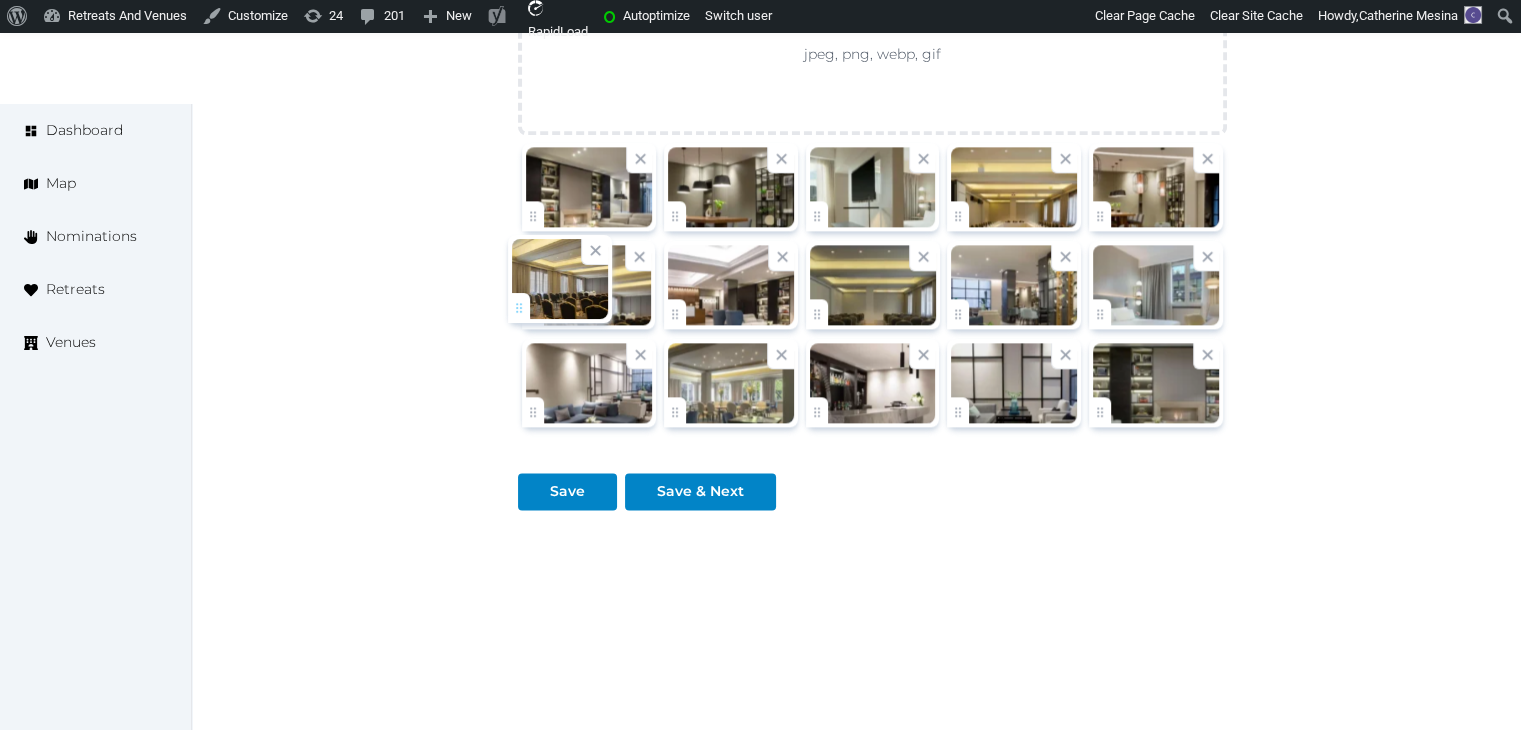 drag, startPoint x: 820, startPoint y: 309, endPoint x: 533, endPoint y: 312, distance: 287.0157 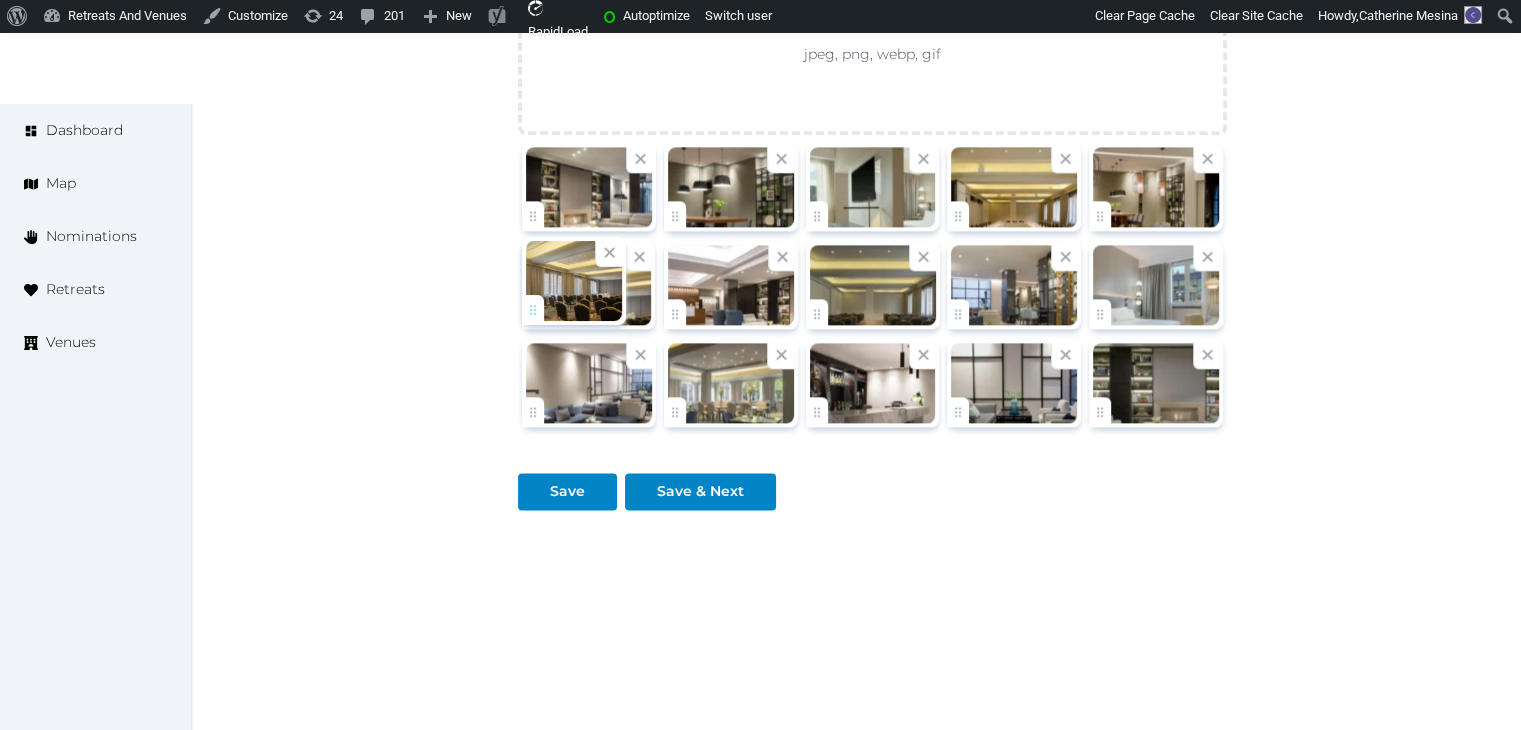 click on "Catherine Mesina   Account My Venue Listings My Retreats Logout      Dashboard Map Nominations Retreats Venues Edit venue 58 %  complete Fill out all the fields in your listing to increase its completion percentage.   A higher completion percentage will make your listing more attractive and result in better matches. Hotel NH Collection Buenos Aires Crillón   (Draft) Preview  listing   Open    Close CRM Lead Basic details Pricing and policies Retreat spaces Meeting spaces Accommodations Amenities Food and dining Activities and experiences Location Environment Types of retreats Brochures Notes Ownership Administration Activity Publish Archive Venue owned by marina marina@retreatsandvenues.com Copy ownership transfer link Share this link with any user to transfer ownership of this venue. Users without accounts will be directed to register. Copy update link Share this link with venue owners to encourage them to update their venue details. Name" at bounding box center [760, -864] 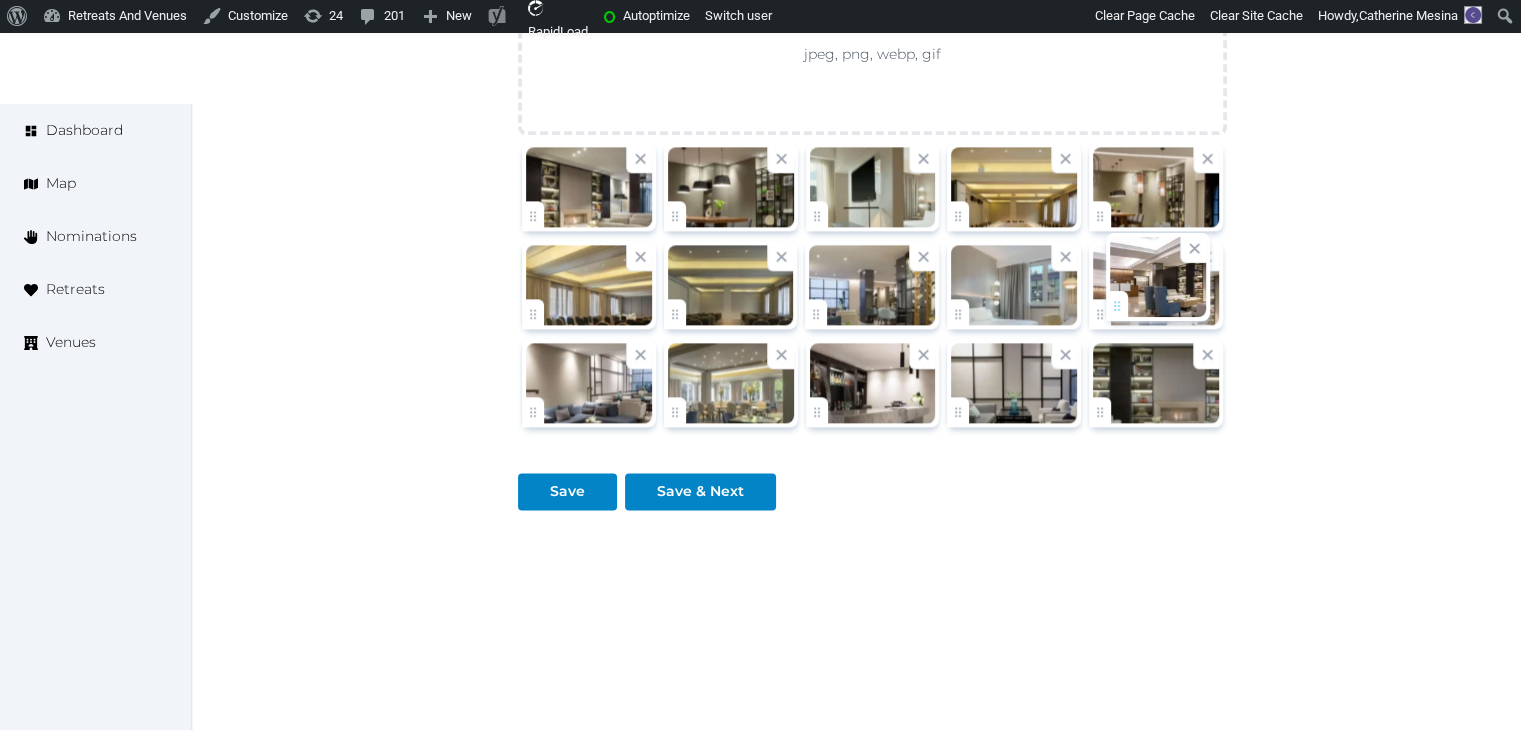 drag, startPoint x: 690, startPoint y: 304, endPoint x: 1140, endPoint y: 312, distance: 450.0711 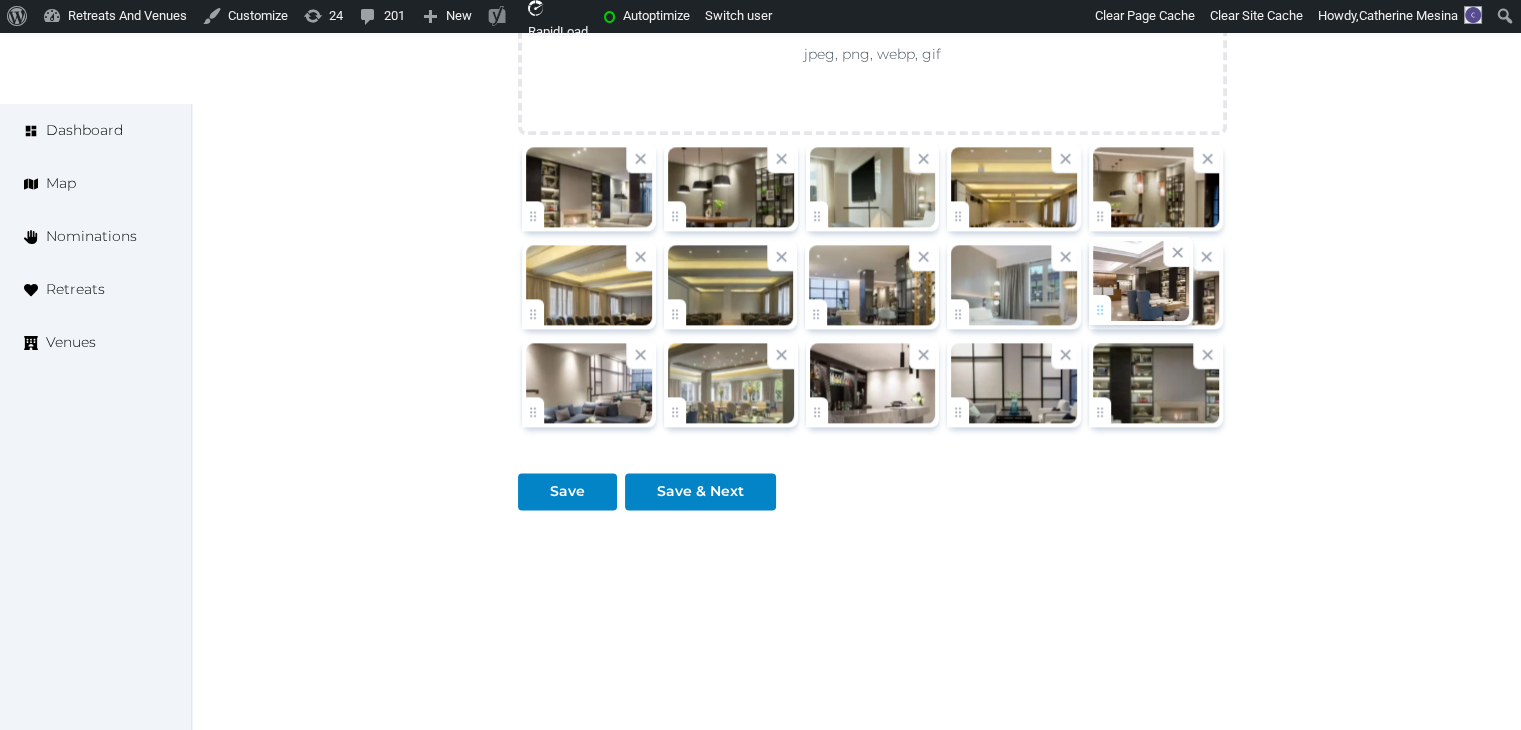 click on "Catherine Mesina   Account My Venue Listings My Retreats Logout      Dashboard Map Nominations Retreats Venues Edit venue 58 %  complete Fill out all the fields in your listing to increase its completion percentage.   A higher completion percentage will make your listing more attractive and result in better matches. Hotel NH Collection Buenos Aires Crillón   (Draft) Preview  listing   Open    Close CRM Lead Basic details Pricing and policies Retreat spaces Meeting spaces Accommodations Amenities Food and dining Activities and experiences Location Environment Types of retreats Brochures Notes Ownership Administration Activity Publish Archive Venue owned by marina marina@retreatsandvenues.com Copy ownership transfer link Share this link with any user to transfer ownership of this venue. Users without accounts will be directed to register. Copy update link Share this link with venue owners to encourage them to update their venue details. Name" at bounding box center [760, -864] 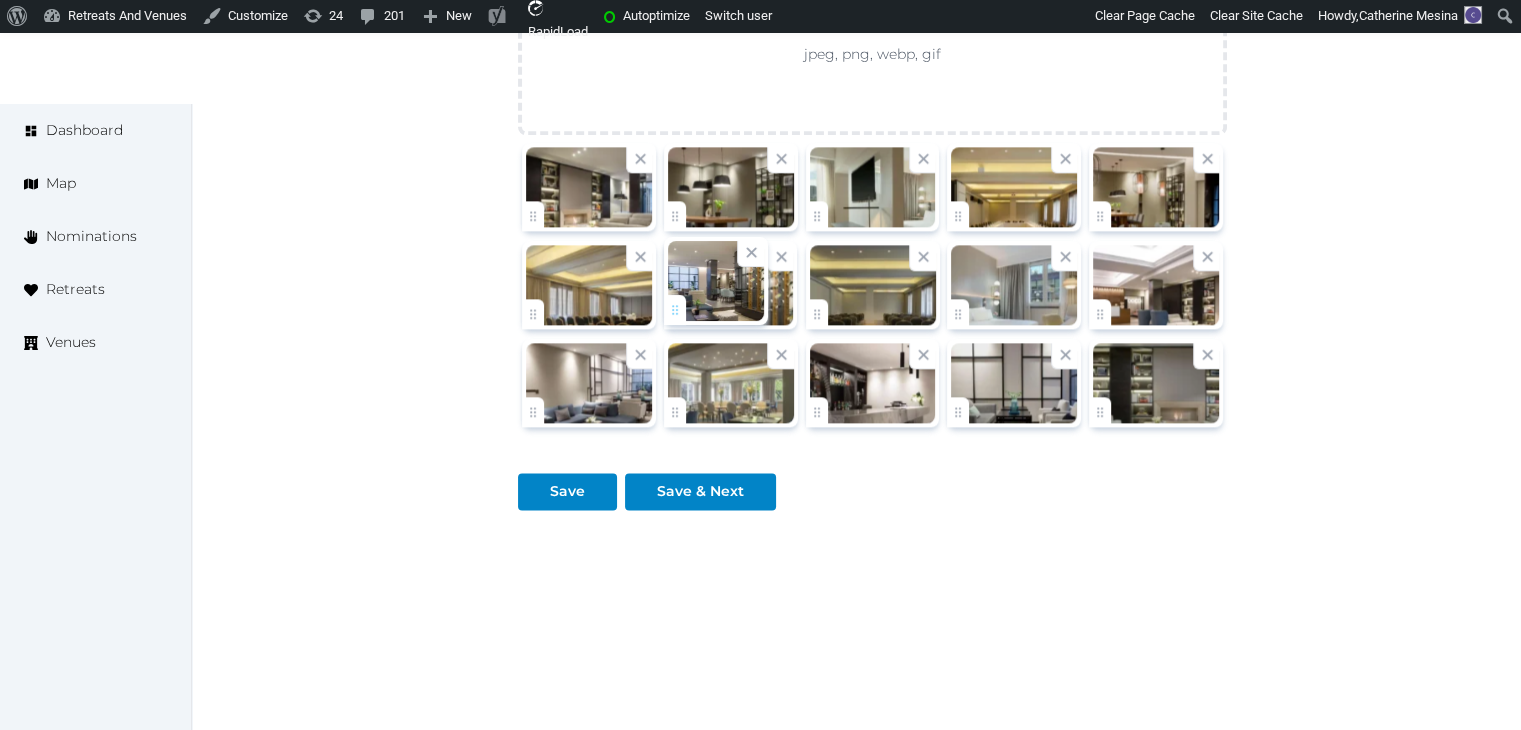 drag, startPoint x: 821, startPoint y: 317, endPoint x: 732, endPoint y: 312, distance: 89.140335 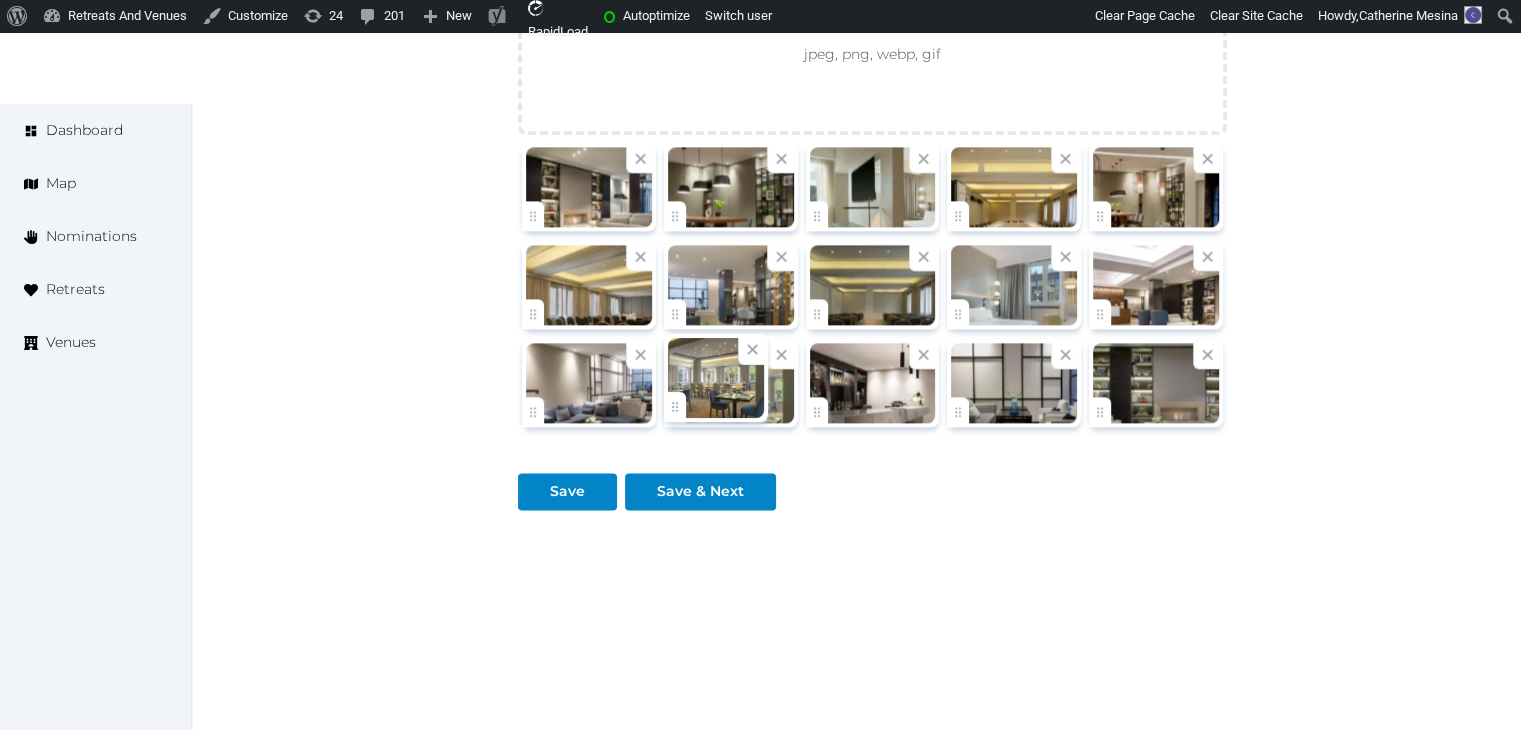 click on "Catherine Mesina   Account My Venue Listings My Retreats Logout      Dashboard Map Nominations Retreats Venues Edit venue 58 %  complete Fill out all the fields in your listing to increase its completion percentage.   A higher completion percentage will make your listing more attractive and result in better matches. Hotel NH Collection Buenos Aires Crillón   (Draft) Preview  listing   Open    Close CRM Lead Basic details Pricing and policies Retreat spaces Meeting spaces Accommodations Amenities Food and dining Activities and experiences Location Environment Types of retreats Brochures Notes Ownership Administration Activity Publish Archive Venue owned by marina marina@retreatsandvenues.com Copy ownership transfer link Share this link with any user to transfer ownership of this venue. Users without accounts will be directed to register. Copy update link Share this link with venue owners to encourage them to update their venue details. Name" at bounding box center [760, -864] 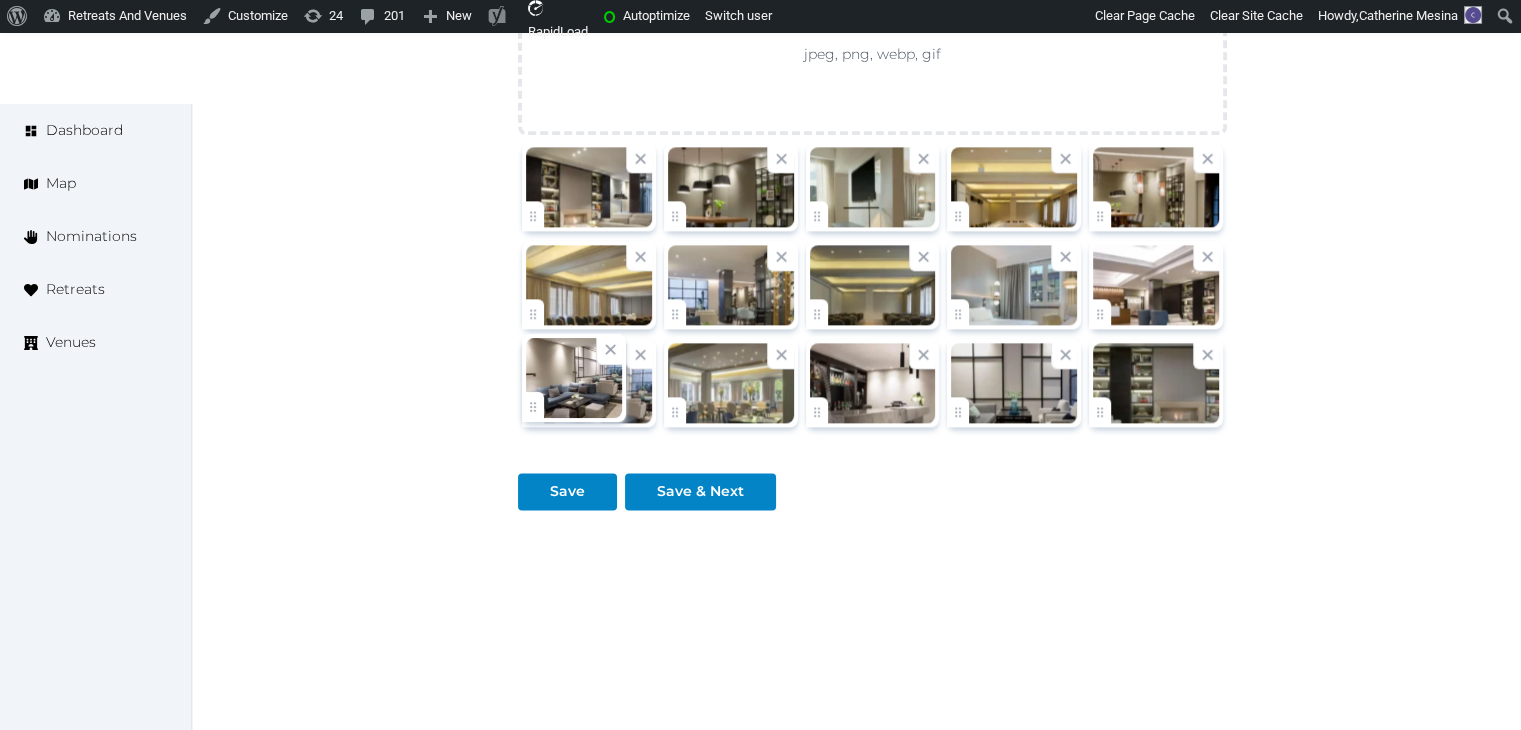 click on "Catherine Mesina   Account My Venue Listings My Retreats Logout      Dashboard Map Nominations Retreats Venues Edit venue 58 %  complete Fill out all the fields in your listing to increase its completion percentage.   A higher completion percentage will make your listing more attractive and result in better matches. Hotel NH Collection Buenos Aires Crillón   (Draft) Preview  listing   Open    Close CRM Lead Basic details Pricing and policies Retreat spaces Meeting spaces Accommodations Amenities Food and dining Activities and experiences Location Environment Types of retreats Brochures Notes Ownership Administration Activity Publish Archive Venue owned by marina marina@retreatsandvenues.com Copy ownership transfer link Share this link with any user to transfer ownership of this venue. Users without accounts will be directed to register. Copy update link Share this link with venue owners to encourage them to update their venue details. Name" at bounding box center [760, -864] 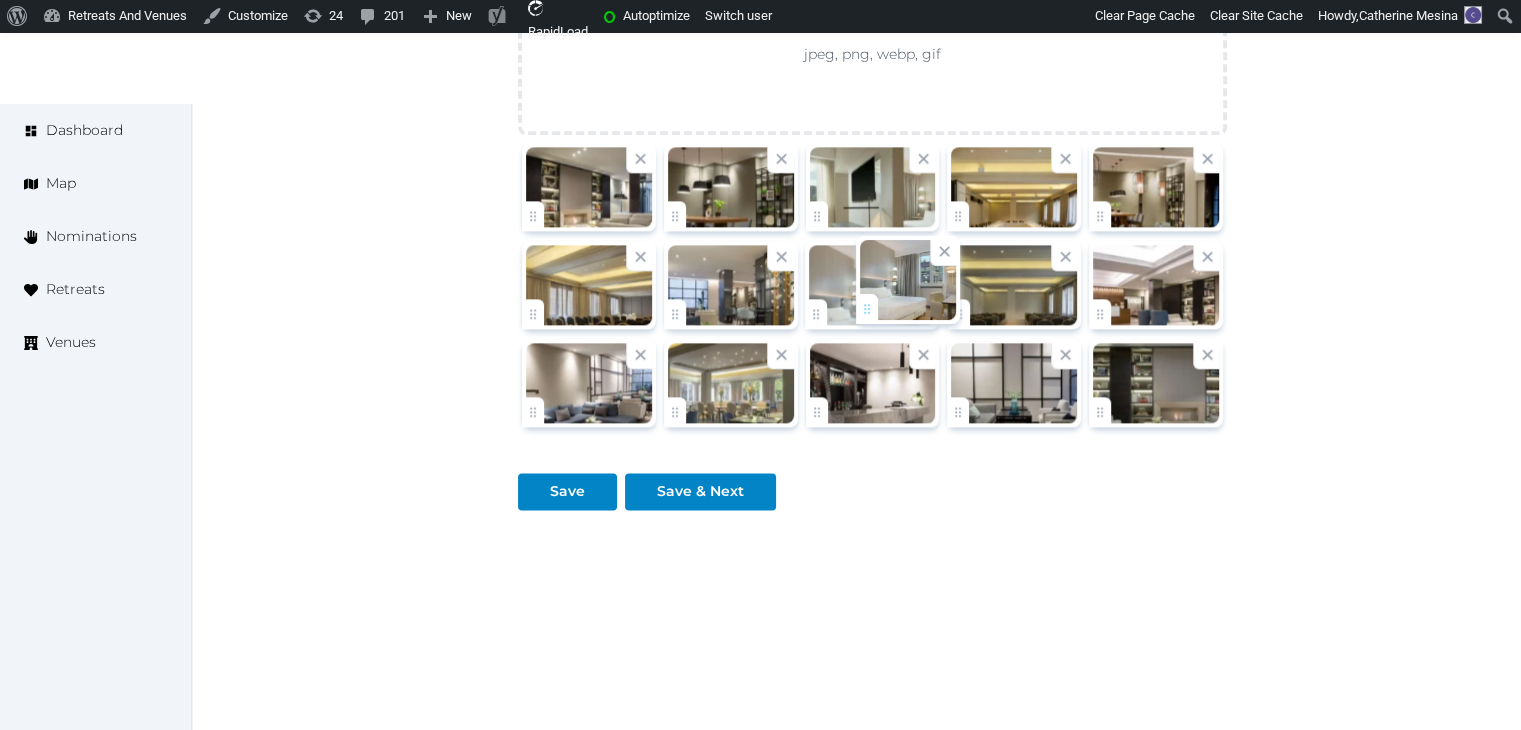 drag, startPoint x: 974, startPoint y: 309, endPoint x: 872, endPoint y: 308, distance: 102.0049 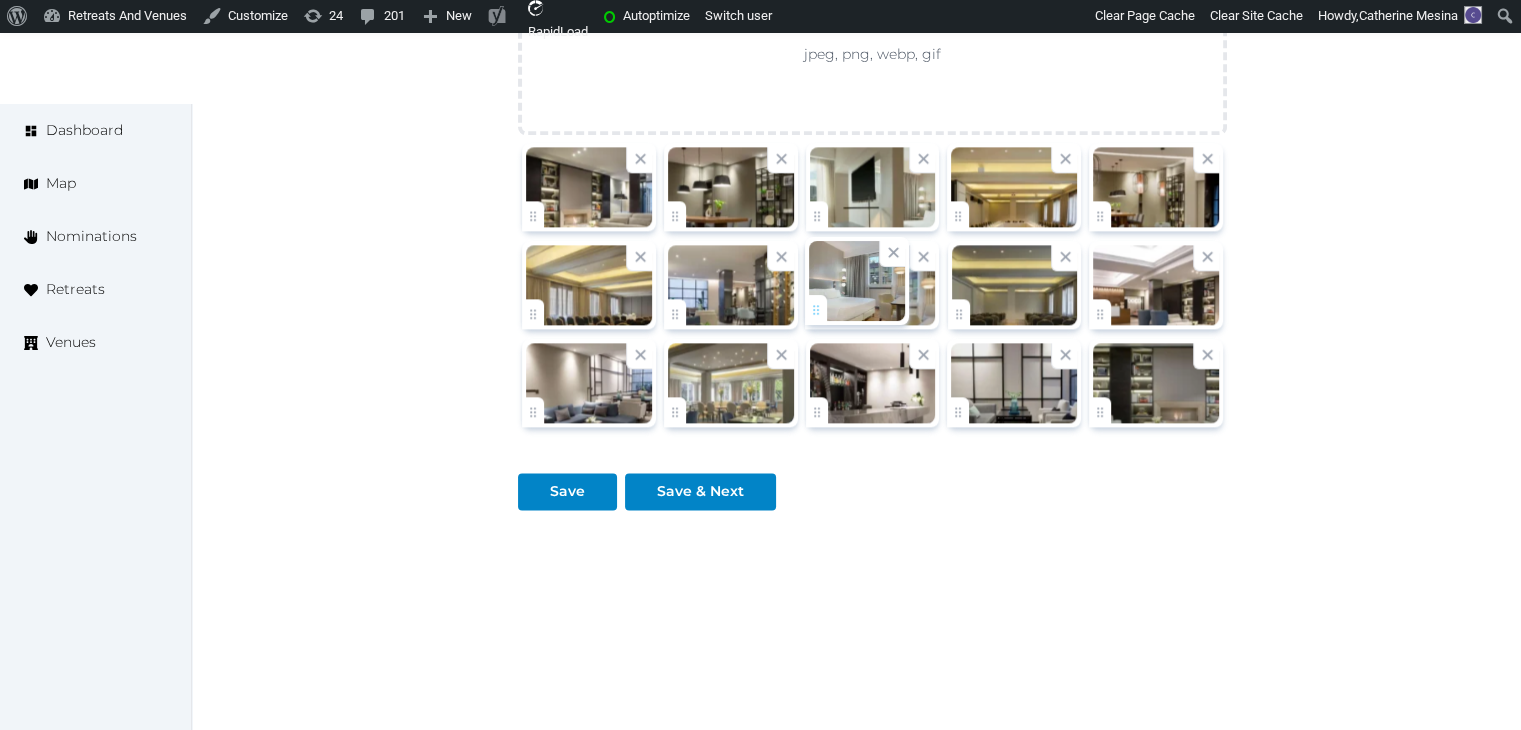 click on "Catherine Mesina   Account My Venue Listings My Retreats Logout      Dashboard Map Nominations Retreats Venues Edit venue 58 %  complete Fill out all the fields in your listing to increase its completion percentage.   A higher completion percentage will make your listing more attractive and result in better matches. Hotel NH Collection Buenos Aires Crillón   (Draft) Preview  listing   Open    Close CRM Lead Basic details Pricing and policies Retreat spaces Meeting spaces Accommodations Amenities Food and dining Activities and experiences Location Environment Types of retreats Brochures Notes Ownership Administration Activity Publish Archive Venue owned by marina marina@retreatsandvenues.com Copy ownership transfer link Share this link with any user to transfer ownership of this venue. Users without accounts will be directed to register. Copy update link Share this link with venue owners to encourage them to update their venue details. Name" at bounding box center [760, -864] 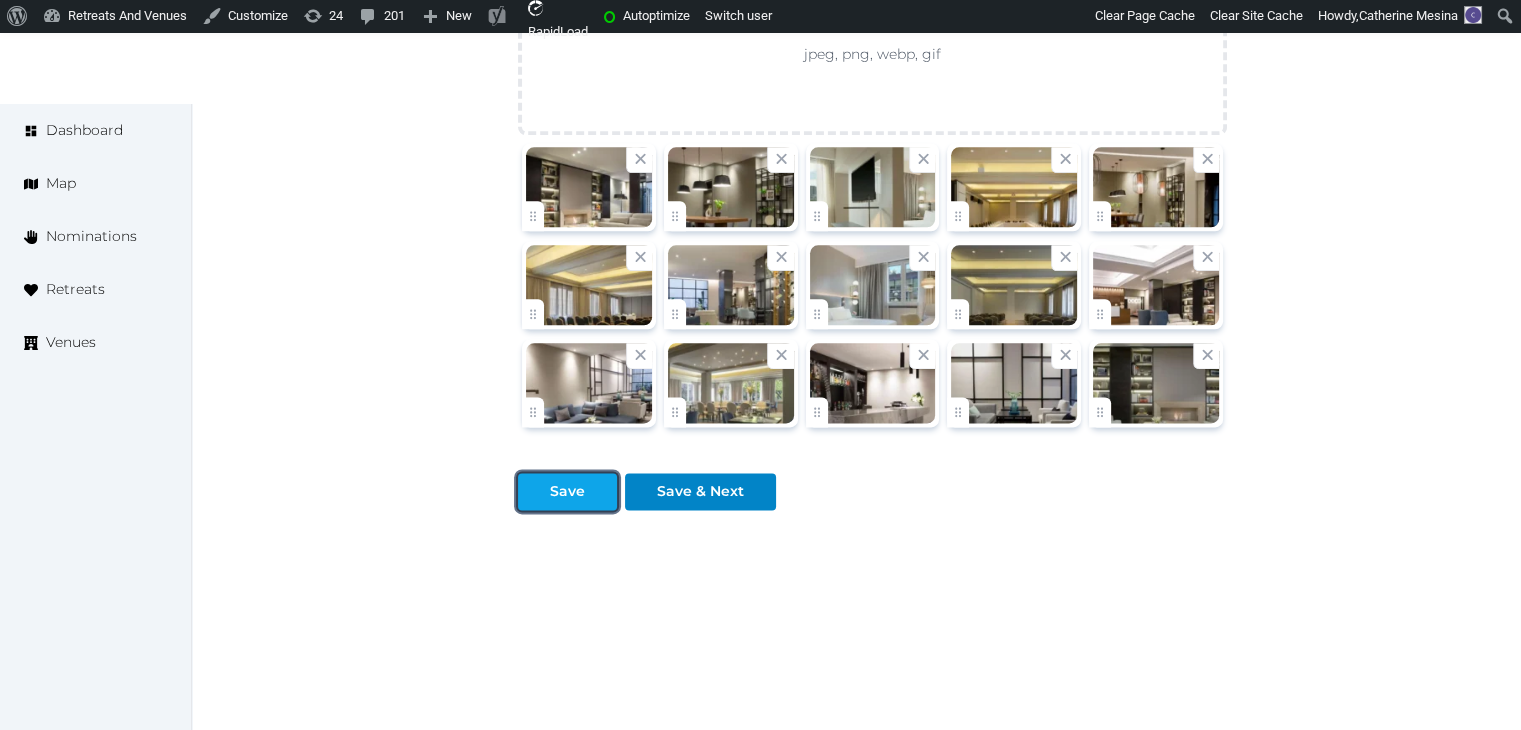 drag, startPoint x: 564, startPoint y: 485, endPoint x: 570, endPoint y: 494, distance: 10.816654 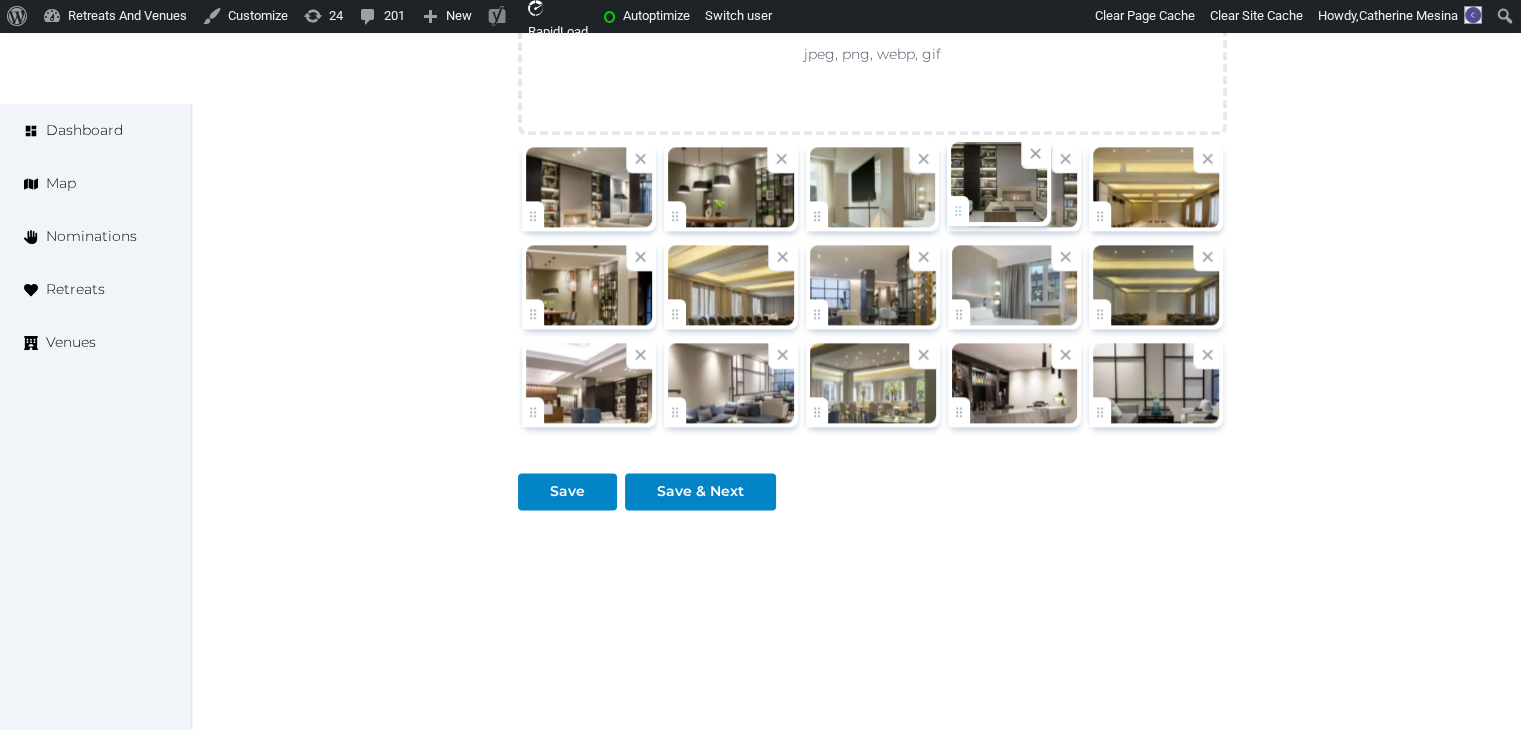 drag, startPoint x: 1117, startPoint y: 397, endPoint x: 1012, endPoint y: 194, distance: 228.54759 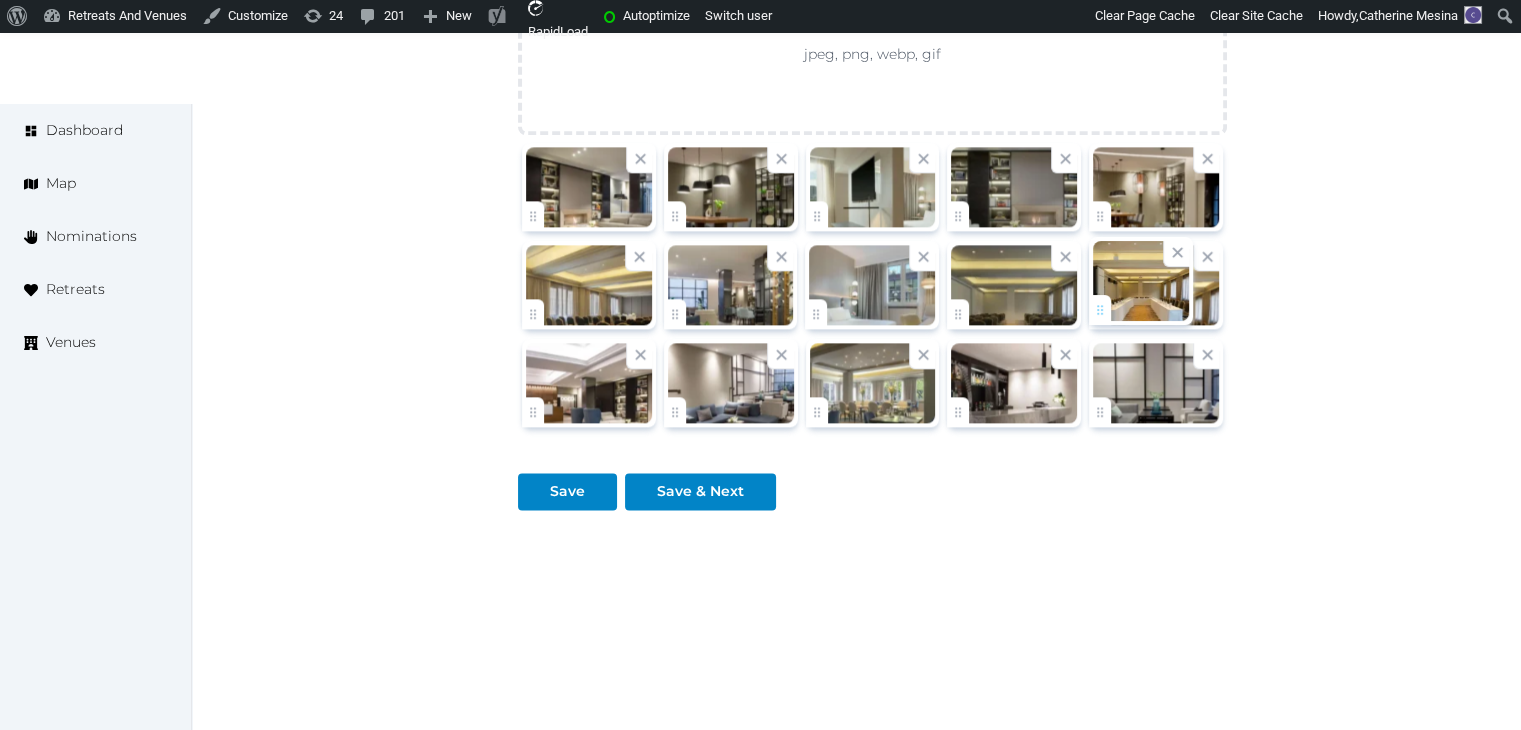 drag, startPoint x: 1112, startPoint y: 210, endPoint x: 1130, endPoint y: 283, distance: 75.18643 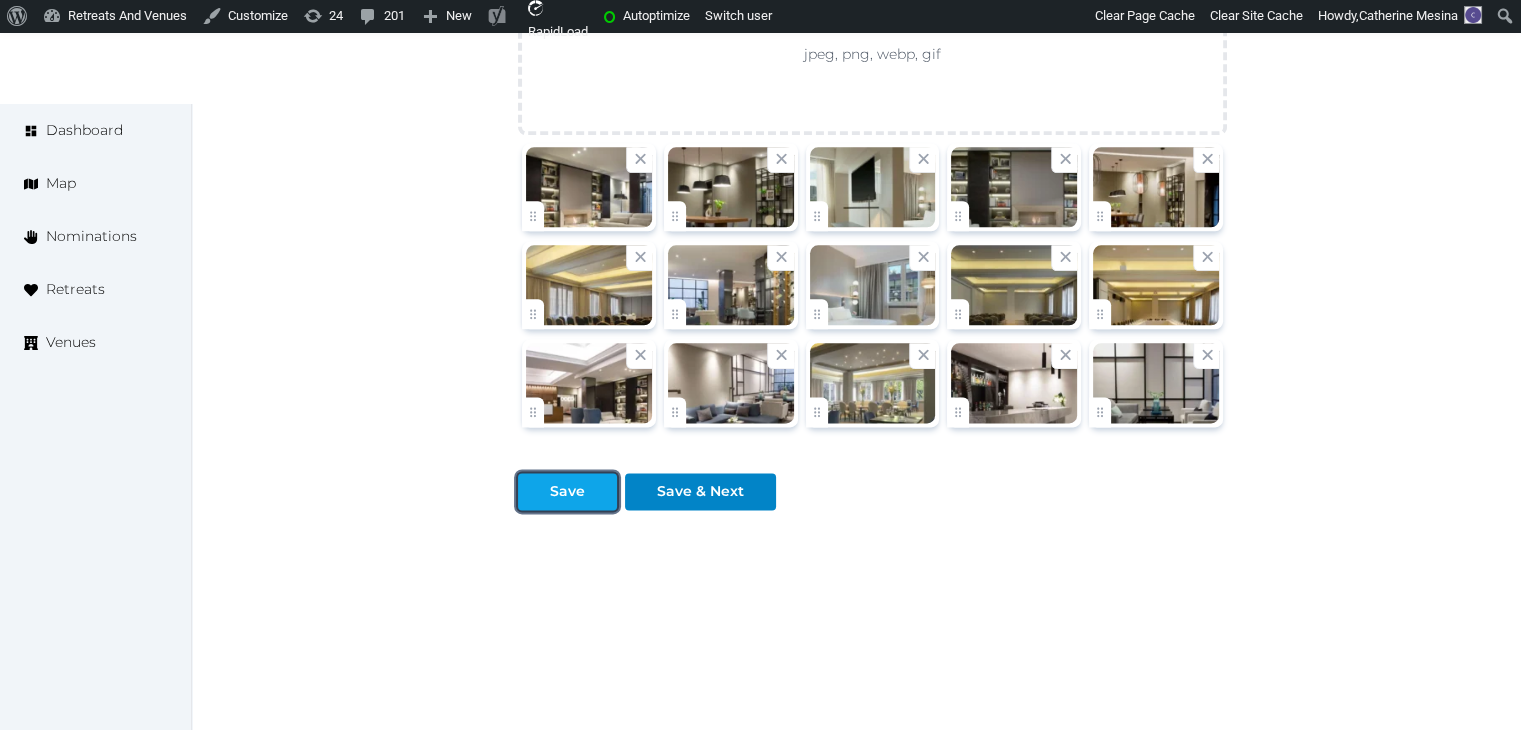 drag, startPoint x: 586, startPoint y: 494, endPoint x: 640, endPoint y: 411, distance: 99.0202 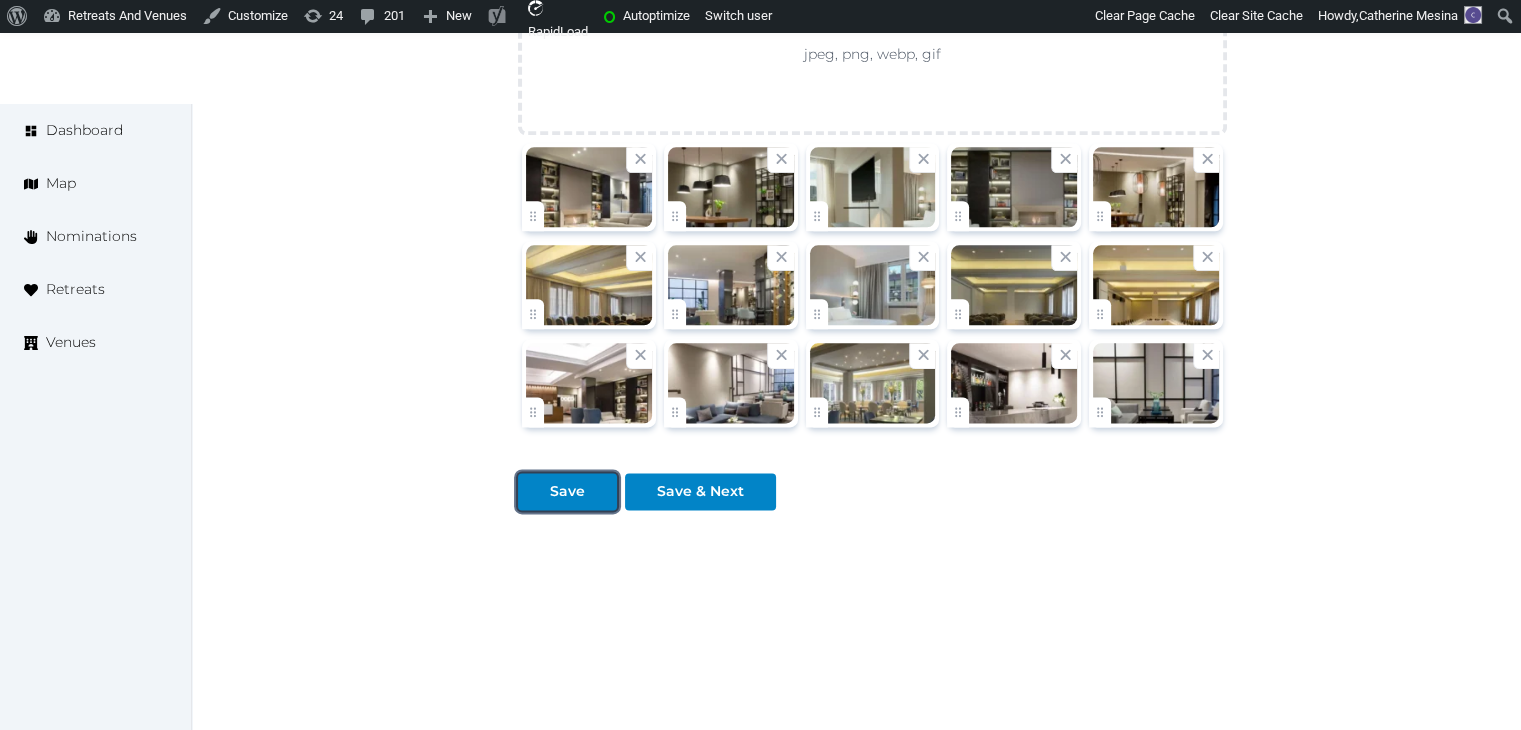 click on "Save" at bounding box center [567, 491] 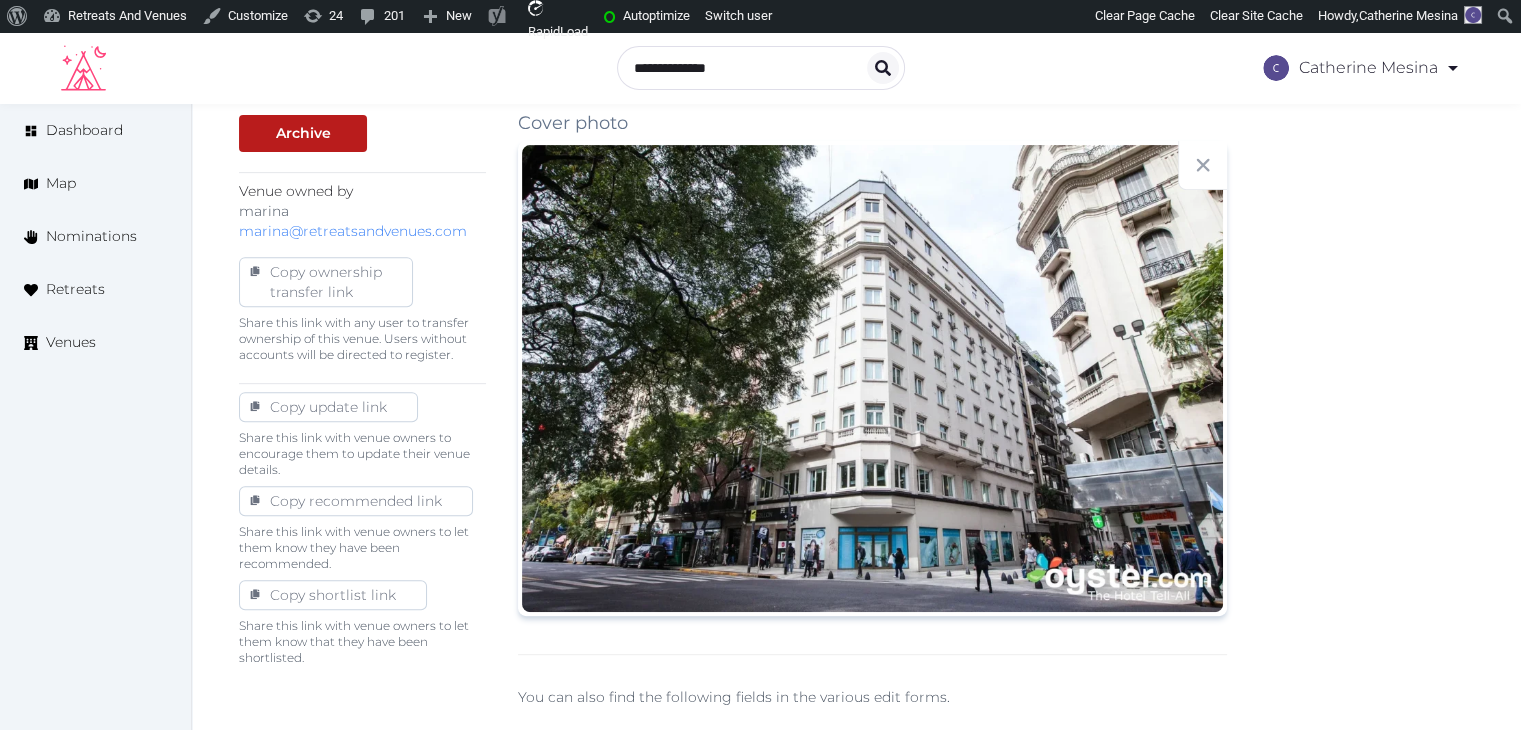 scroll, scrollTop: 293, scrollLeft: 0, axis: vertical 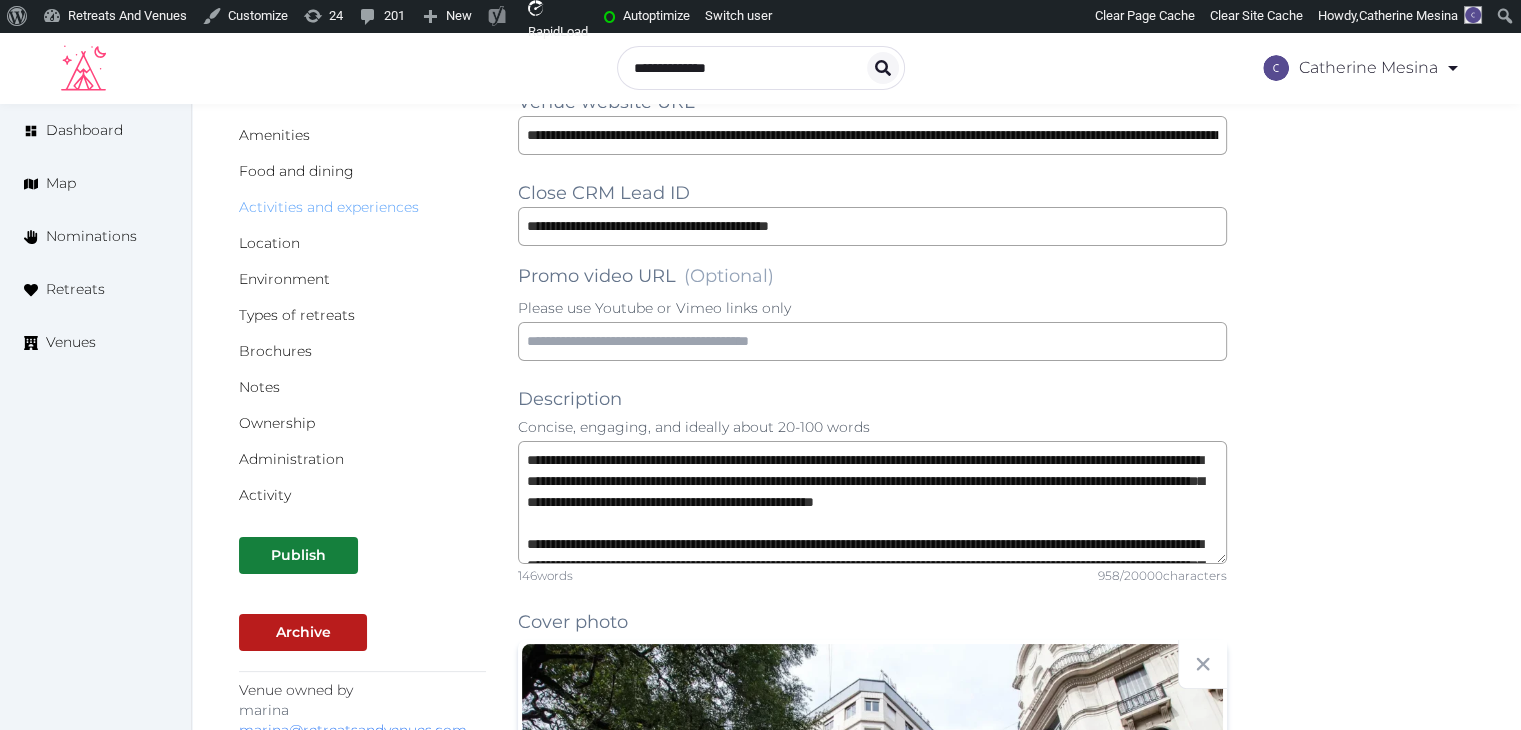 click on "Activities and experiences" at bounding box center (329, 207) 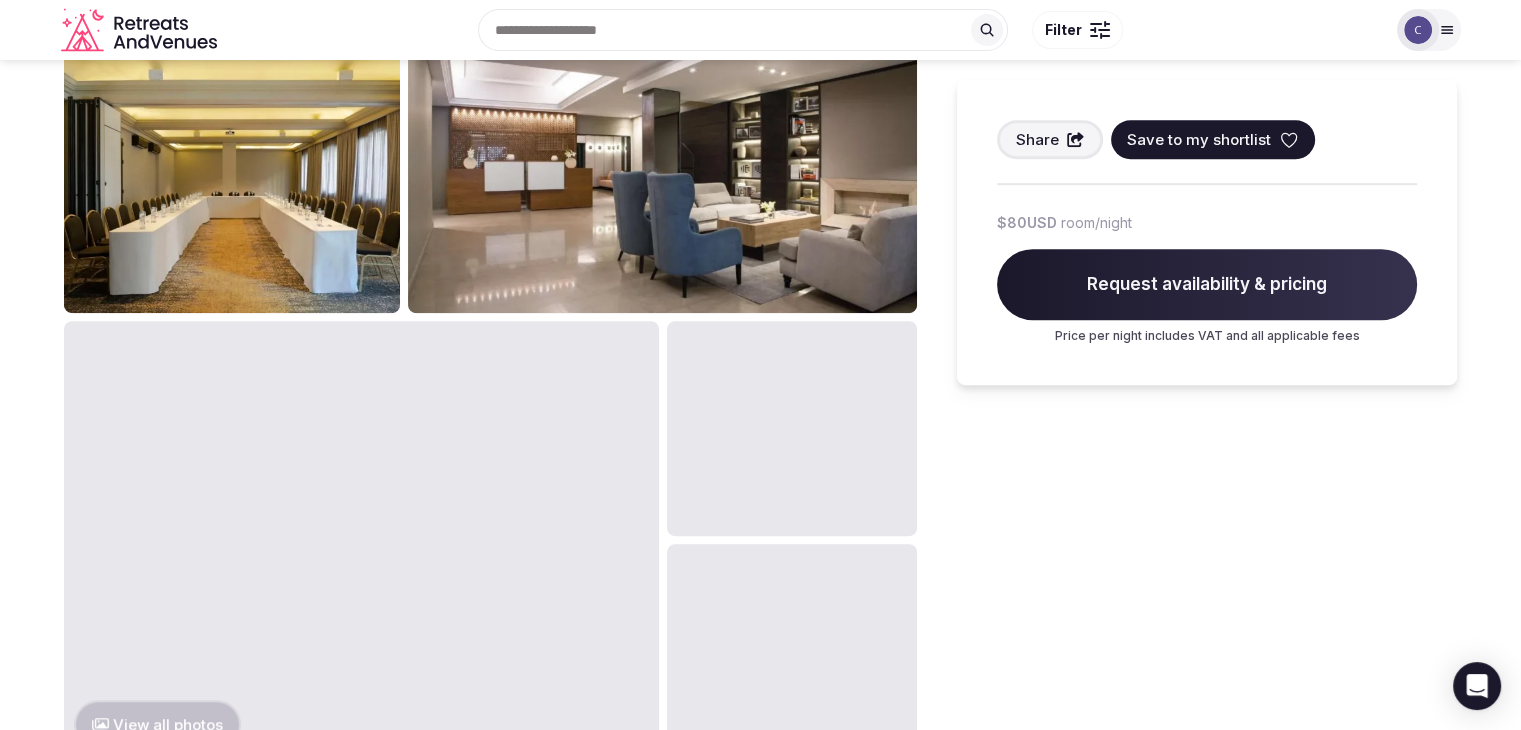 scroll, scrollTop: 900, scrollLeft: 0, axis: vertical 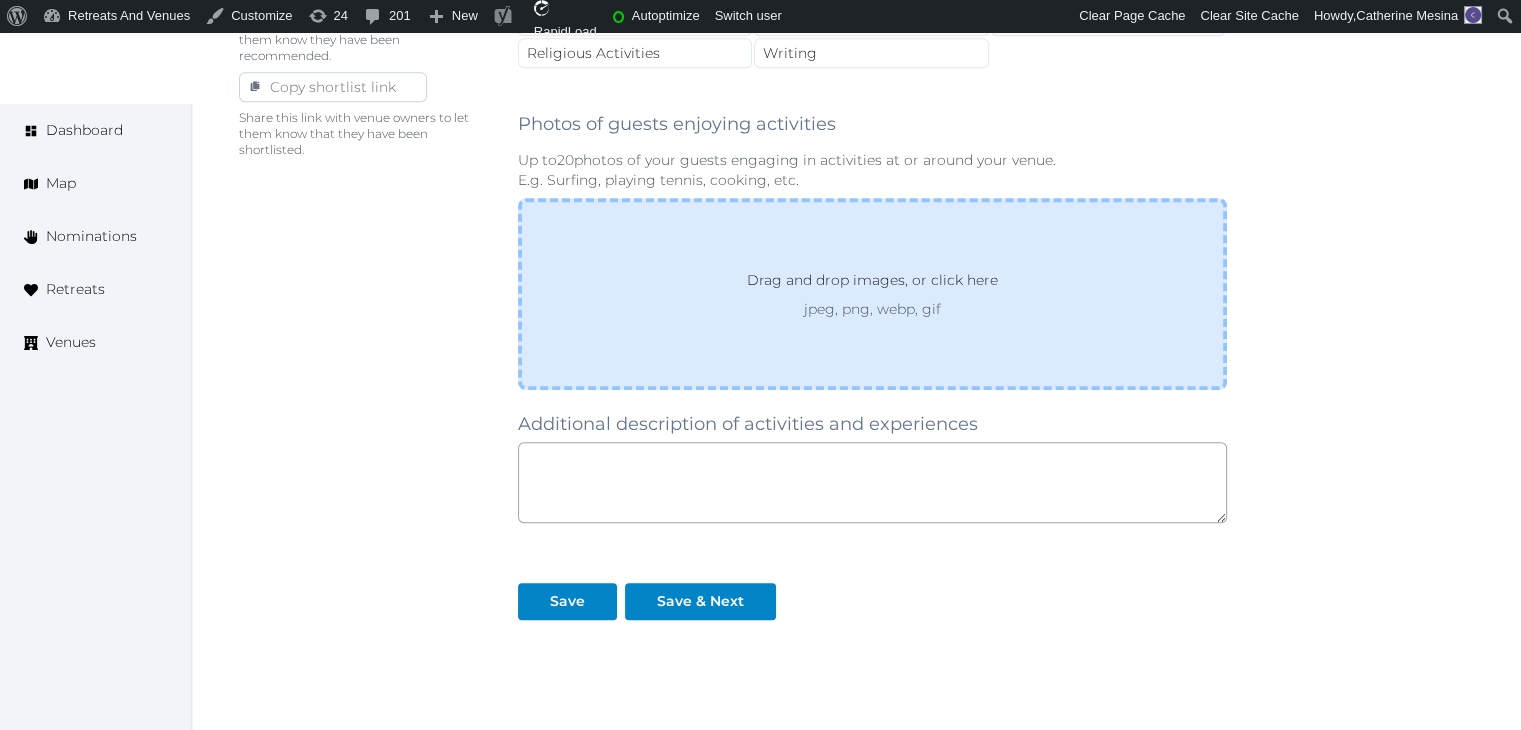 click on "Drag and drop images, or click here jpeg, png, webp, gif" at bounding box center (872, 294) 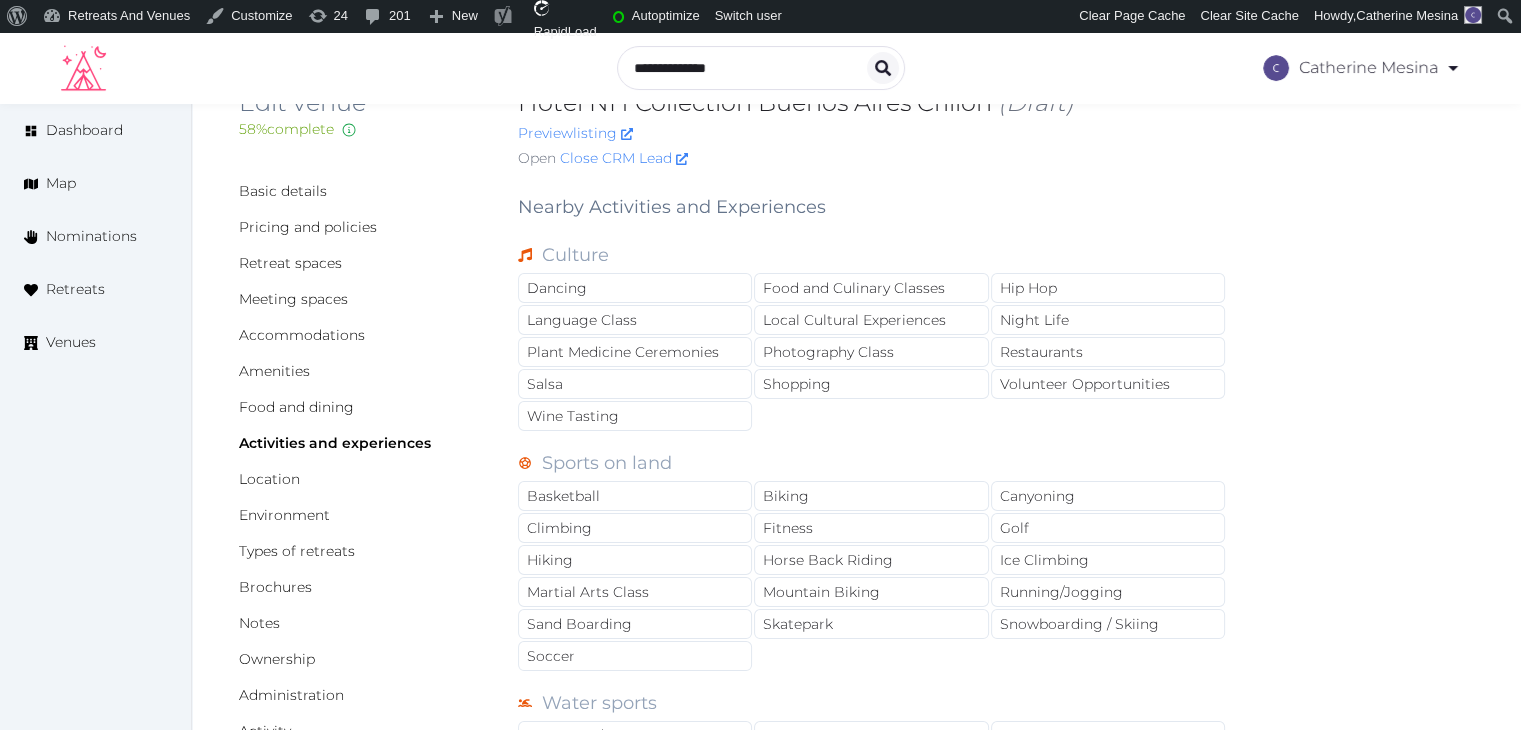 scroll, scrollTop: 0, scrollLeft: 0, axis: both 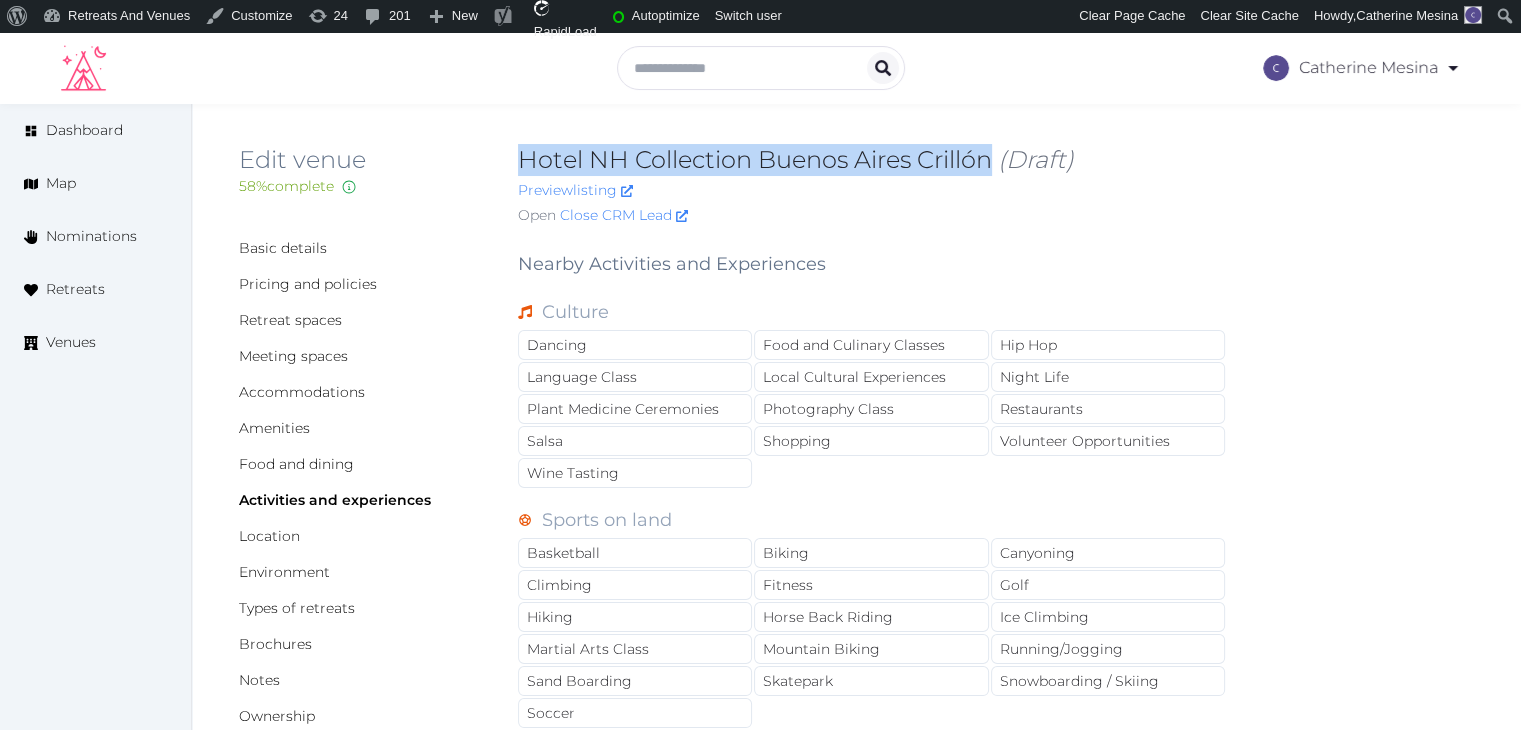 drag, startPoint x: 516, startPoint y: 157, endPoint x: 998, endPoint y: 151, distance: 482.03735 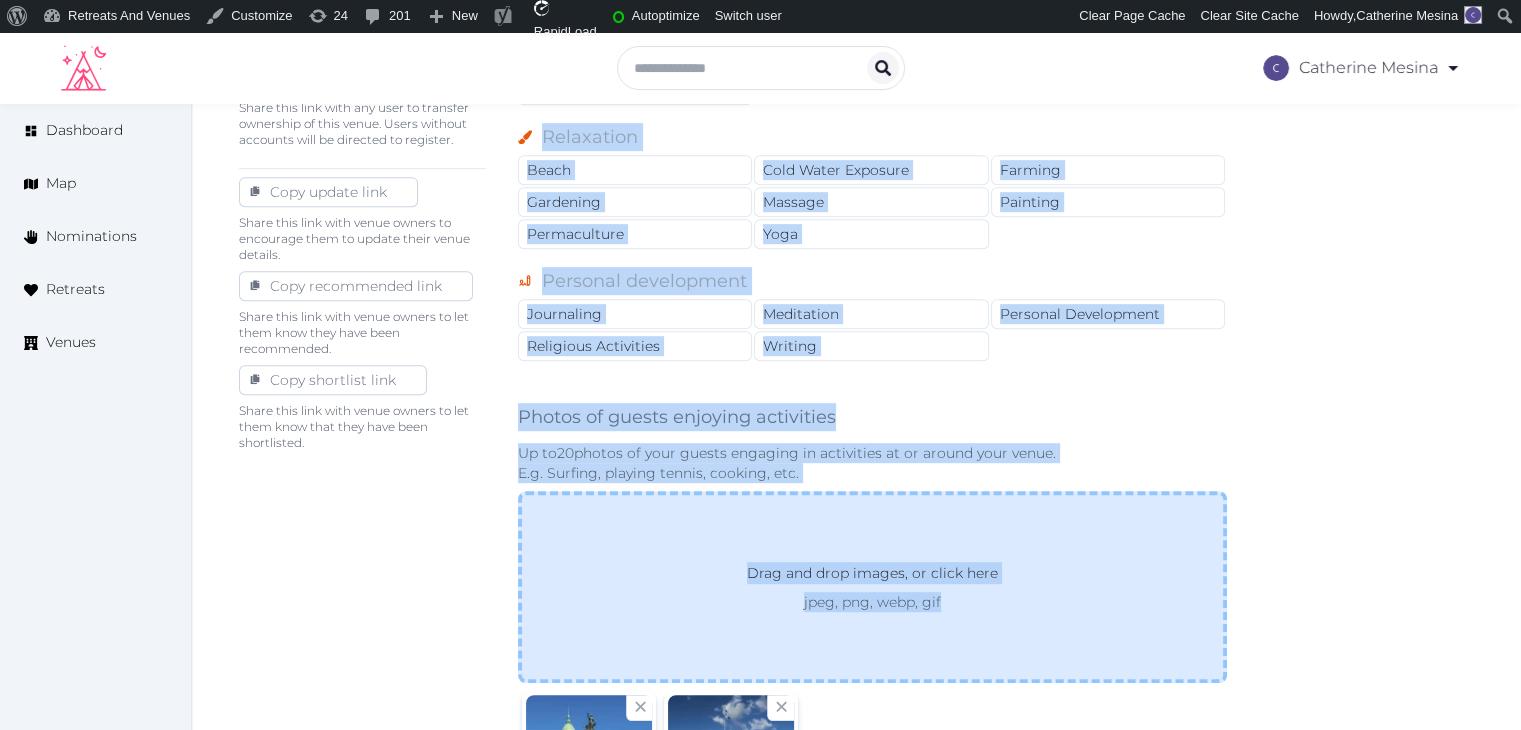 scroll, scrollTop: 1017, scrollLeft: 0, axis: vertical 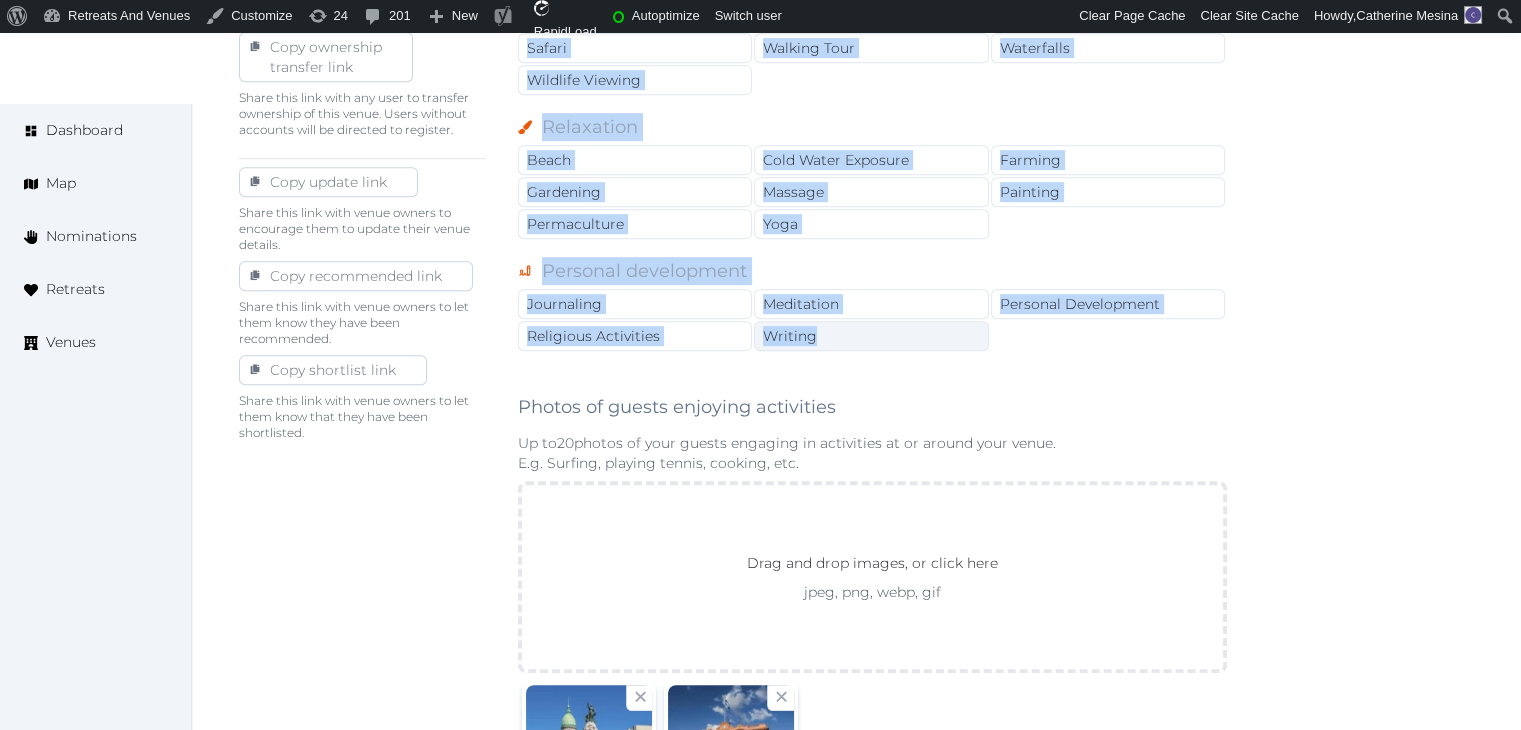 drag, startPoint x: 512, startPoint y: 254, endPoint x: 900, endPoint y: 324, distance: 394.2639 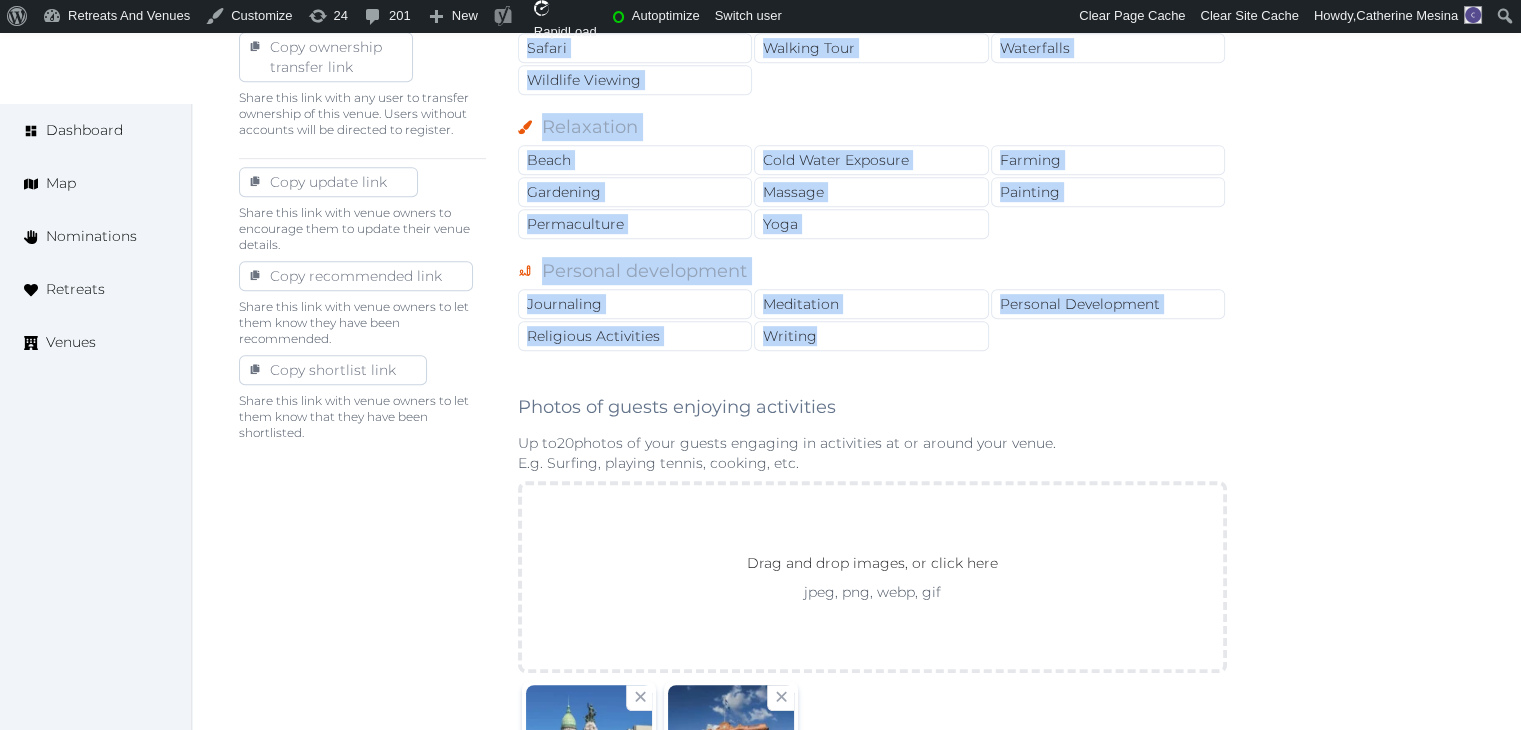 copy on "Nearby Activities and Experiences Culture Dancing Food and Culinary Classes Hip Hop Language Class Local Cultural Experiences Night Life Plant Medicine Ceremonies Photography Class Restaurants Salsa Shopping Volunteer Opportunities Wine Tasting Sports on land Basketball Biking Canyoning Climbing Fitness Golf Hiking Horse Back Riding Ice Climbing Martial Arts Class Mountain Biking Running/Jogging Sand Boarding Skatepark Snowboarding / Skiing Soccer Water sports Canoeing / Kayaking Free Diving Kite Boarding Paddle Boarding Sailing Scuba Diving Surfing Swimming Watersports Whitewater Rafting / Kayaking Tours and sightseeing Cave Tours Bird Watching Boat Rentals Boat Tours Coffee Farm Tours Educational Tours Historic Sites Hot Air Balloons Island Tours Safari Walking Tour Waterfalls Wildlife Viewing Relaxation Beach Cold Water Exposure Farming Gardening Massage Painting Permaculture Yoga Personal development Journaling Meditation Personal Development Religious Activities Writing" 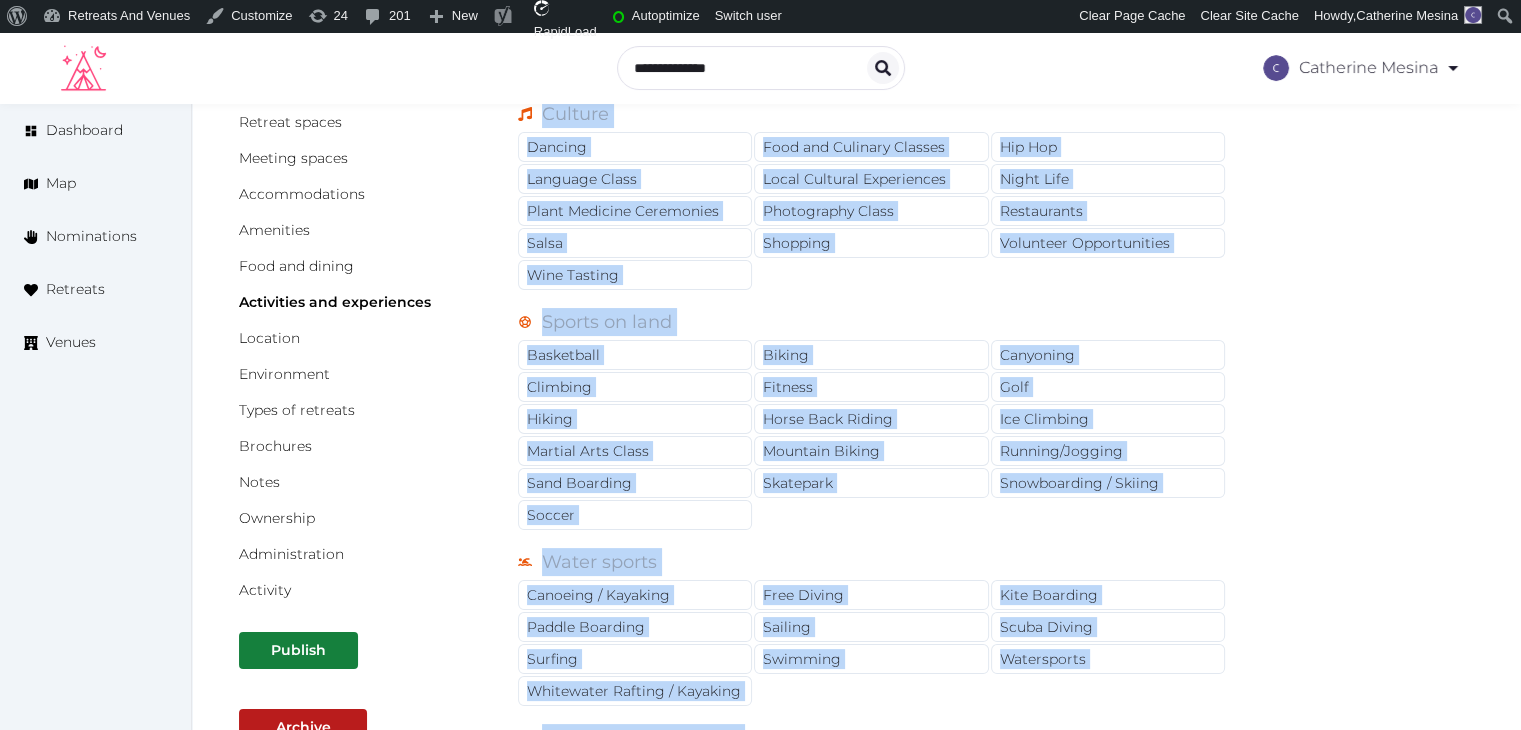 scroll, scrollTop: 0, scrollLeft: 0, axis: both 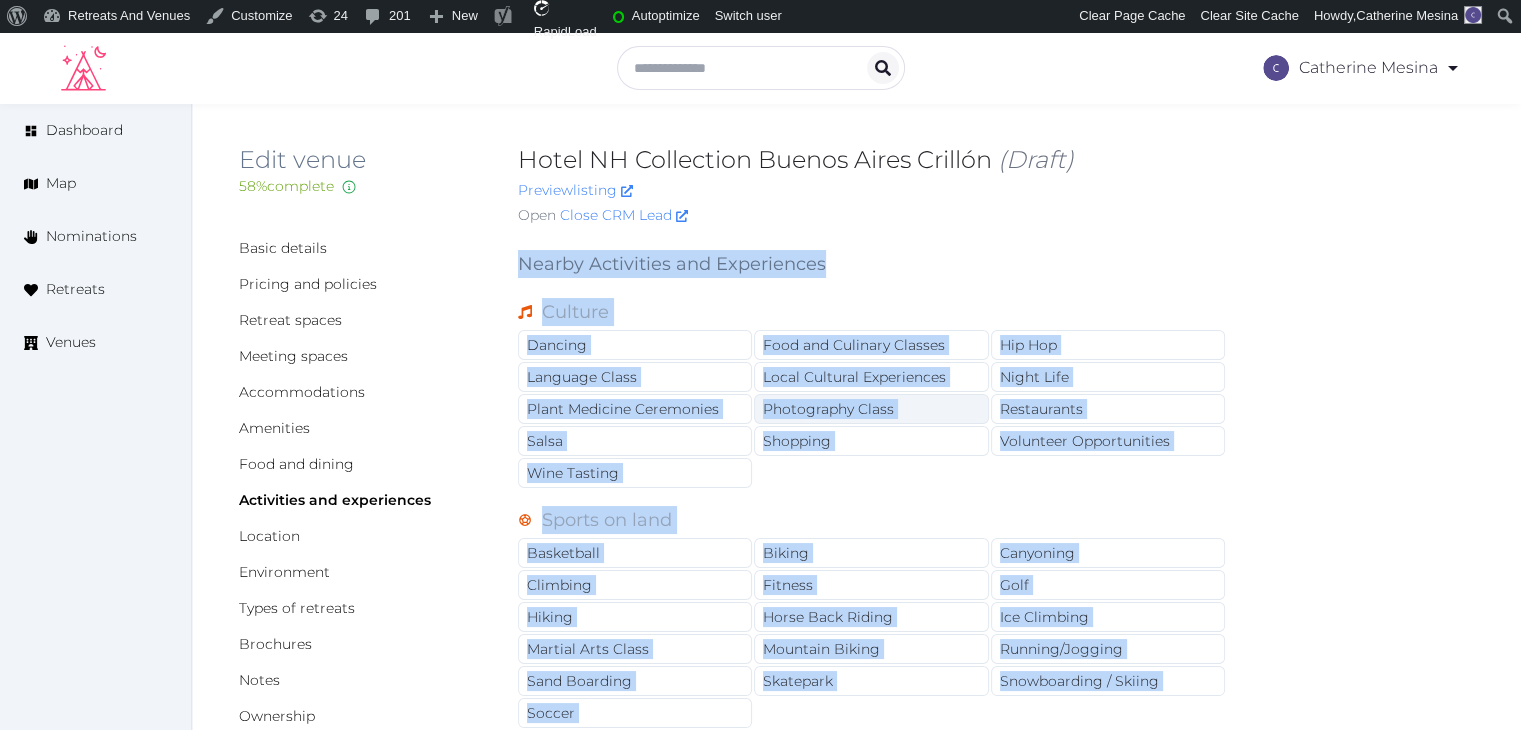 drag, startPoint x: 902, startPoint y: 375, endPoint x: 916, endPoint y: 411, distance: 38.626415 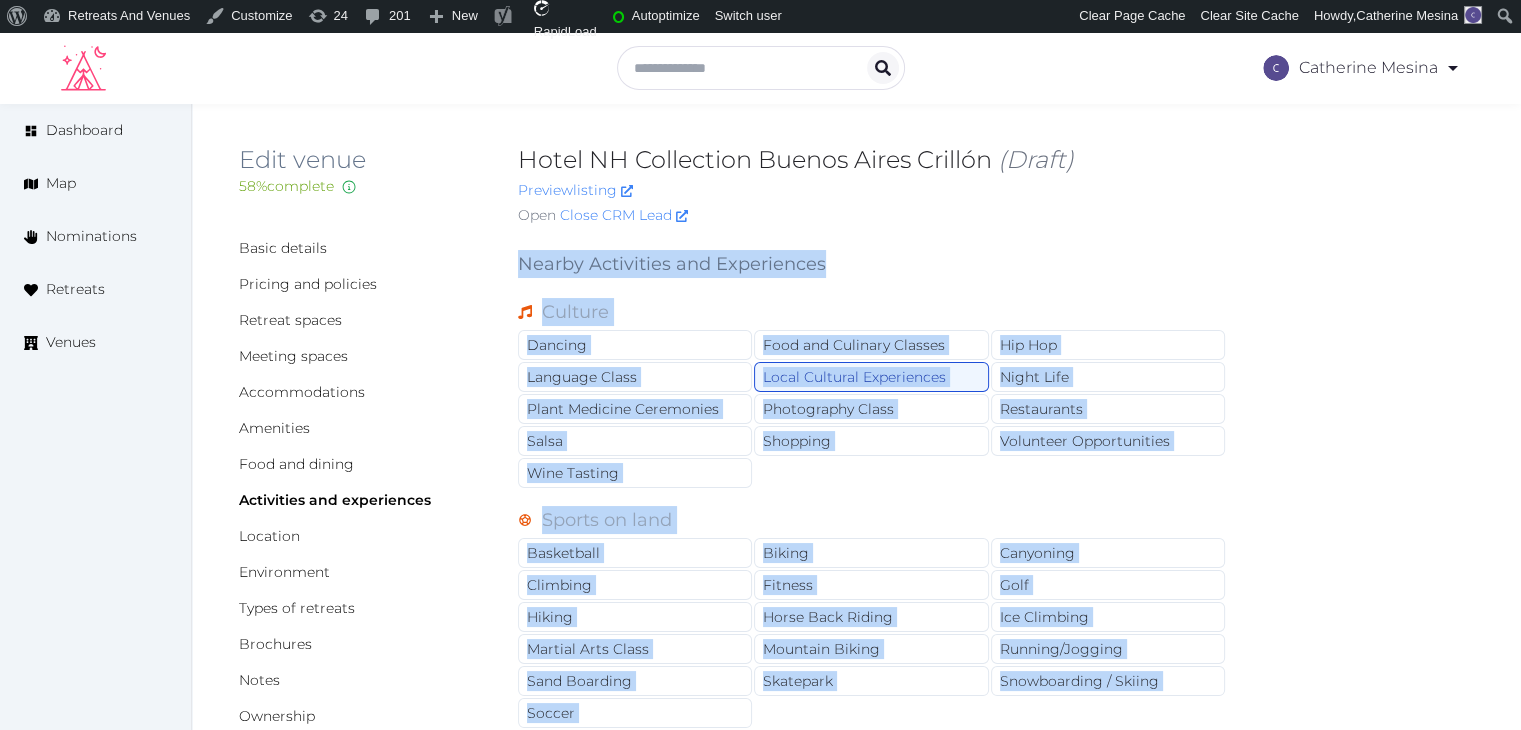 click on "Basic details Pricing and policies Retreat spaces Meeting spaces Accommodations Amenities Food and dining Activities and experiences Location Environment Types of retreats Brochures Notes Ownership Administration Activity Publish Archive Venue owned by [NAME] [EMAIL] Copy ownership transfer link Share this link with any user to transfer ownership of this venue. Users without accounts will be directed to register. Copy update link Share this link with venue owners to encourage them to update their venue details. Copy recommended link Share this link with venue owners to let them know they have been recommended. Copy shortlist link Share this link with venue owners to let them know that they have been shortlisted. Nearby Activities and Experiences Culture Dancing Food and Culinary Classes Hip Hop Language Class Local Cultural Experiences Night Life Plant Medicine Ceremonies Photography Class Restaurants Salsa Shopping Volunteer Opportunities Wine Tasting Sports on land Basketball Biking 20" at bounding box center [856, 1222] 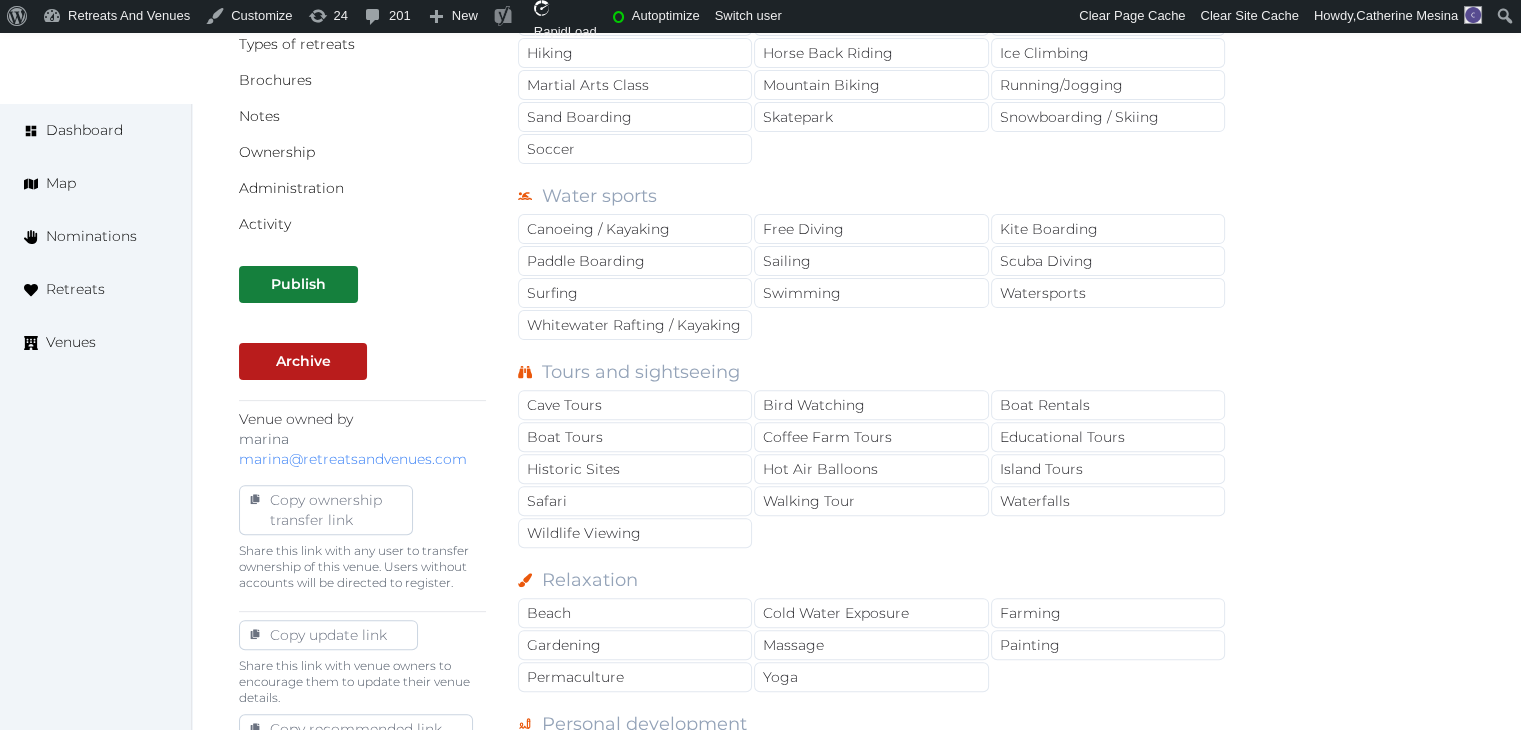 scroll, scrollTop: 600, scrollLeft: 0, axis: vertical 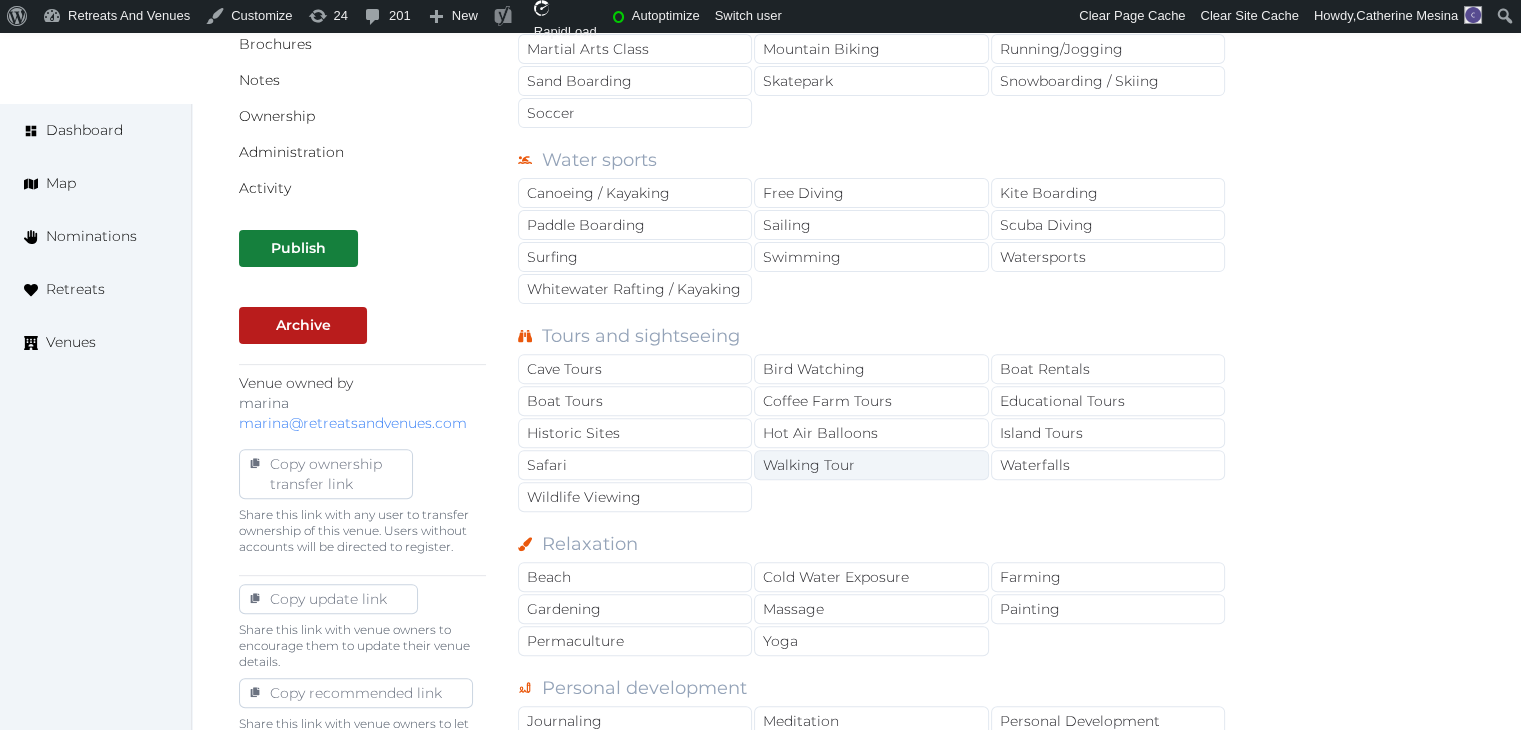 click on "Walking Tour" at bounding box center (871, 465) 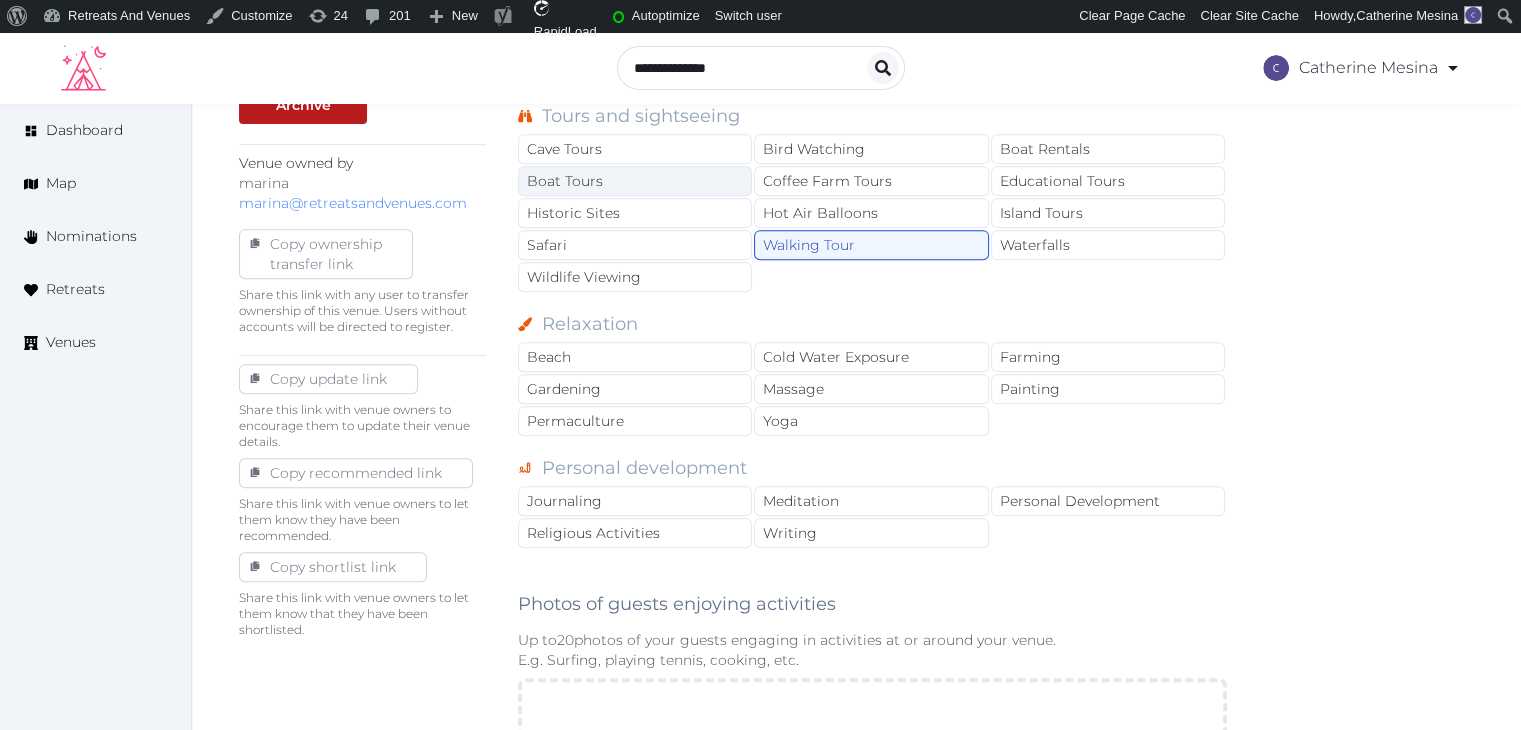 scroll, scrollTop: 800, scrollLeft: 0, axis: vertical 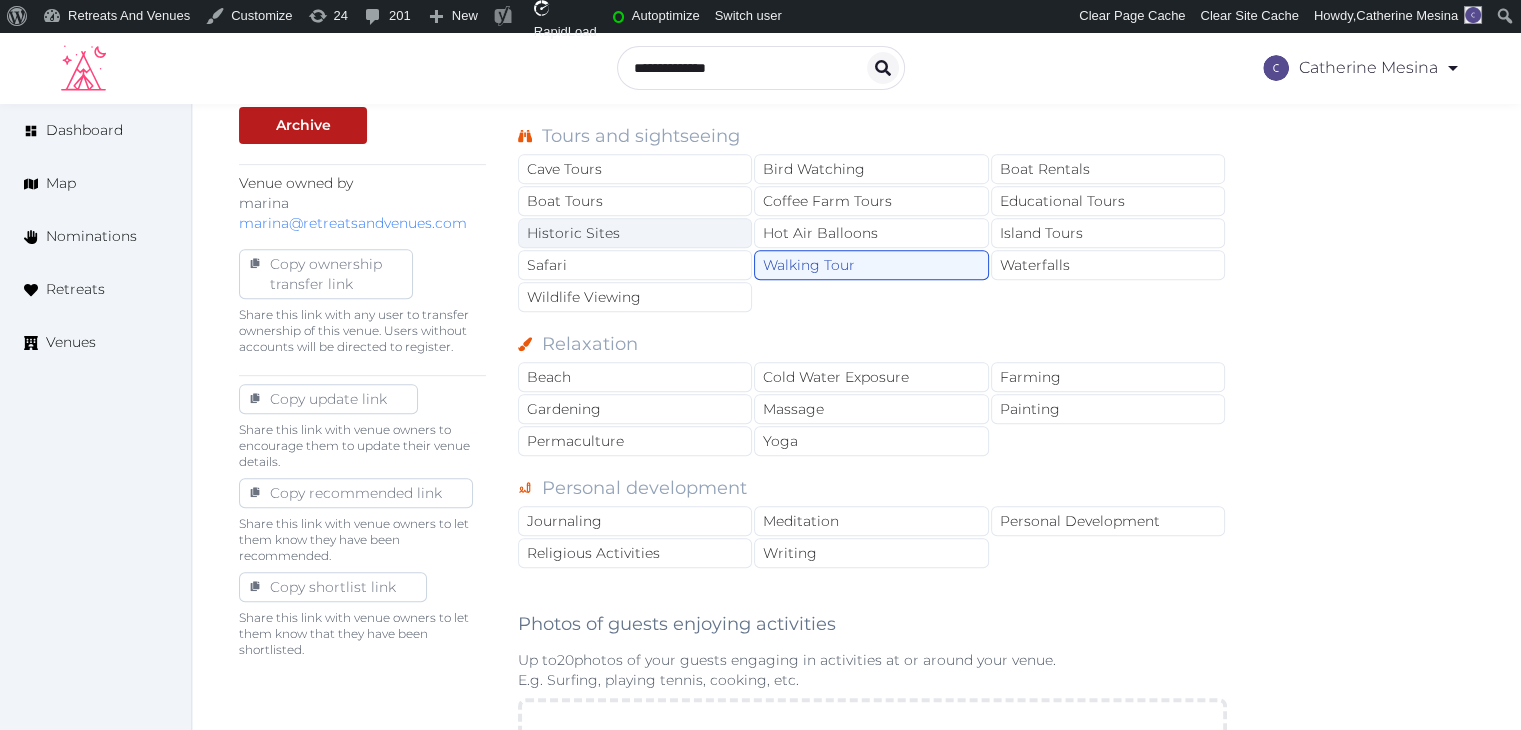 click on "Historic Sites" at bounding box center [635, 233] 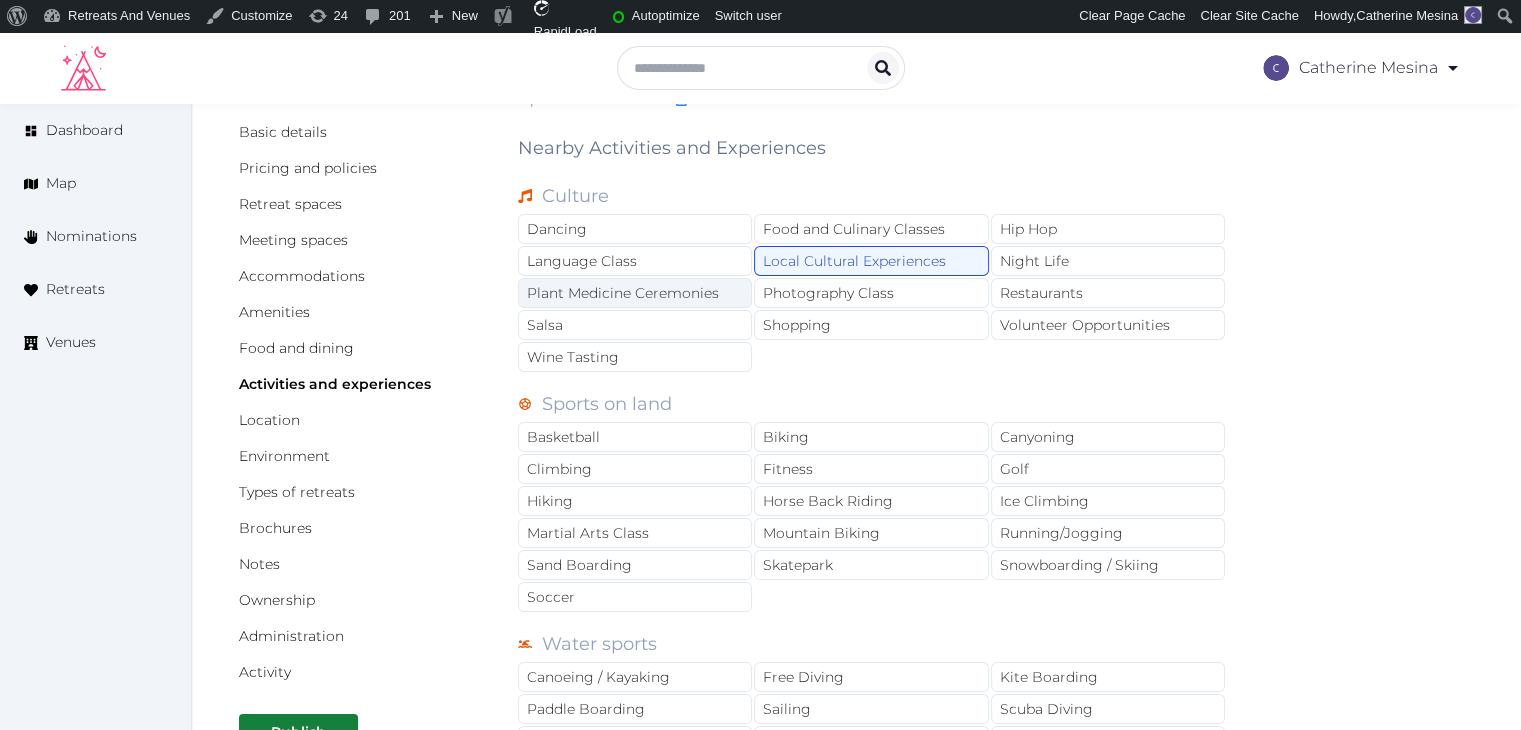 scroll, scrollTop: 0, scrollLeft: 0, axis: both 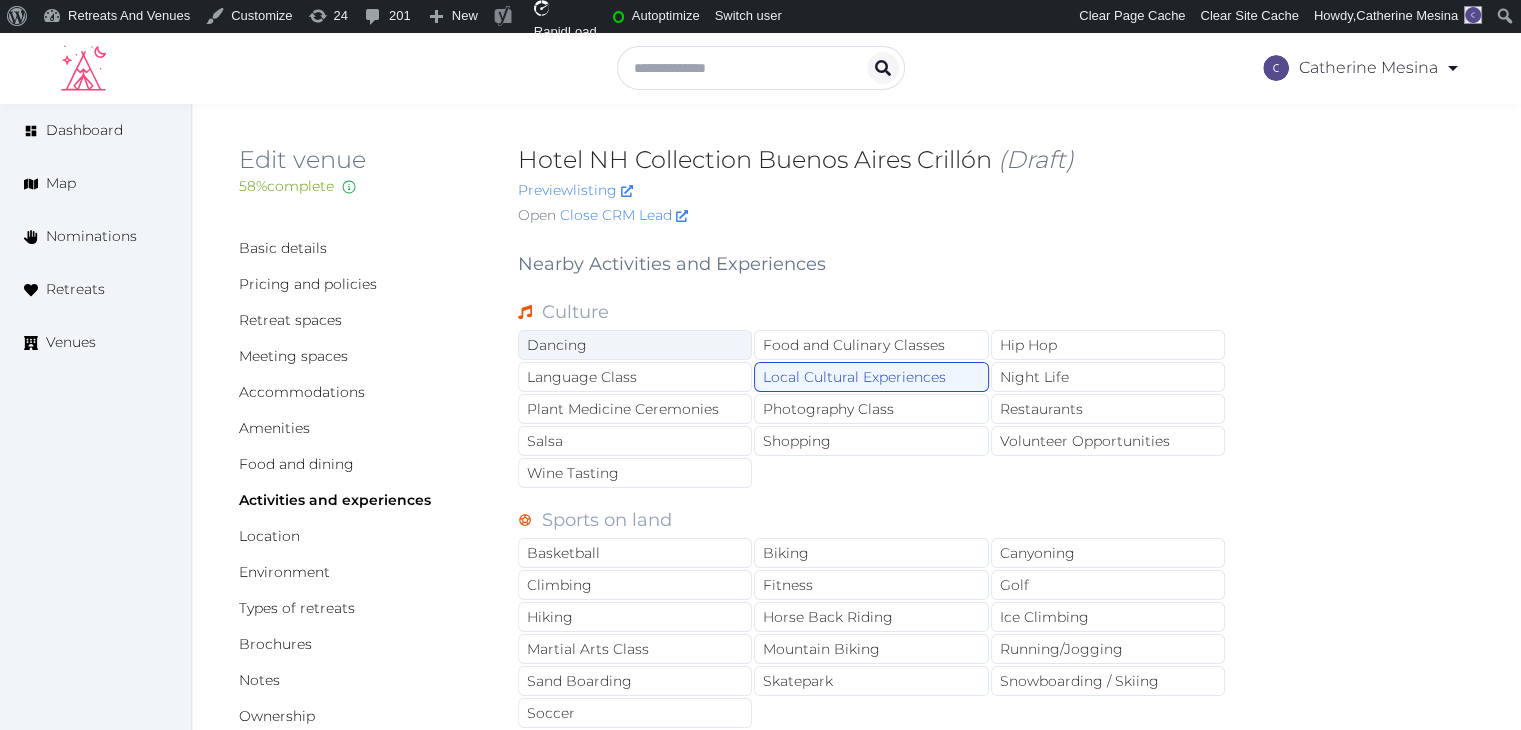 click on "Dancing" at bounding box center (635, 345) 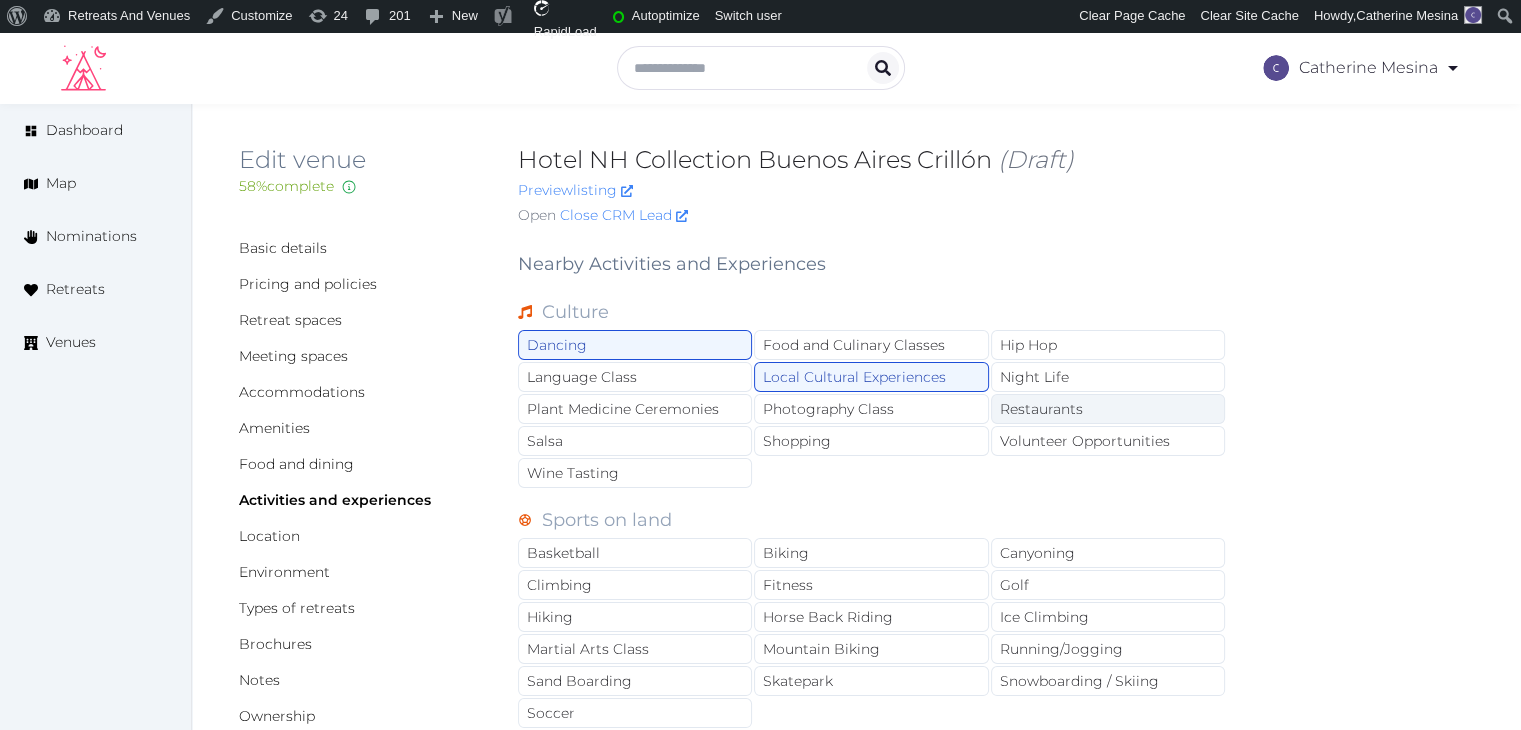 click on "Restaurants" at bounding box center (1108, 409) 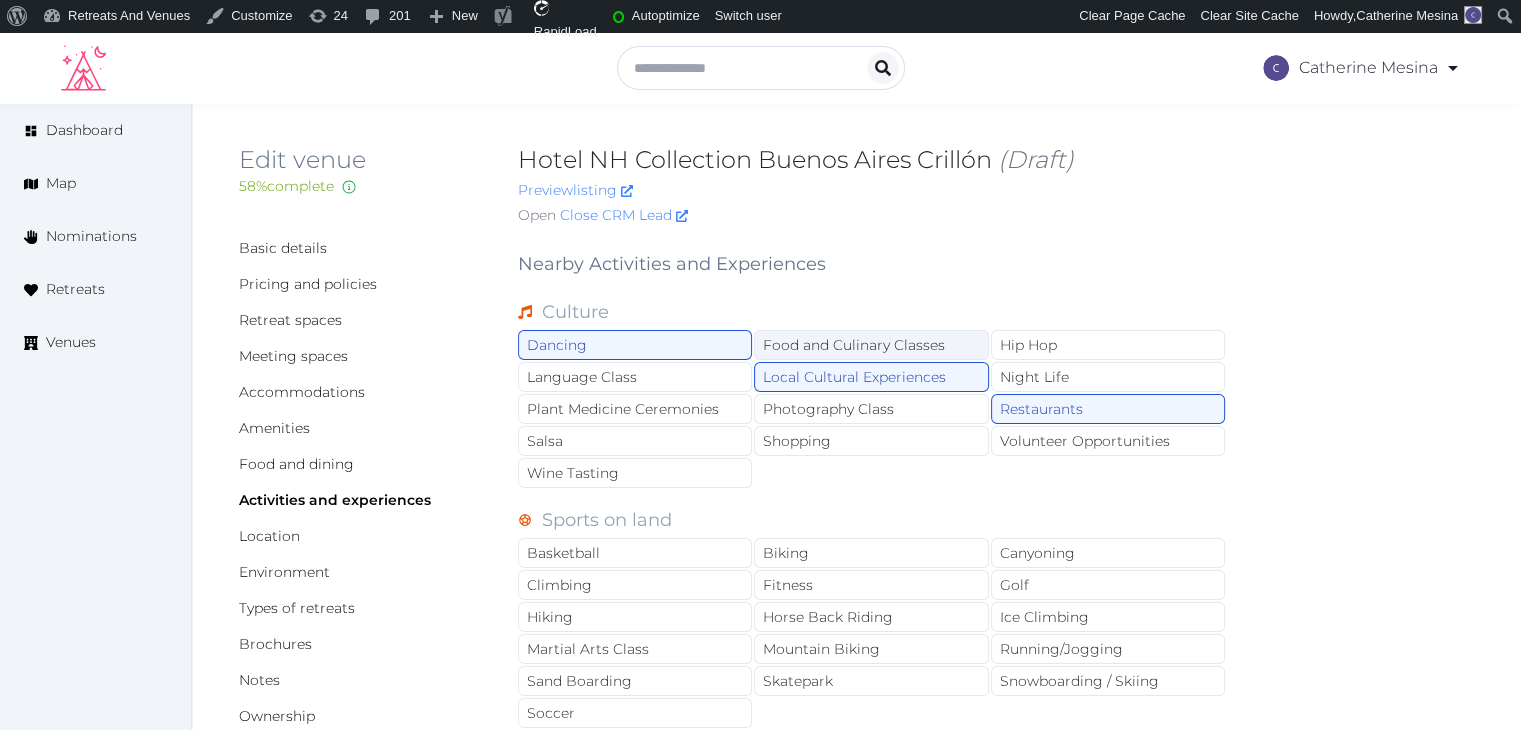 click on "Food and Culinary Classes" at bounding box center [871, 345] 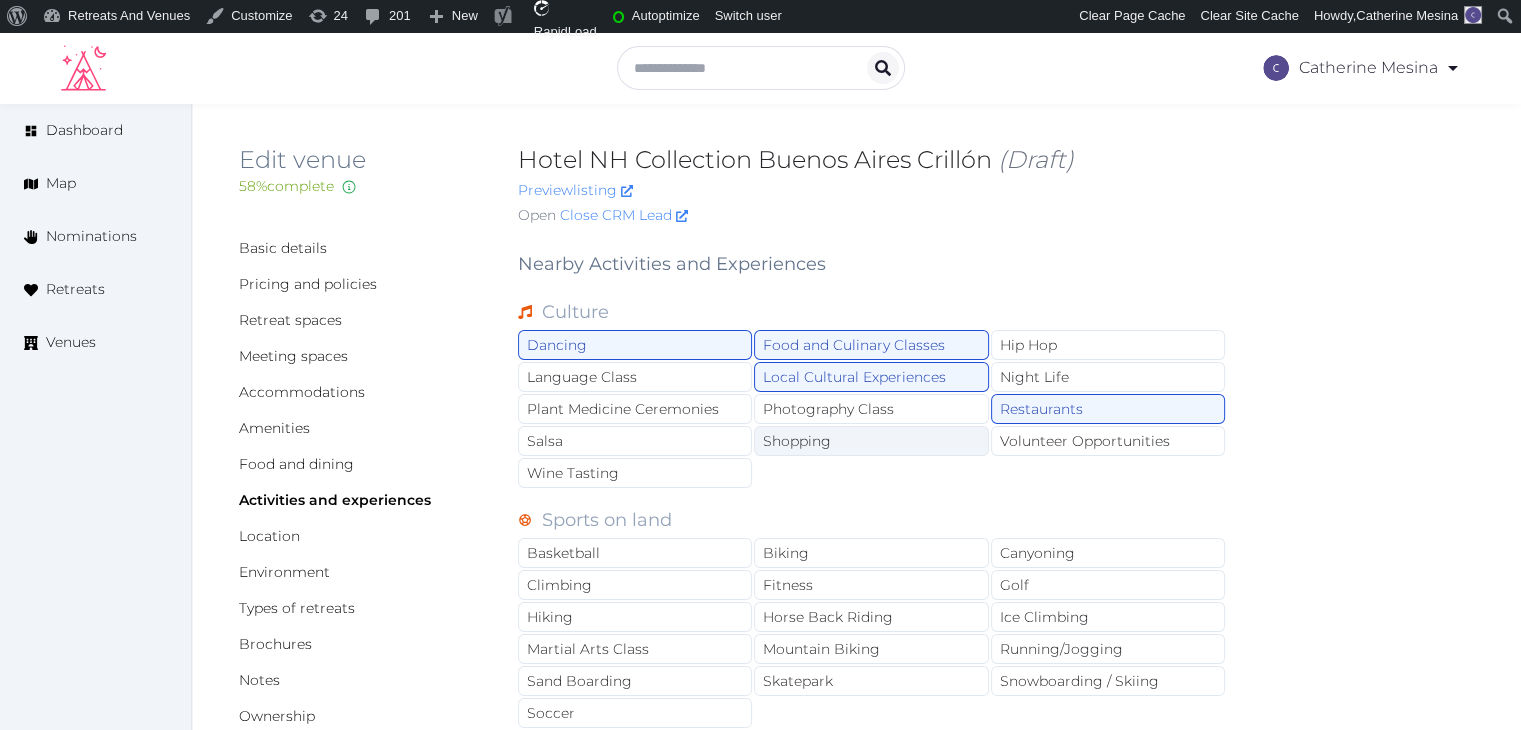 click on "Shopping" at bounding box center (871, 441) 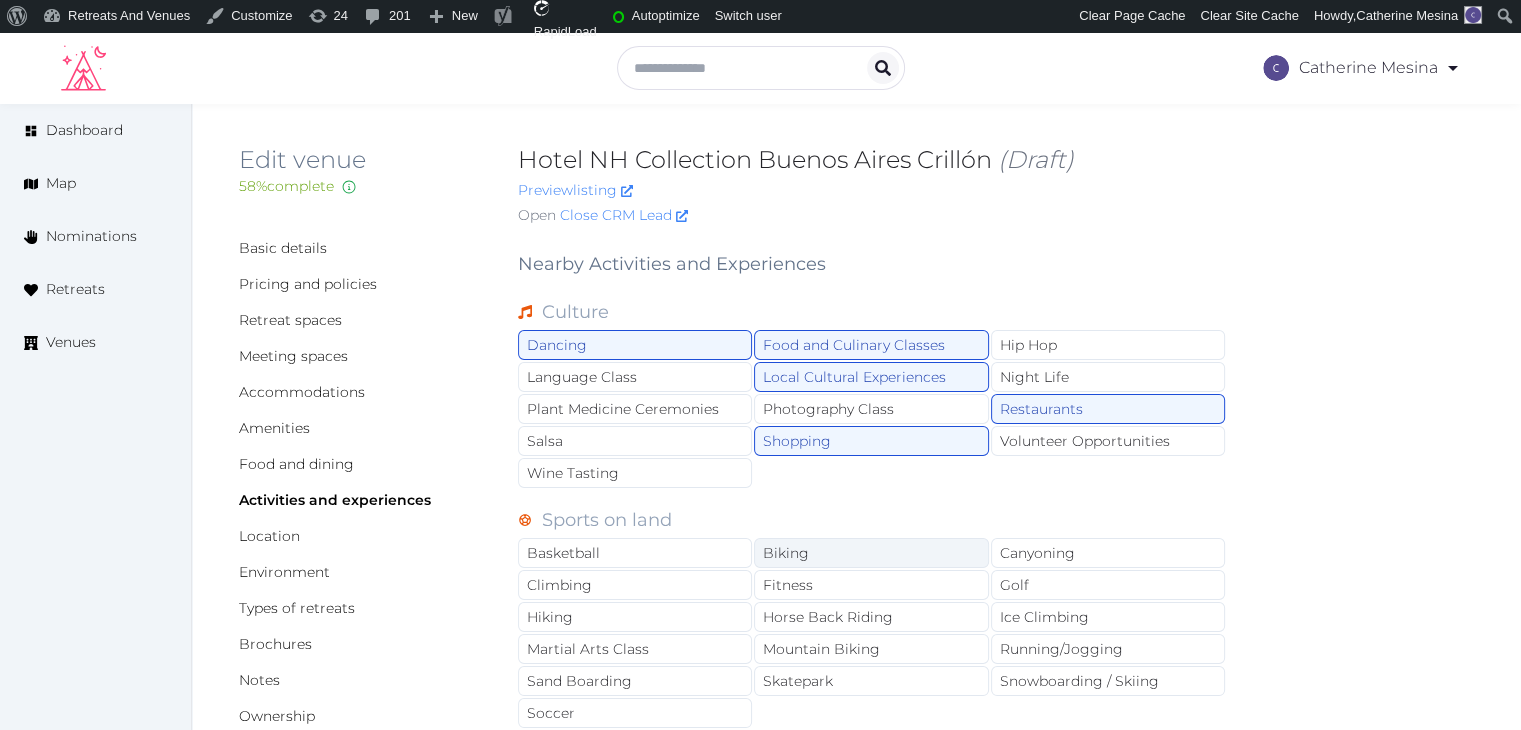 click on "Biking" at bounding box center (871, 553) 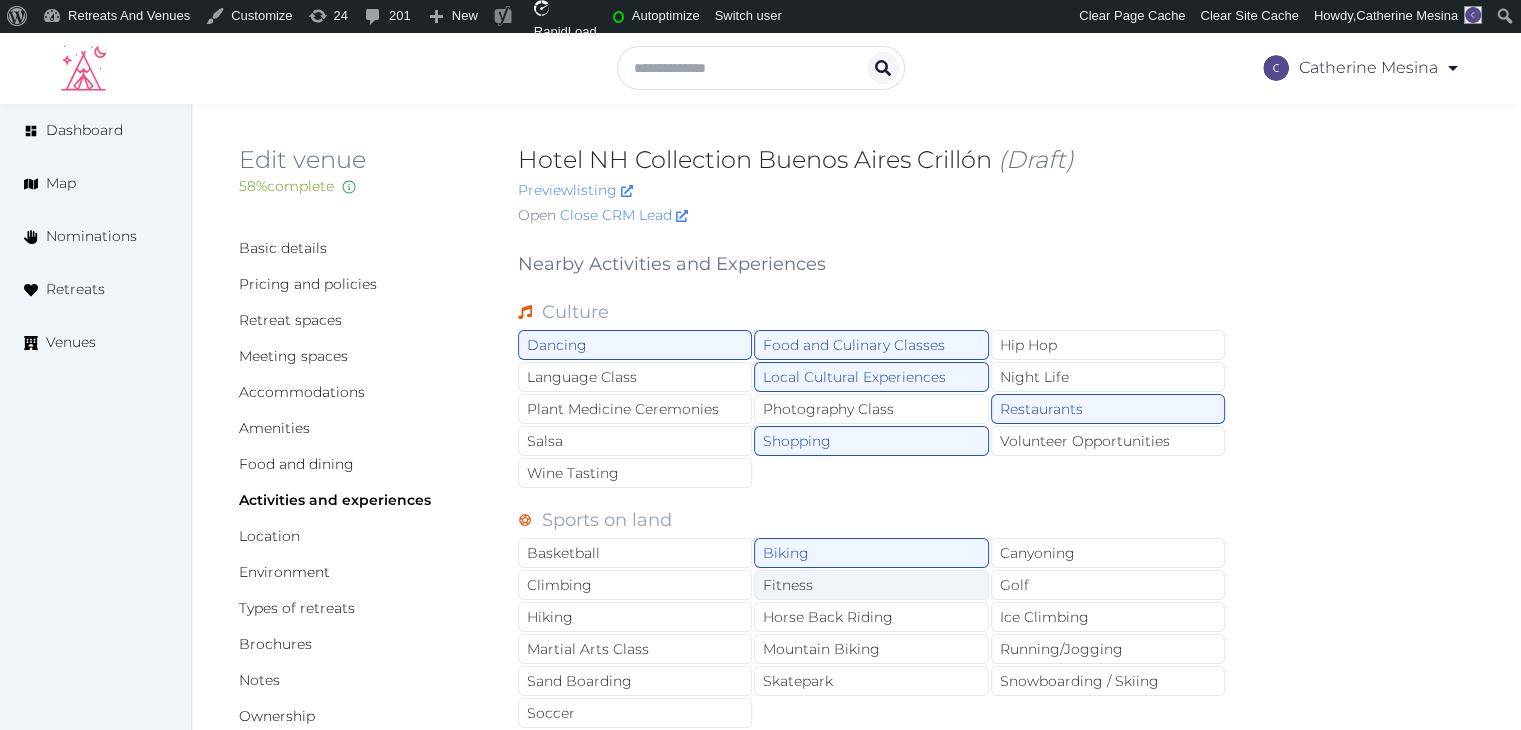 click on "Fitness" at bounding box center (871, 585) 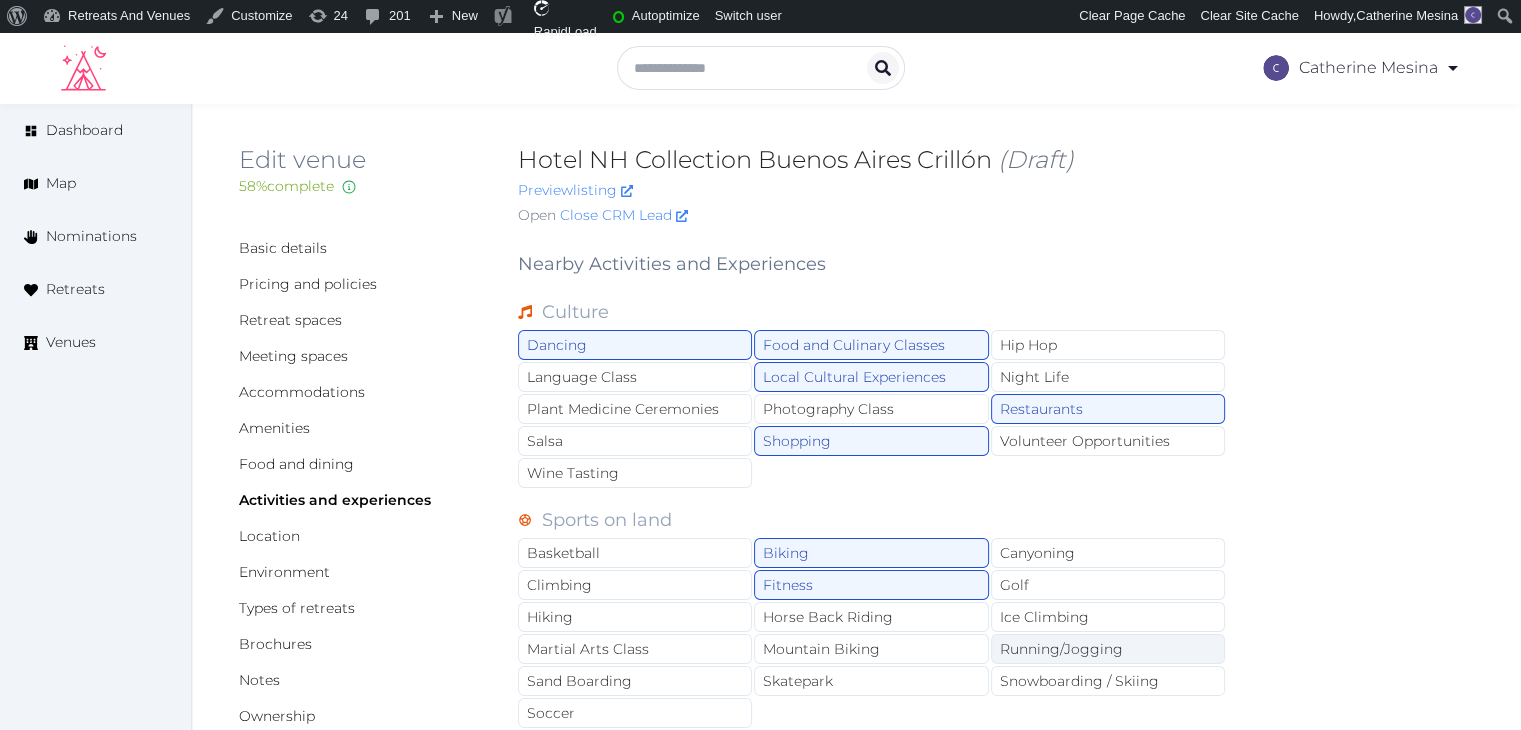click on "Running/Jogging" at bounding box center [1108, 649] 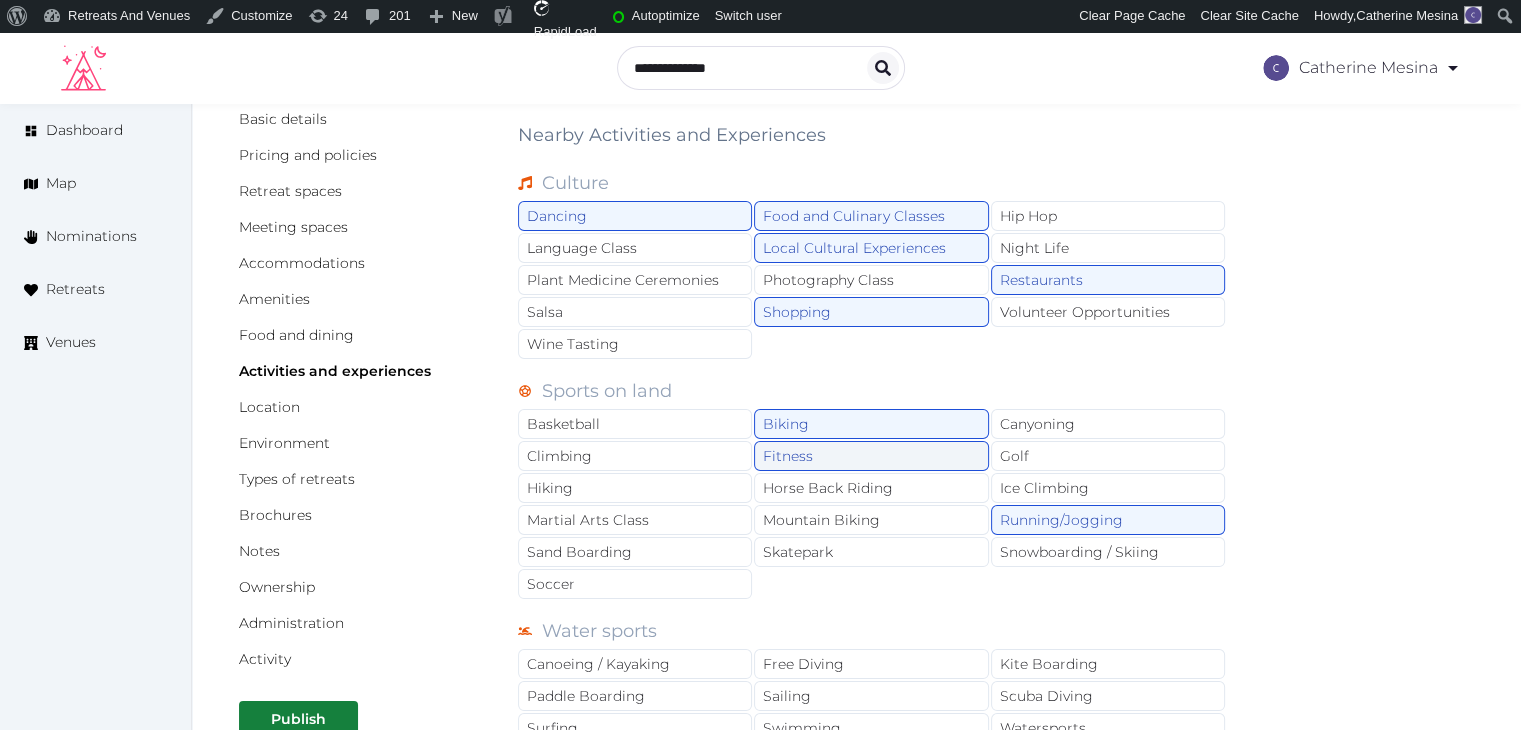 scroll, scrollTop: 400, scrollLeft: 0, axis: vertical 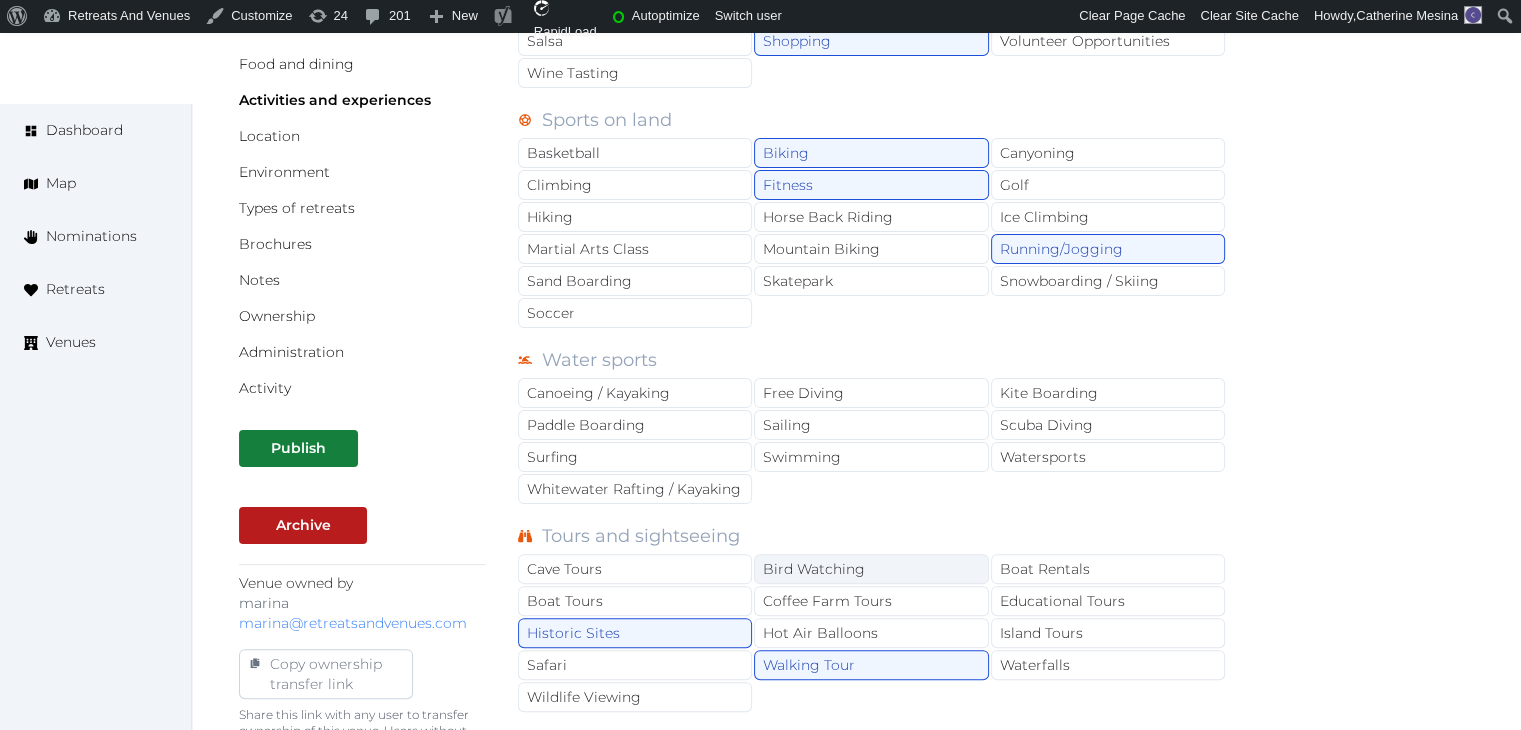 click on "Bird Watching" at bounding box center [871, 569] 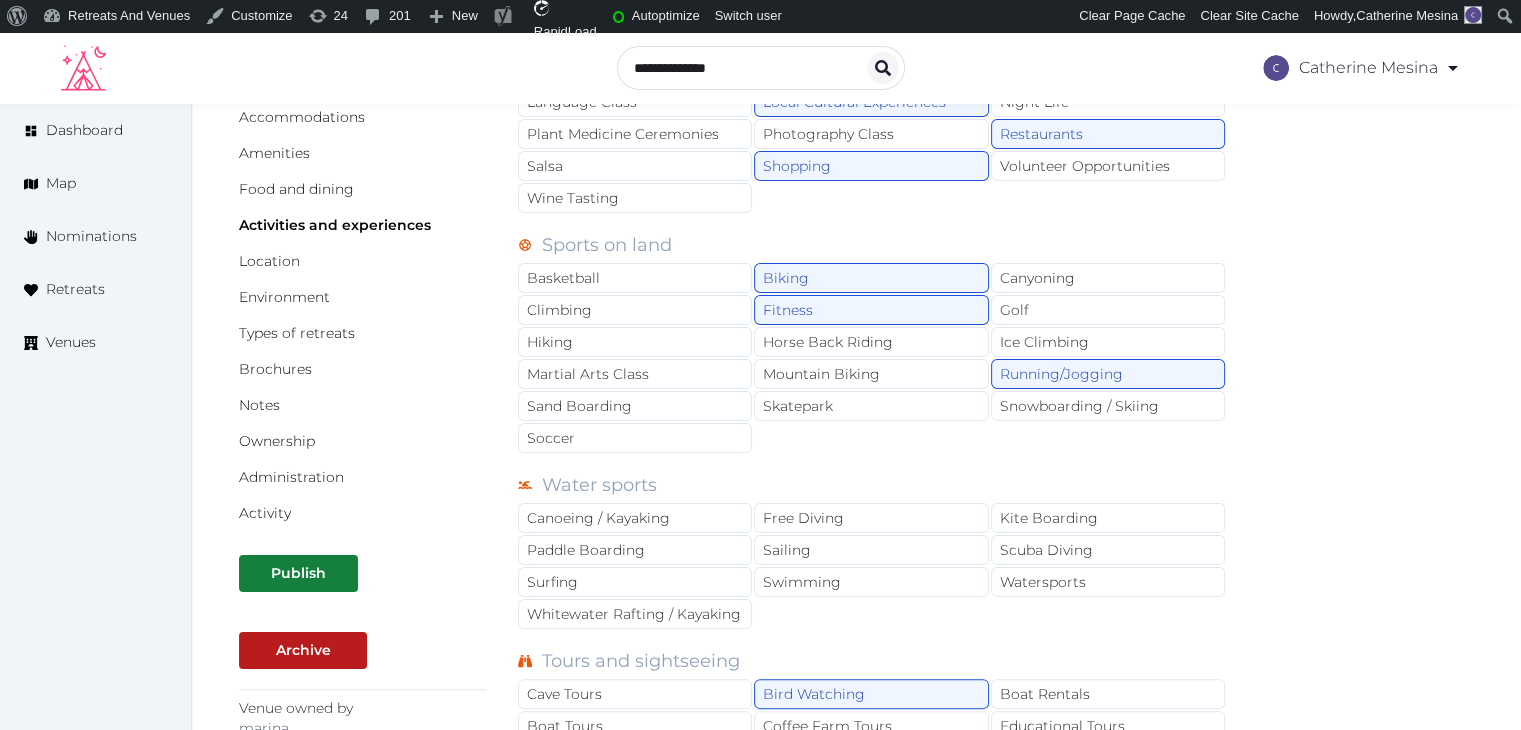 scroll, scrollTop: 200, scrollLeft: 0, axis: vertical 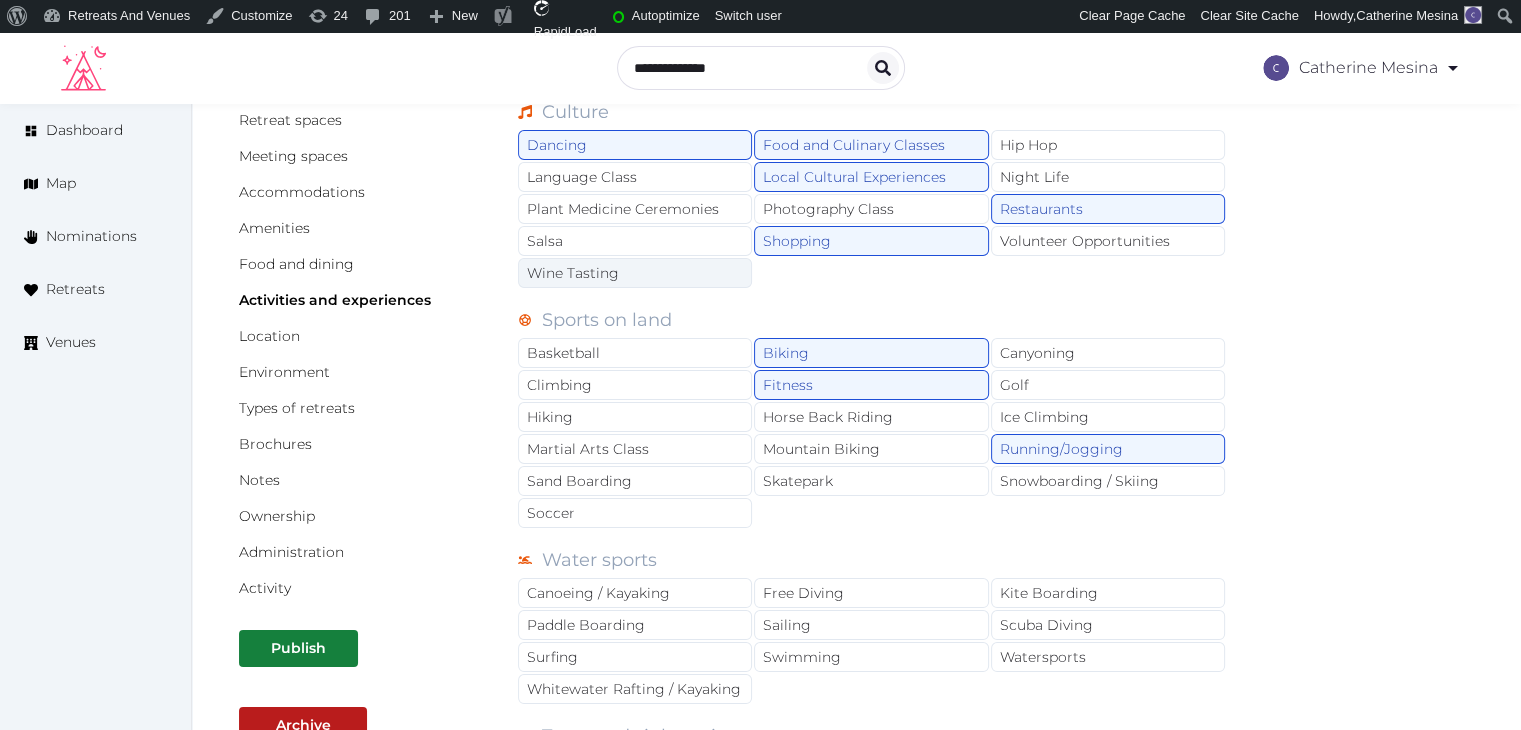 click on "Wine Tasting" at bounding box center [635, 273] 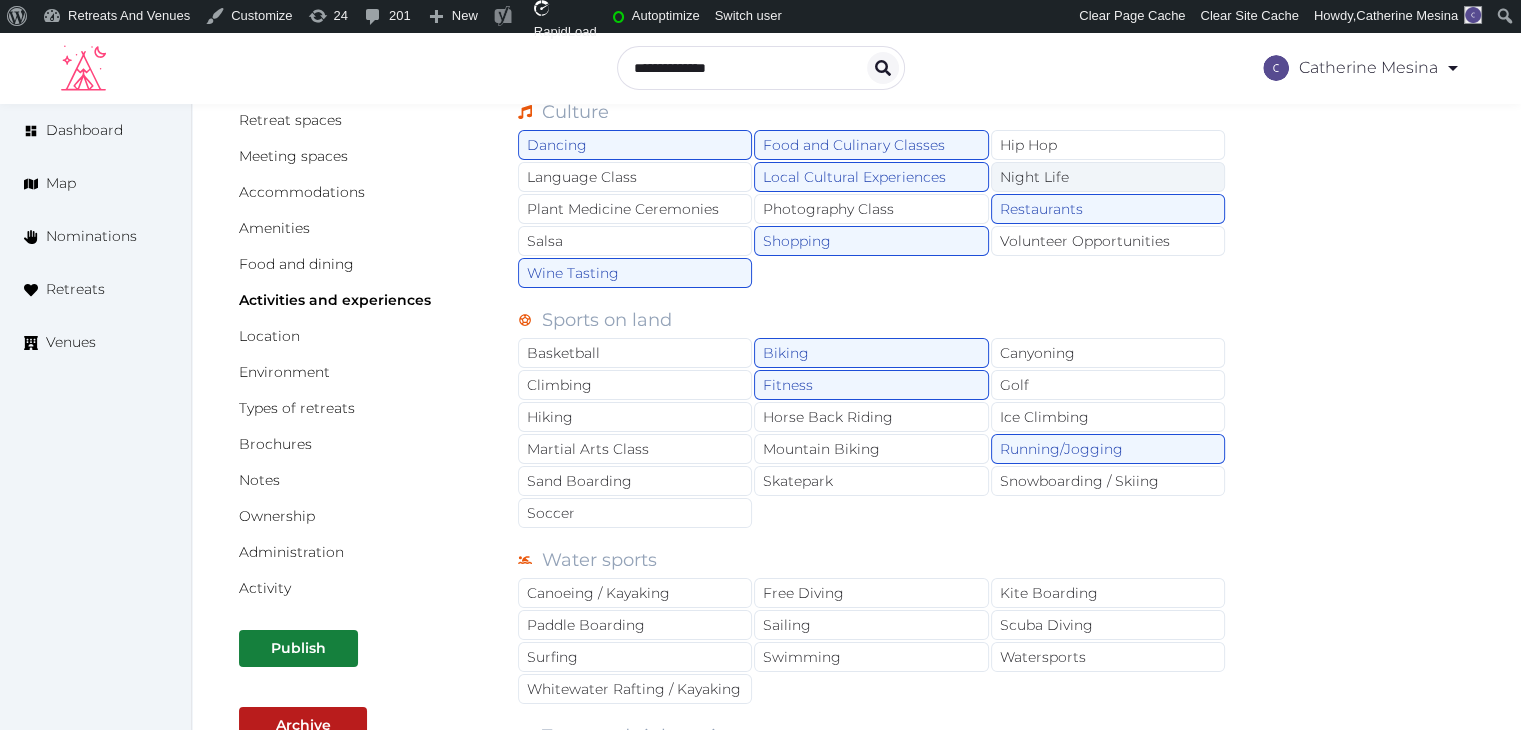 click on "Night Life" at bounding box center [1108, 177] 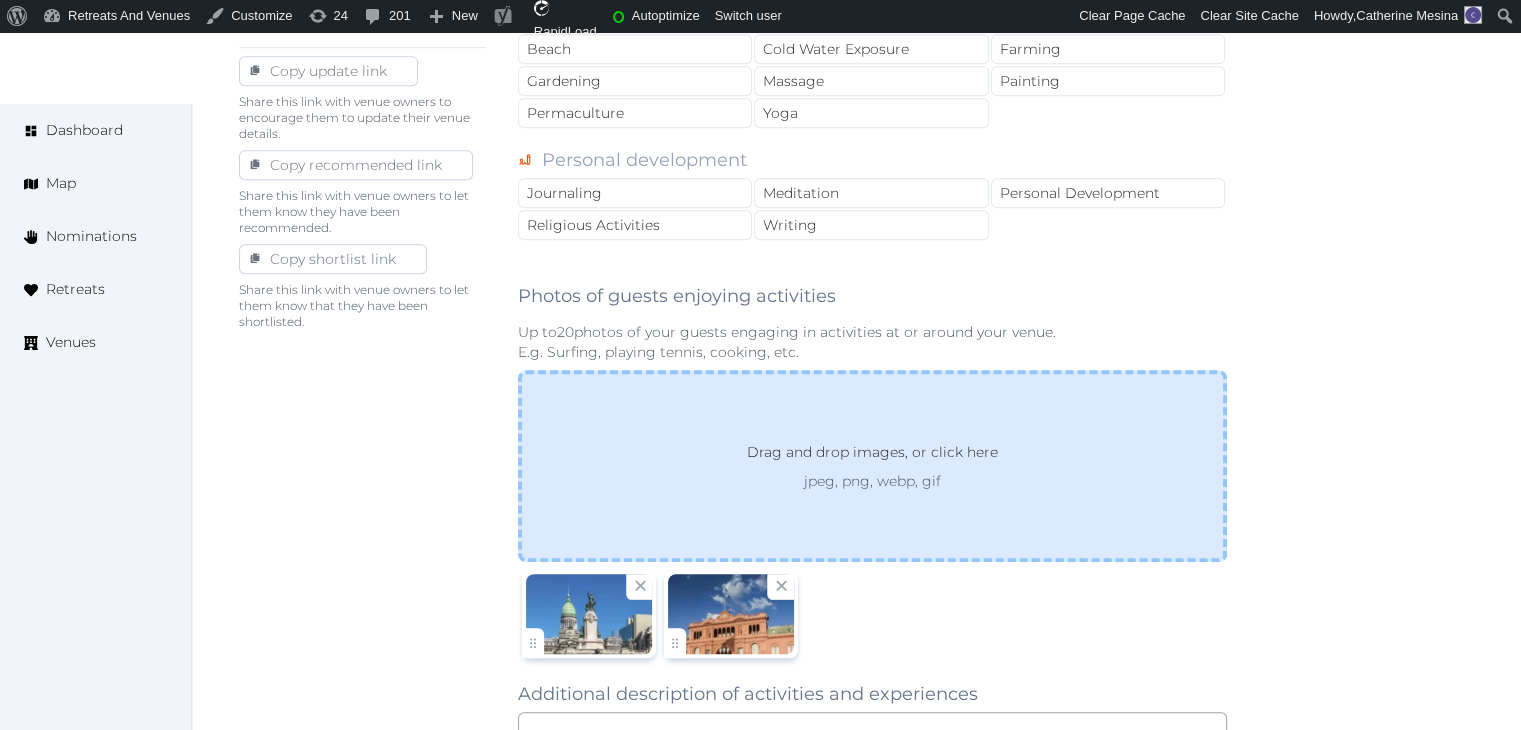 scroll, scrollTop: 1400, scrollLeft: 0, axis: vertical 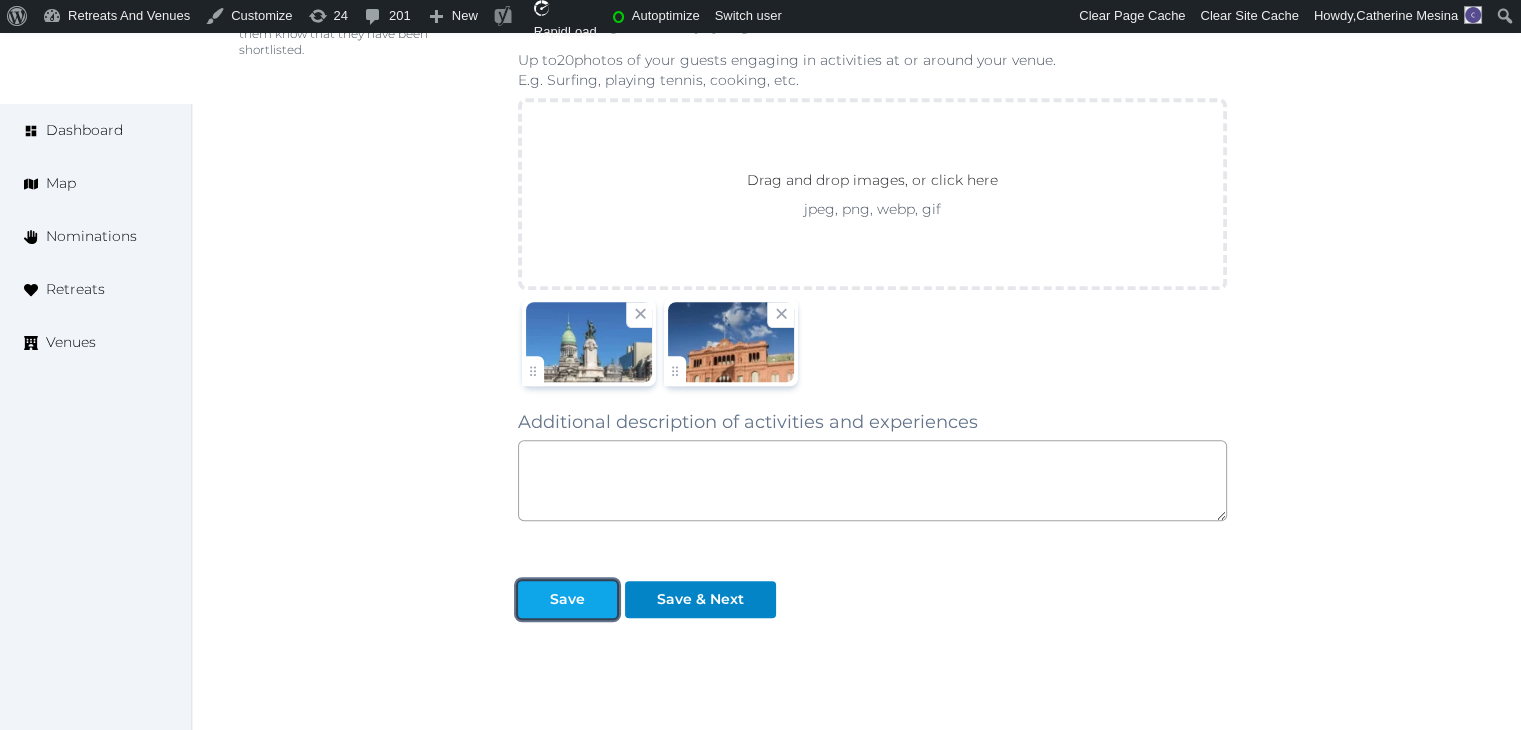 click on "Save" at bounding box center [567, 599] 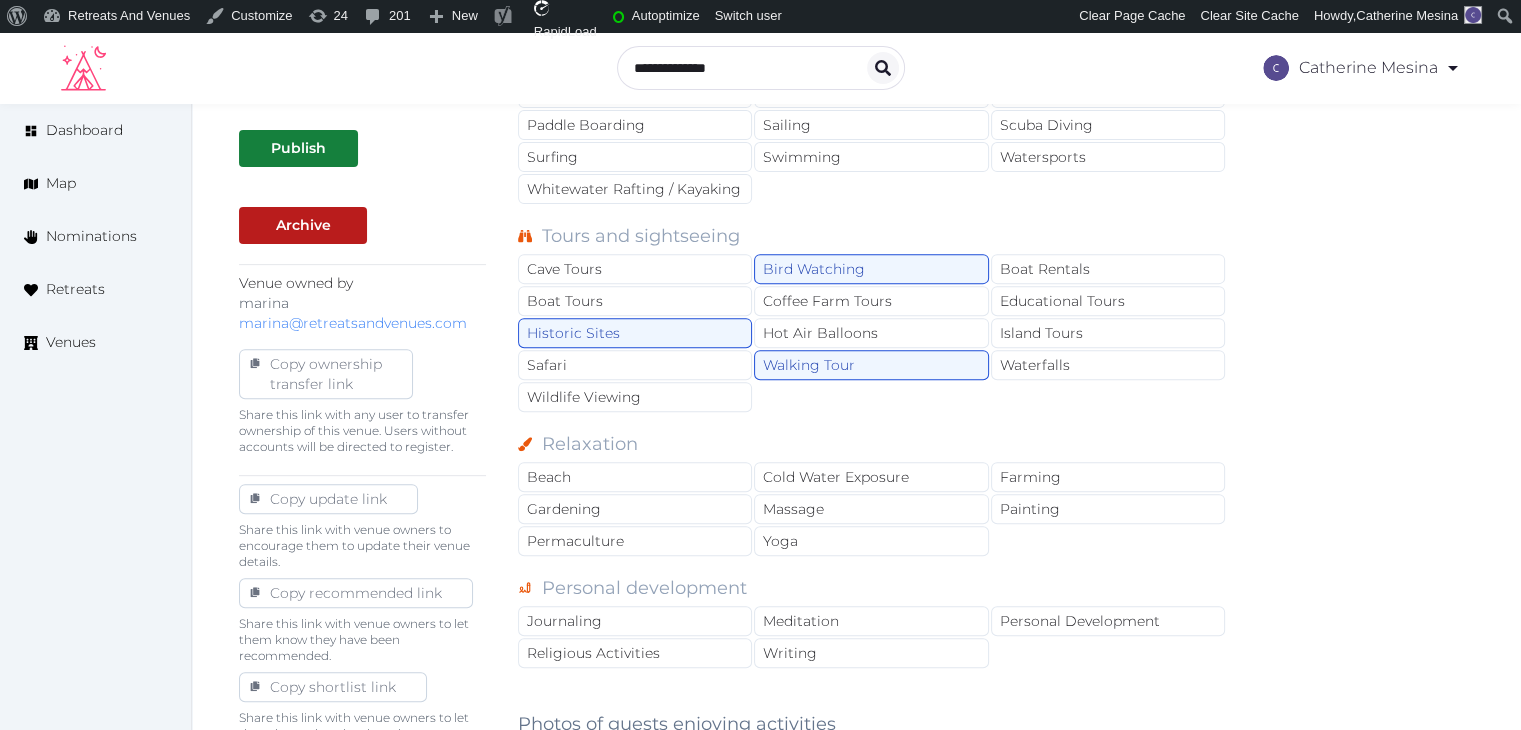 scroll, scrollTop: 200, scrollLeft: 0, axis: vertical 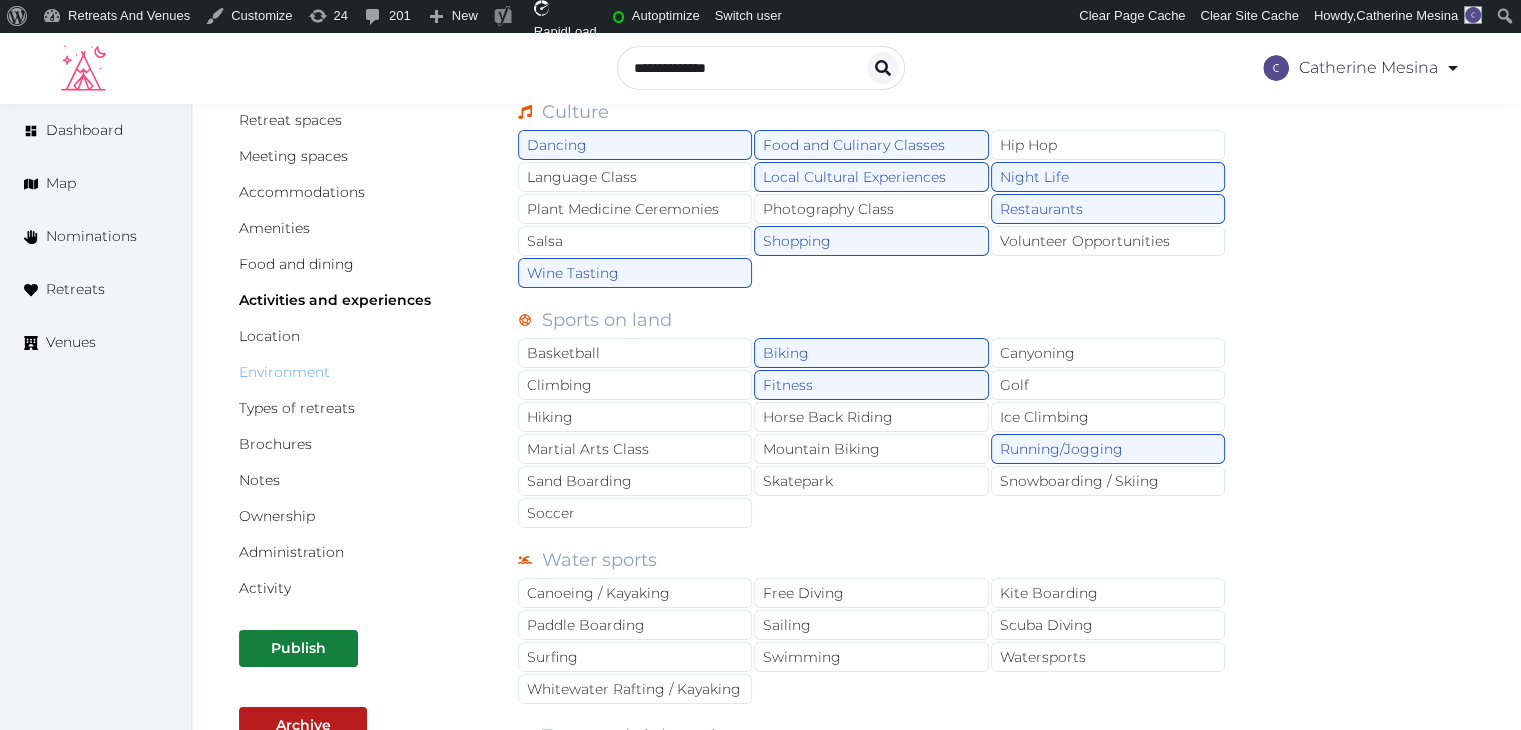 click on "Environment" at bounding box center (284, 372) 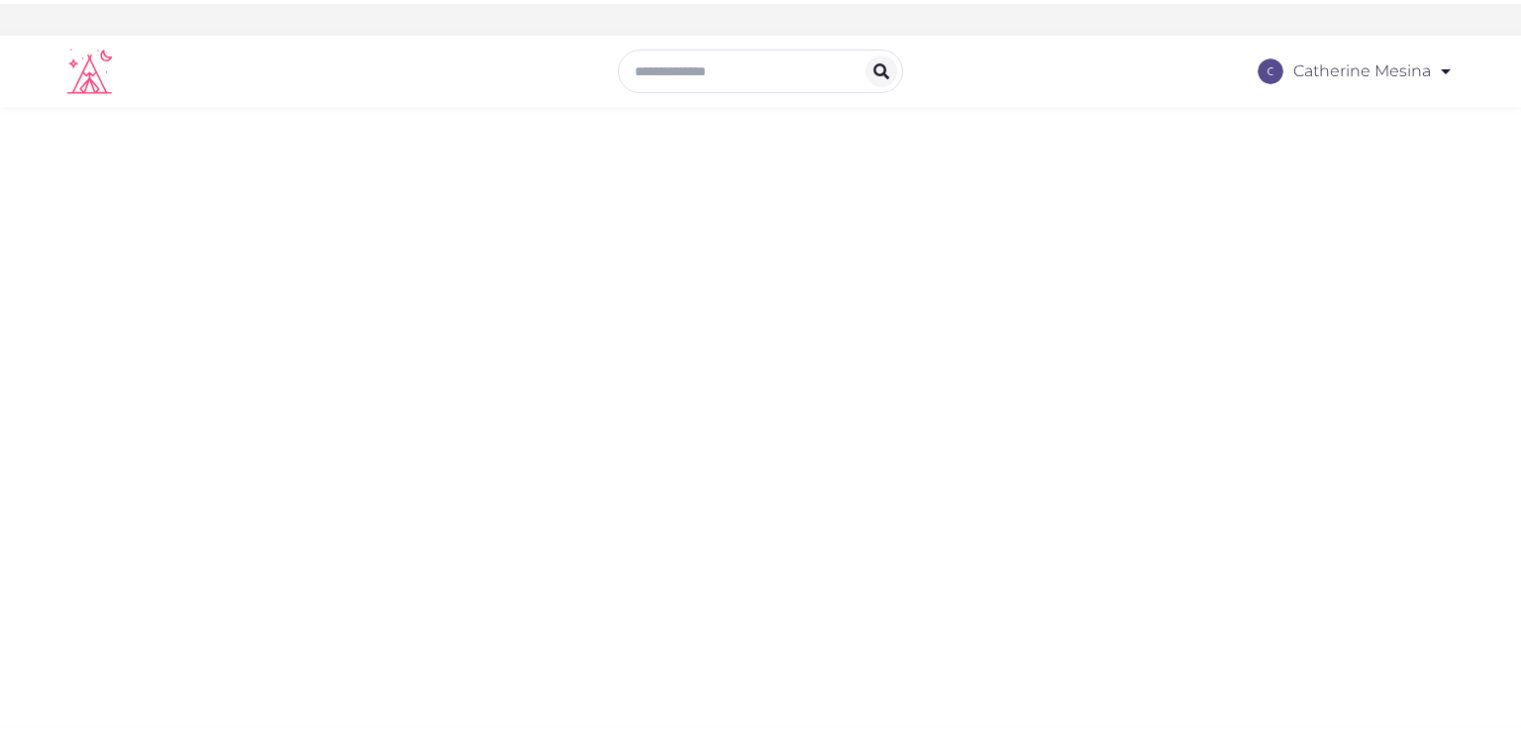 scroll, scrollTop: 0, scrollLeft: 0, axis: both 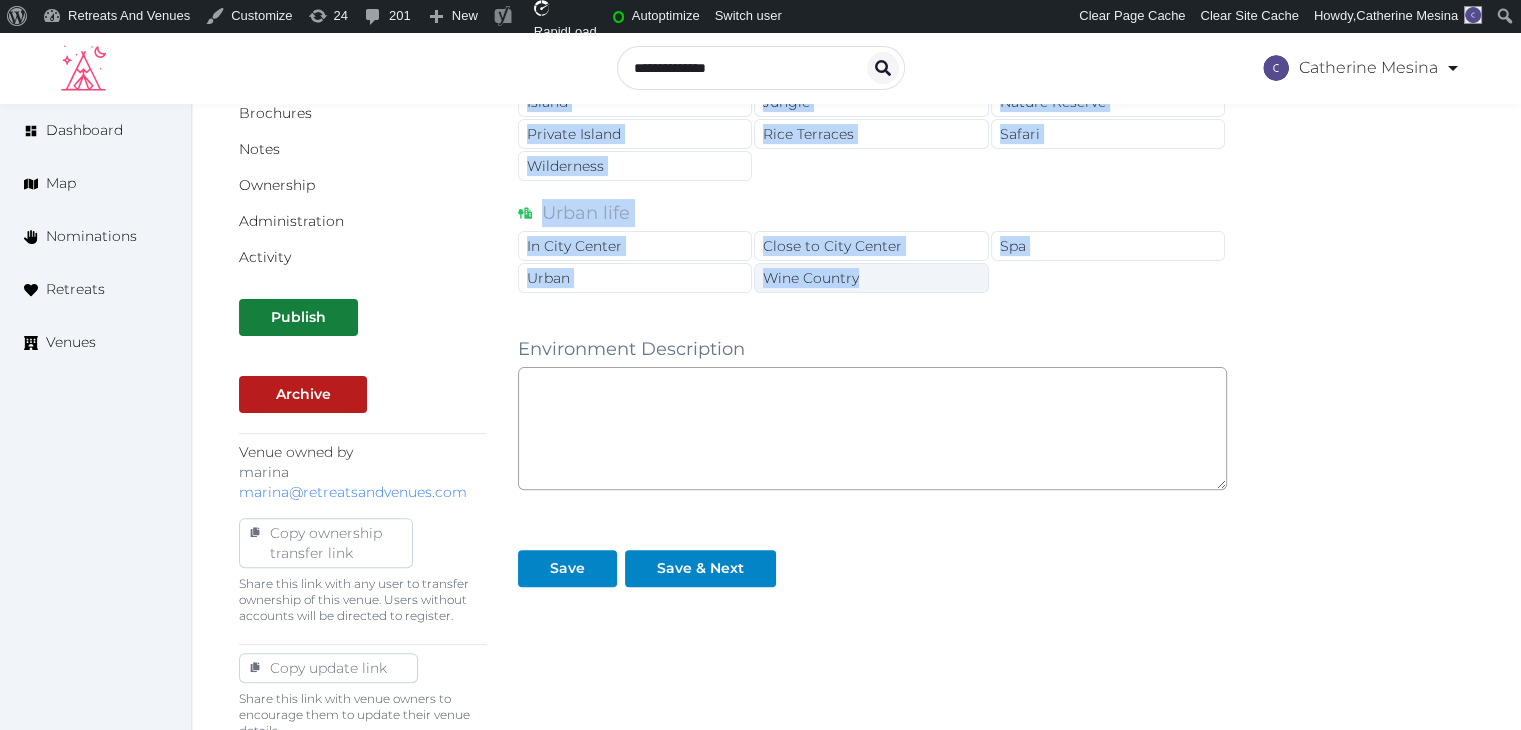 drag, startPoint x: 512, startPoint y: 261, endPoint x: 876, endPoint y: 278, distance: 364.39676 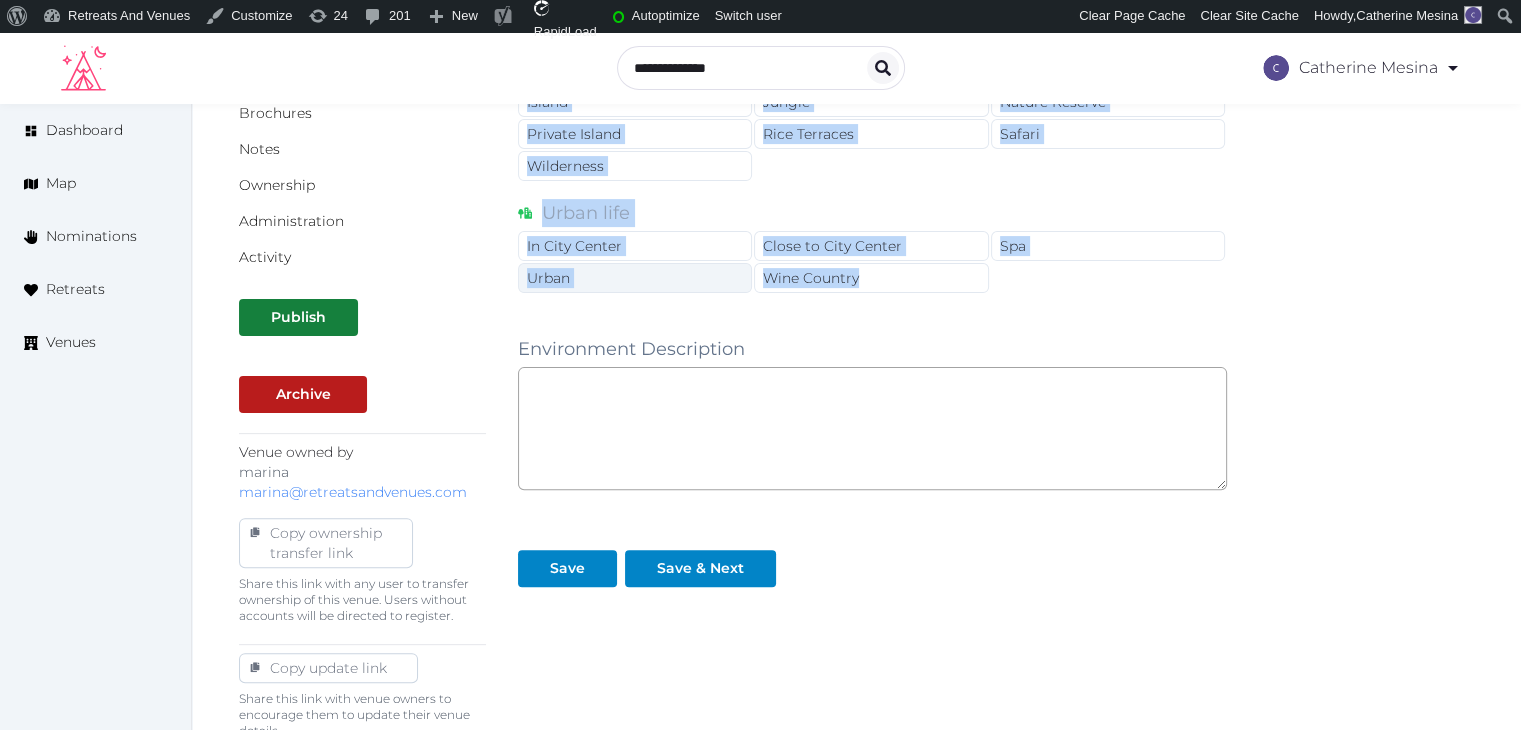 click on "Urban" at bounding box center [635, 278] 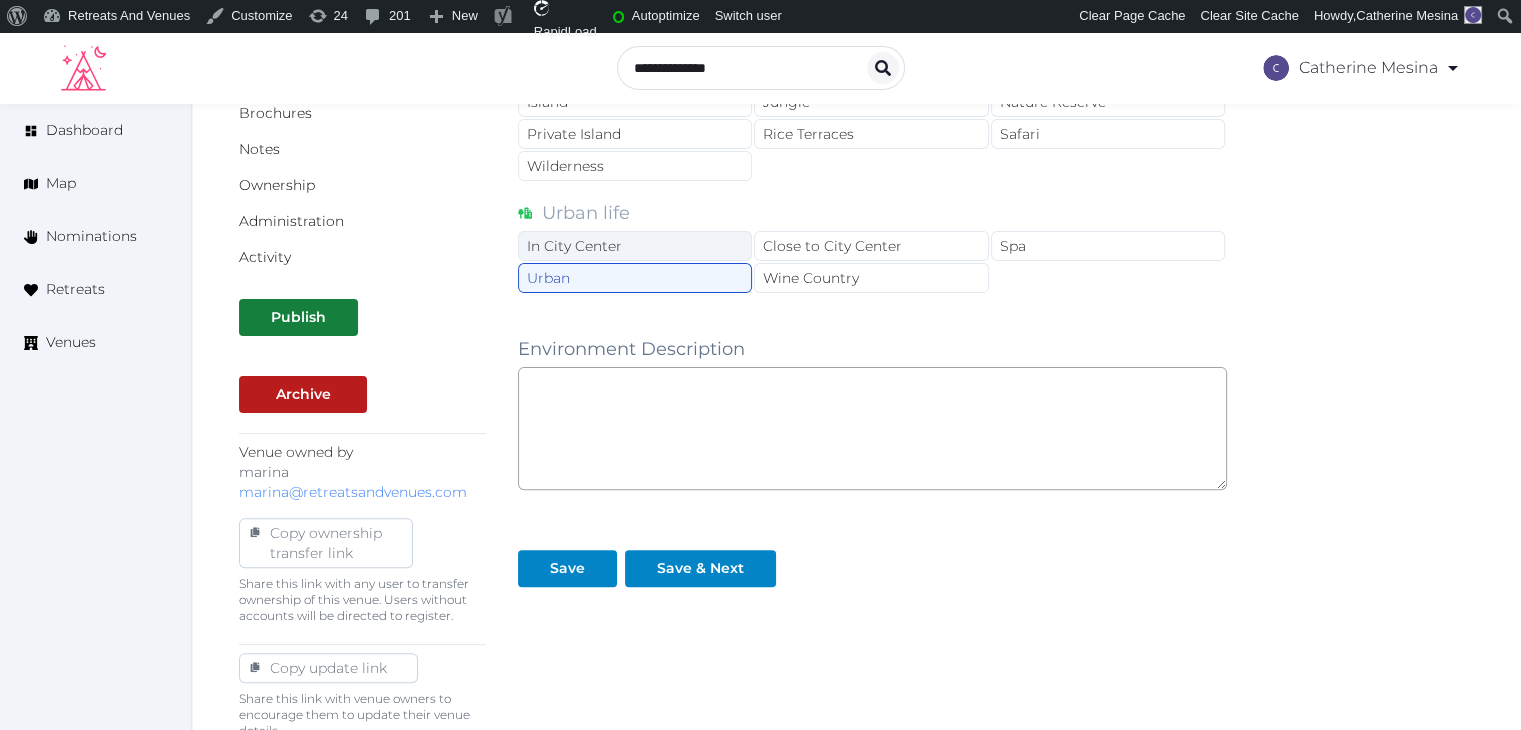 click on "In City Center" at bounding box center (635, 246) 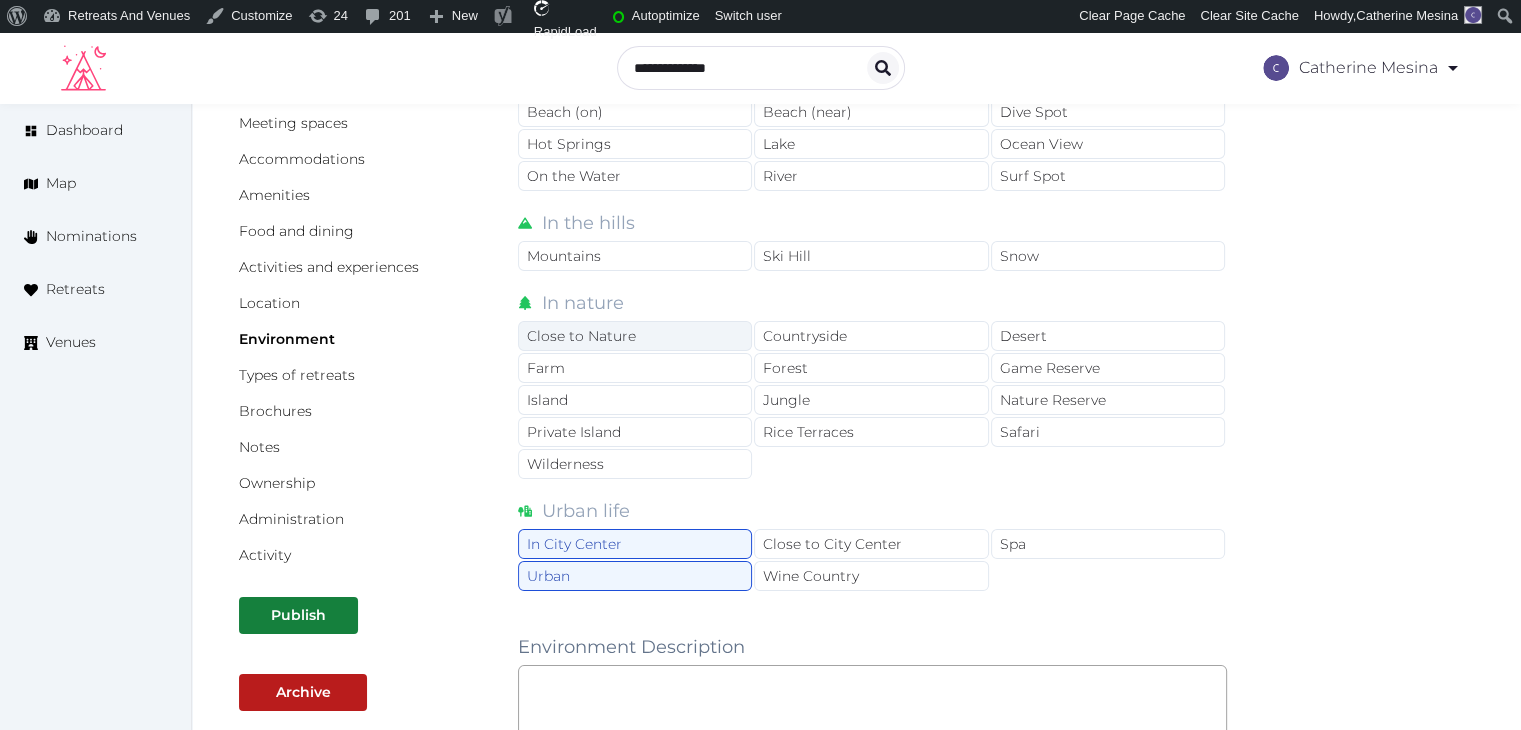 scroll, scrollTop: 231, scrollLeft: 0, axis: vertical 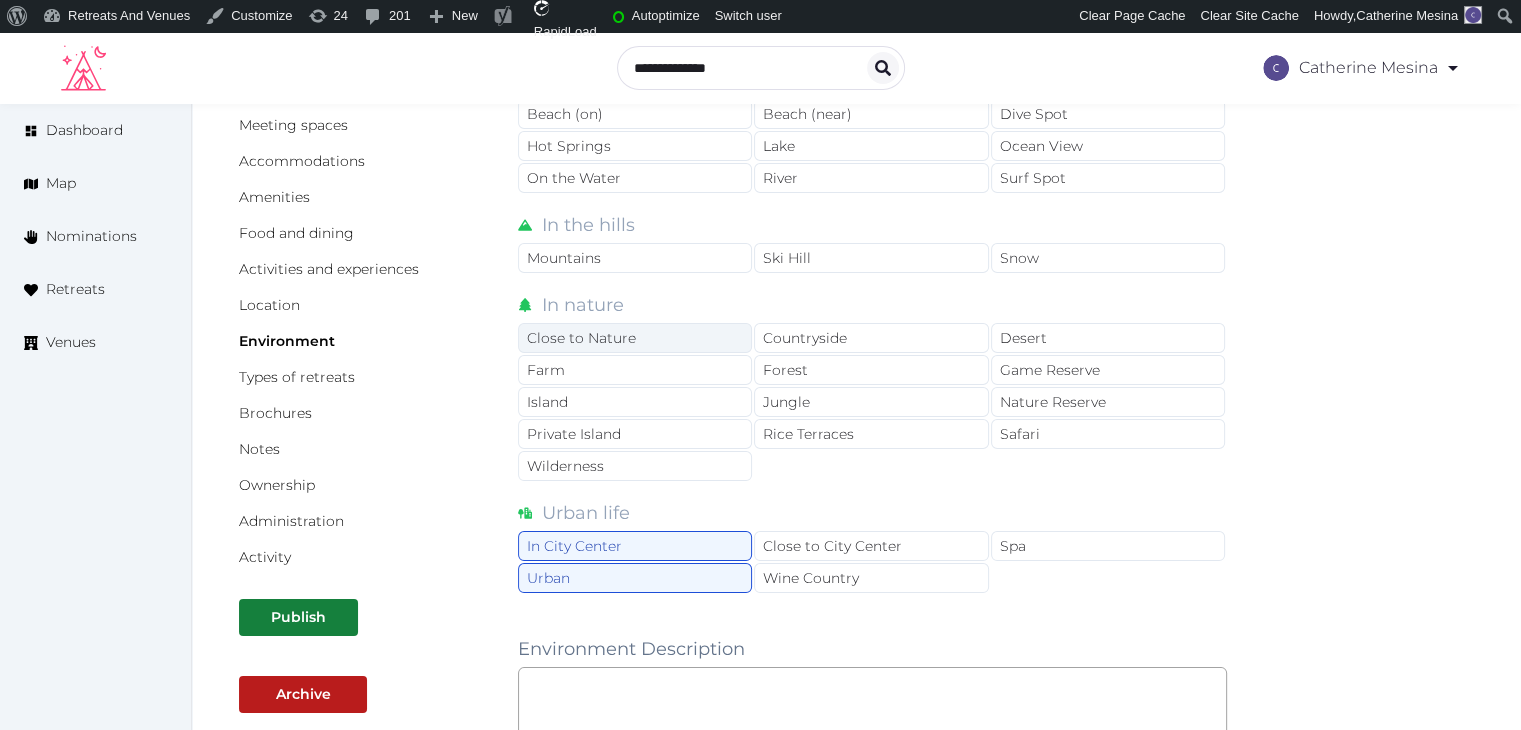 click on "Close to Nature" at bounding box center [635, 338] 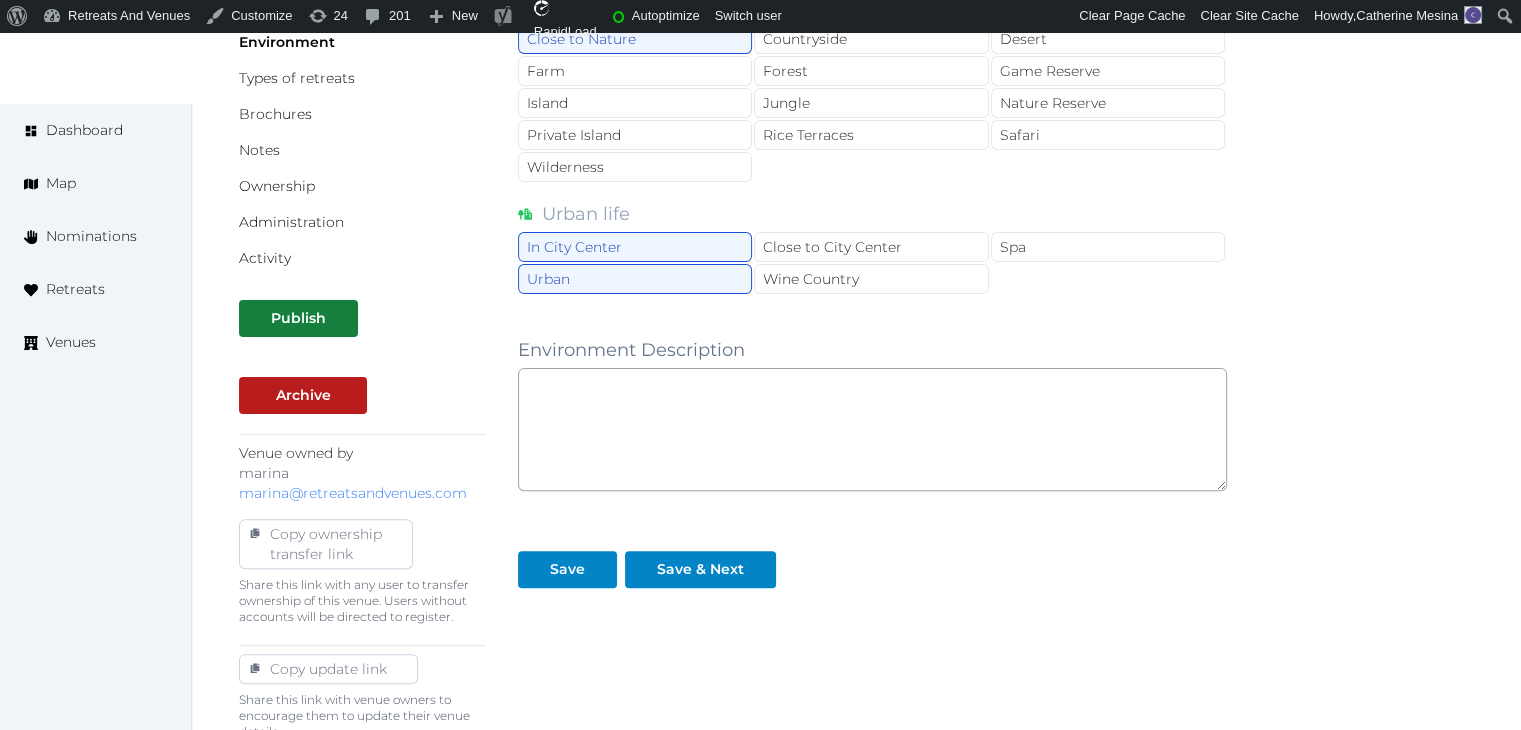 scroll, scrollTop: 531, scrollLeft: 0, axis: vertical 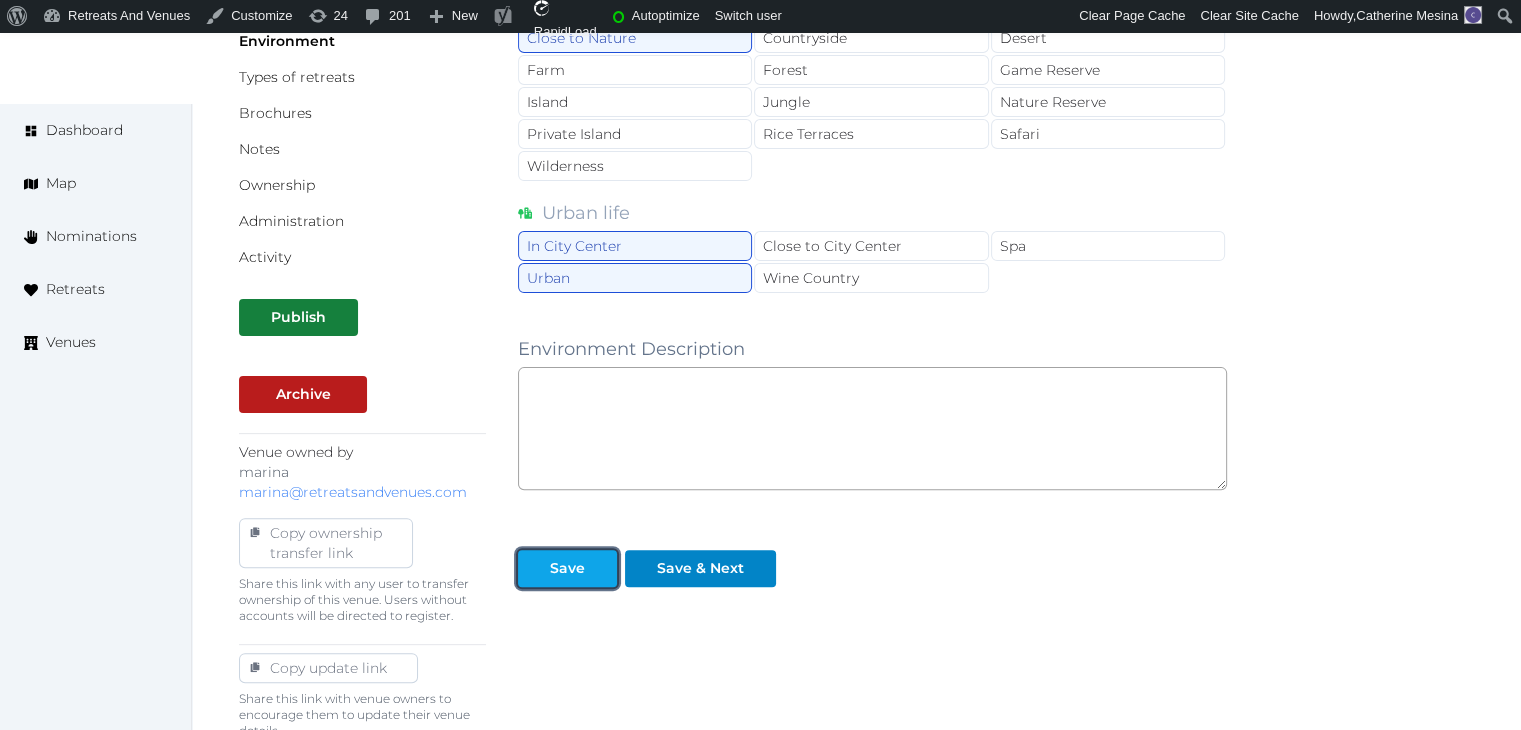 click on "Save" at bounding box center [567, 568] 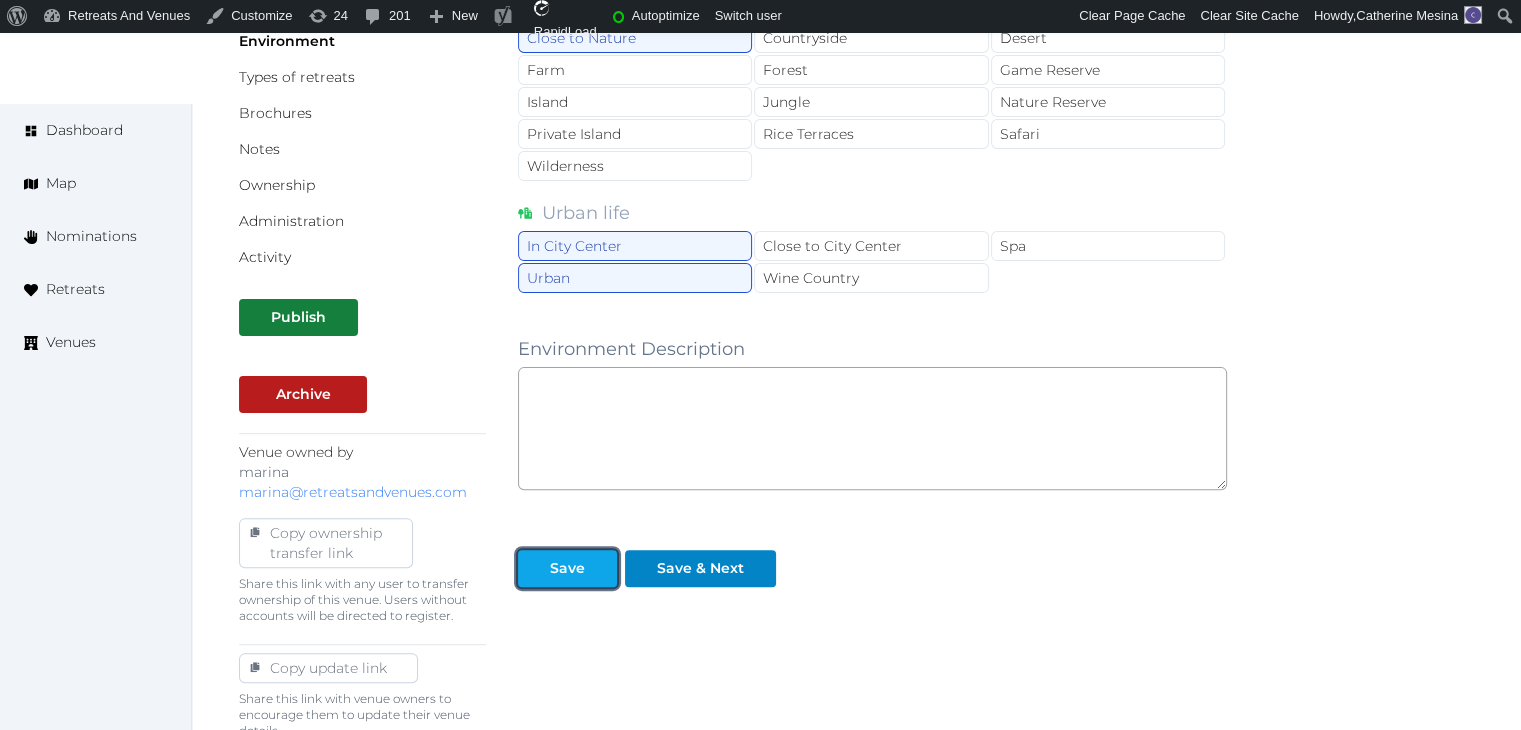 click on "Save" at bounding box center (567, 568) 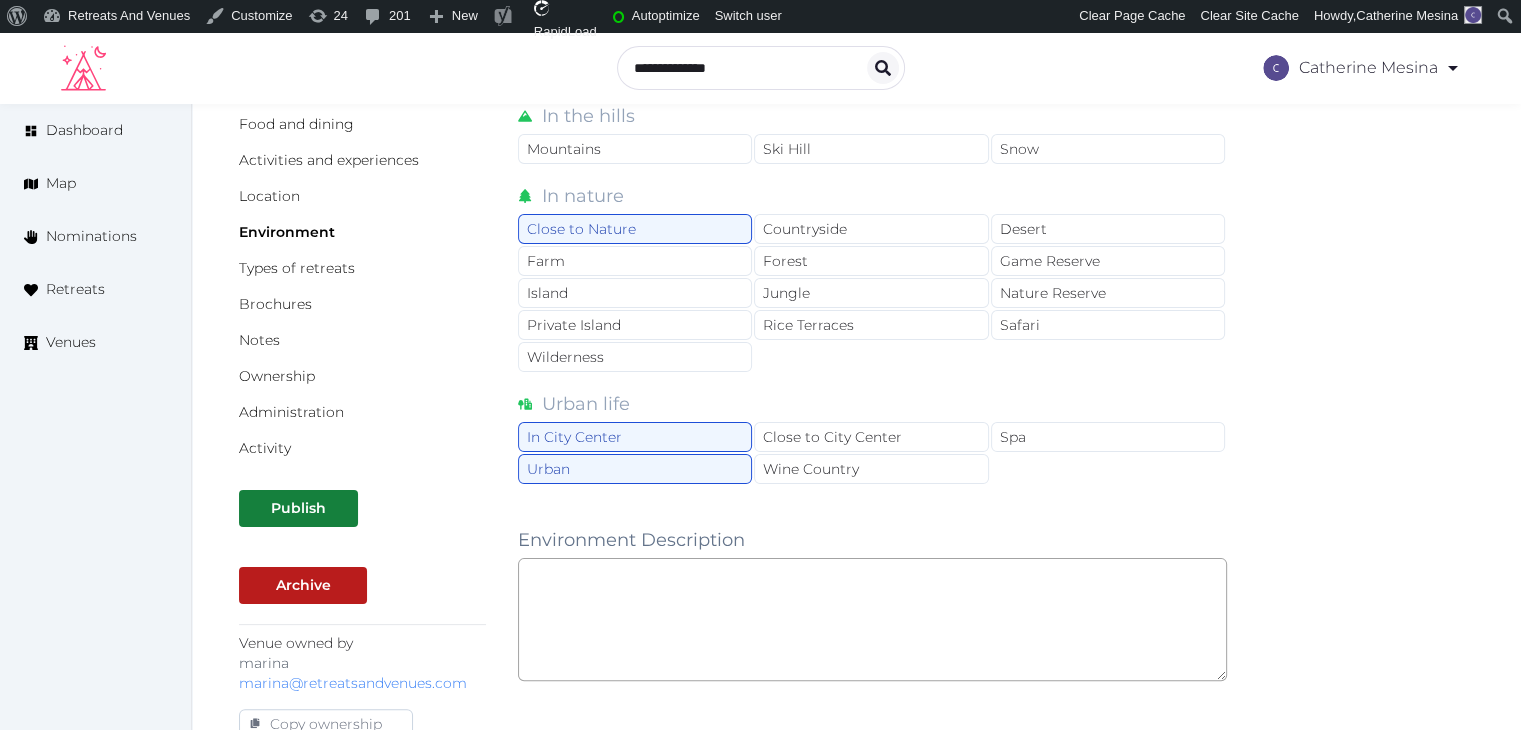 scroll, scrollTop: 331, scrollLeft: 0, axis: vertical 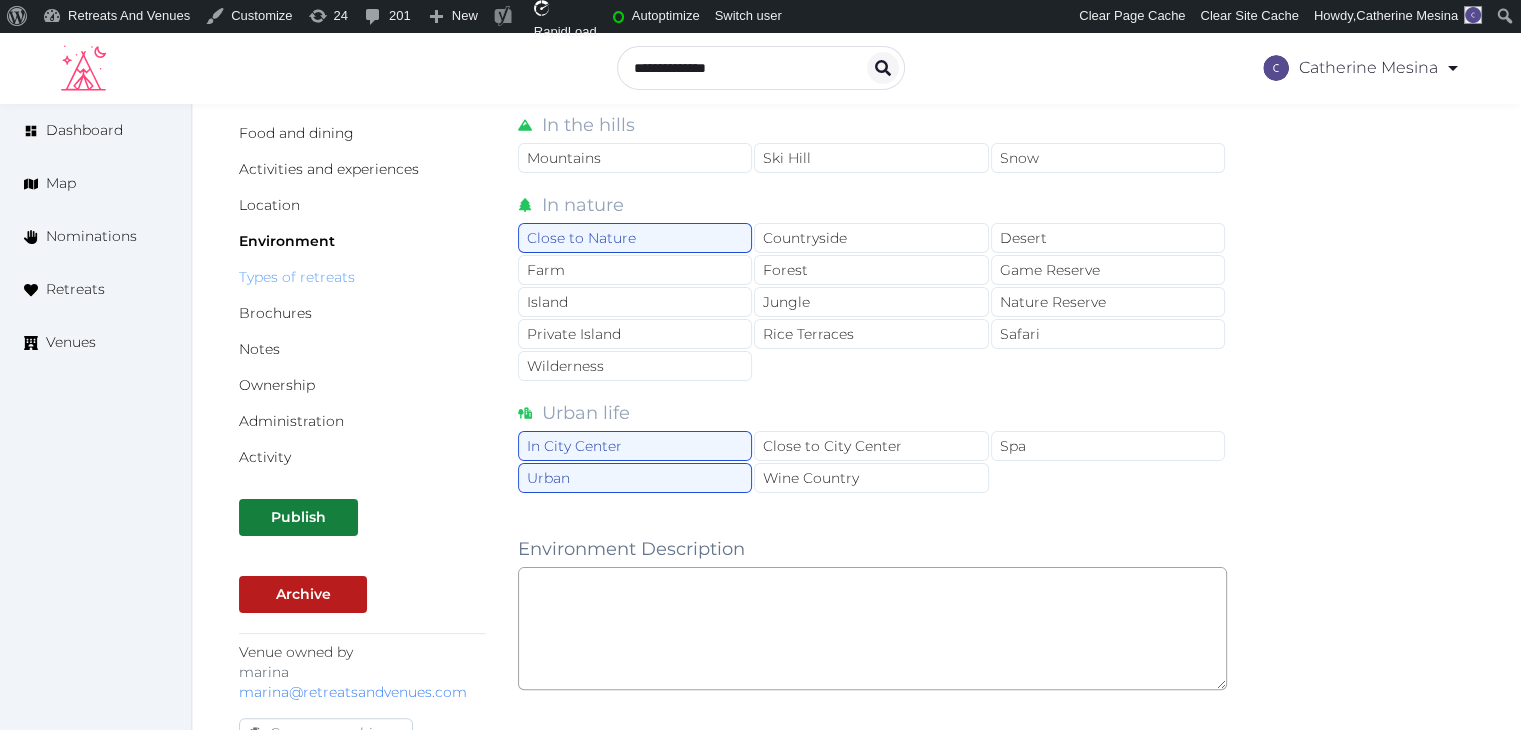 click on "Types of retreats" at bounding box center (297, 277) 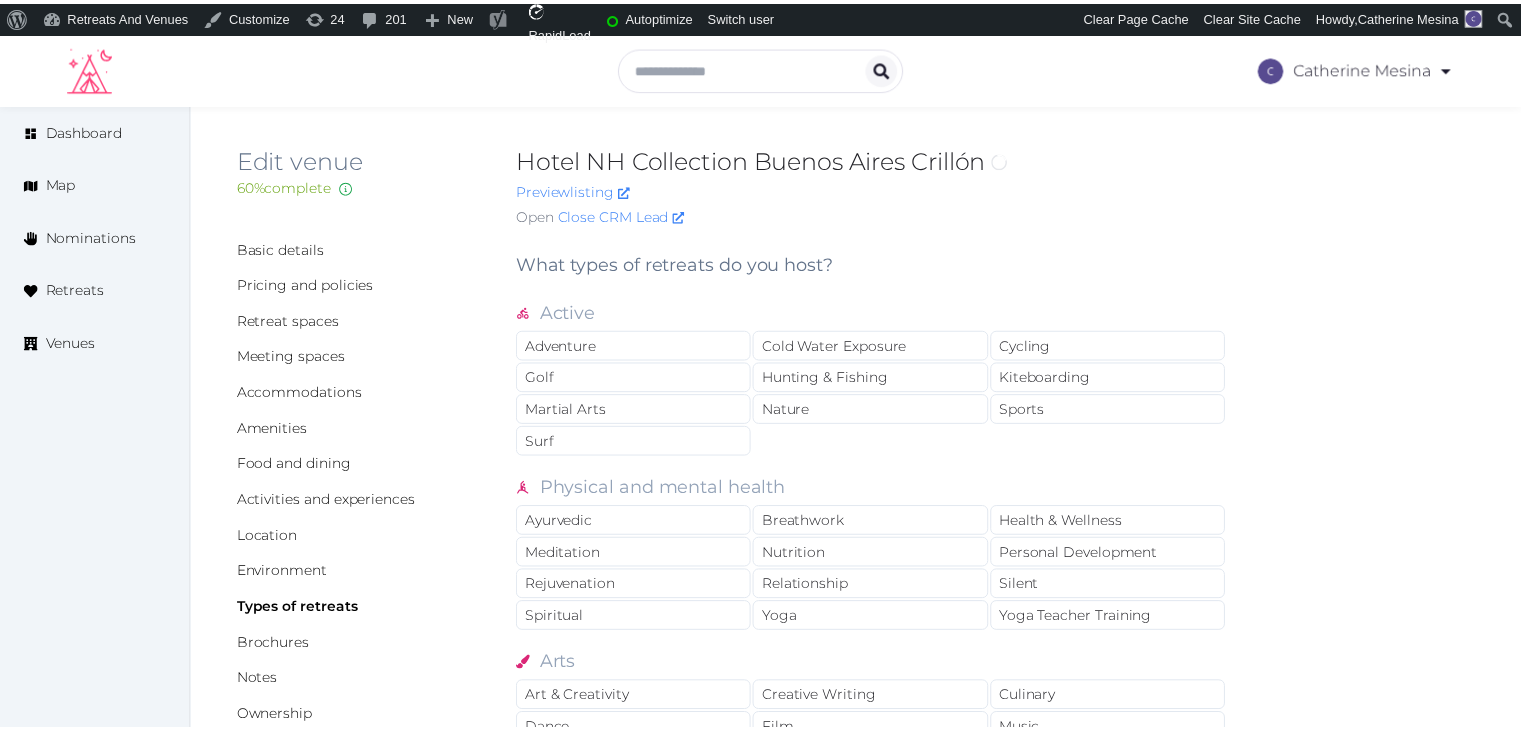 scroll, scrollTop: 0, scrollLeft: 0, axis: both 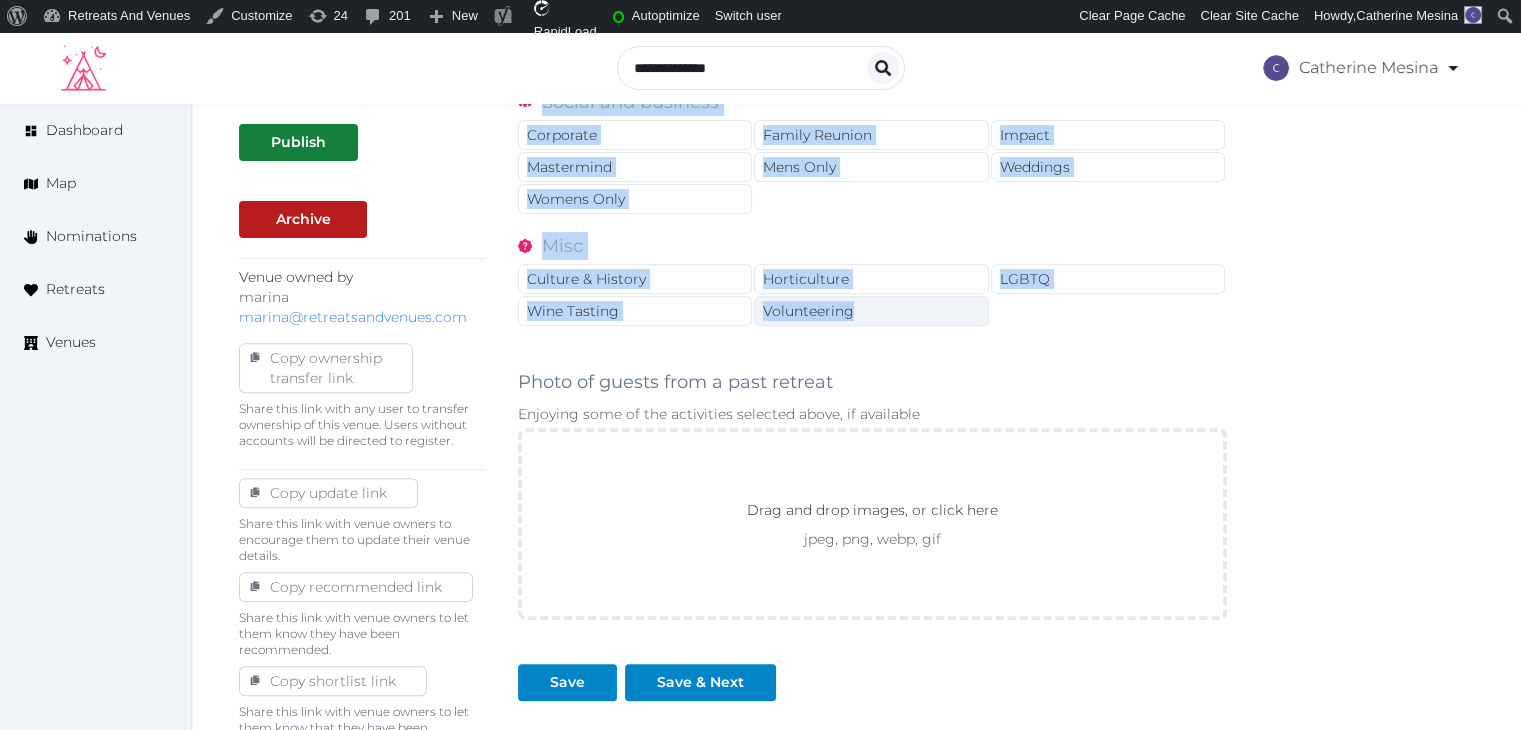 drag, startPoint x: 517, startPoint y: 260, endPoint x: 886, endPoint y: 306, distance: 371.85614 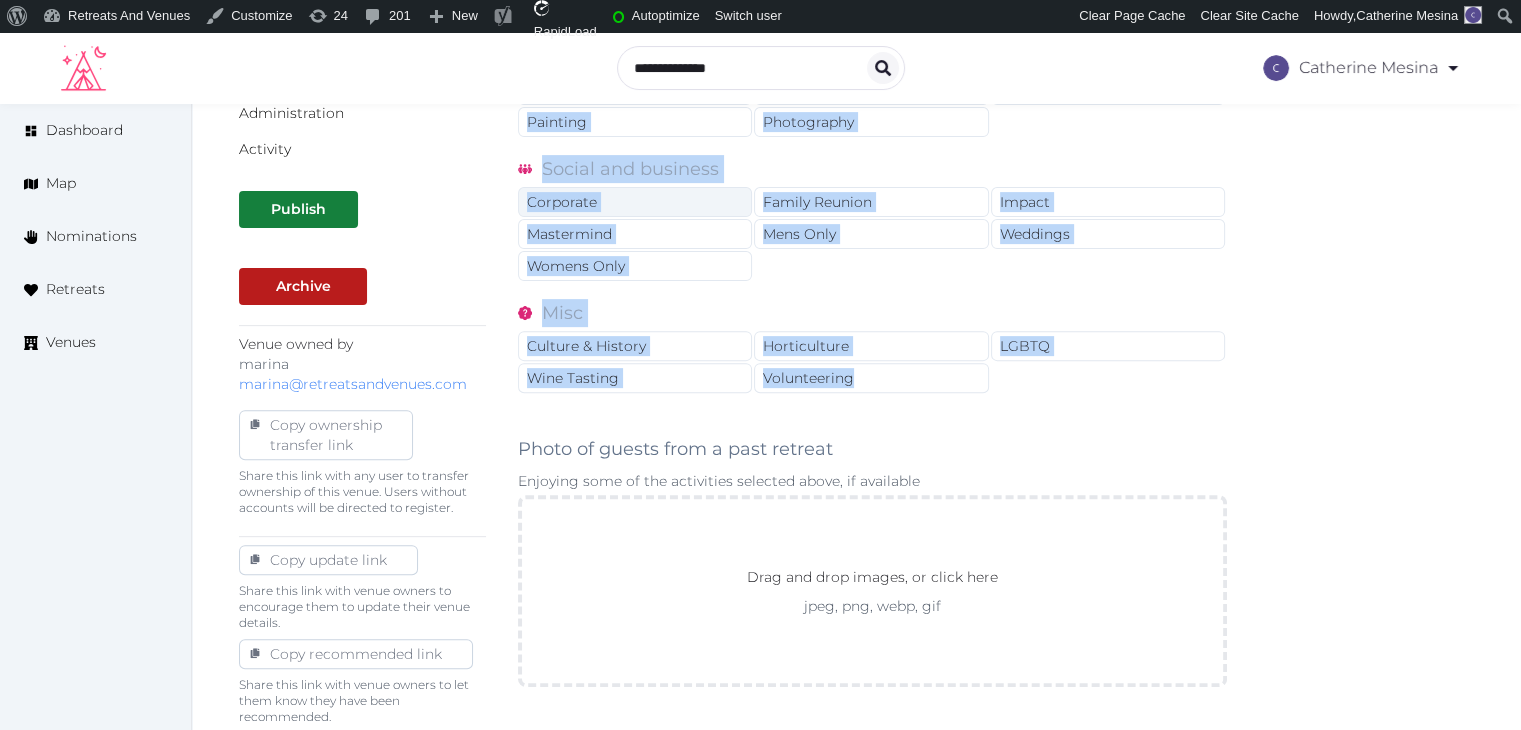 scroll, scrollTop: 606, scrollLeft: 0, axis: vertical 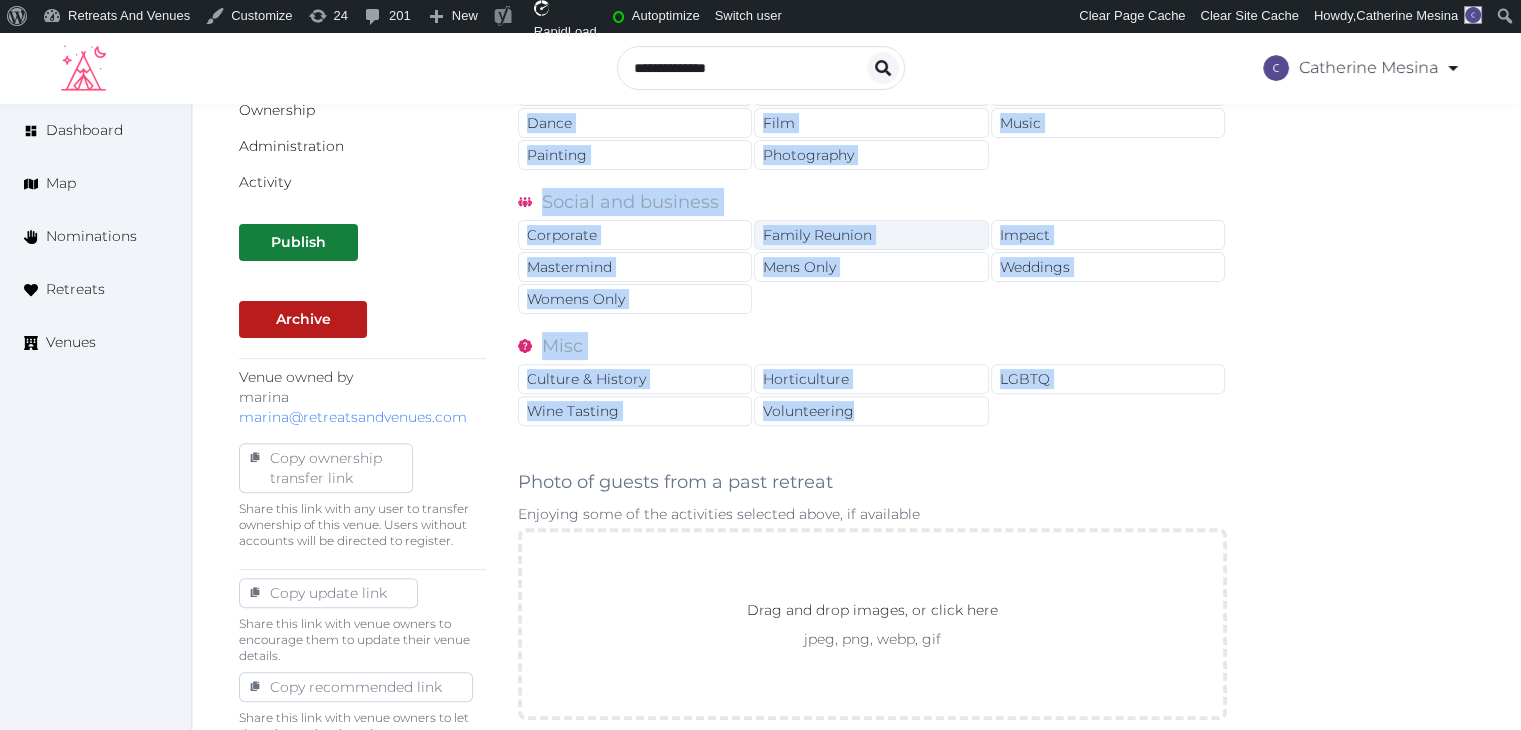 click on "Family Reunion" at bounding box center [871, 235] 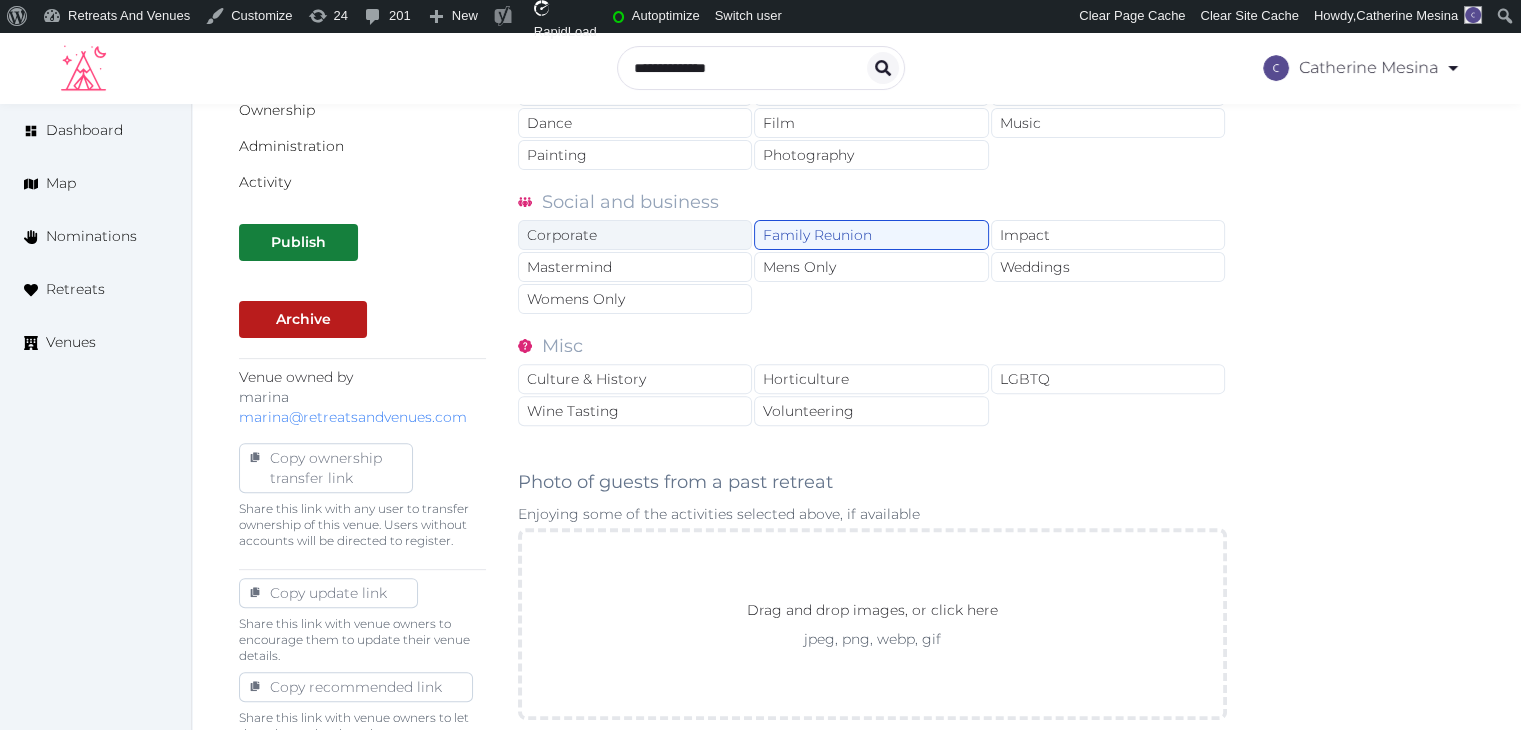 click on "Corporate" at bounding box center [635, 235] 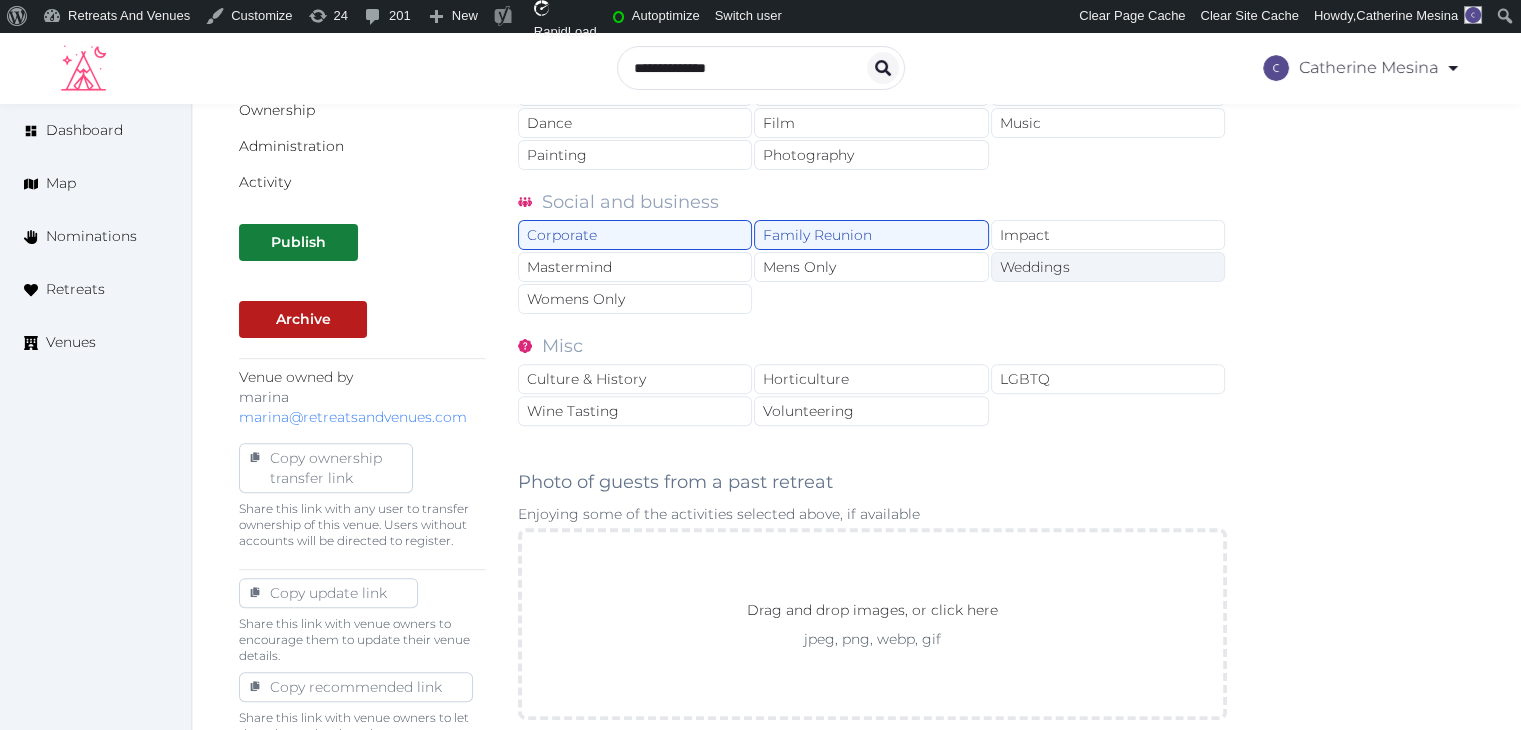 click on "Weddings" at bounding box center (1108, 267) 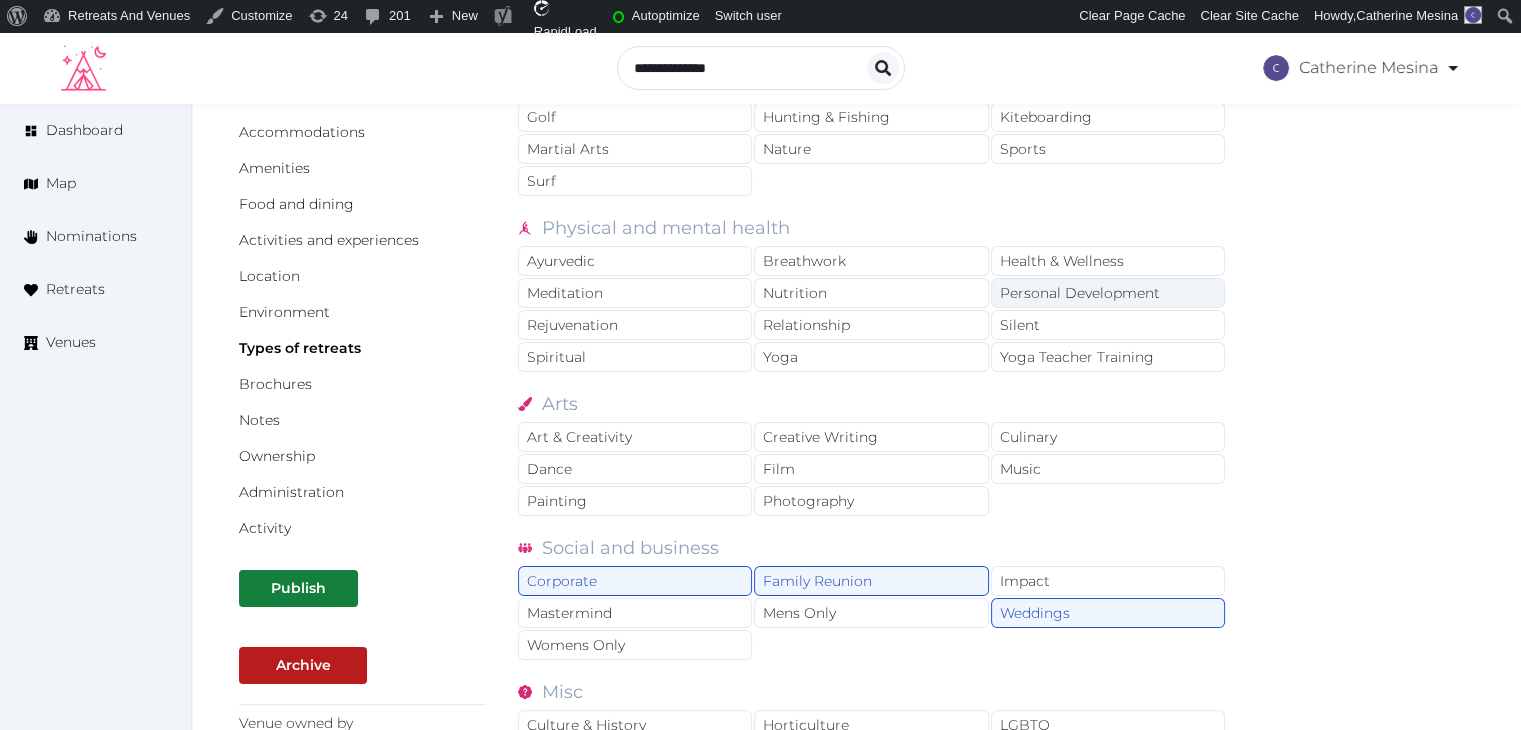 scroll, scrollTop: 206, scrollLeft: 0, axis: vertical 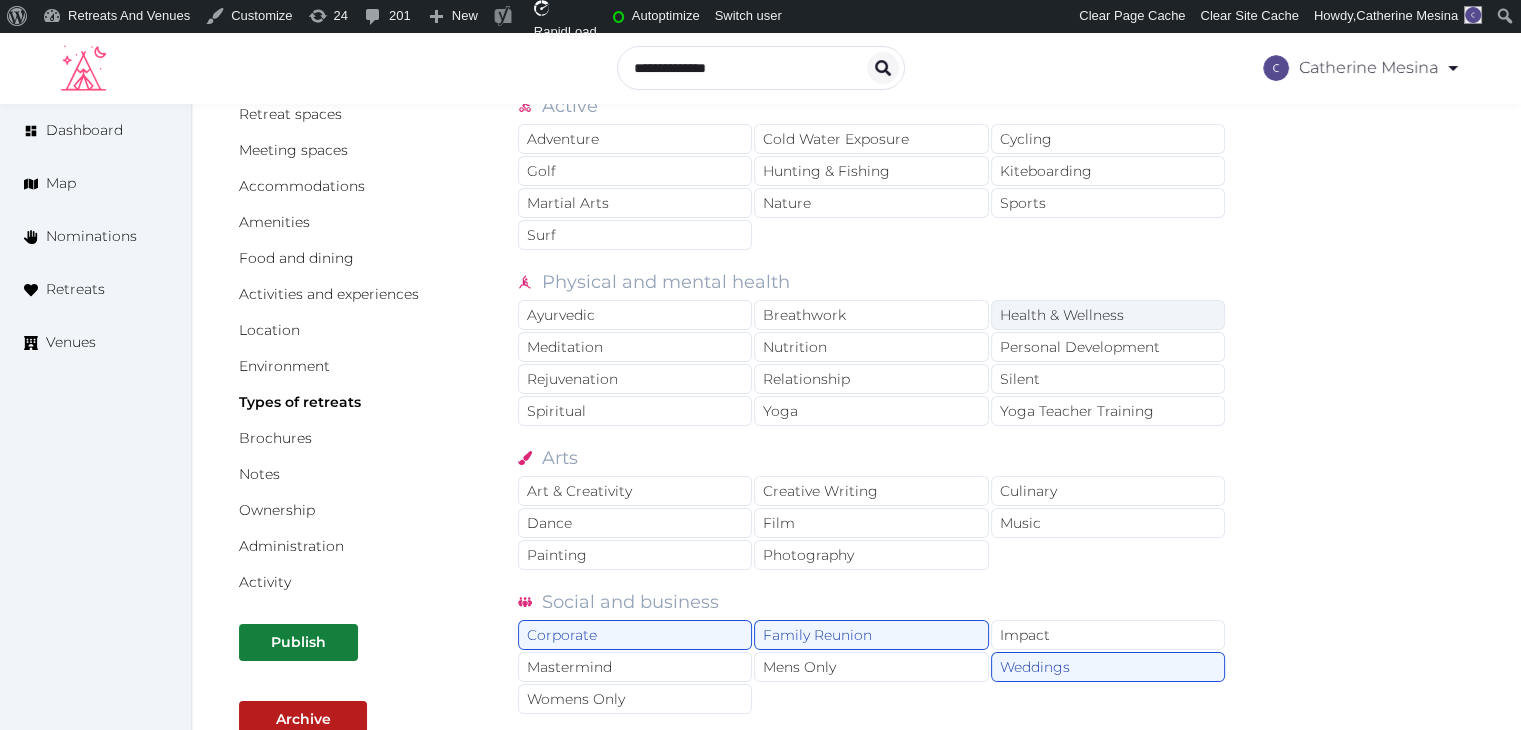 click on "Health & Wellness" at bounding box center (1108, 315) 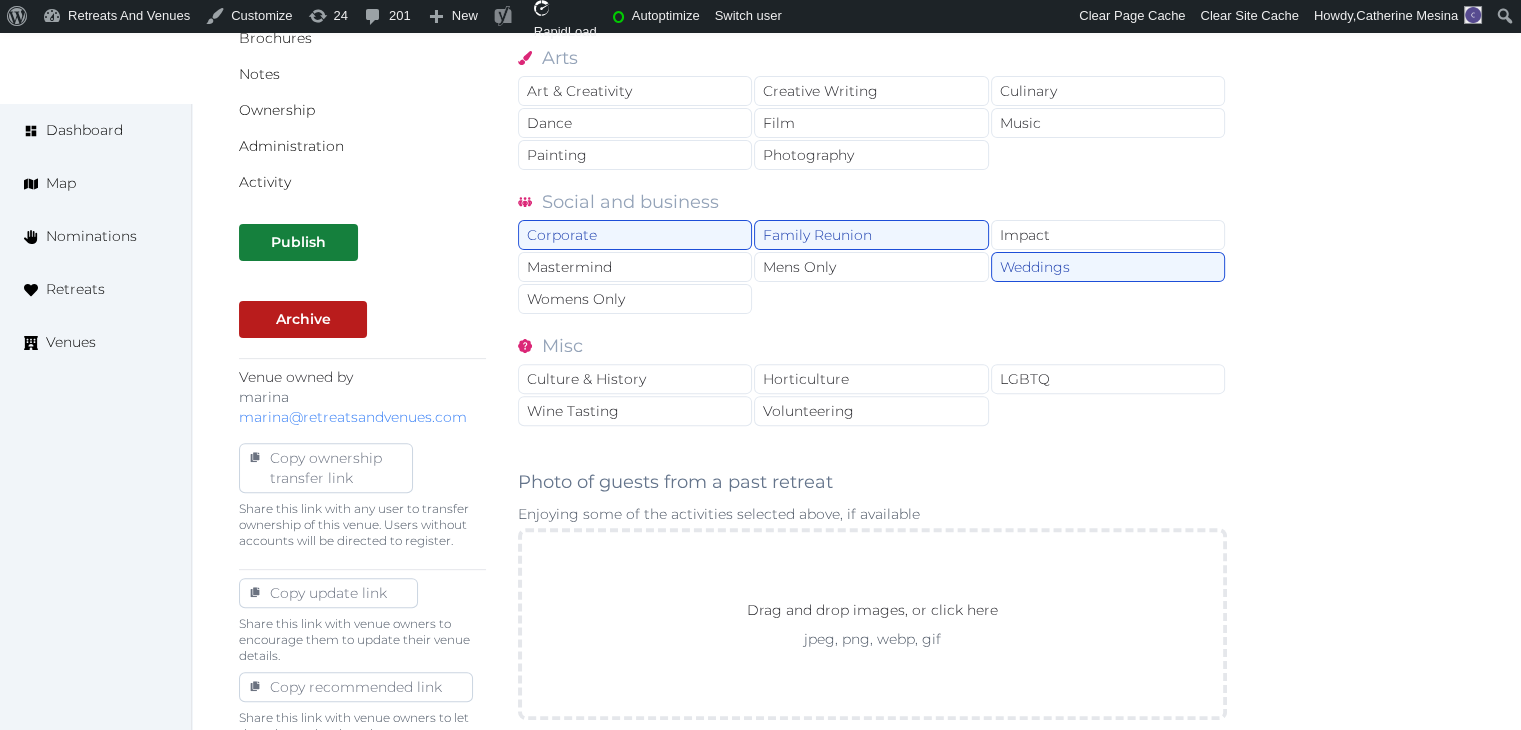 scroll, scrollTop: 895, scrollLeft: 0, axis: vertical 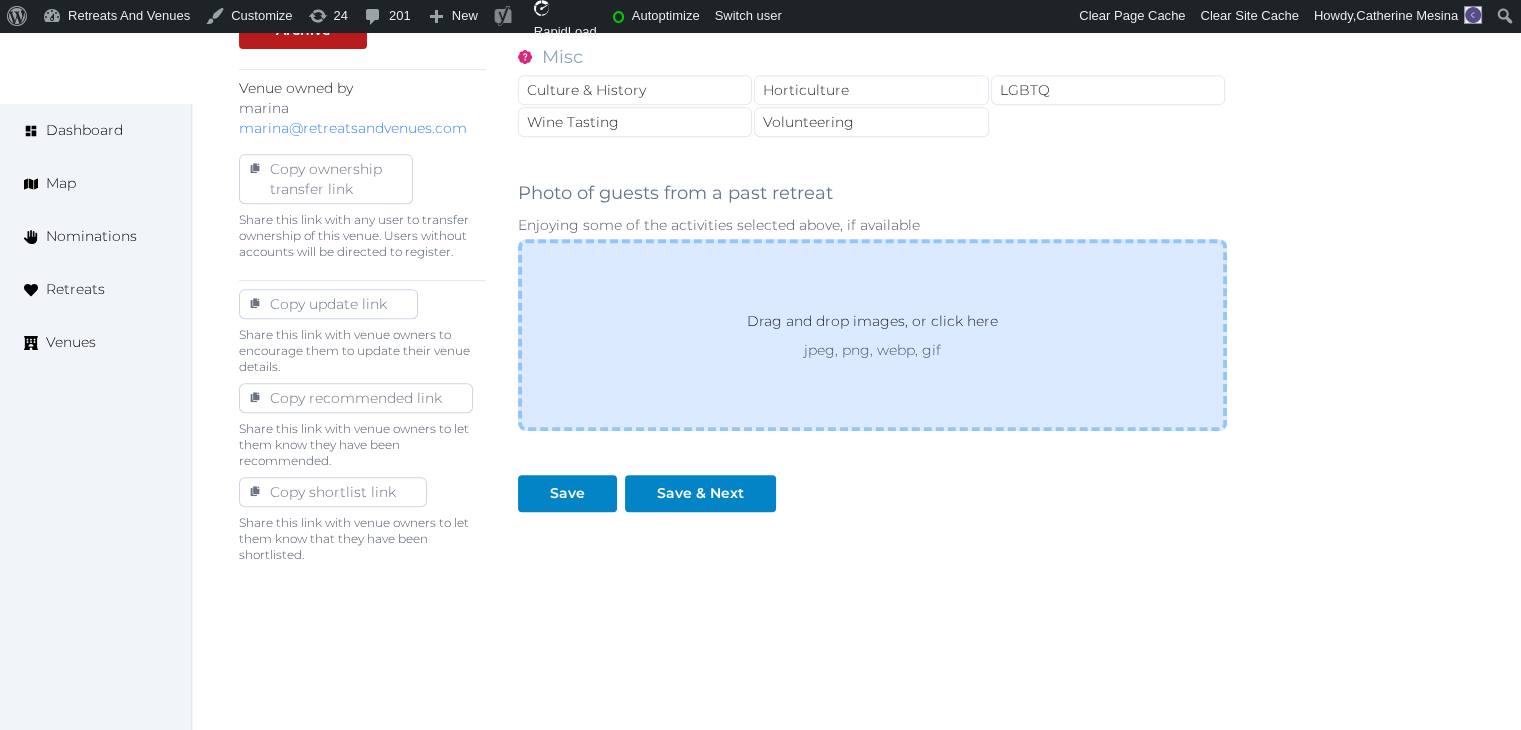 click on "Drag and drop images, or click here jpeg, png, webp, gif" at bounding box center (872, 335) 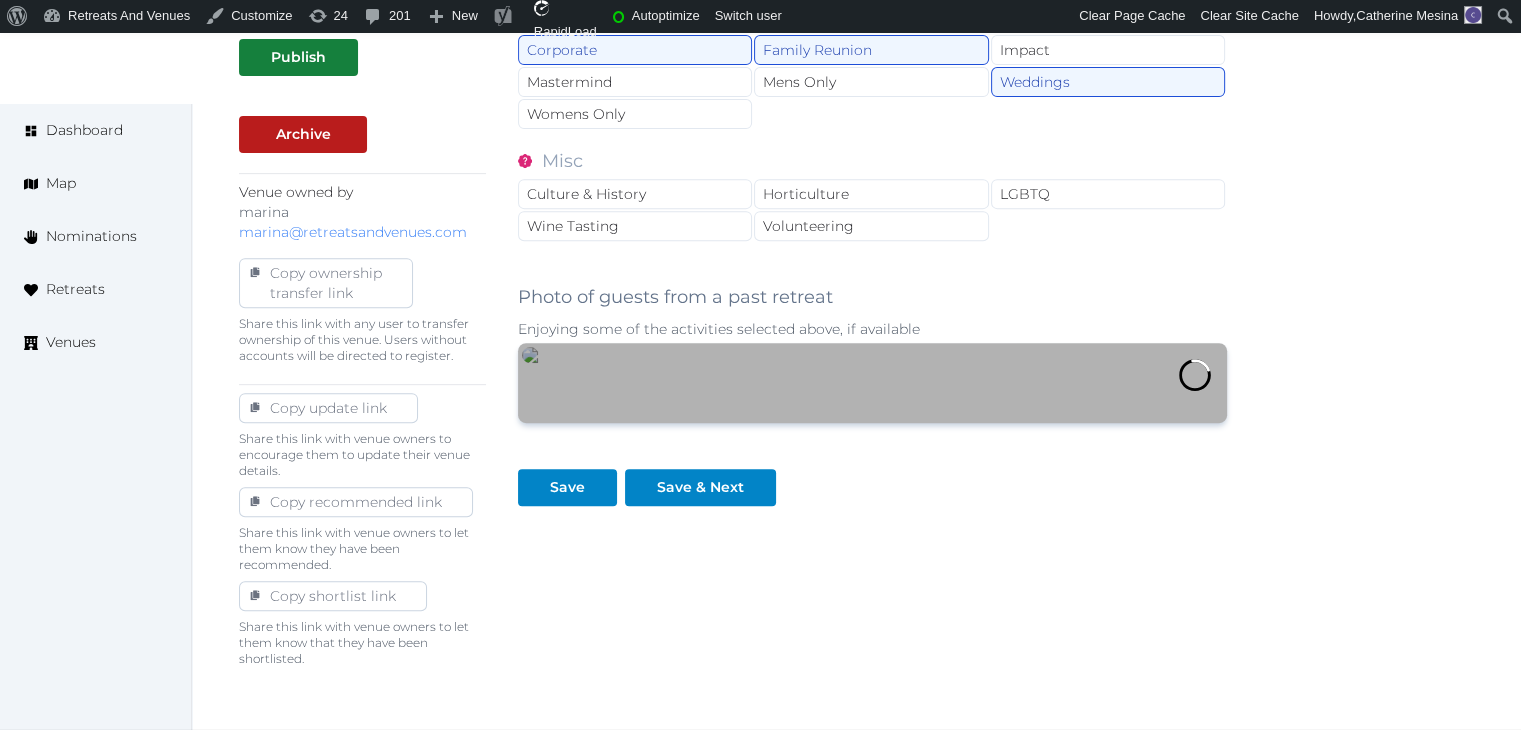 scroll, scrollTop: 1180, scrollLeft: 0, axis: vertical 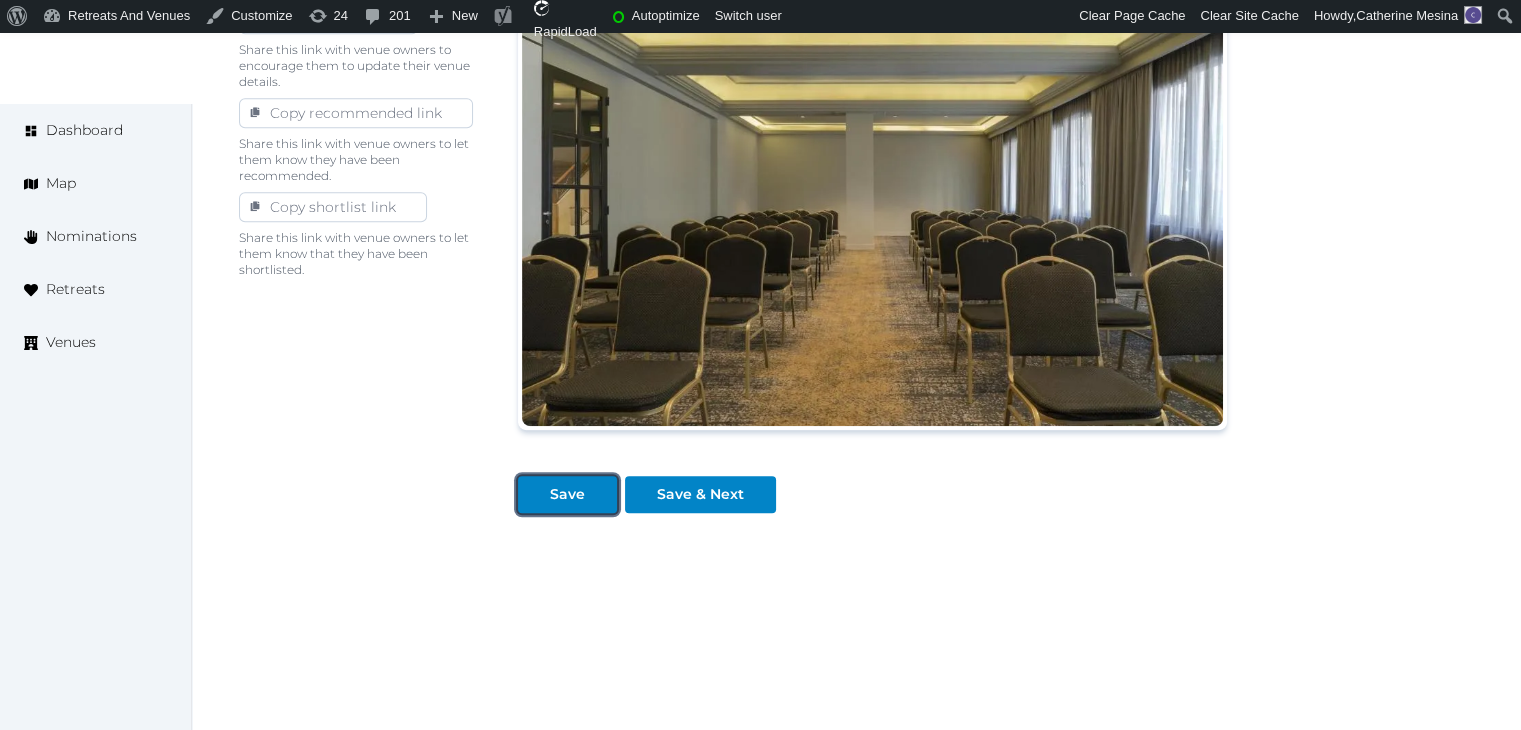 drag, startPoint x: 556, startPoint y: 485, endPoint x: 514, endPoint y: 513, distance: 50.47772 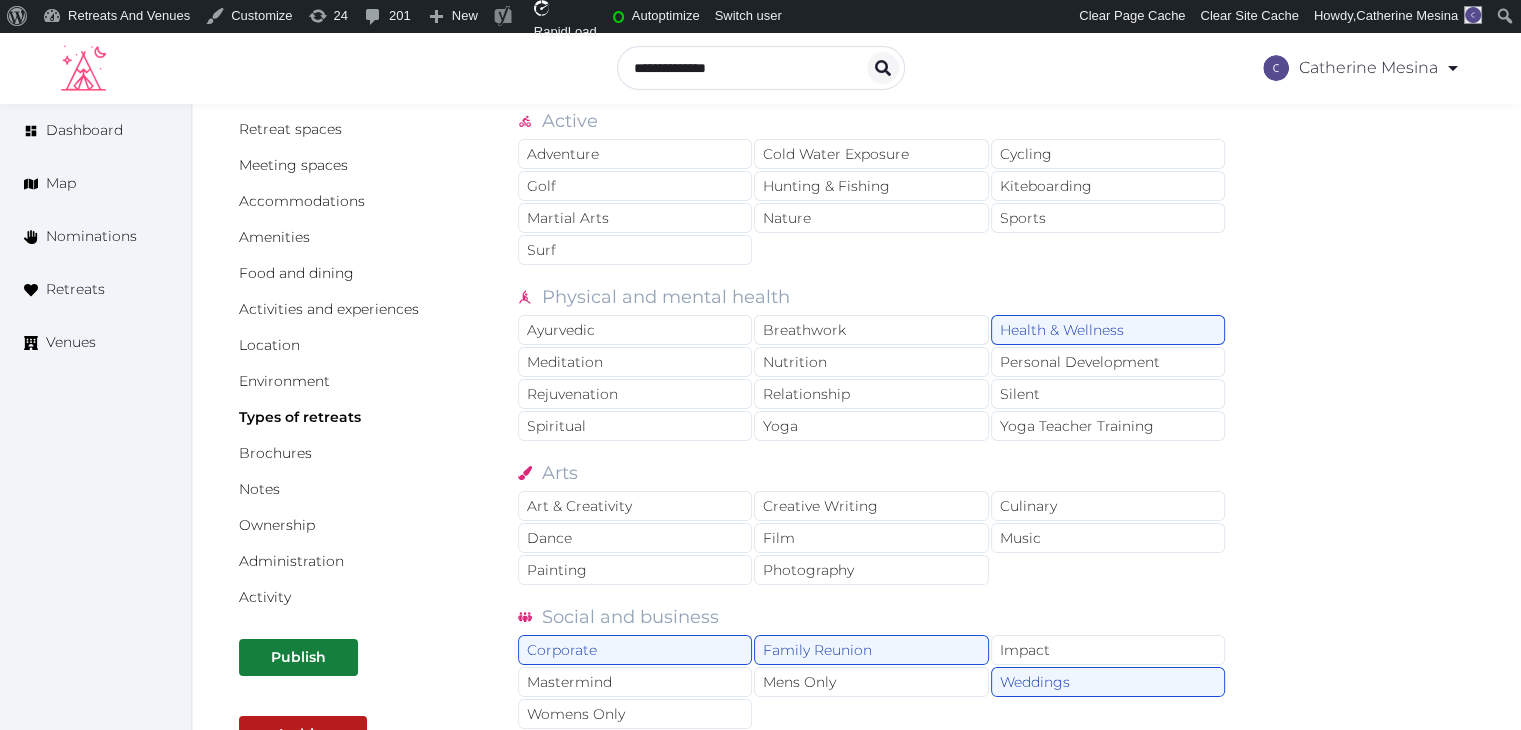 scroll, scrollTop: 180, scrollLeft: 0, axis: vertical 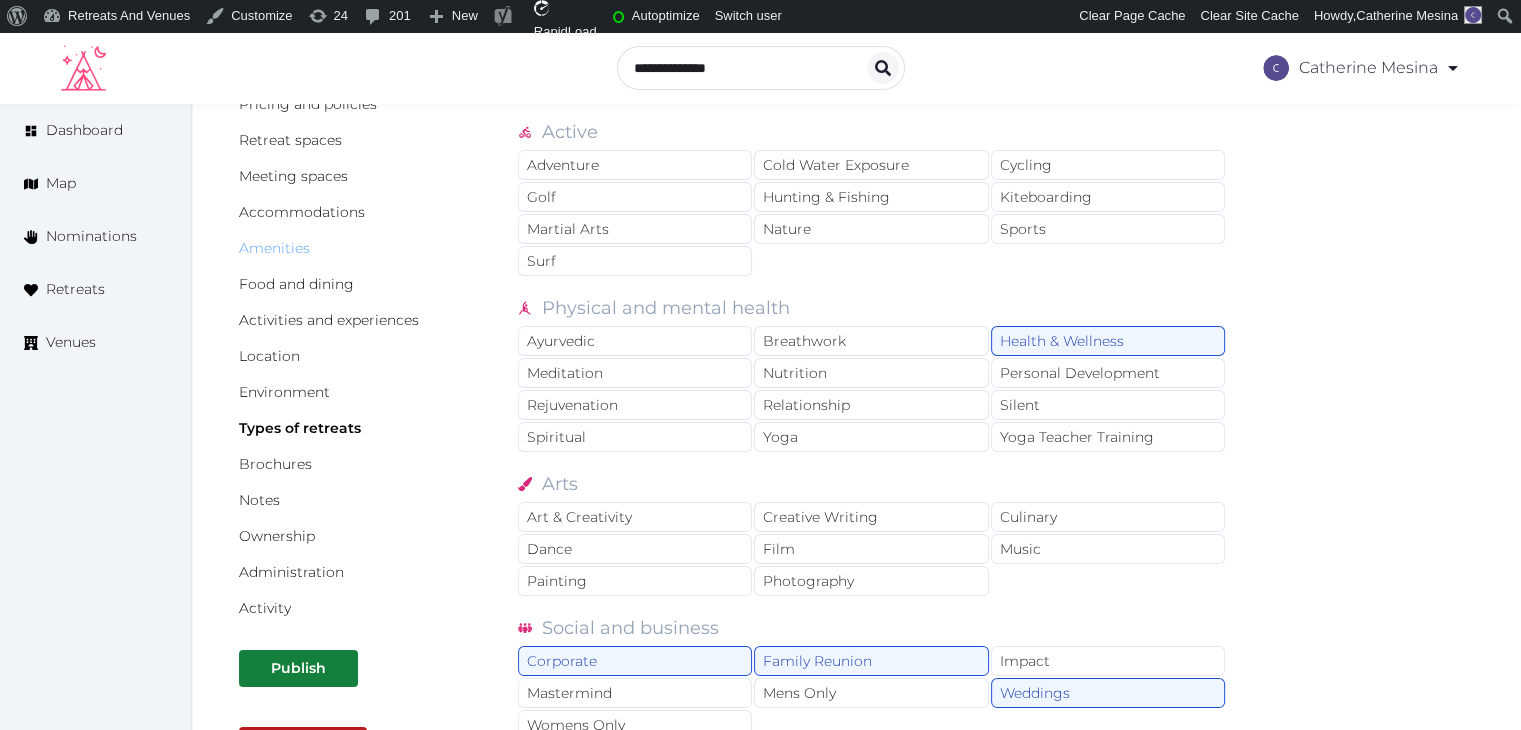 click on "Amenities" at bounding box center (274, 248) 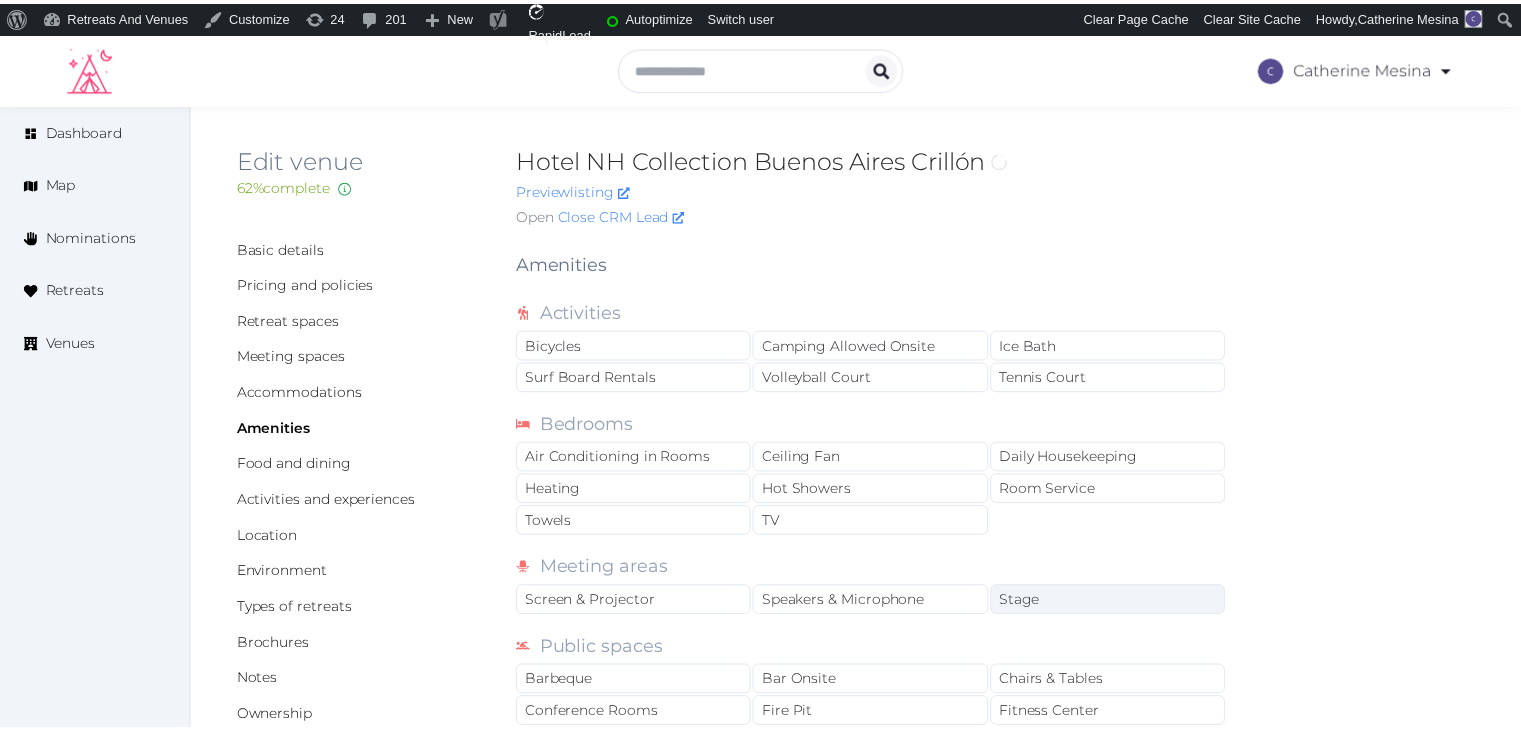 scroll, scrollTop: 0, scrollLeft: 0, axis: both 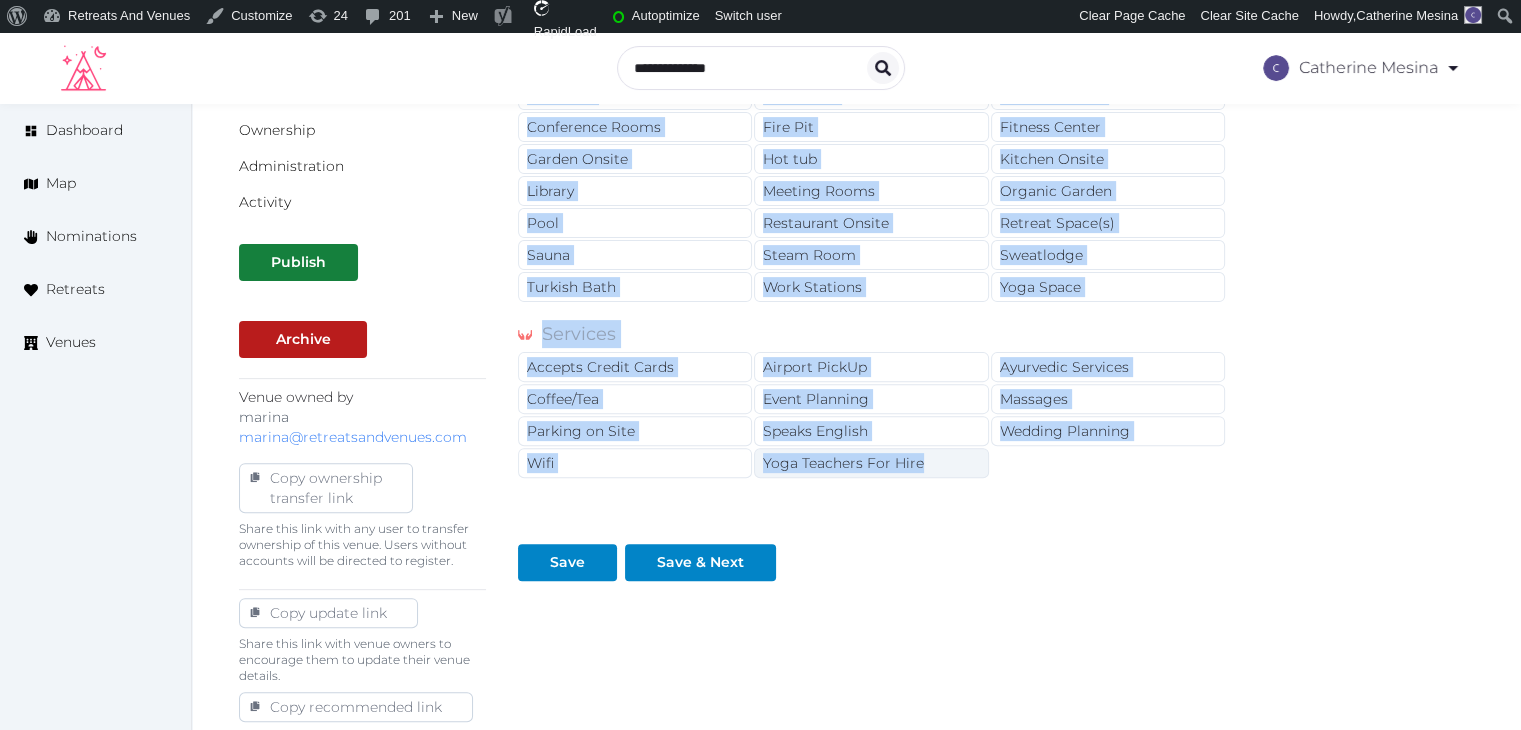 drag, startPoint x: 508, startPoint y: 261, endPoint x: 940, endPoint y: 460, distance: 475.63116 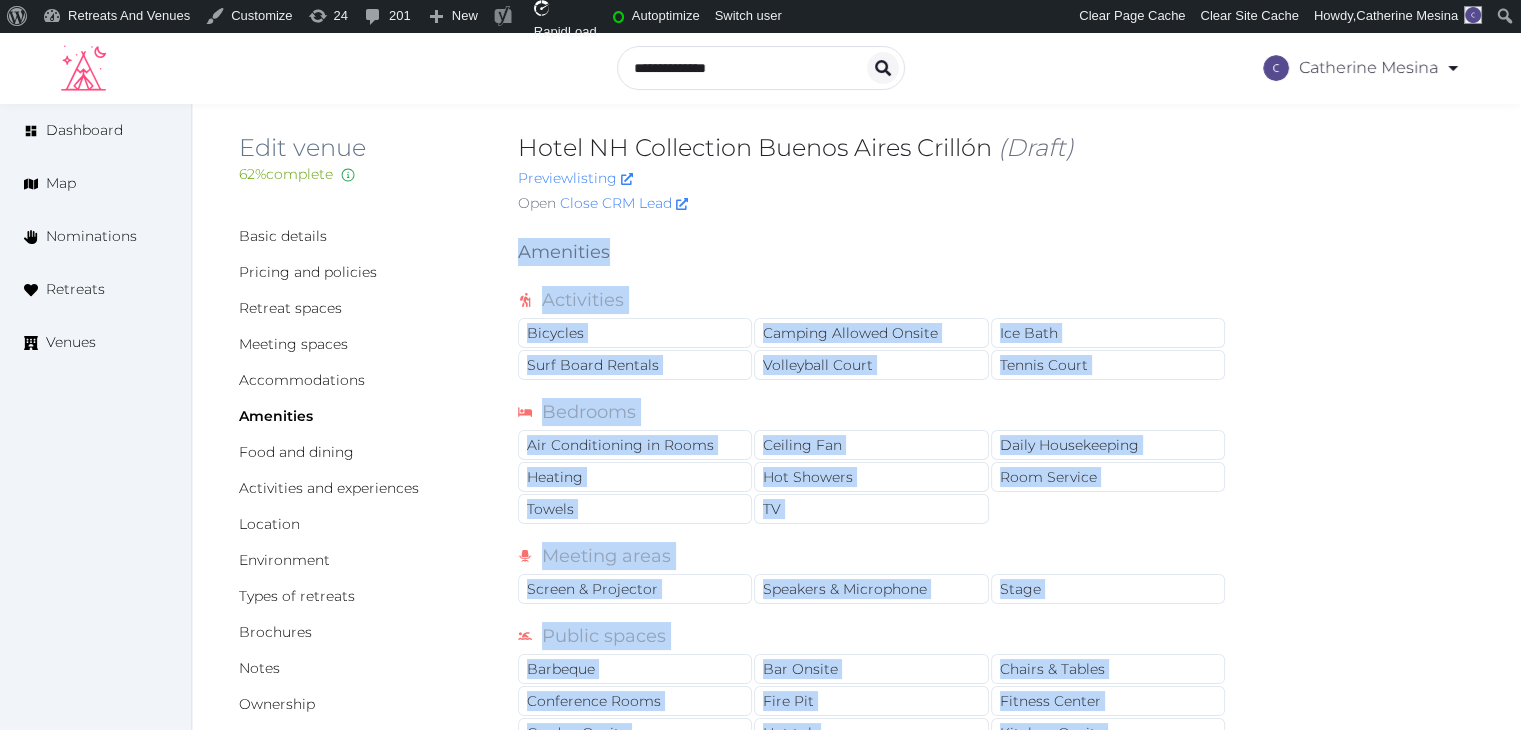 scroll, scrollTop: 0, scrollLeft: 0, axis: both 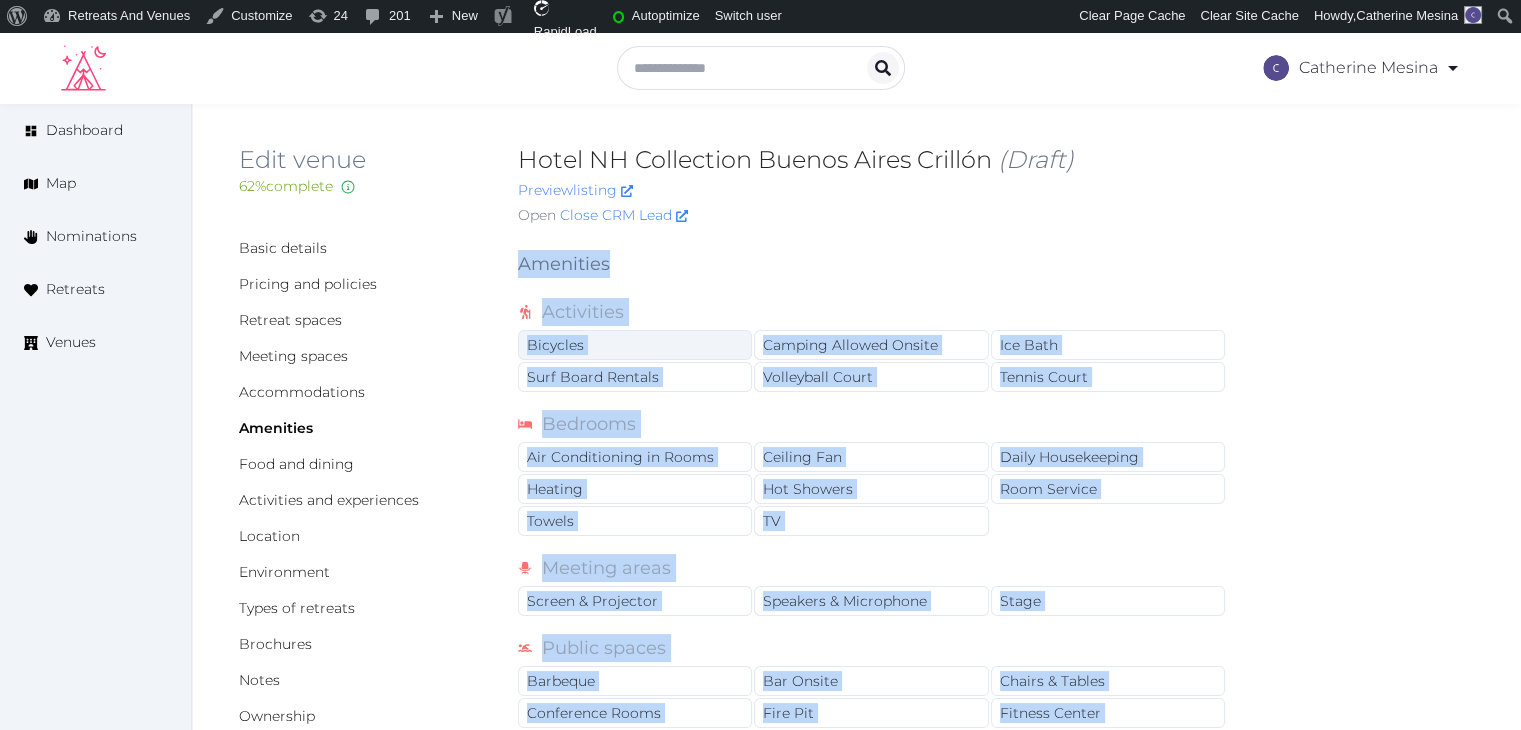 click on "Bicycles" at bounding box center (635, 345) 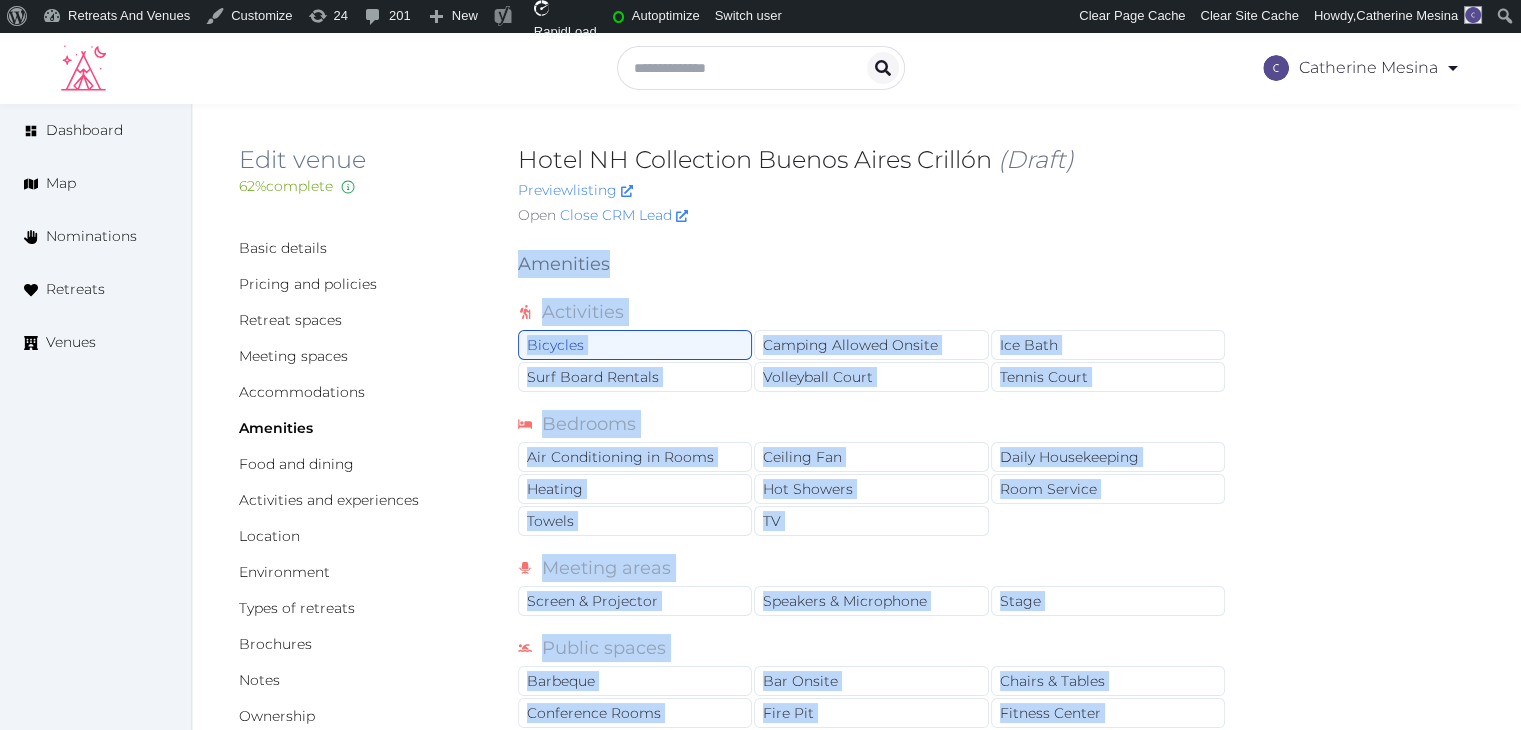 click on "Basic details Pricing and policies Retreat spaces Meeting spaces Accommodations Amenities Food and dining Activities and experiences Location Environment Types of retreats Brochures Notes Ownership Administration Activity Publish Archive Venue owned by marina marina@retreatsandvenues.com Copy ownership transfer link Share this link with any user to transfer ownership of this venue. Users without accounts will be directed to register. Copy update link Share this link with venue owners to encourage them to update their venue details. Copy recommended link Share this link with venue owners to let them know they have been recommended. Copy shortlist link Share this link with venue owners to let them know that they have been shortlisted. Amenities Activities Bicycles Camping Allowed Onsite Ice Bath Surf Board Rentals Volleyball Court Tennis Court Bedrooms Air Conditioning in Rooms Ceiling Fan Daily Housekeeping Heating Hot Showers Room Service Towels TV Meeting areas Screen & Projector Speakers & Microphone Stage" at bounding box center [856, 846] 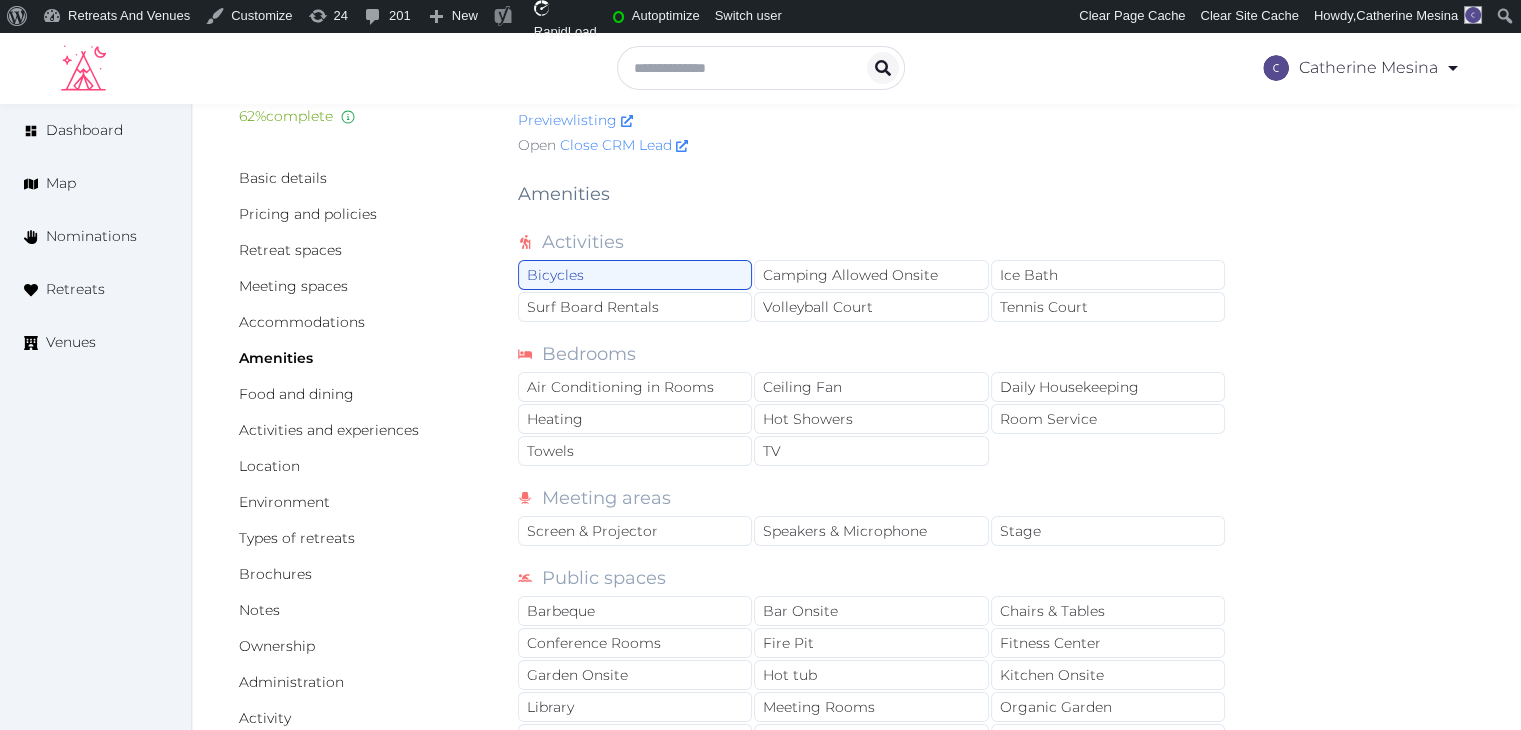 scroll, scrollTop: 100, scrollLeft: 0, axis: vertical 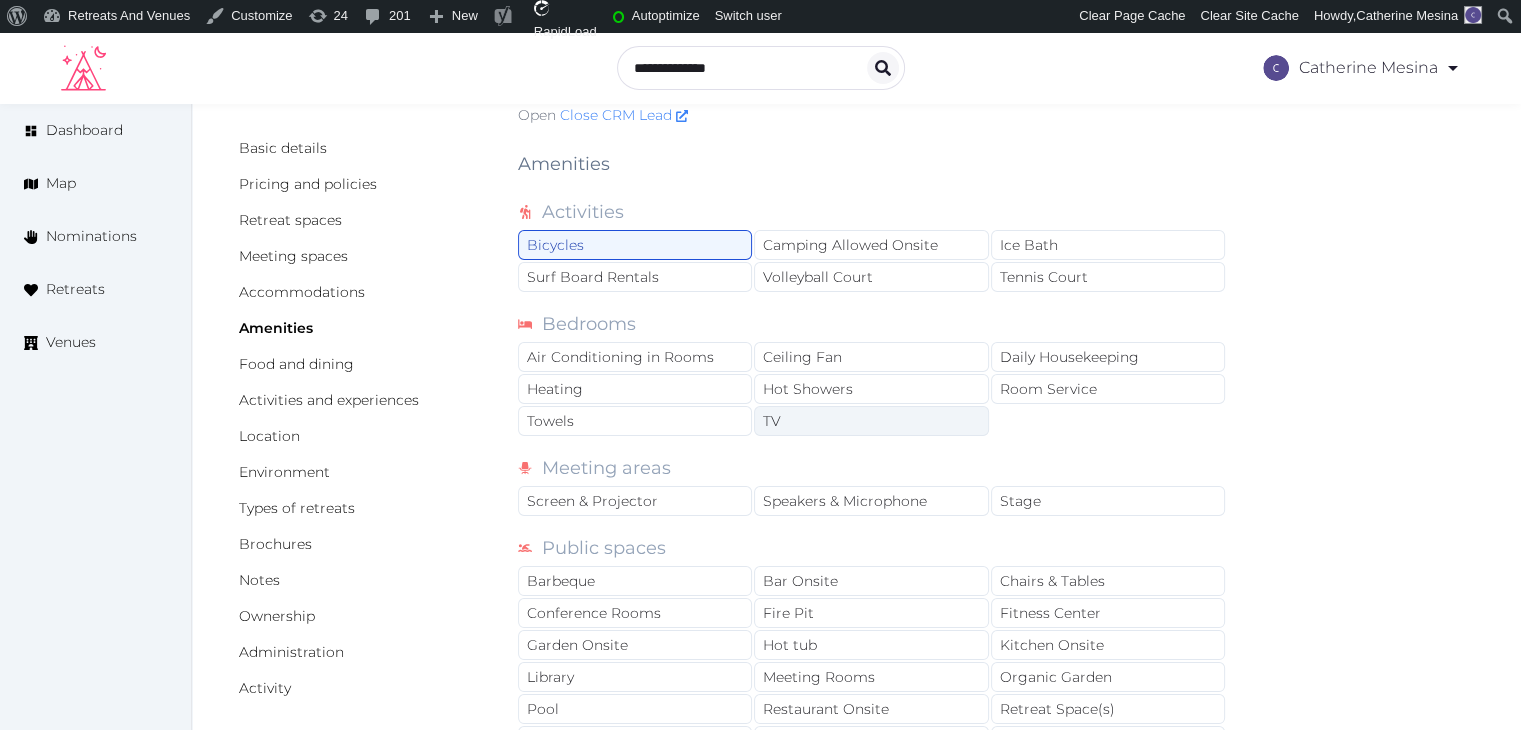 click on "TV" at bounding box center [871, 421] 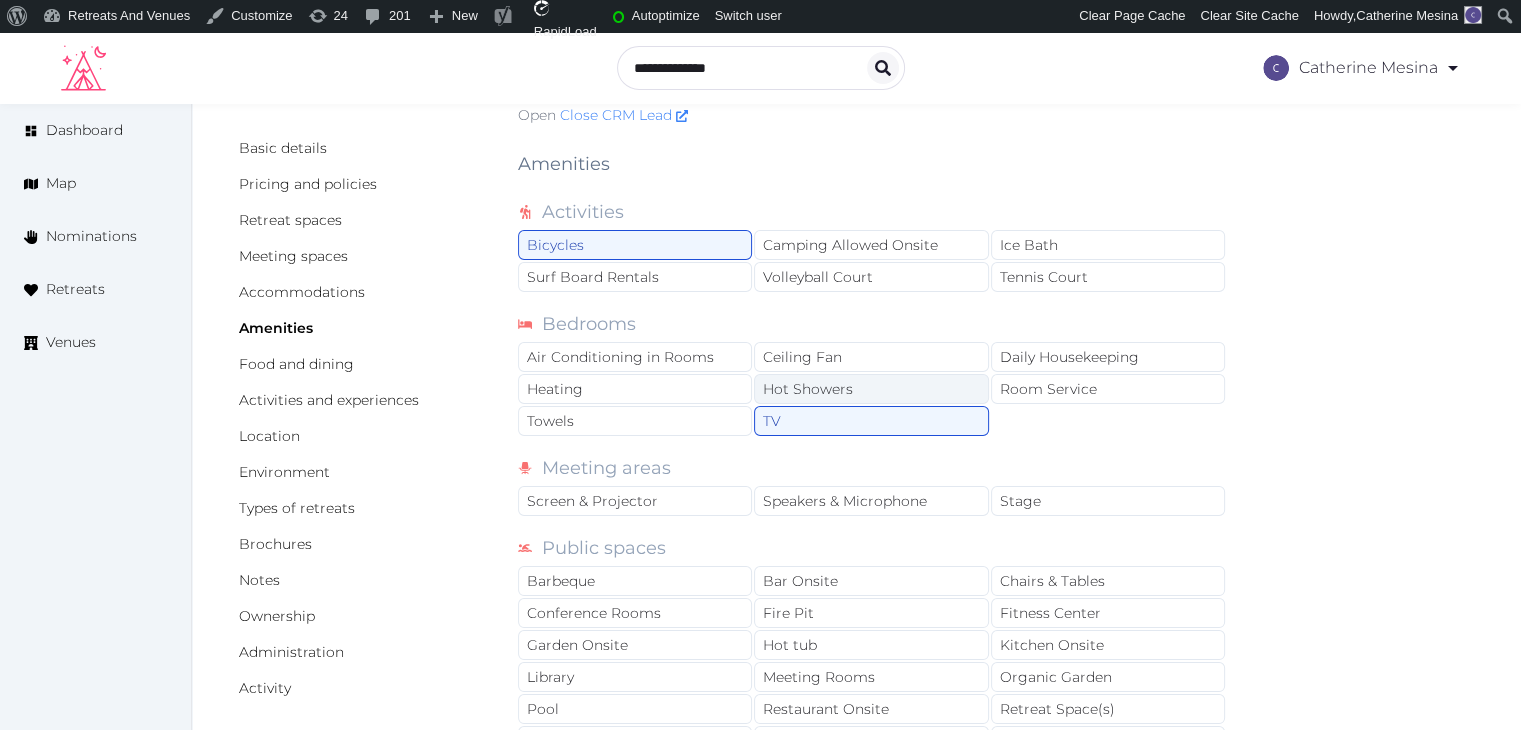 click on "Hot Showers" at bounding box center [871, 389] 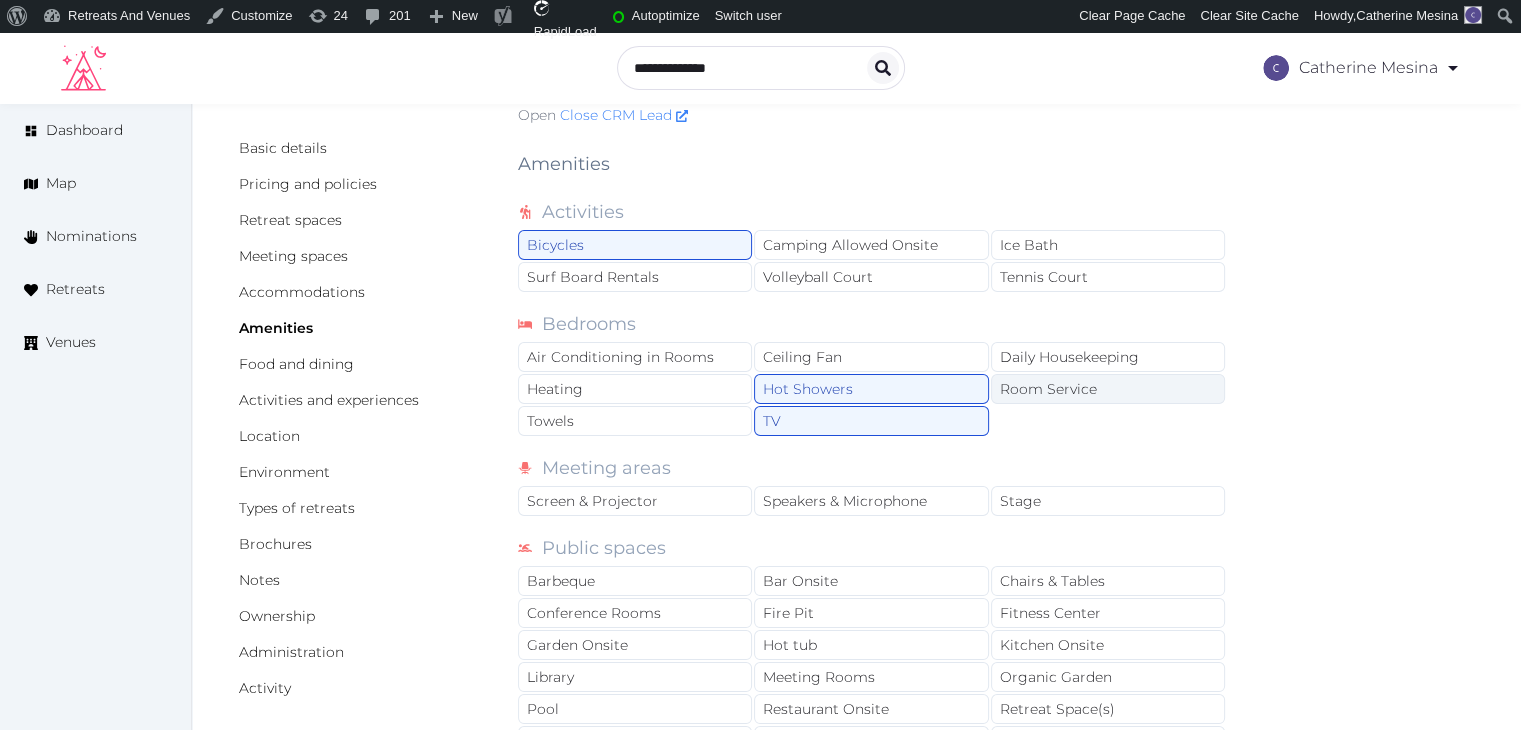 click on "Room Service" at bounding box center (1108, 389) 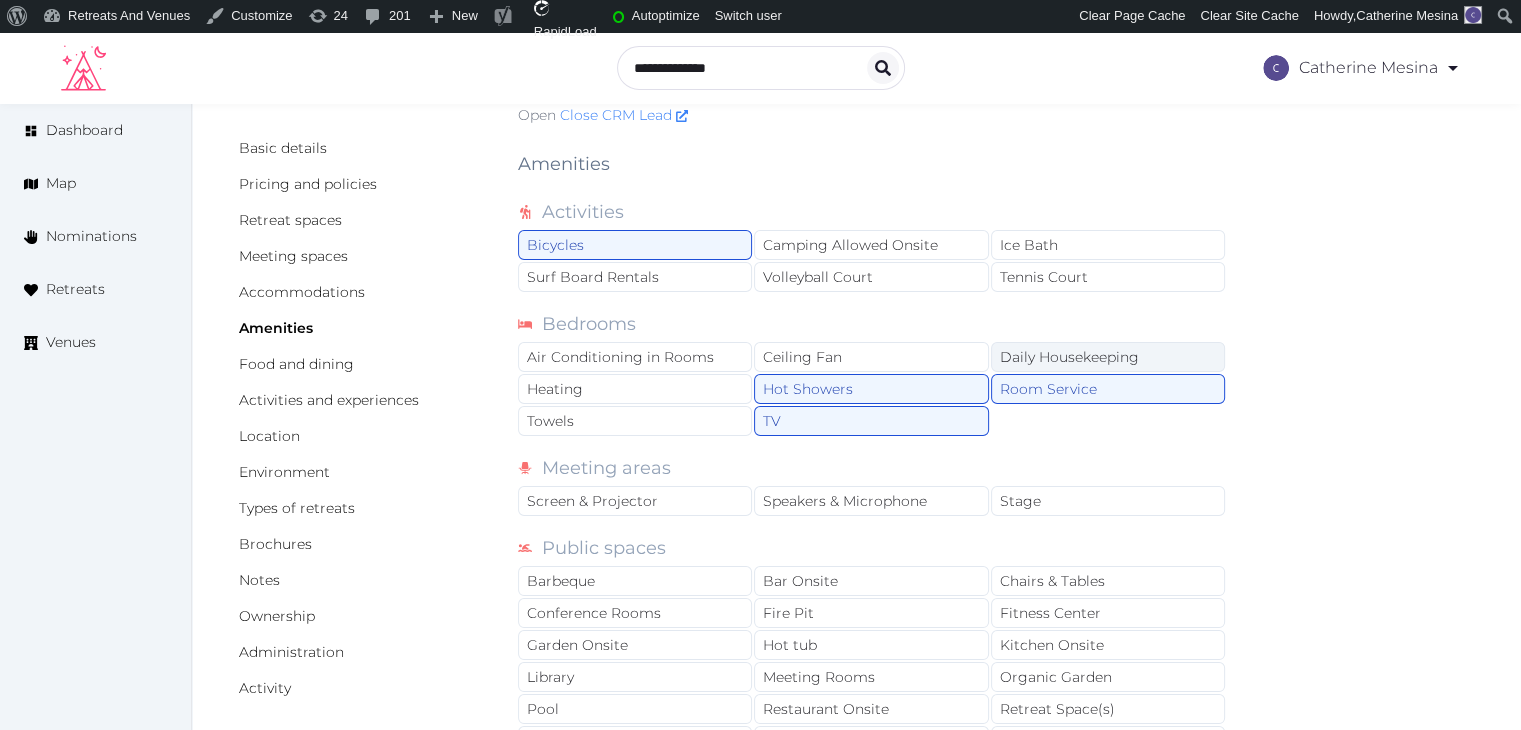 click on "Daily Housekeeping" at bounding box center [1108, 357] 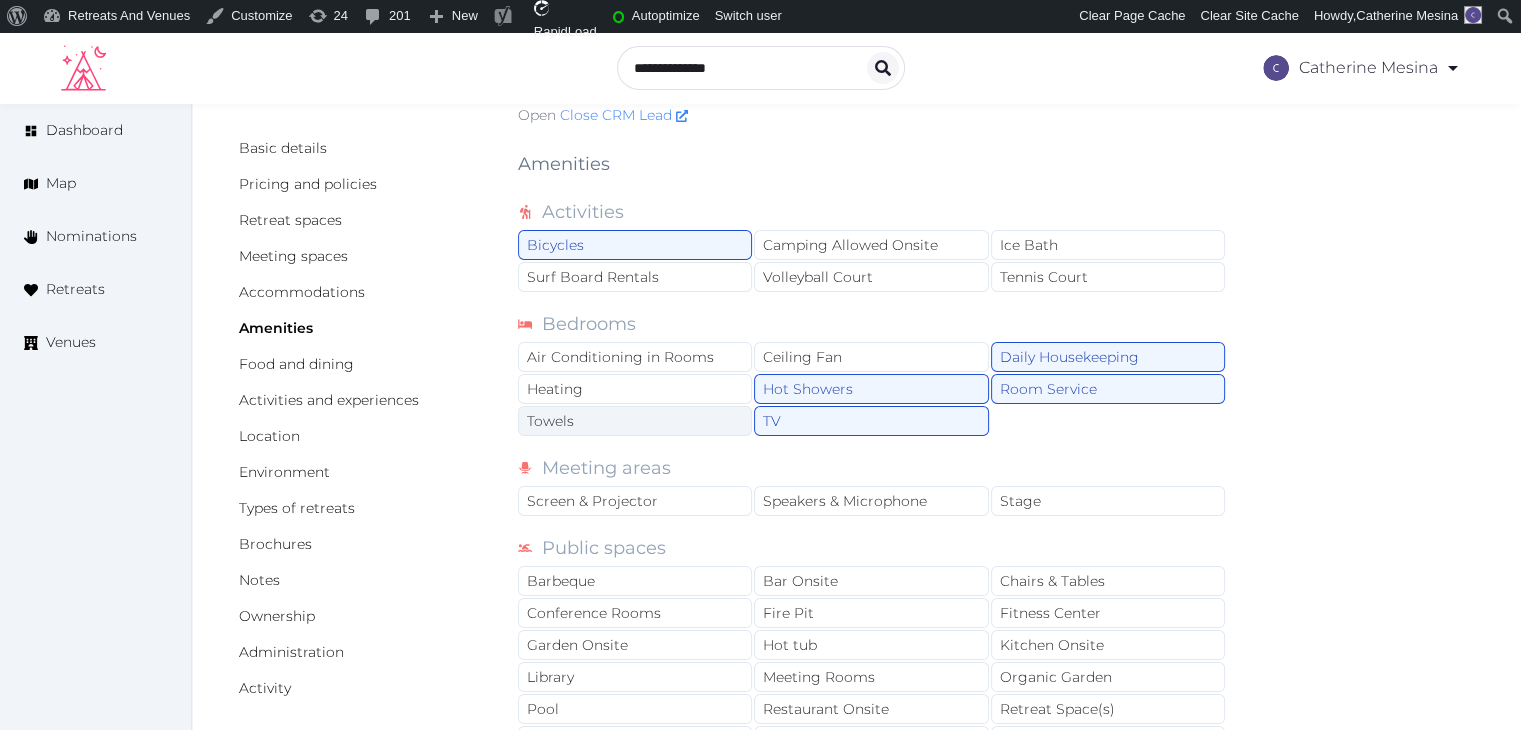 drag, startPoint x: 649, startPoint y: 433, endPoint x: 659, endPoint y: 407, distance: 27.856777 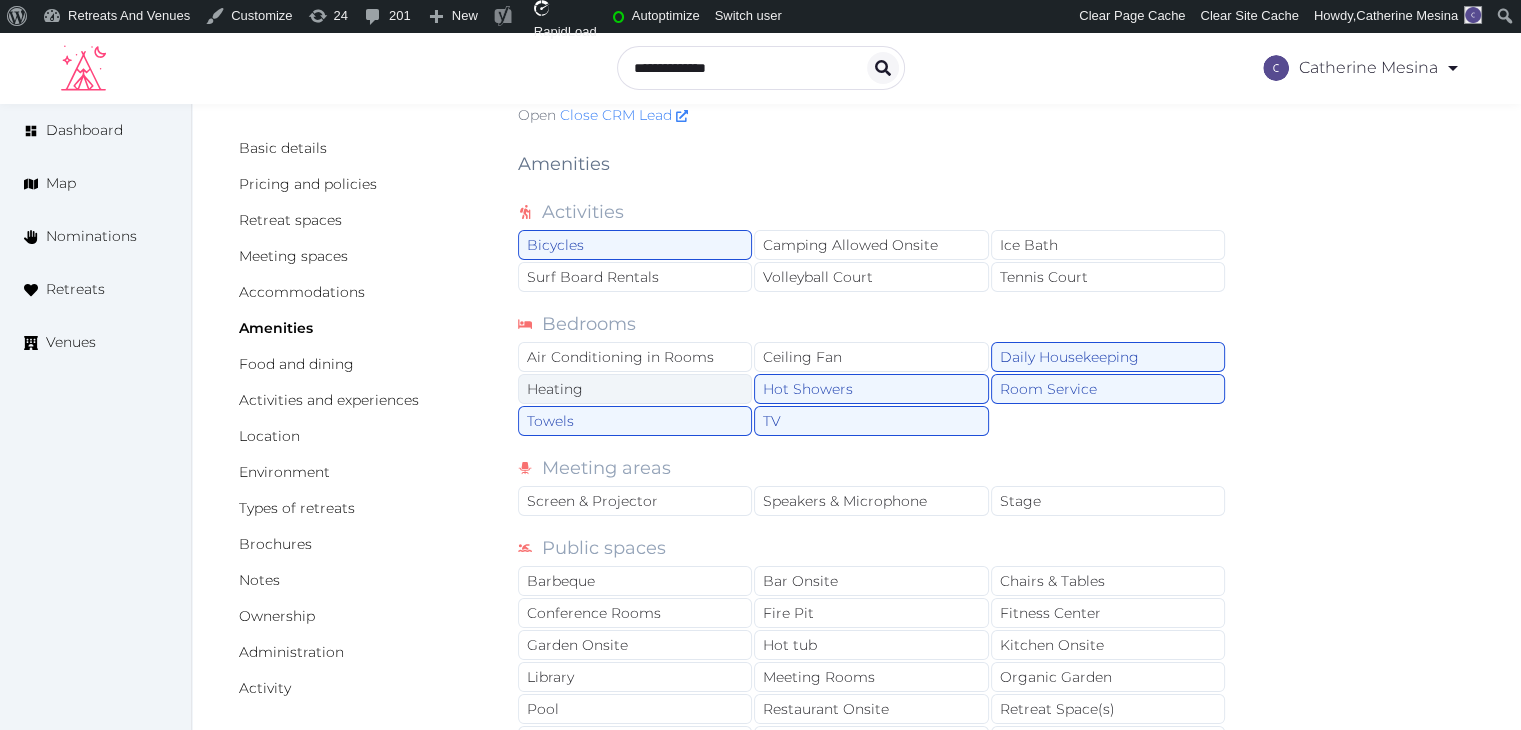 click on "Heating" at bounding box center [635, 389] 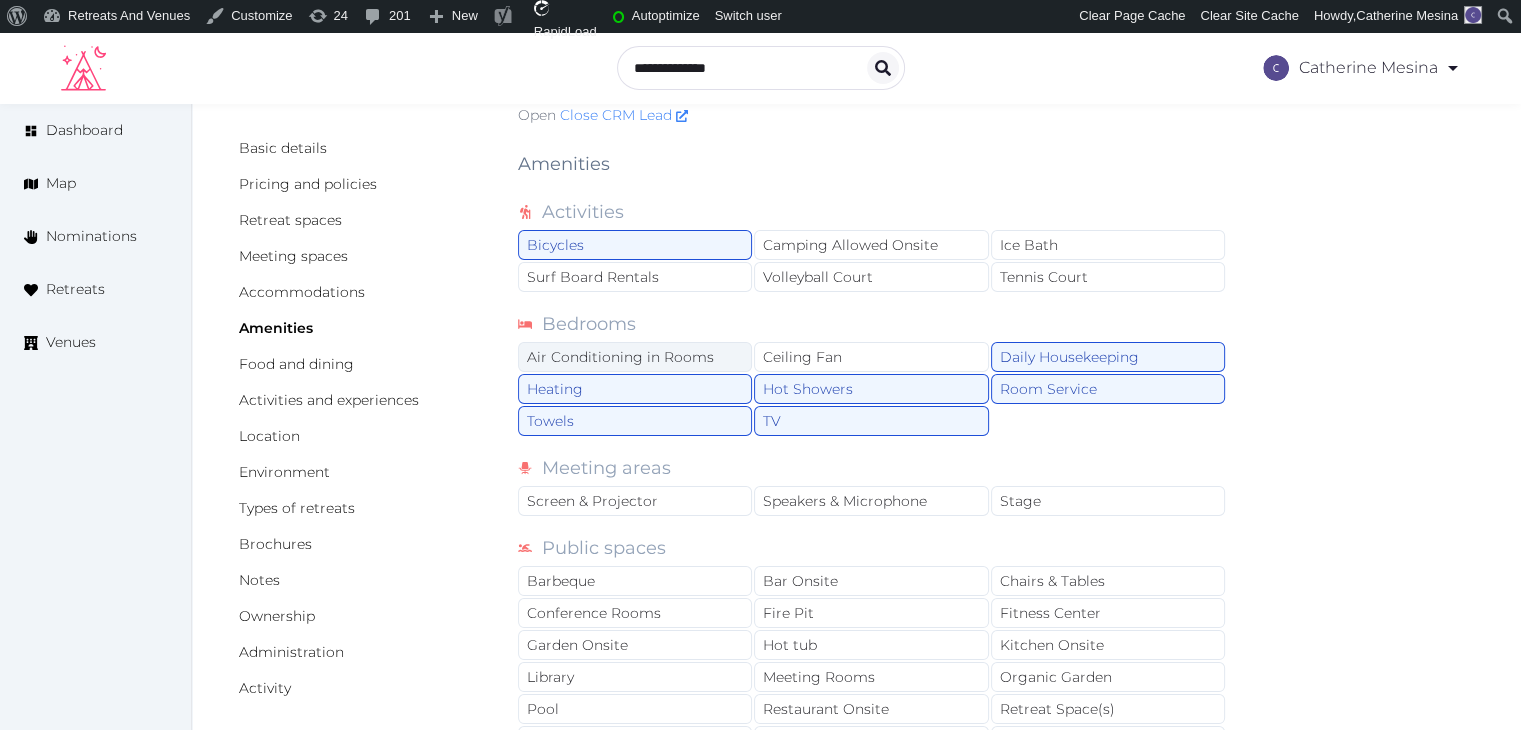 drag, startPoint x: 669, startPoint y: 359, endPoint x: 676, endPoint y: 377, distance: 19.313208 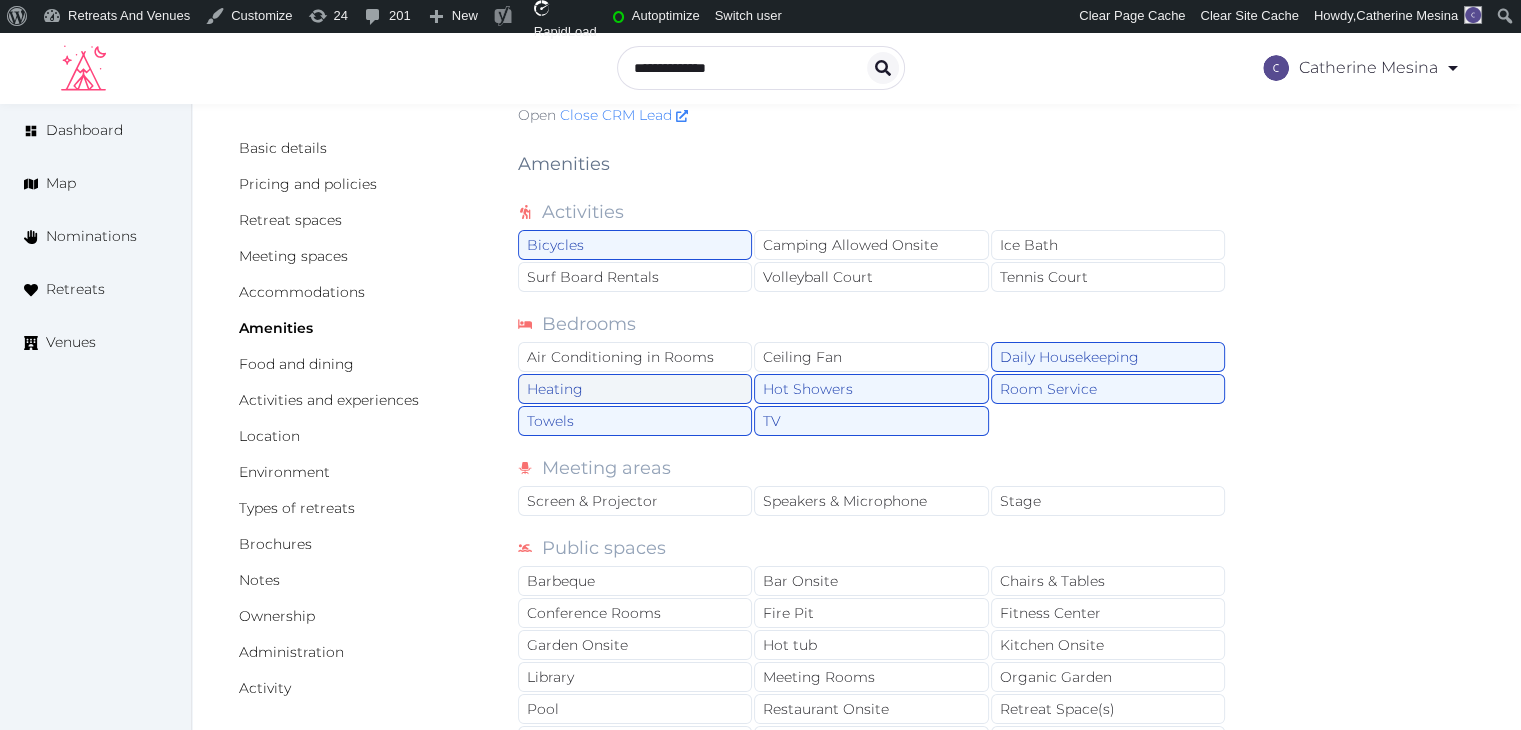 click on "Air Conditioning in Rooms" at bounding box center [635, 357] 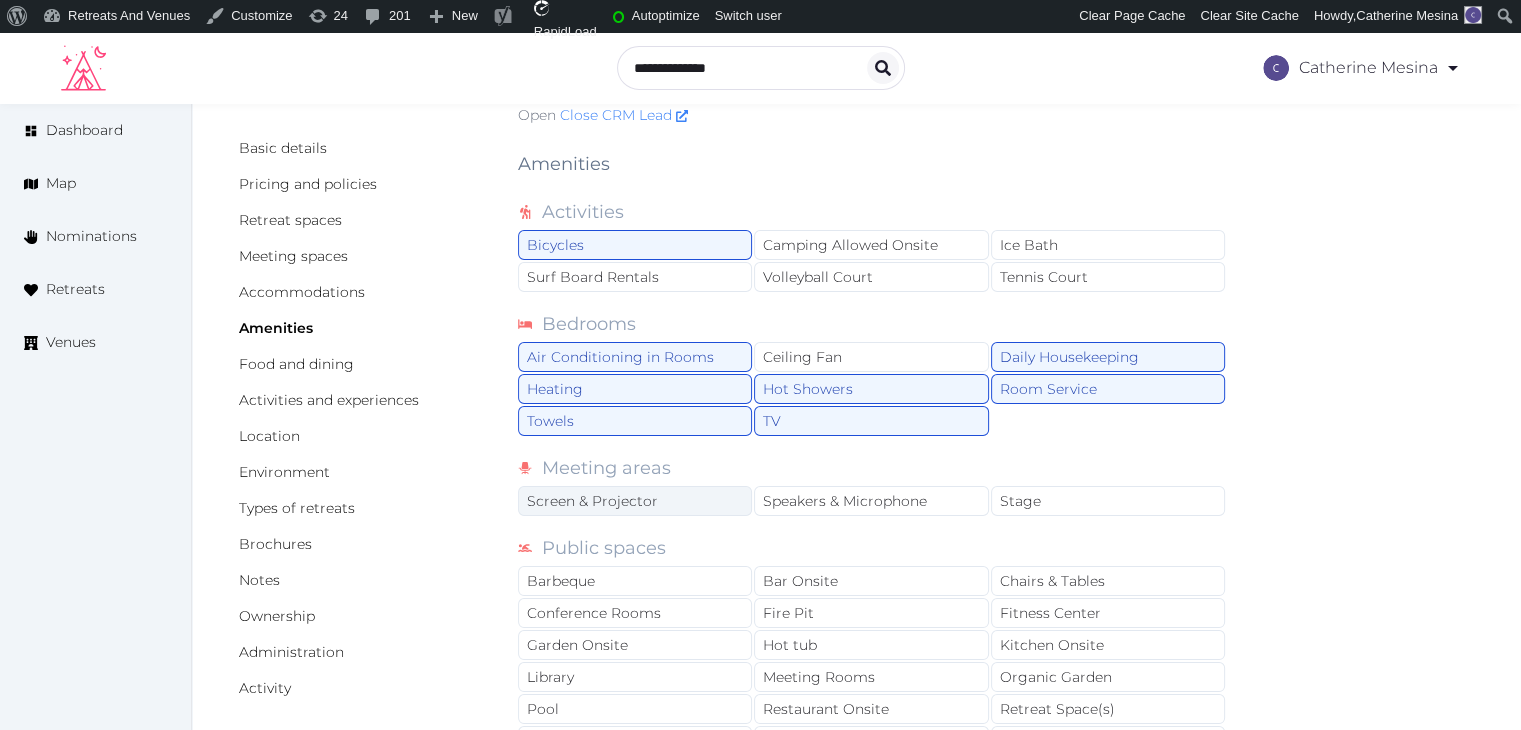 click on "Screen & Projector" at bounding box center [635, 501] 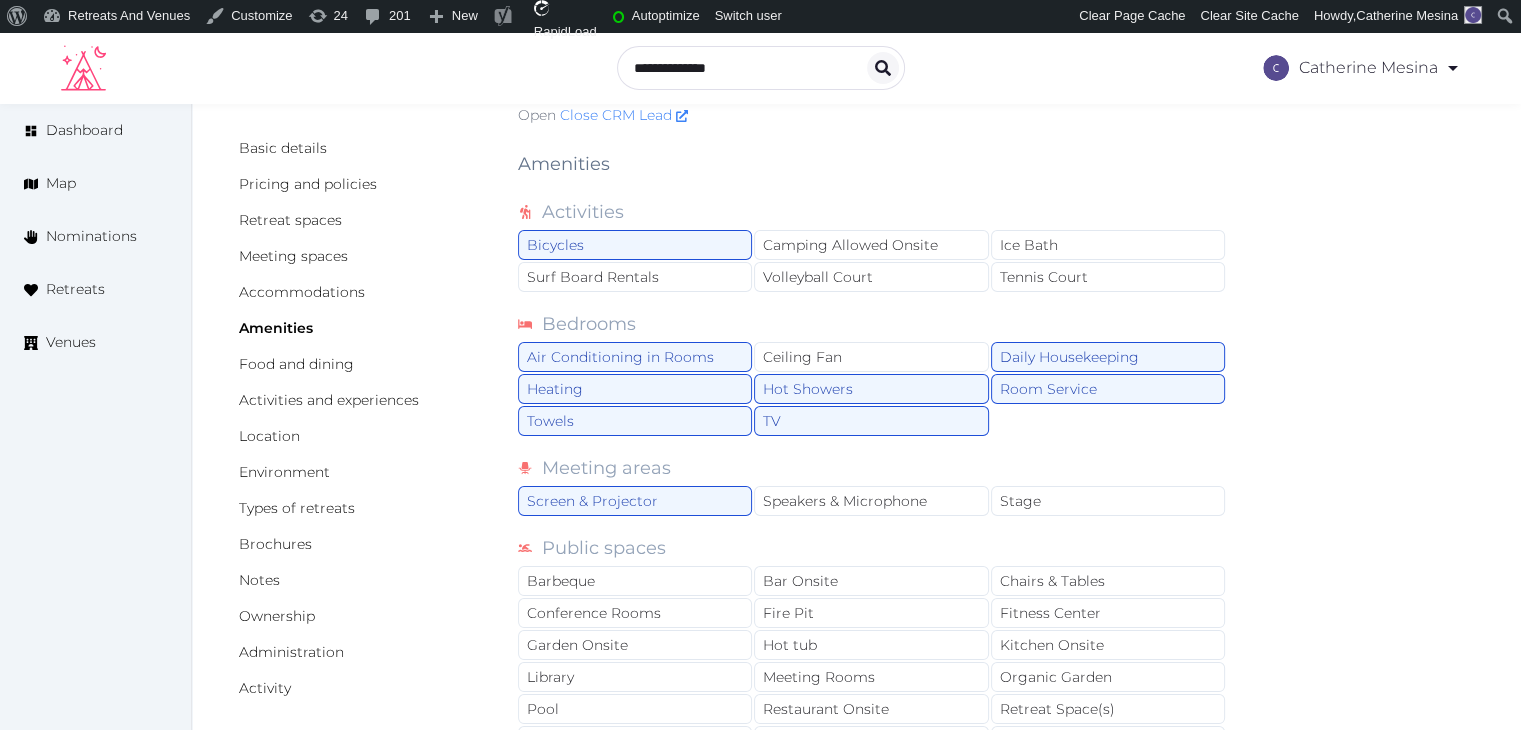 drag, startPoint x: 836, startPoint y: 492, endPoint x: 863, endPoint y: 468, distance: 36.124783 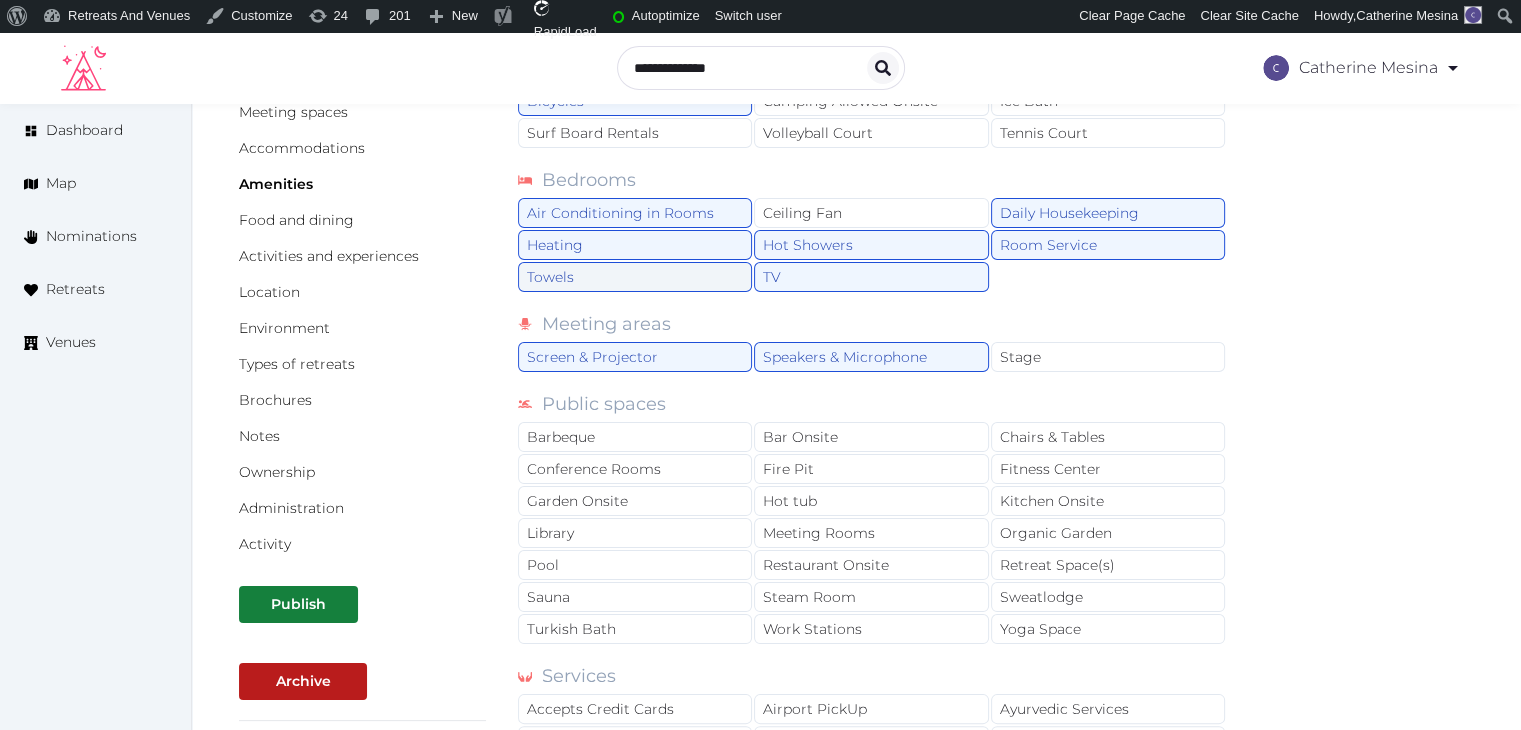 scroll, scrollTop: 400, scrollLeft: 0, axis: vertical 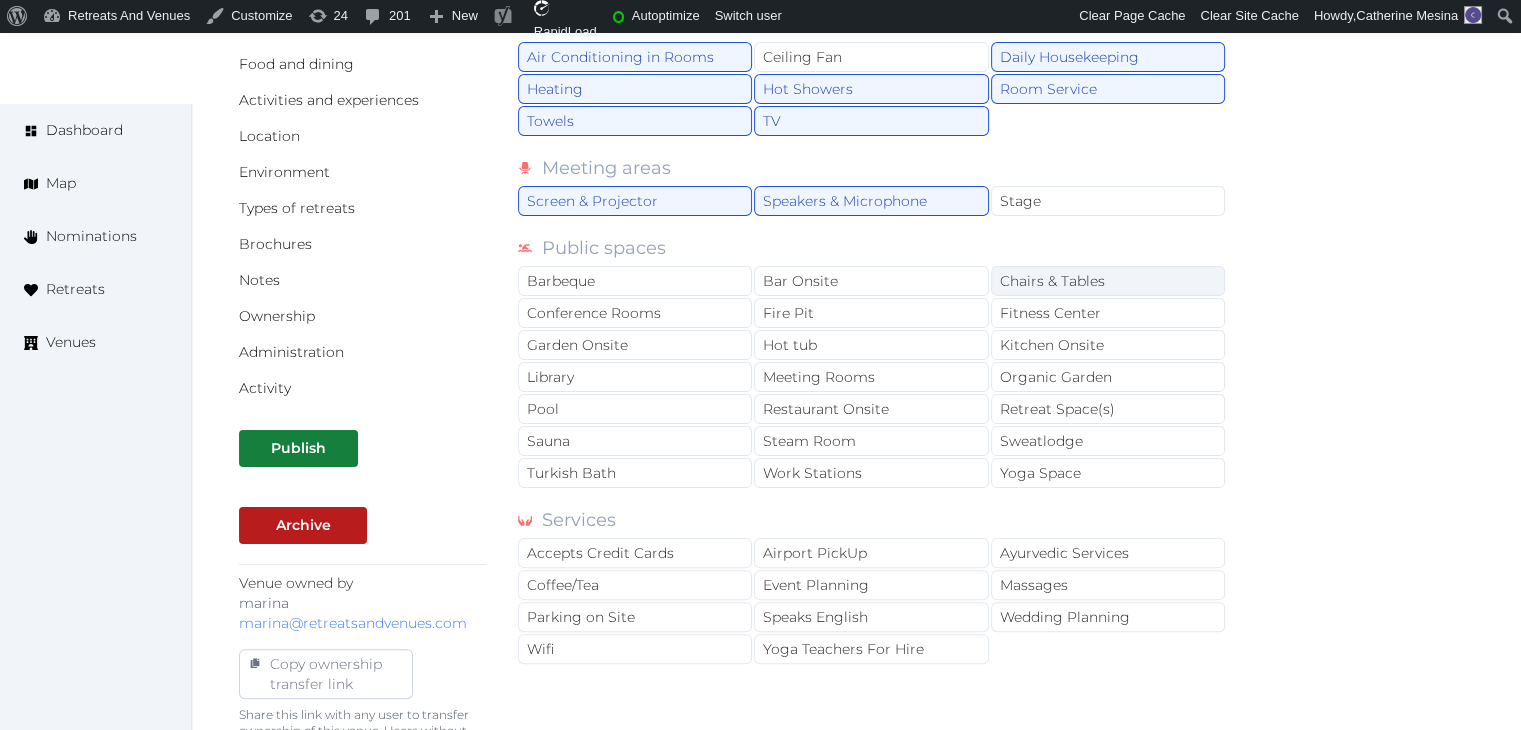 click on "Chairs & Tables" at bounding box center [1108, 281] 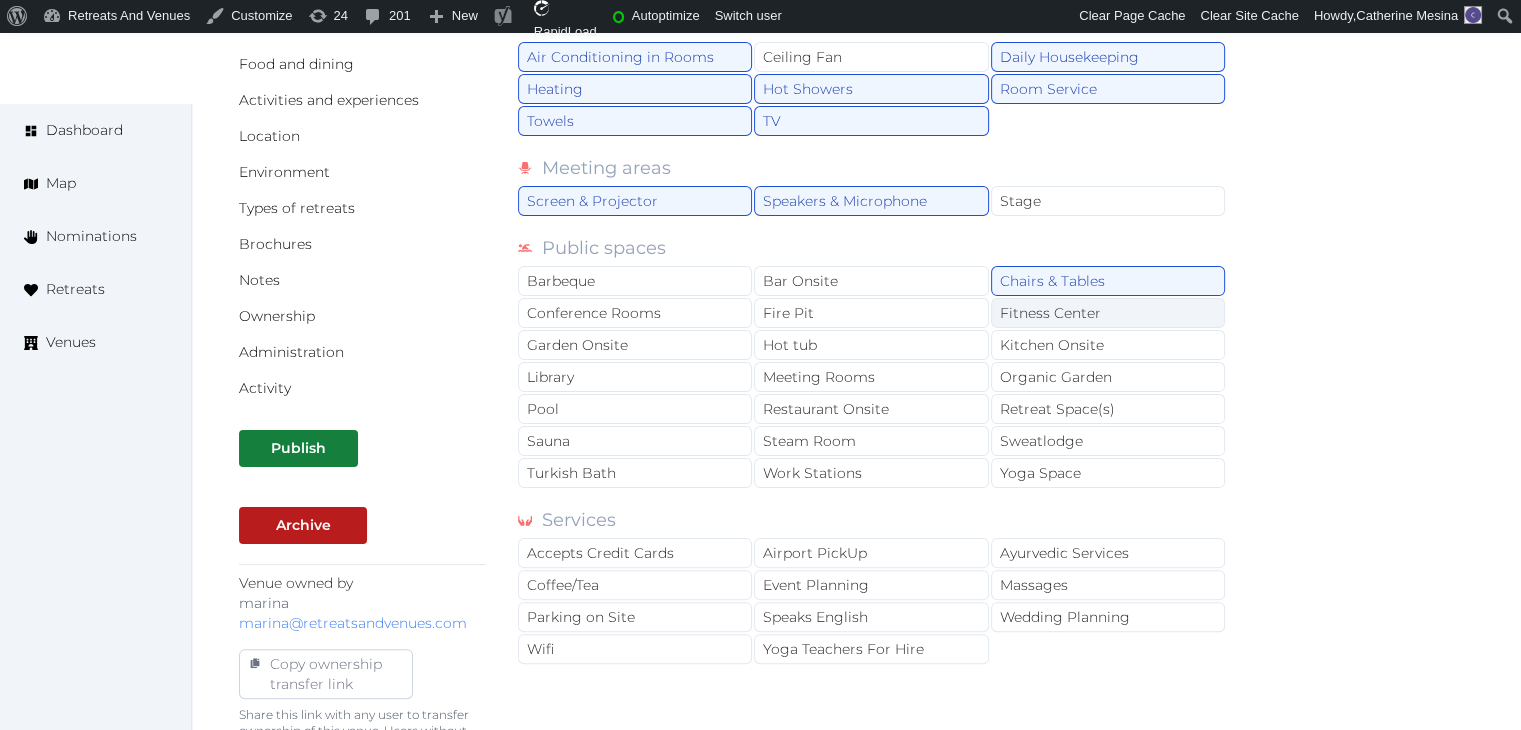 click on "Fitness Center" at bounding box center [1108, 313] 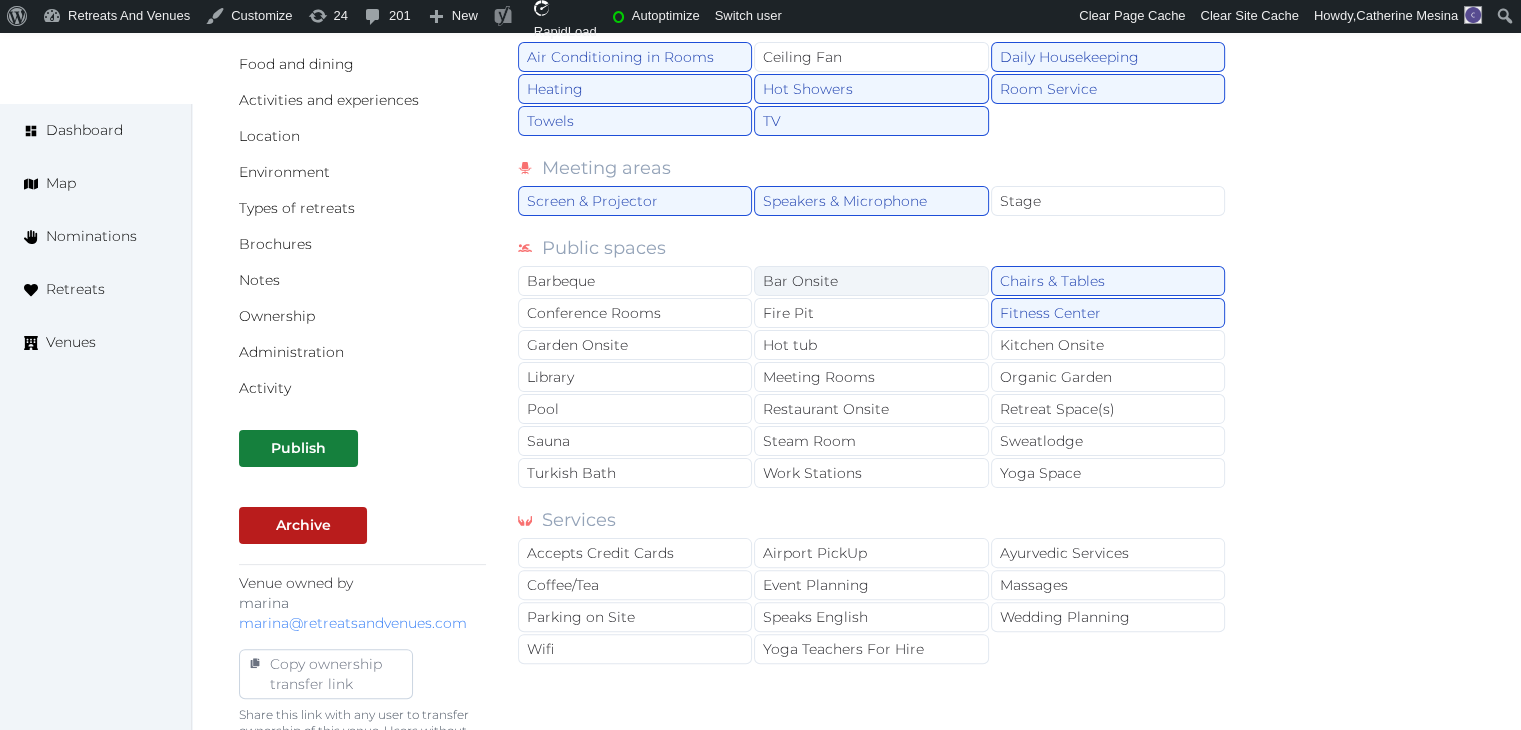 click on "Bar Onsite" at bounding box center [871, 281] 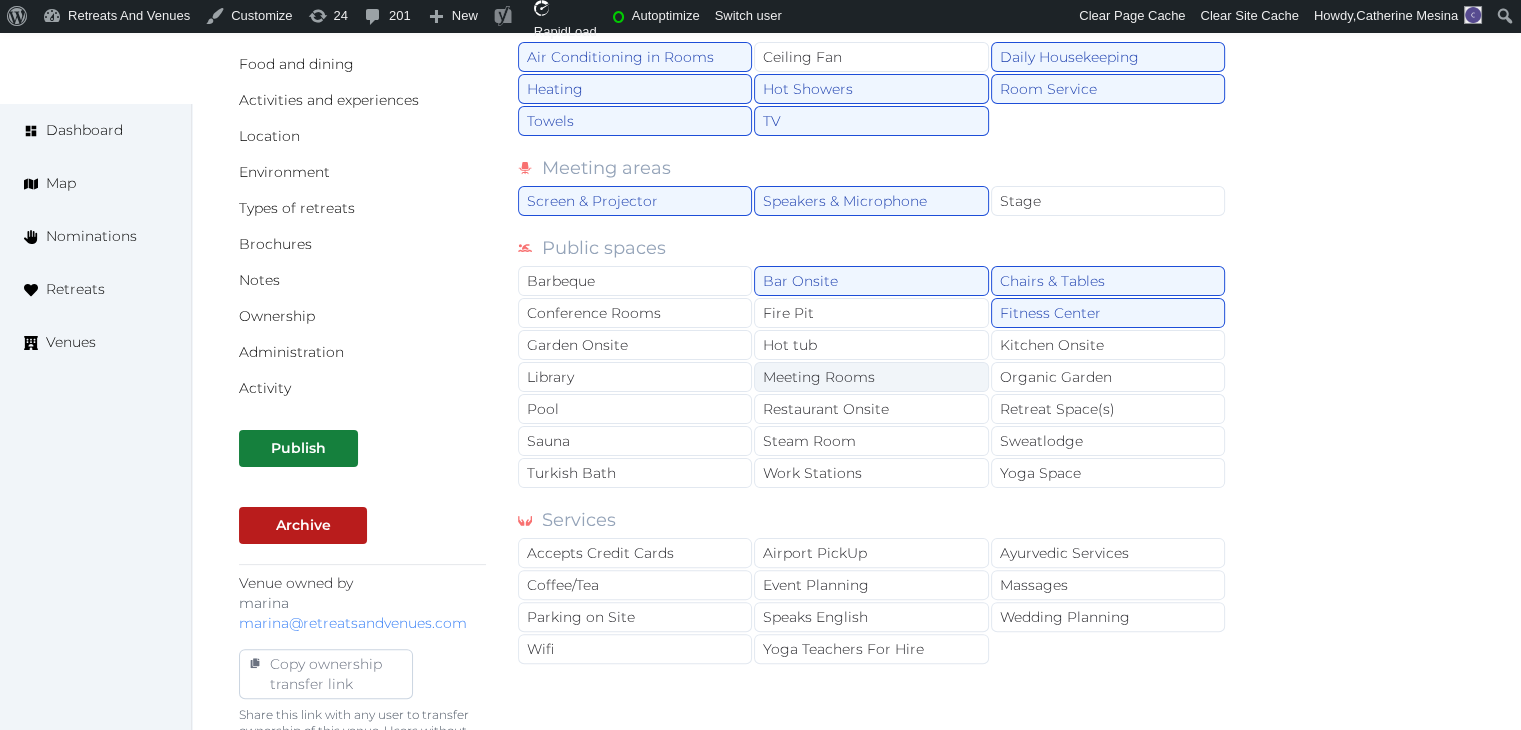 click on "Meeting Rooms" at bounding box center (871, 377) 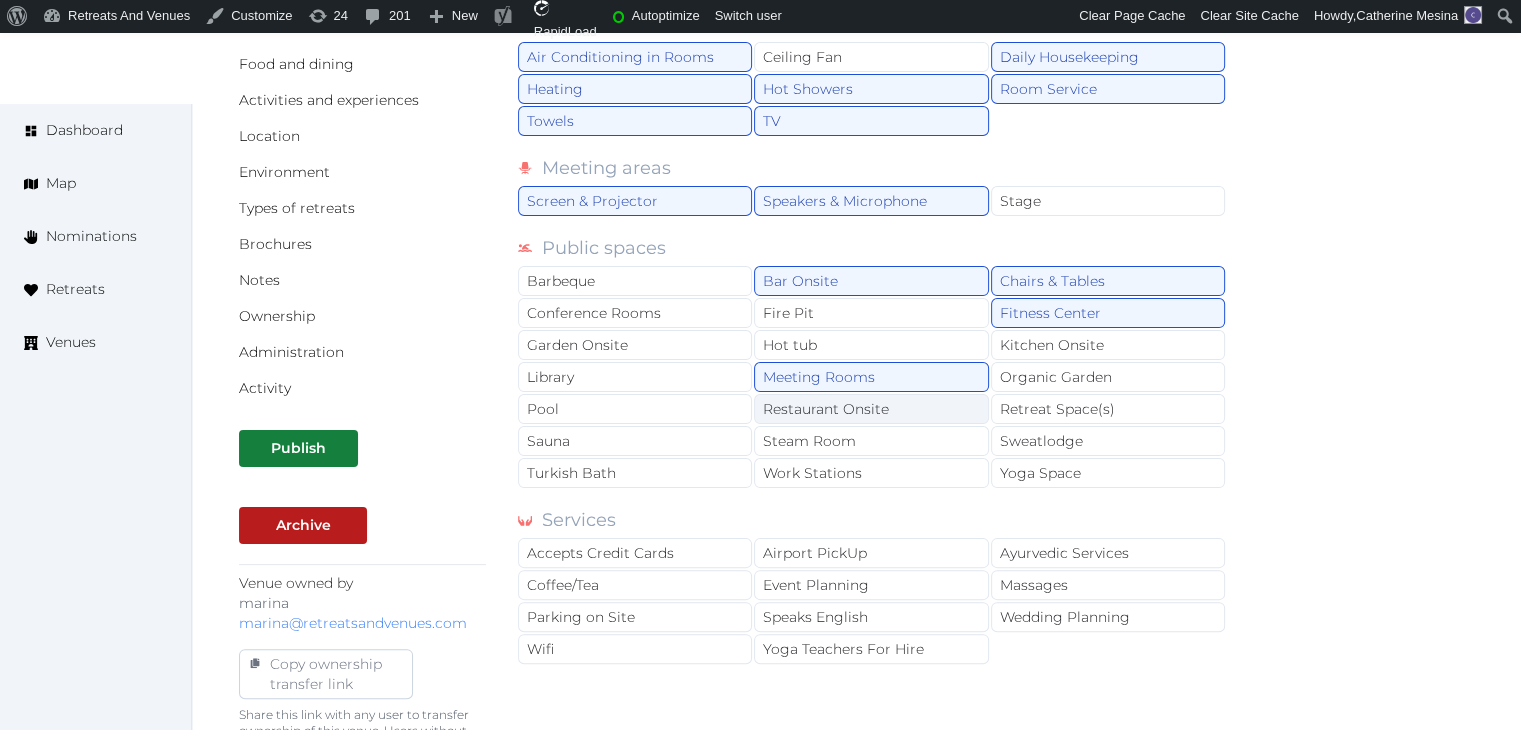 click on "Restaurant Onsite" at bounding box center (871, 409) 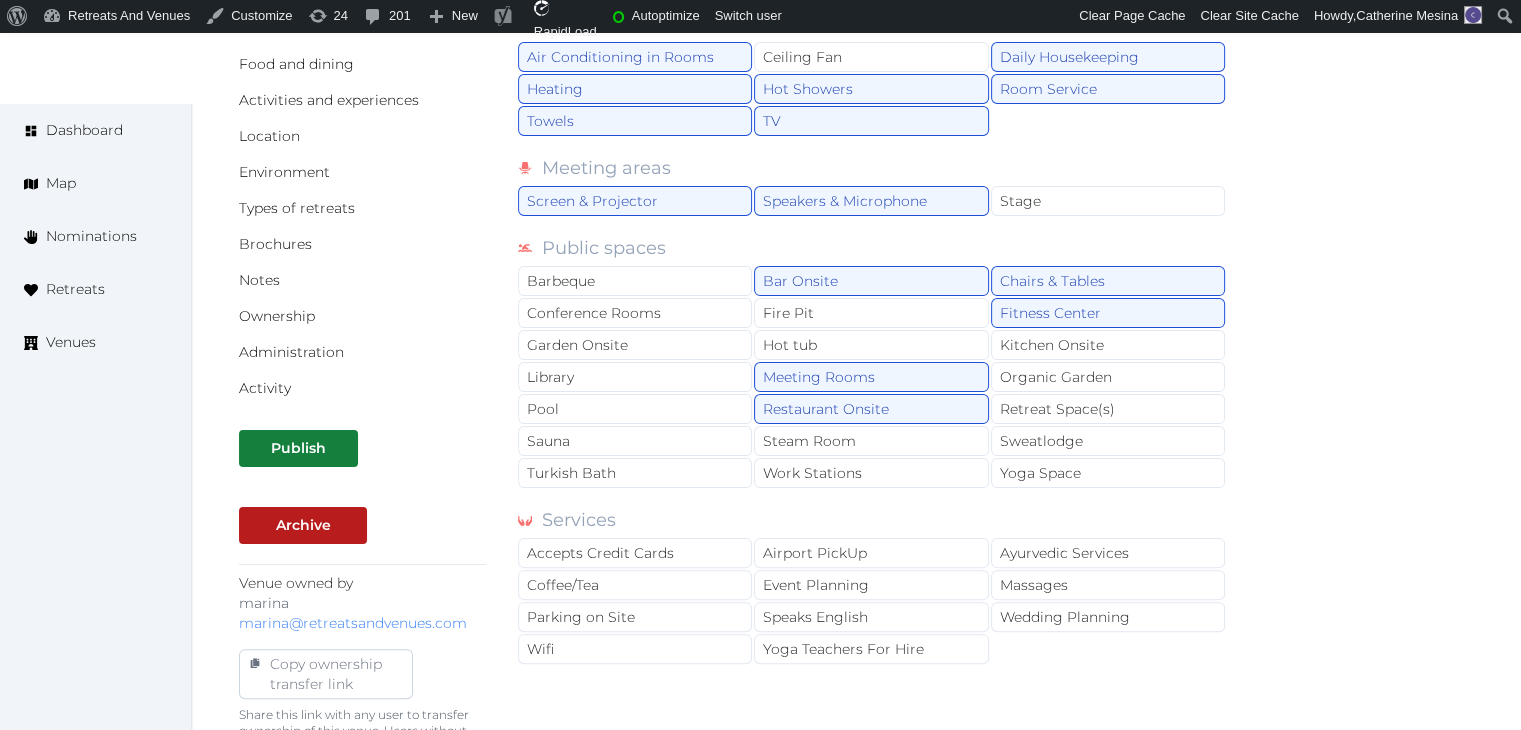 drag, startPoint x: 610, startPoint y: 313, endPoint x: 708, endPoint y: 257, distance: 112.871605 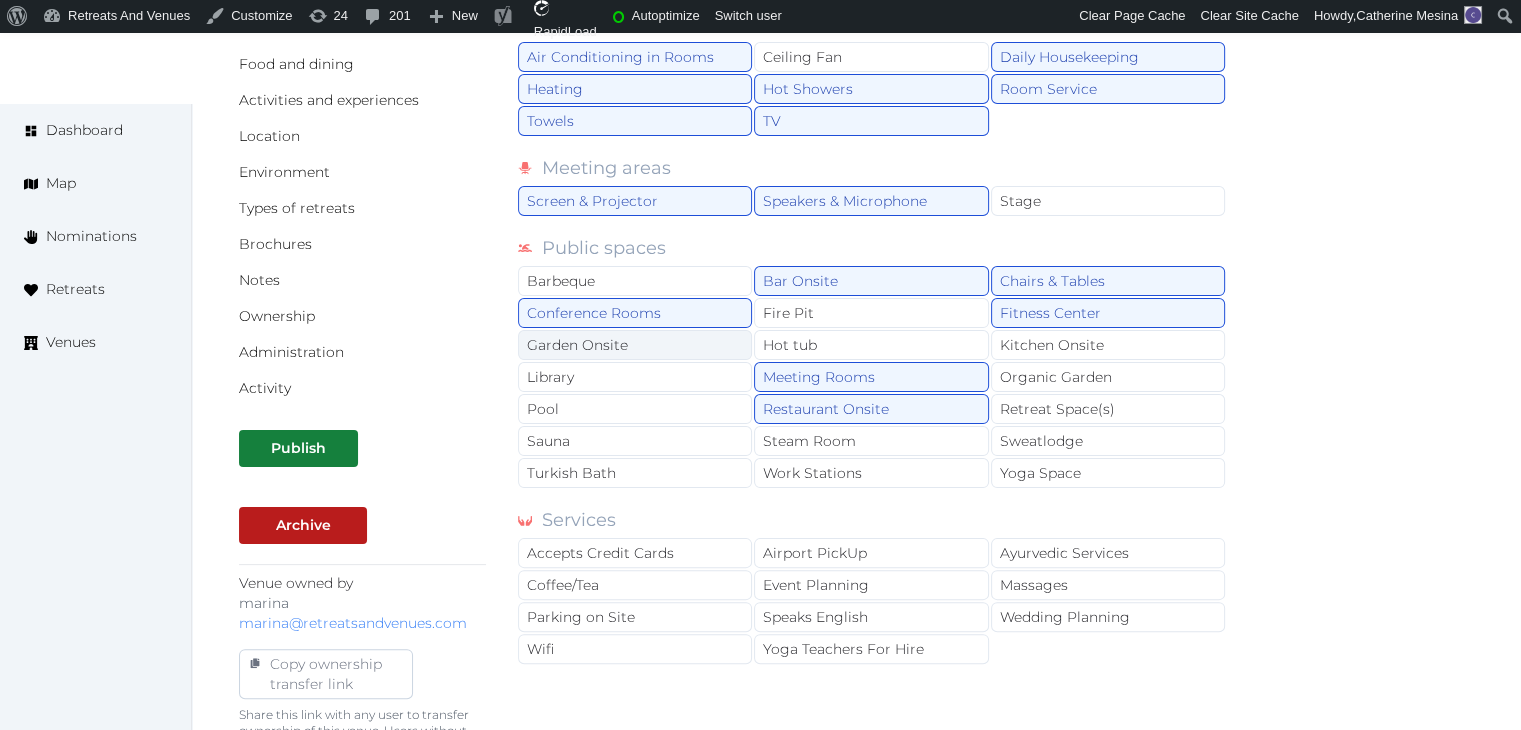 scroll, scrollTop: 700, scrollLeft: 0, axis: vertical 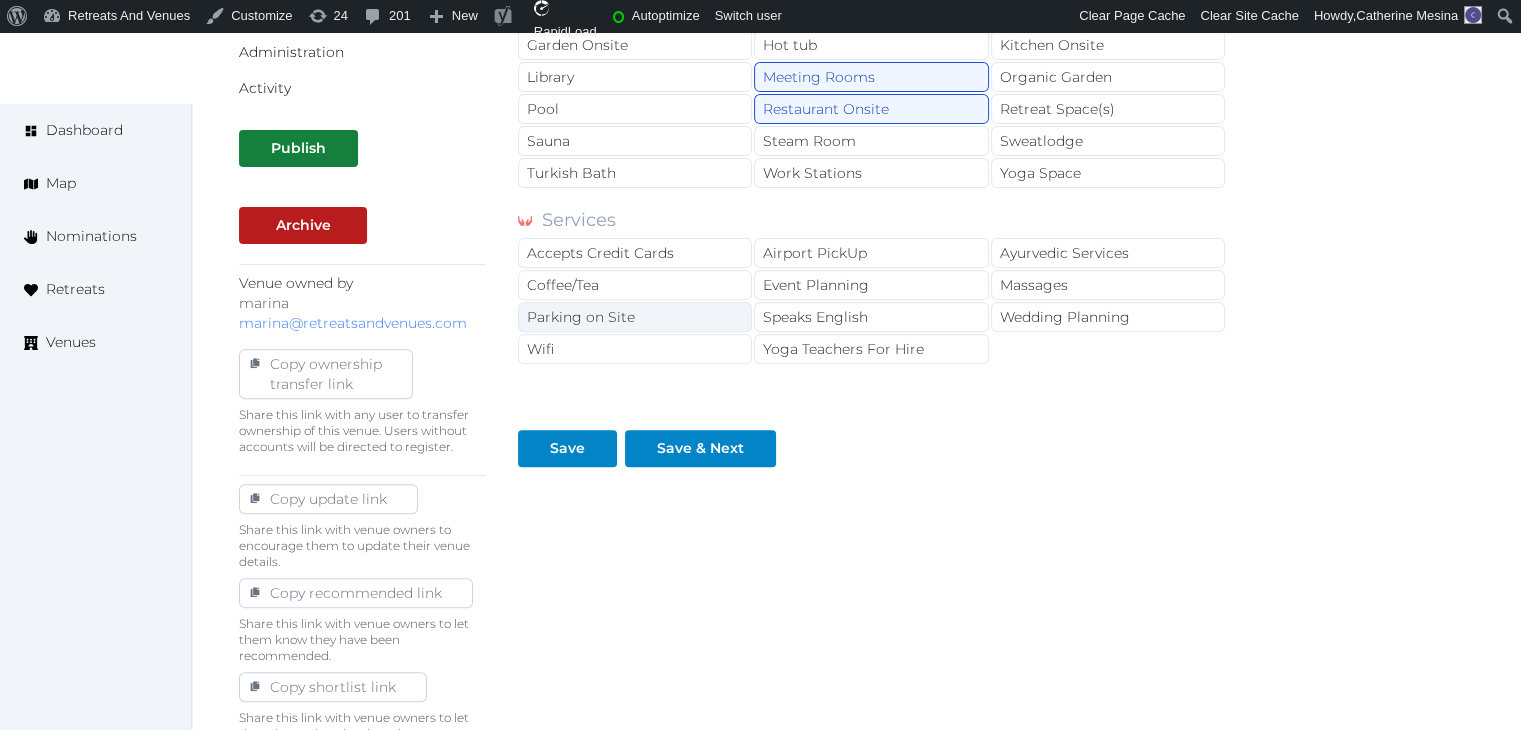 click on "Parking on Site" at bounding box center [635, 317] 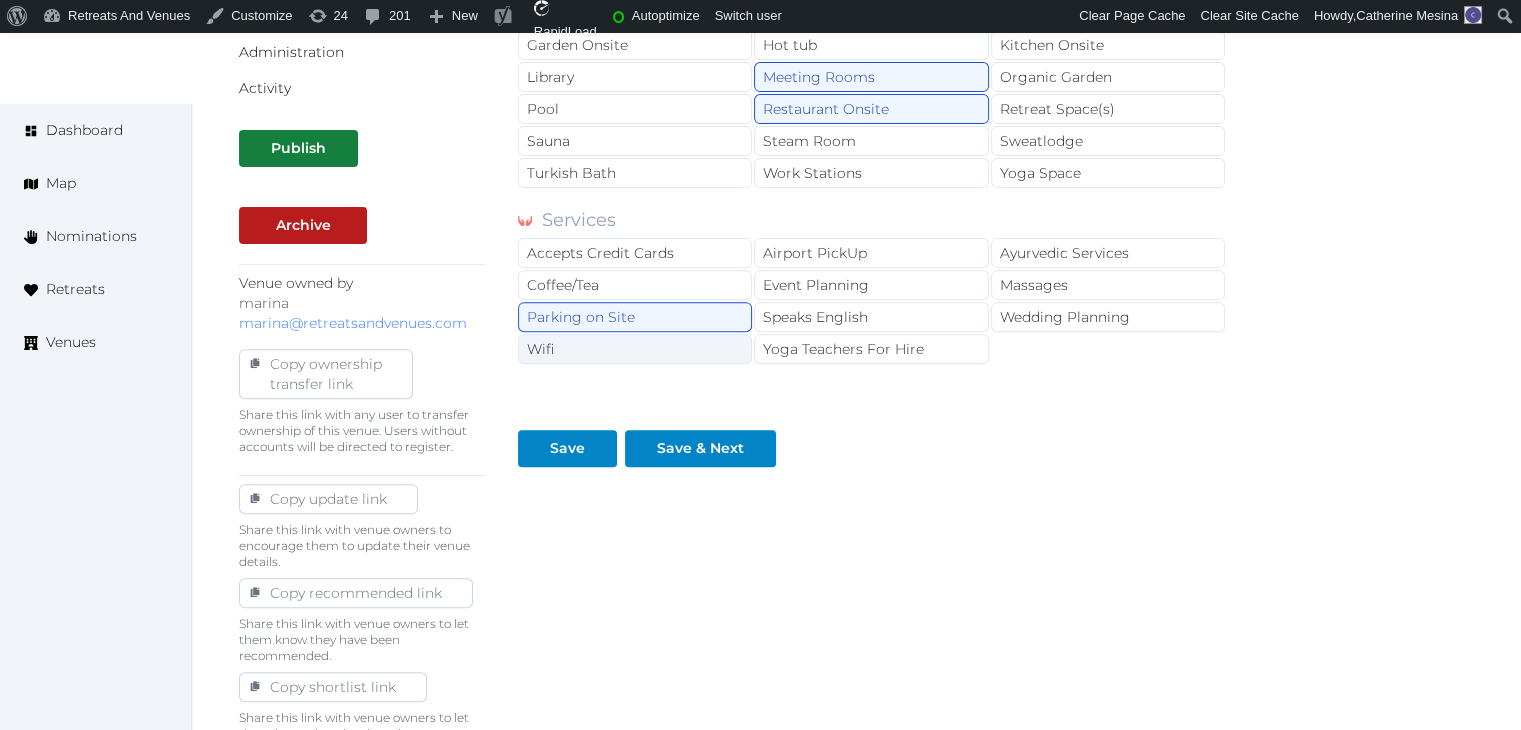 click on "Wifi" at bounding box center (635, 349) 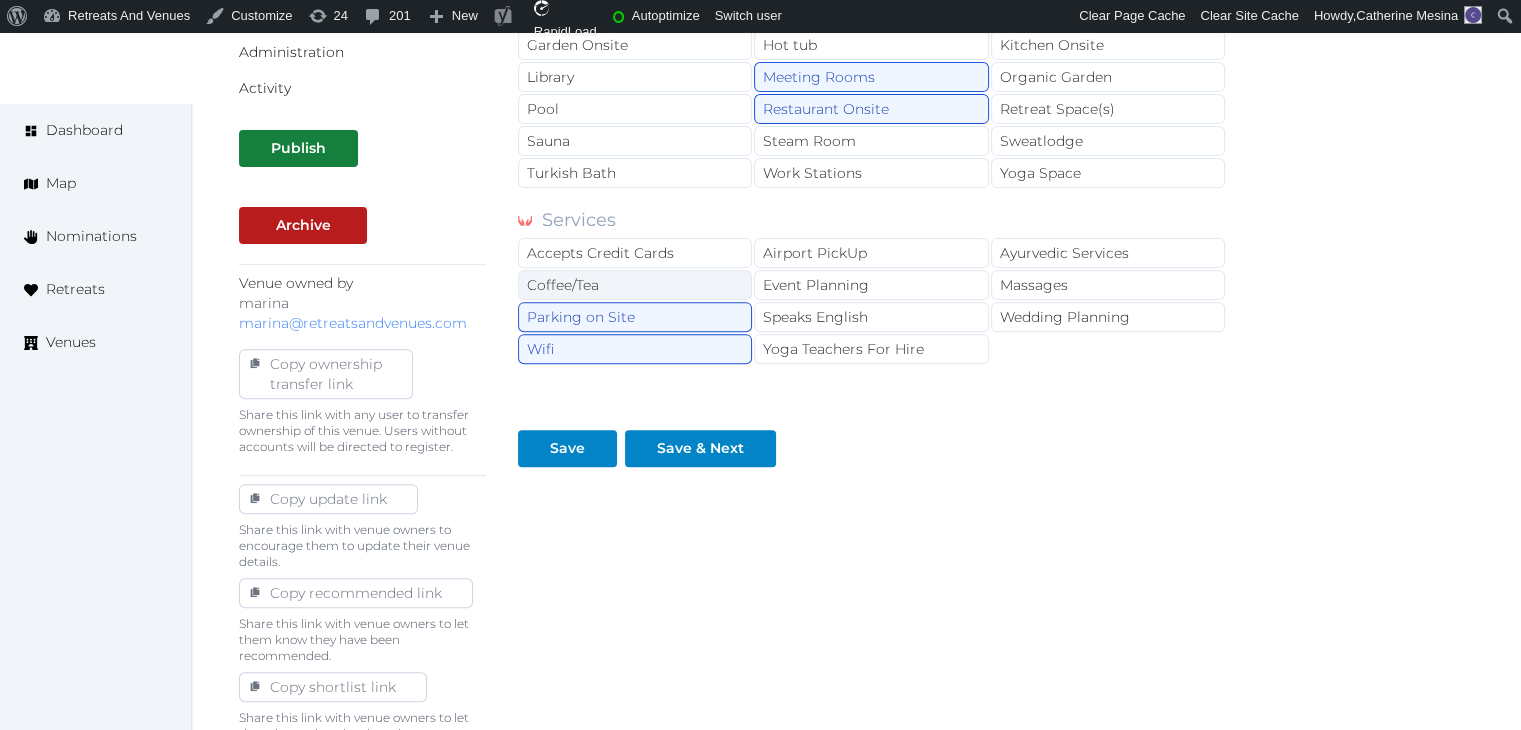 drag, startPoint x: 667, startPoint y: 316, endPoint x: 668, endPoint y: 287, distance: 29.017237 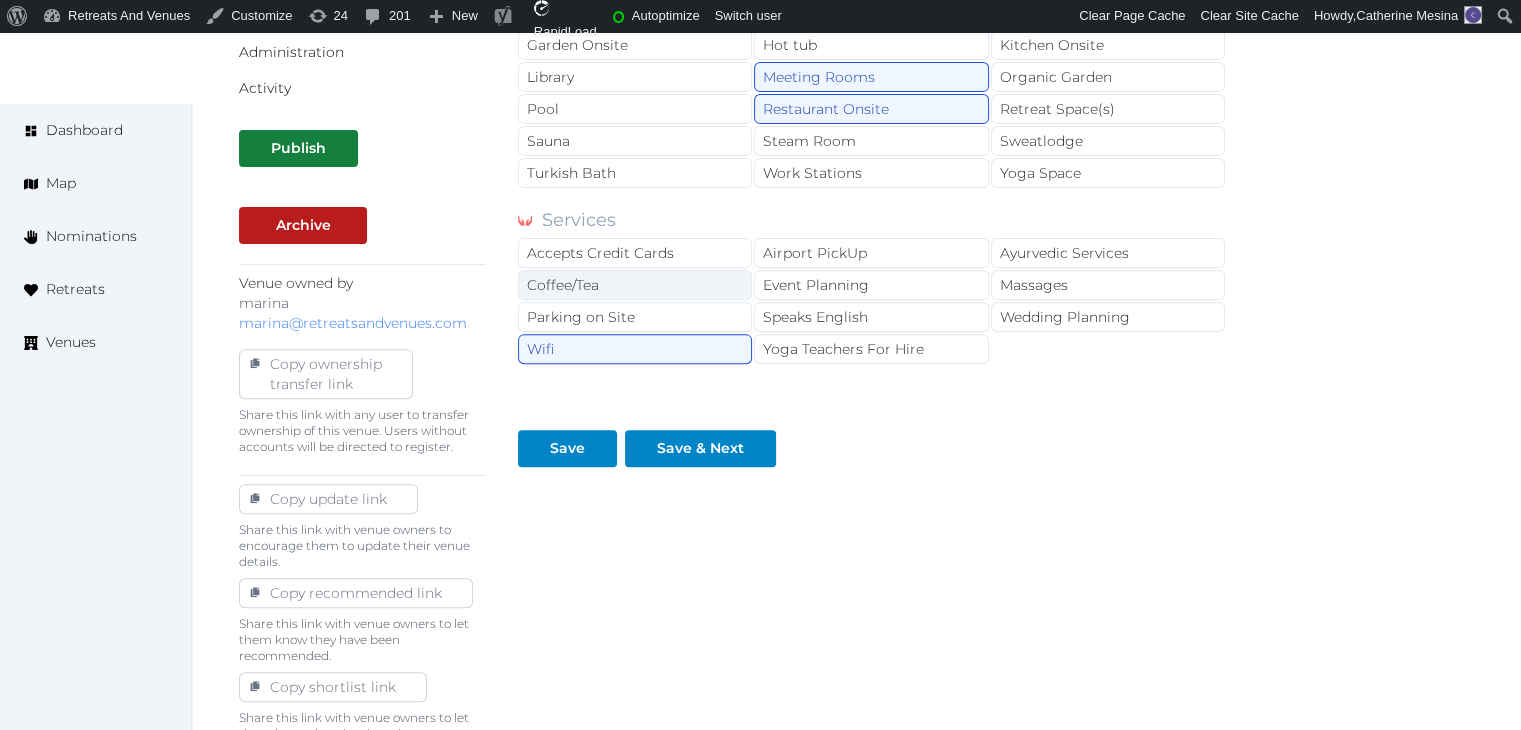 click on "Coffee/Tea" at bounding box center [635, 285] 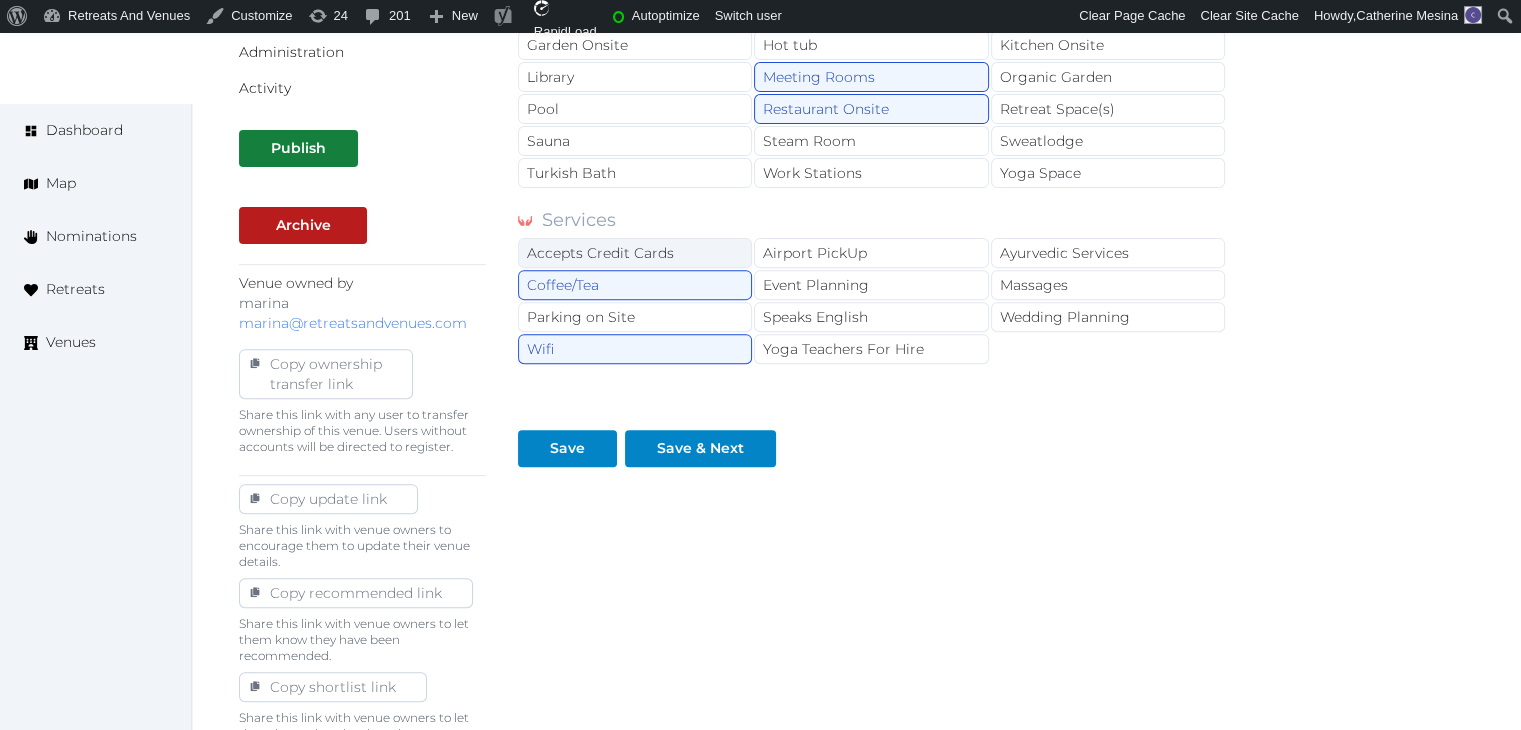 drag, startPoint x: 676, startPoint y: 241, endPoint x: 720, endPoint y: 241, distance: 44 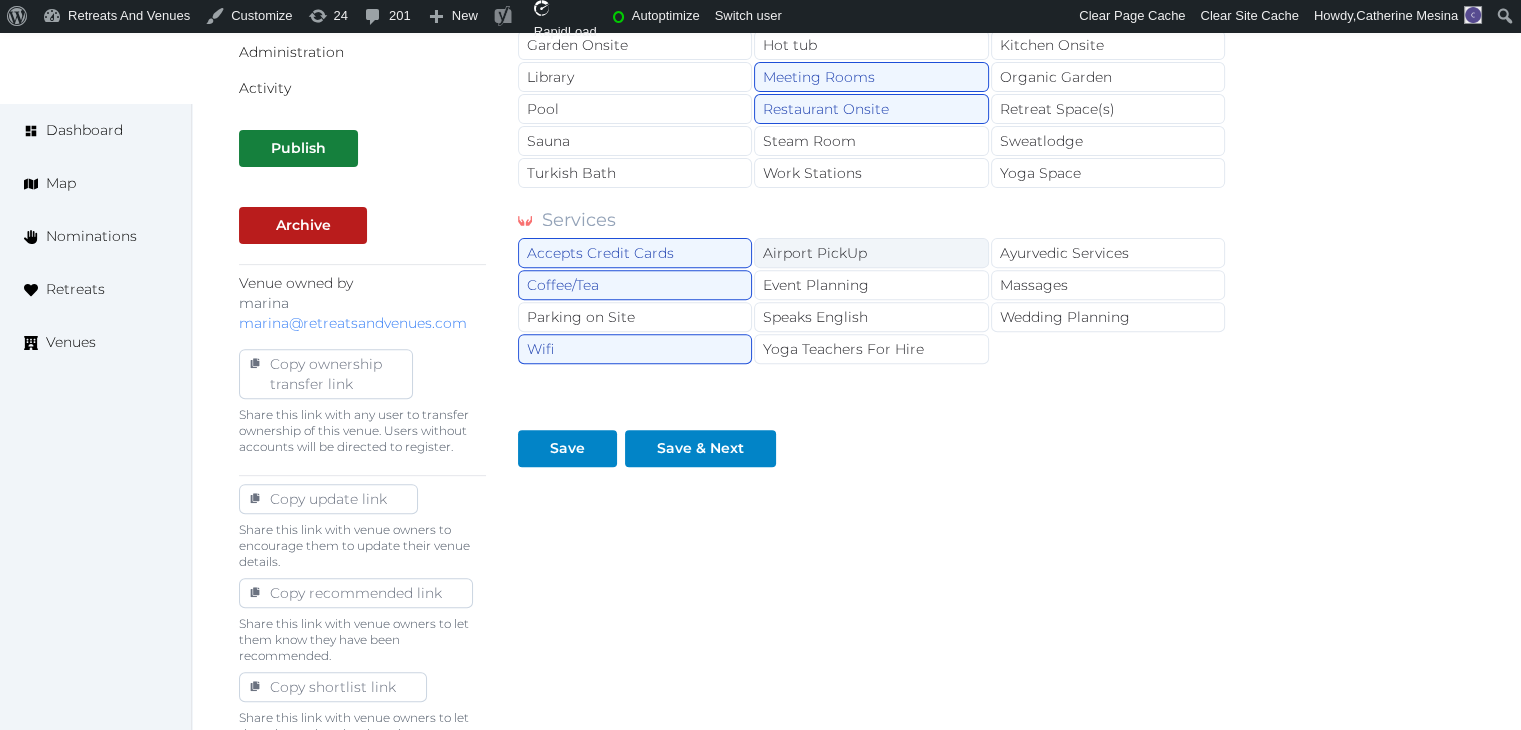 click on "Airport PickUp" at bounding box center (871, 253) 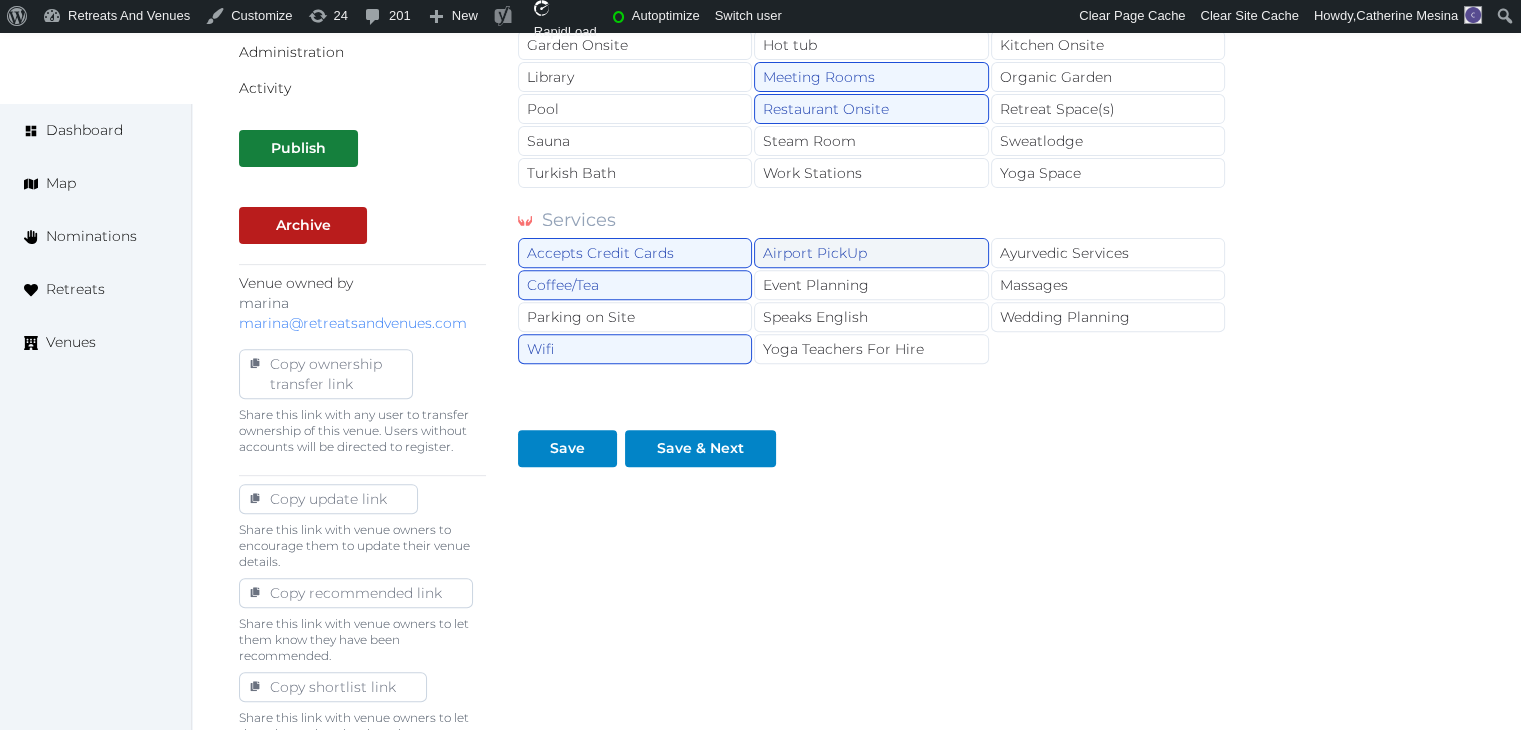 click on "Airport PickUp" at bounding box center (871, 253) 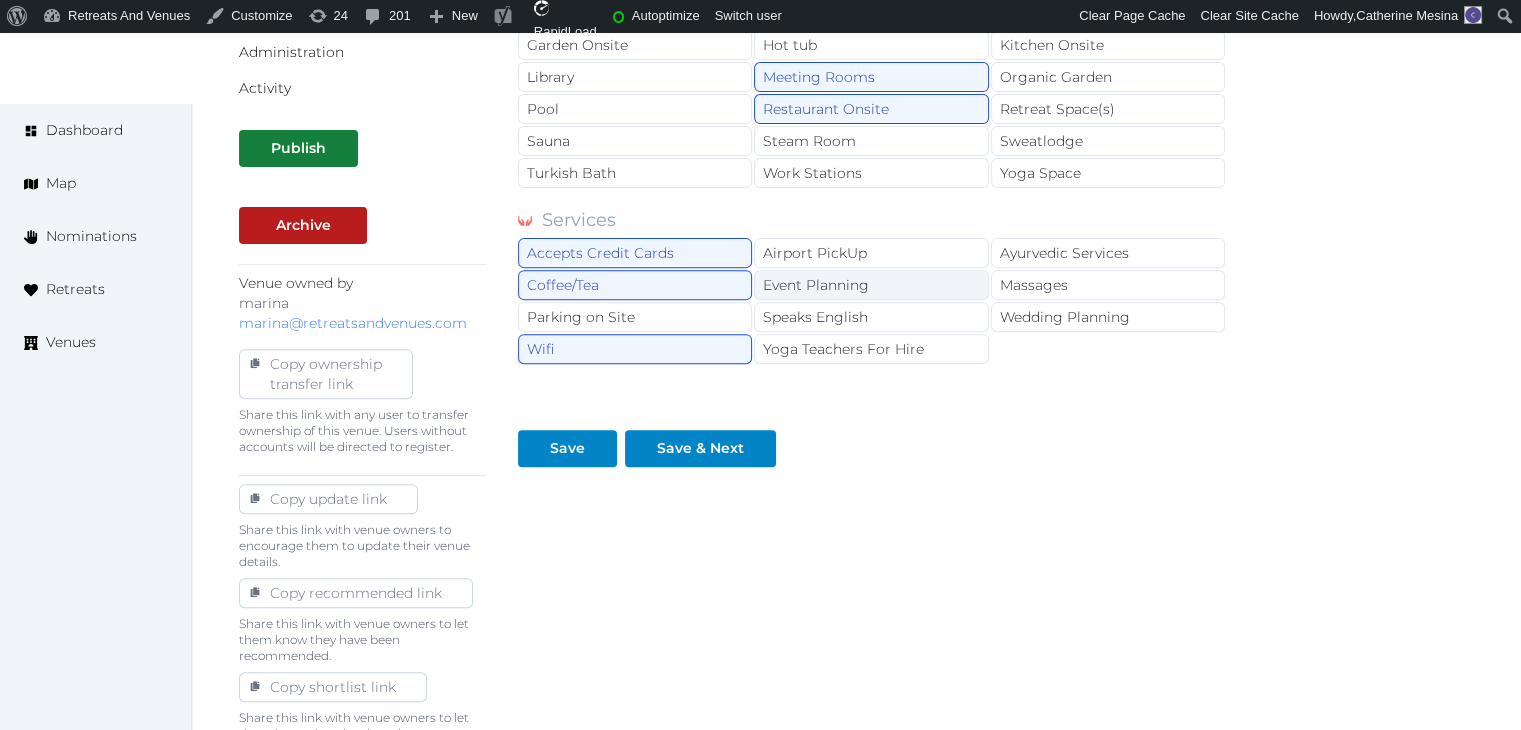 click on "Event Planning" at bounding box center [871, 285] 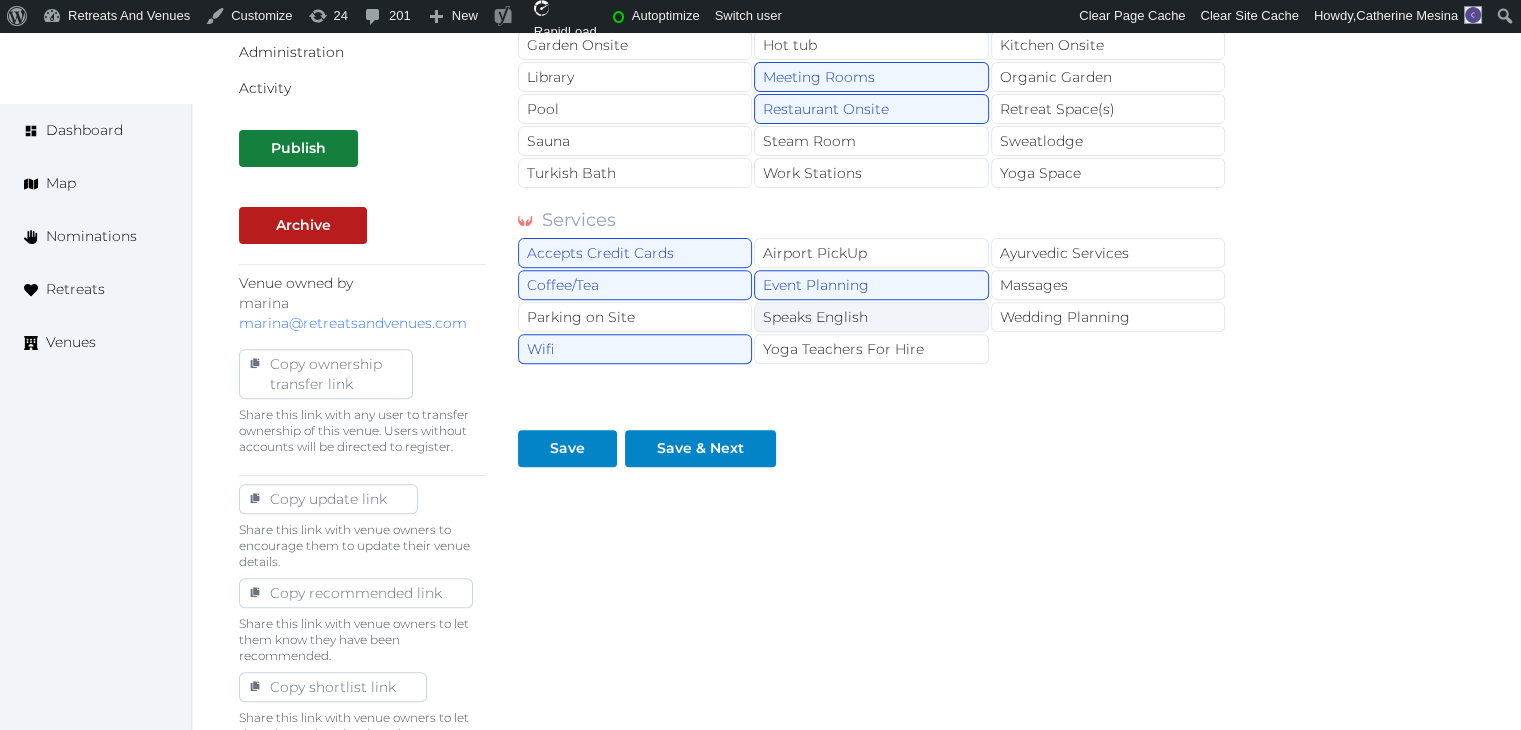 click on "Speaks English" at bounding box center (871, 317) 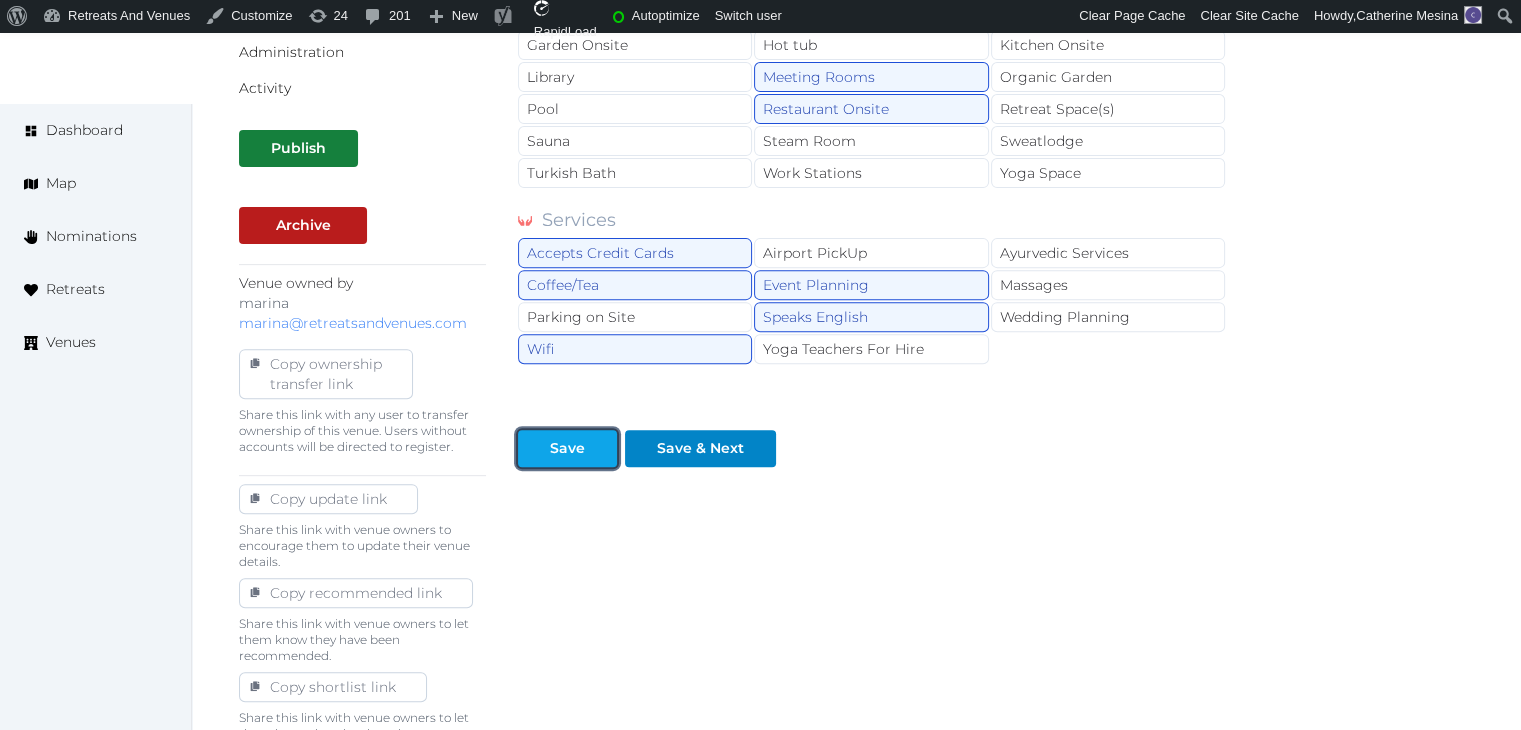 click at bounding box center [601, 448] 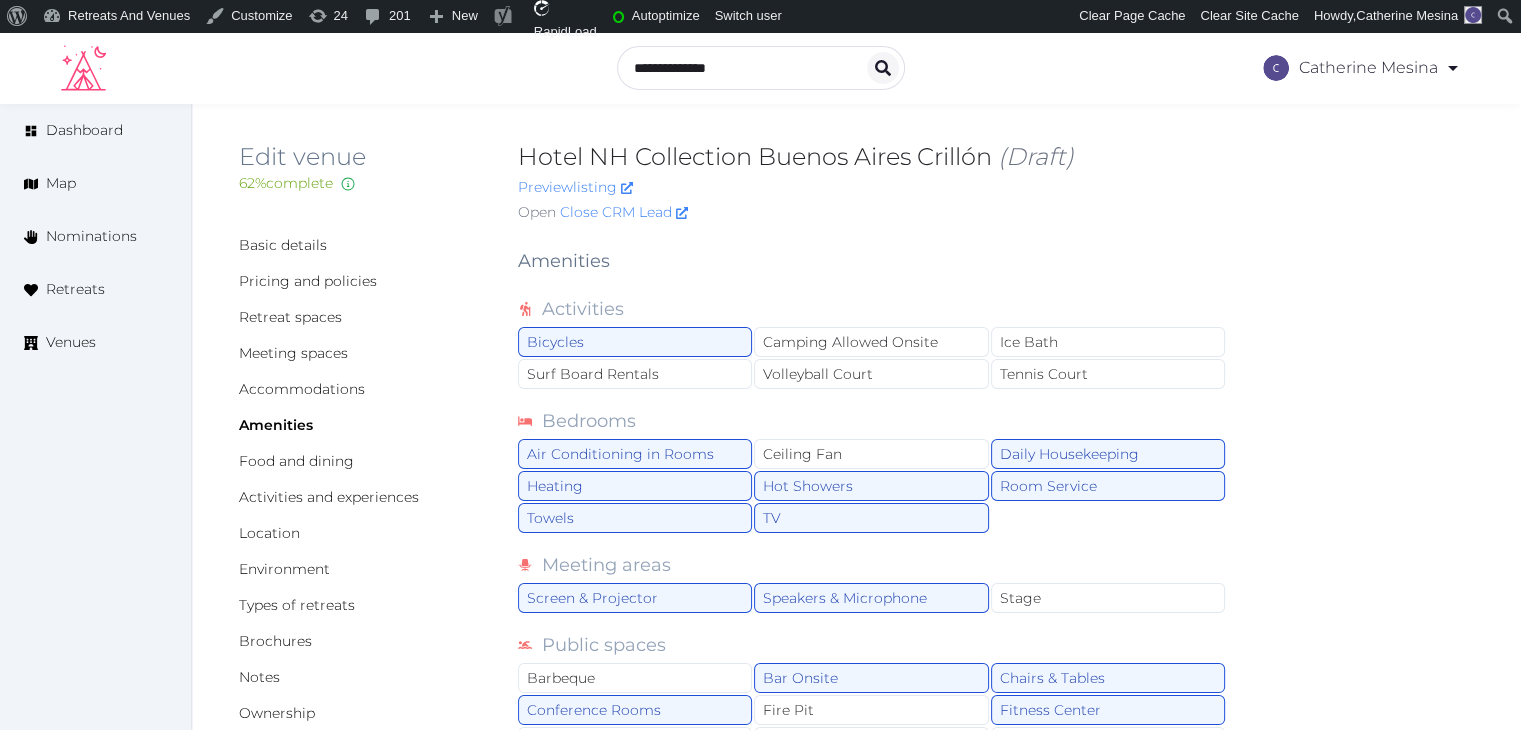 scroll, scrollTop: 0, scrollLeft: 0, axis: both 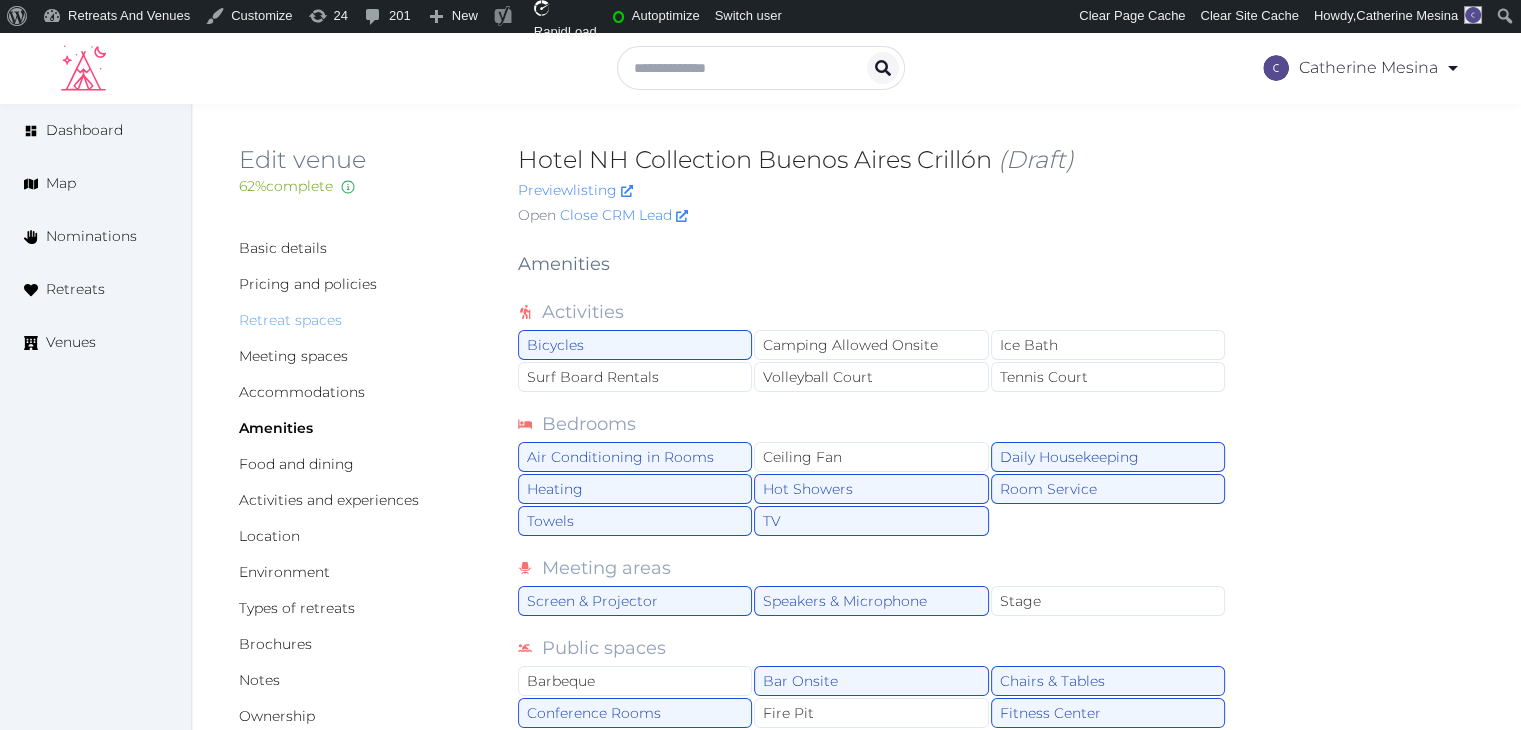 click on "Retreat spaces" at bounding box center (290, 320) 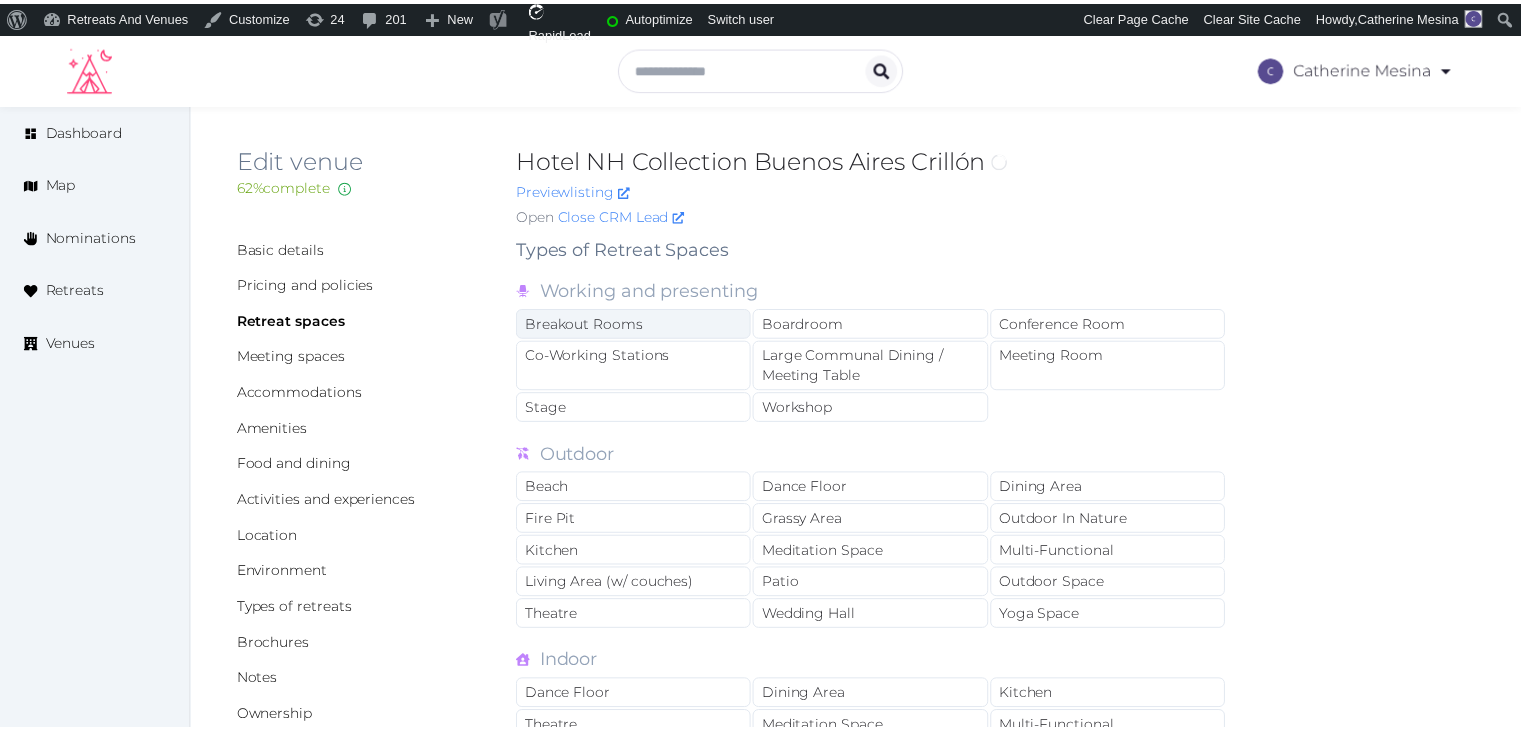scroll, scrollTop: 0, scrollLeft: 0, axis: both 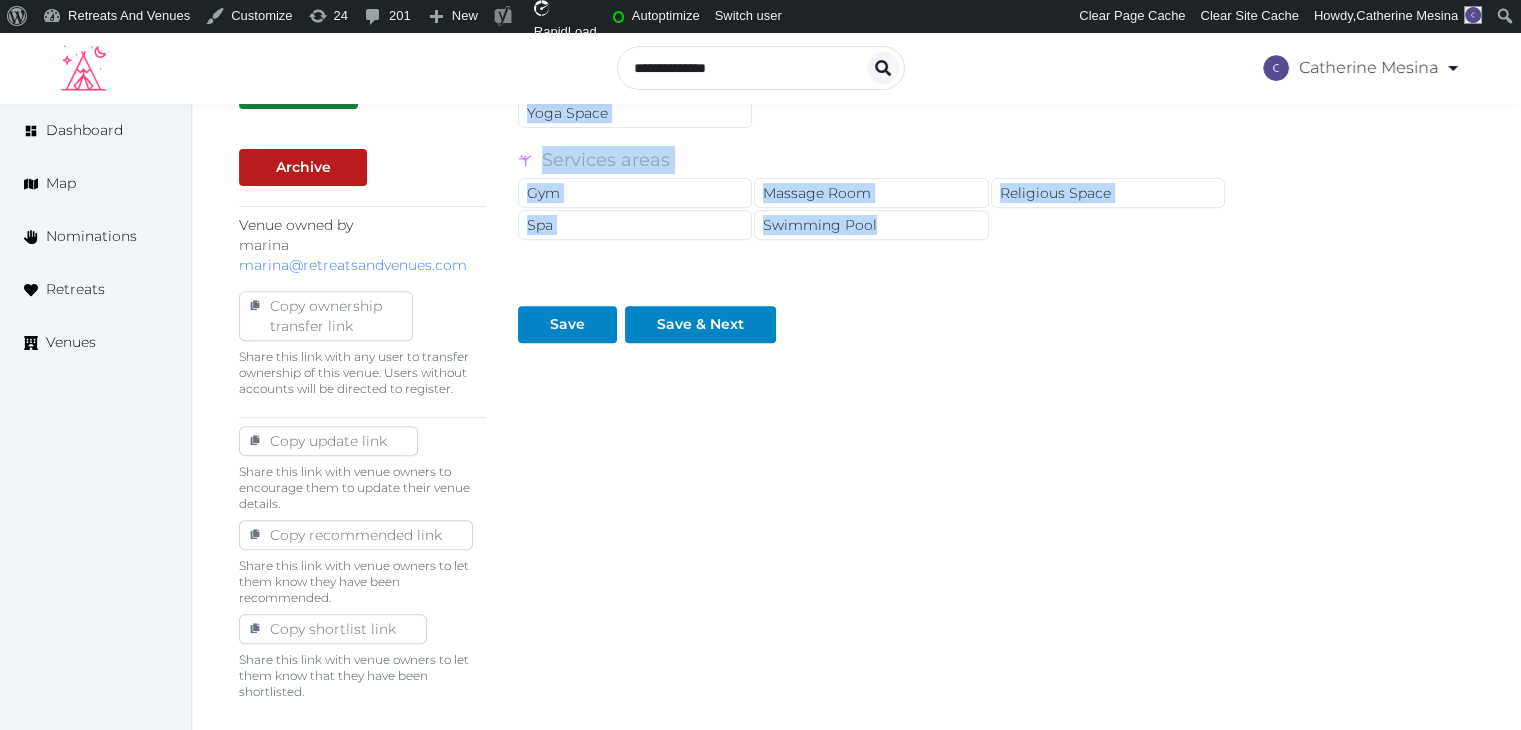drag, startPoint x: 516, startPoint y: 252, endPoint x: 950, endPoint y: 235, distance: 434.33282 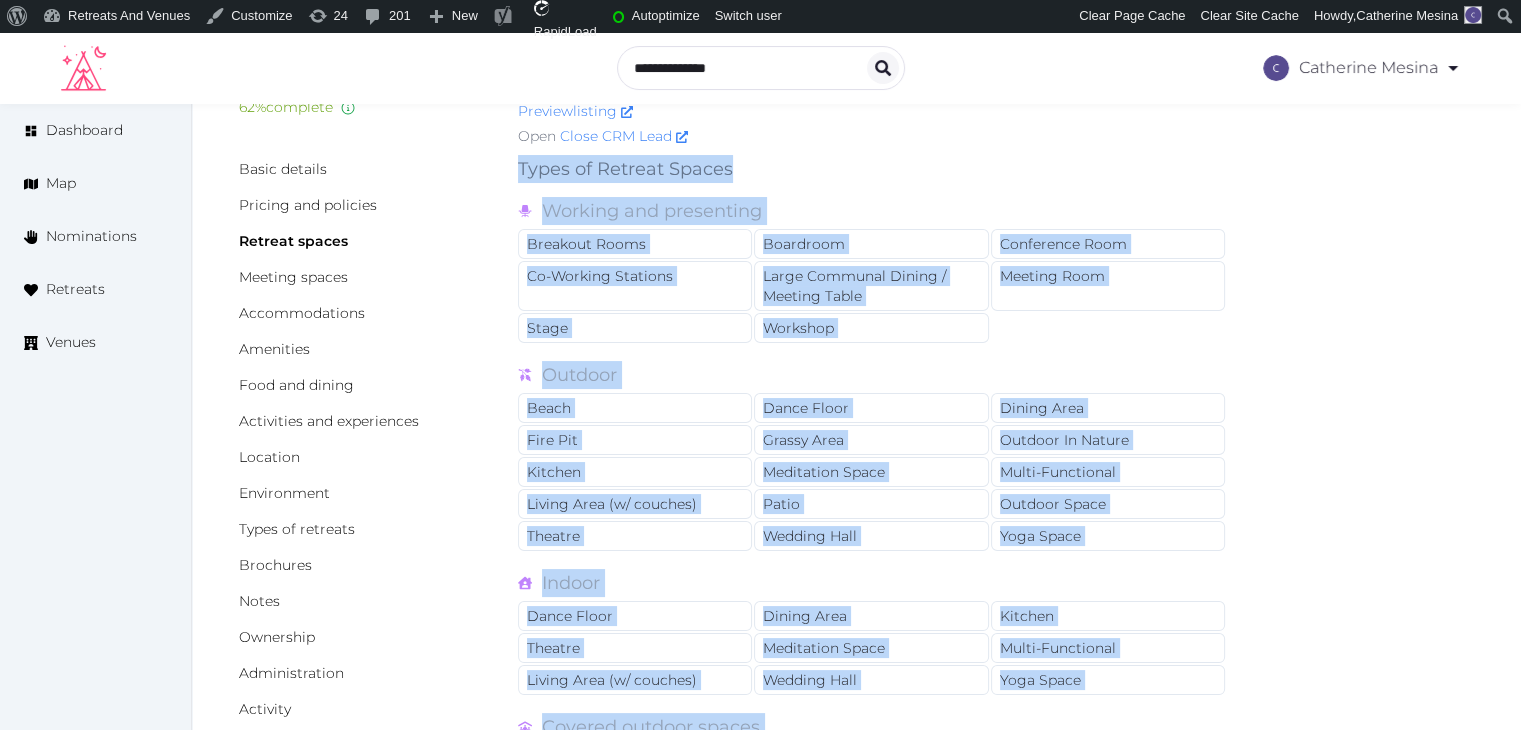 scroll, scrollTop: 0, scrollLeft: 0, axis: both 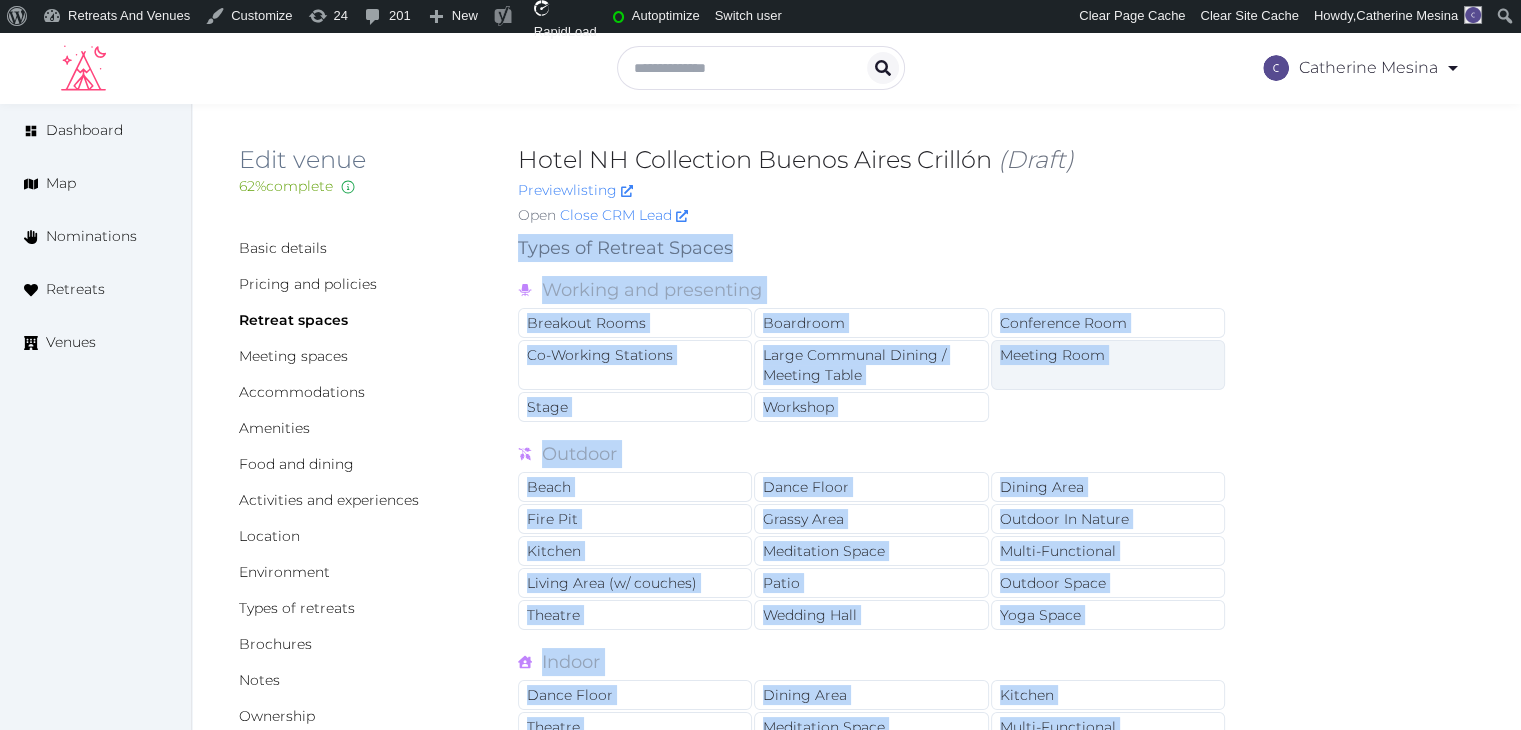 click on "Meeting Room" at bounding box center [1108, 365] 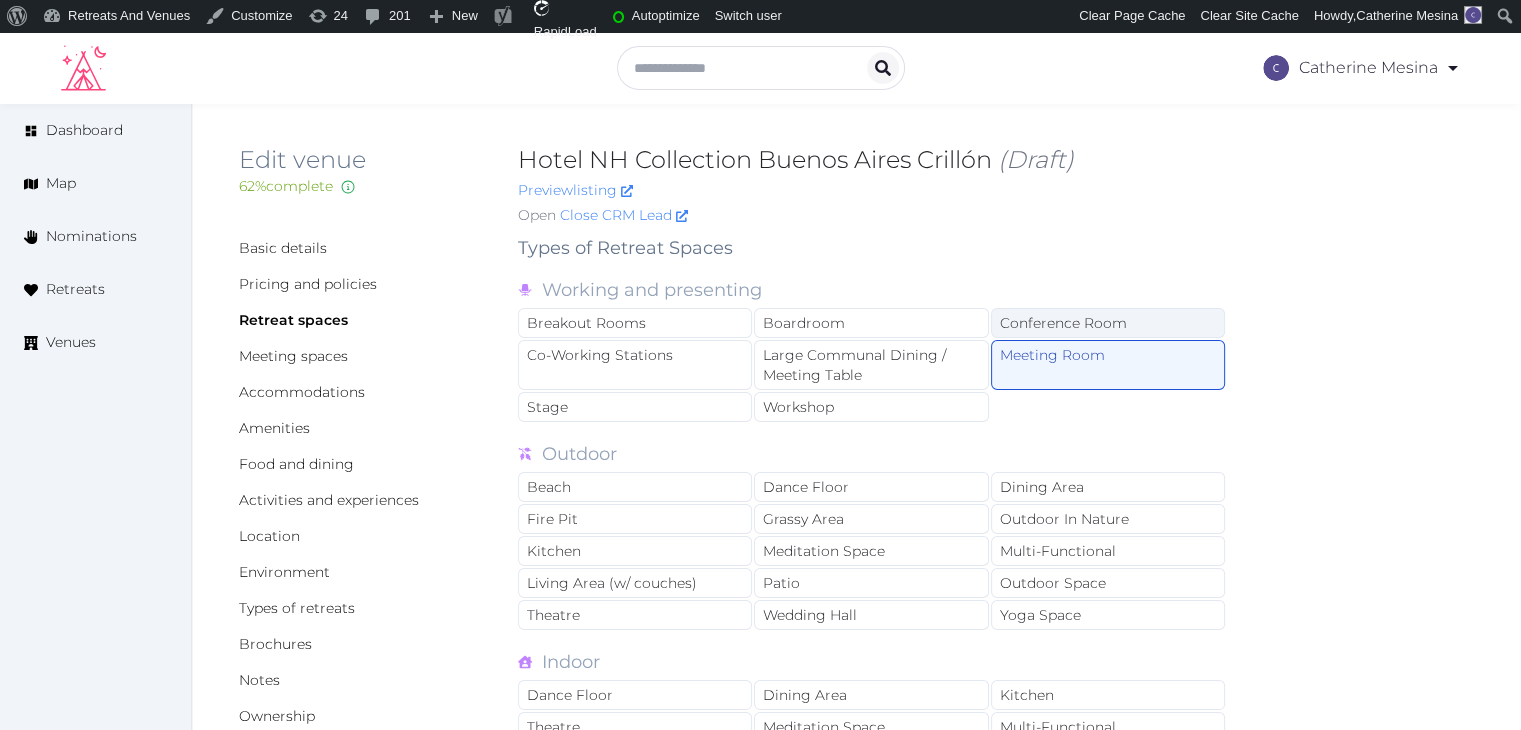 click on "Conference Room" at bounding box center [1108, 323] 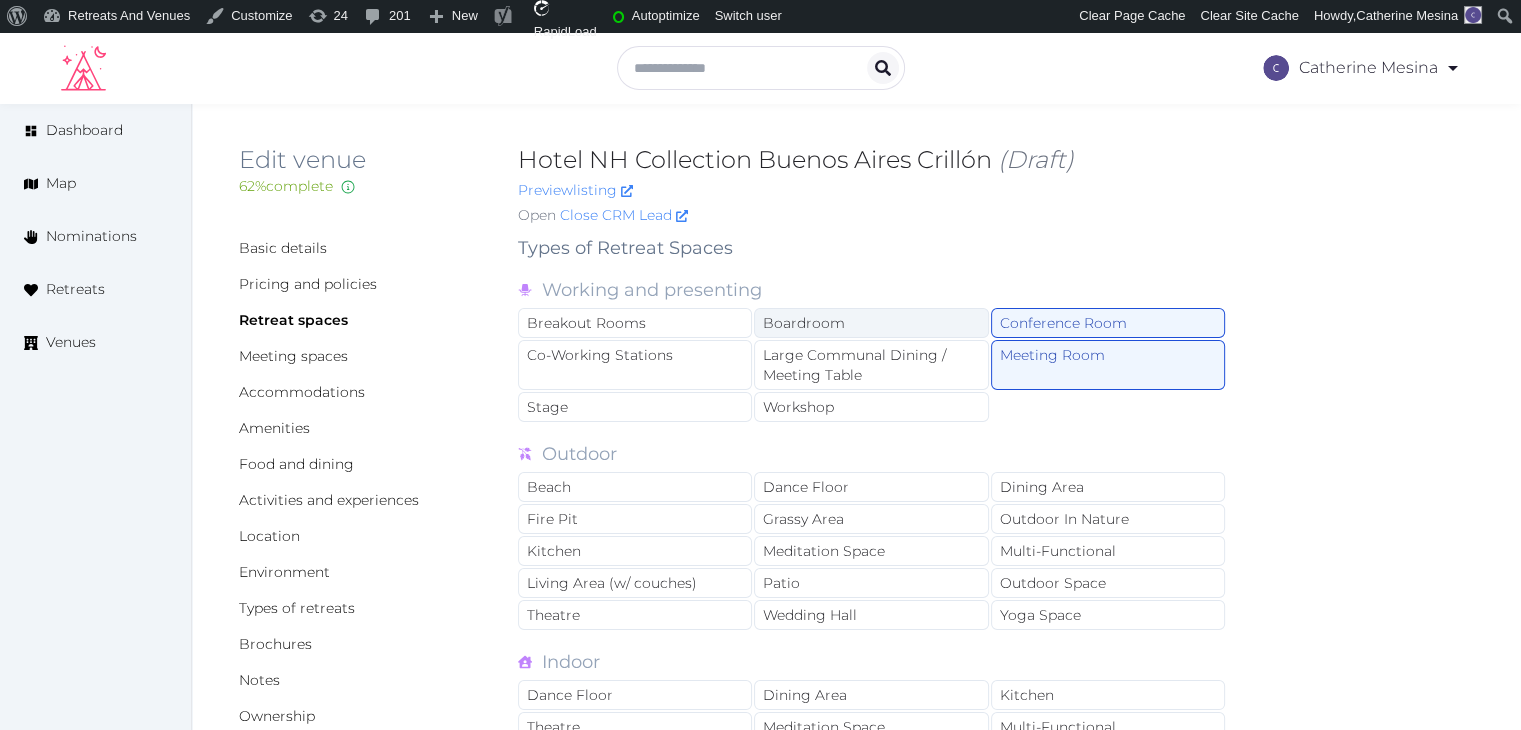 click on "Boardroom" at bounding box center (871, 323) 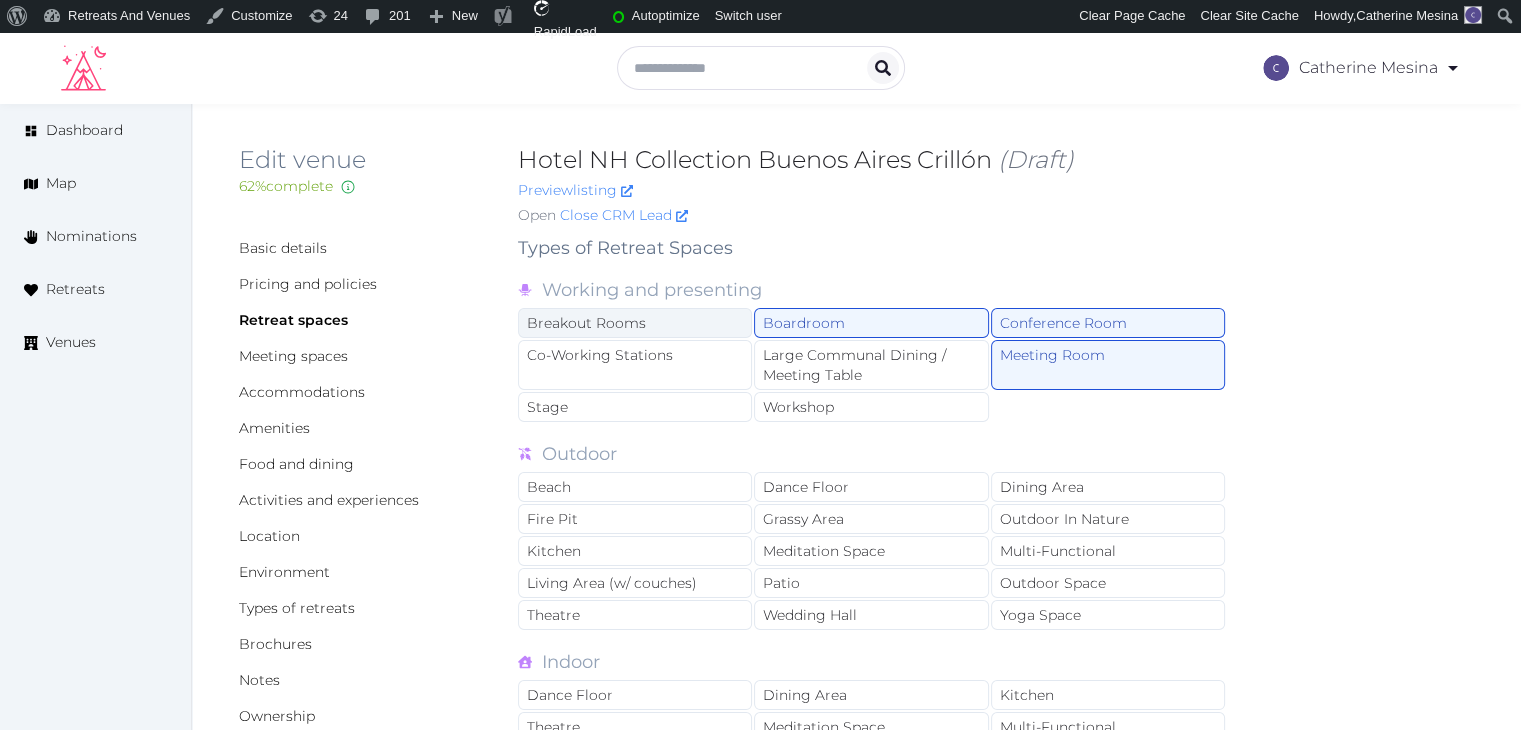 click on "Breakout Rooms" at bounding box center [635, 323] 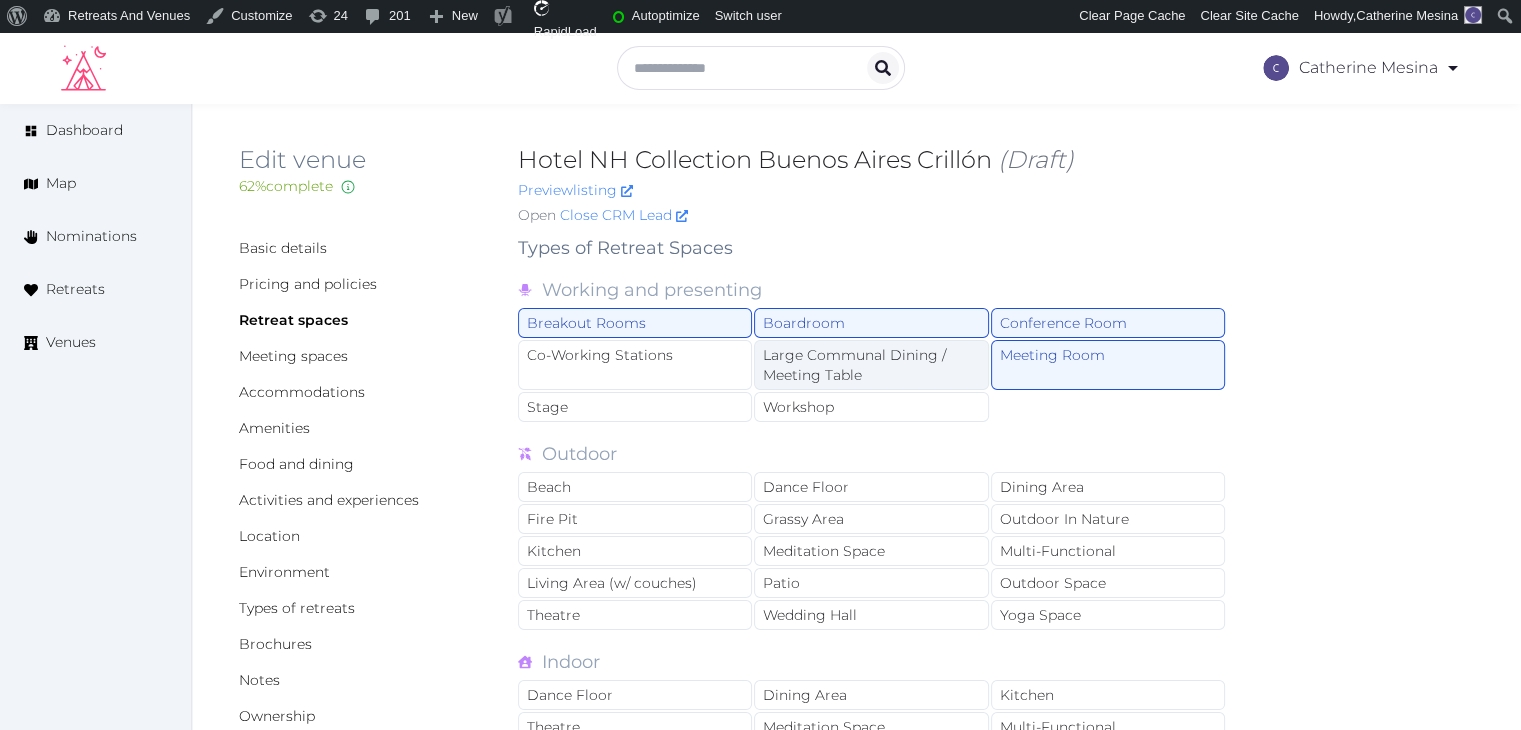 click on "Large Communal Dining / Meeting Table" at bounding box center [871, 365] 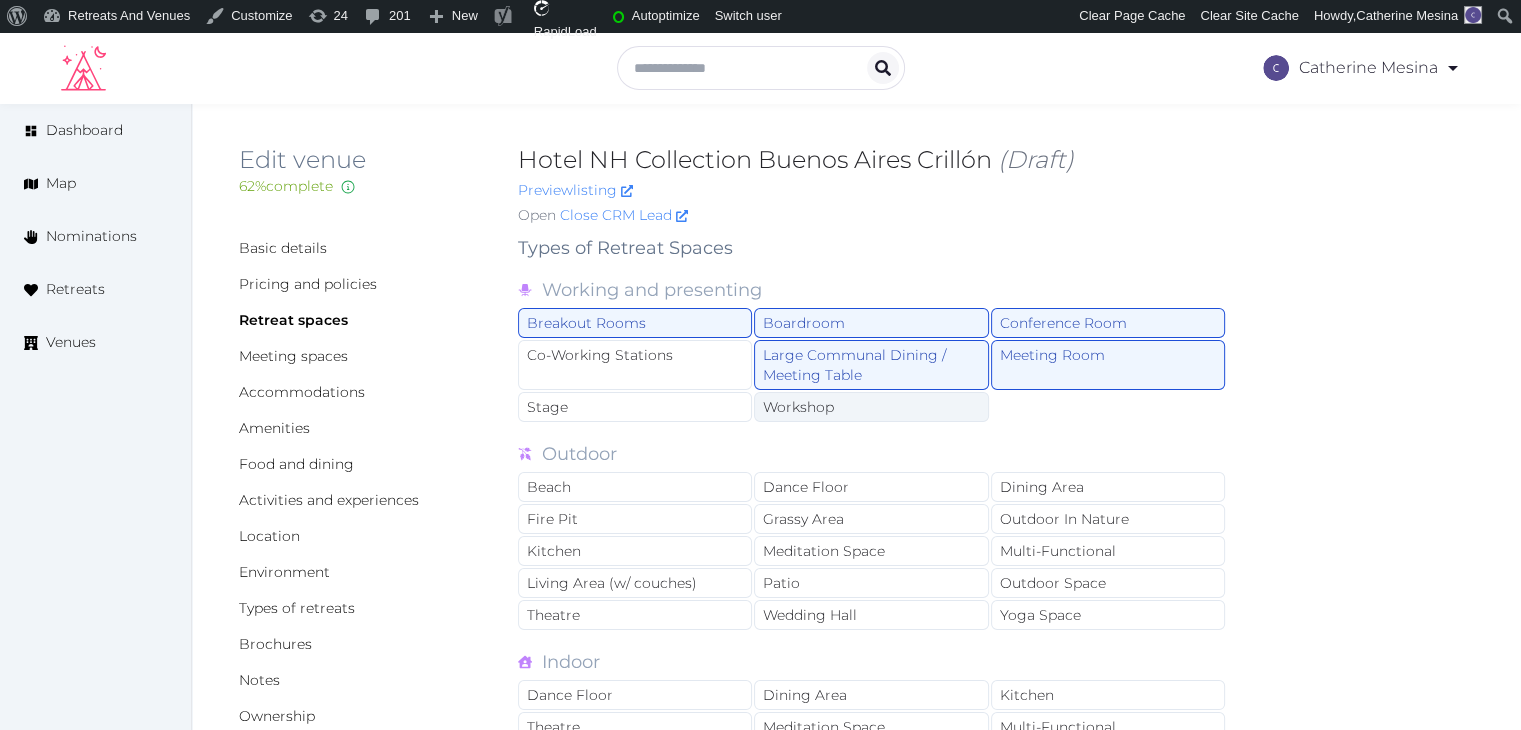 click on "Workshop" at bounding box center (871, 407) 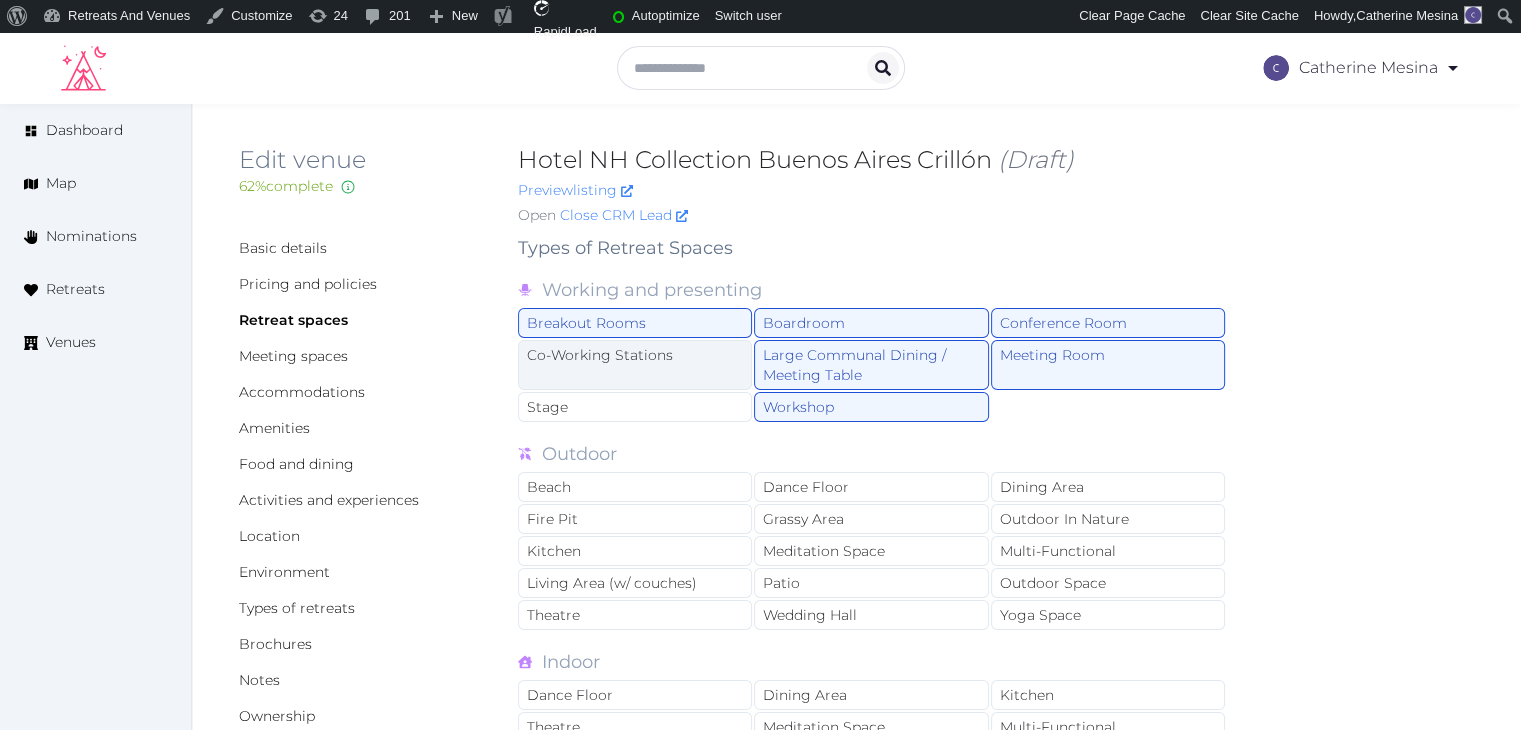 click on "Co-Working Stations" at bounding box center (635, 365) 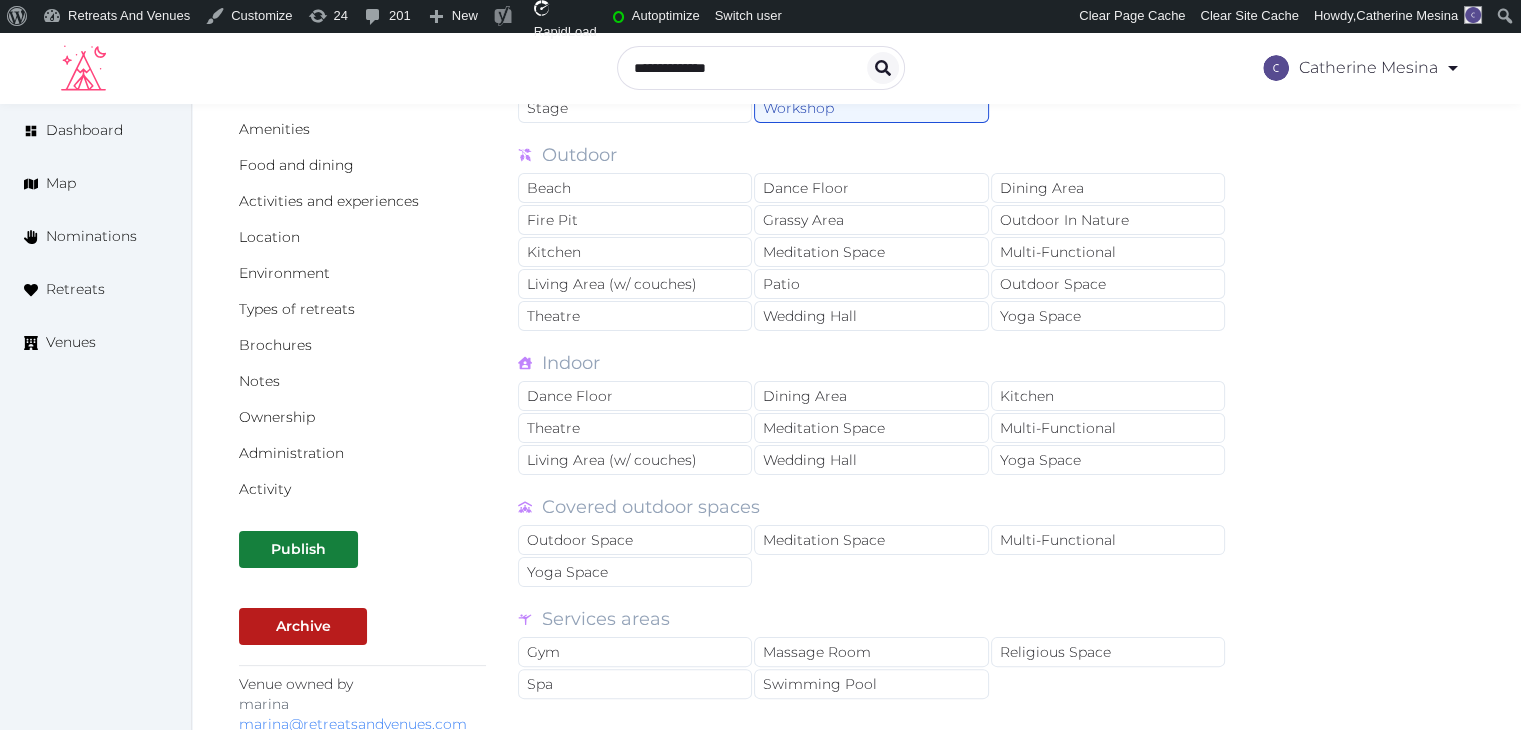 scroll, scrollTop: 300, scrollLeft: 0, axis: vertical 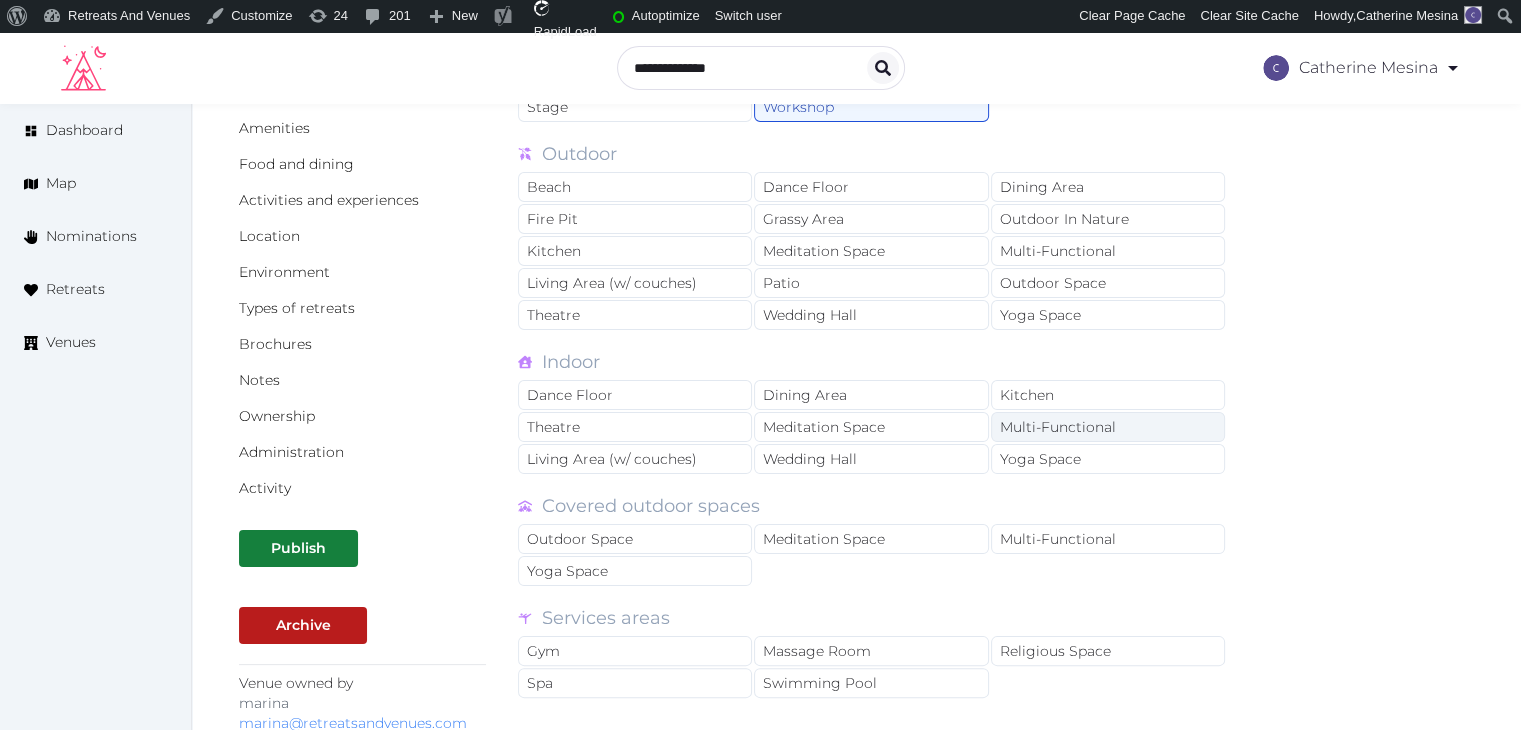 click on "Multi-Functional" at bounding box center [1108, 427] 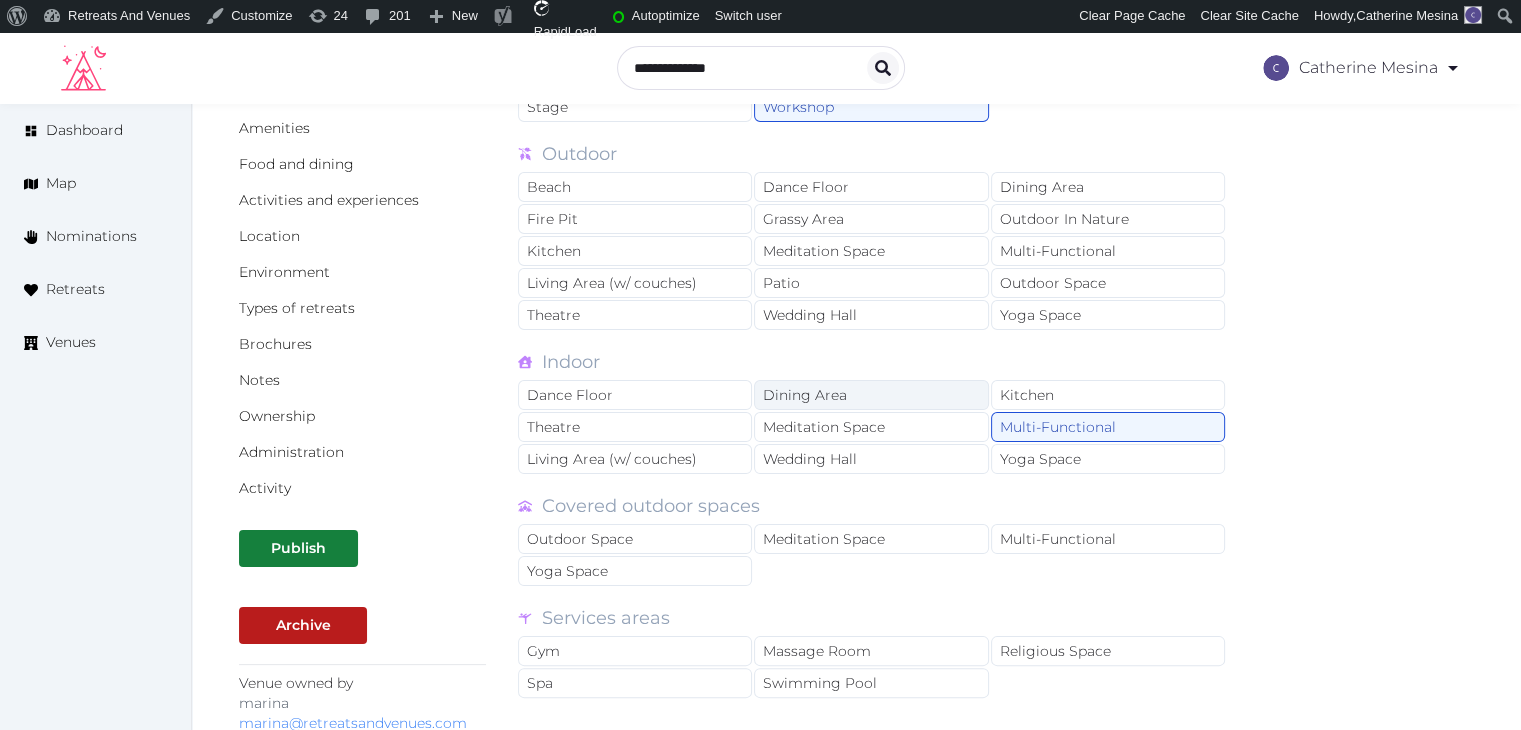 click on "Dining Area" at bounding box center (871, 395) 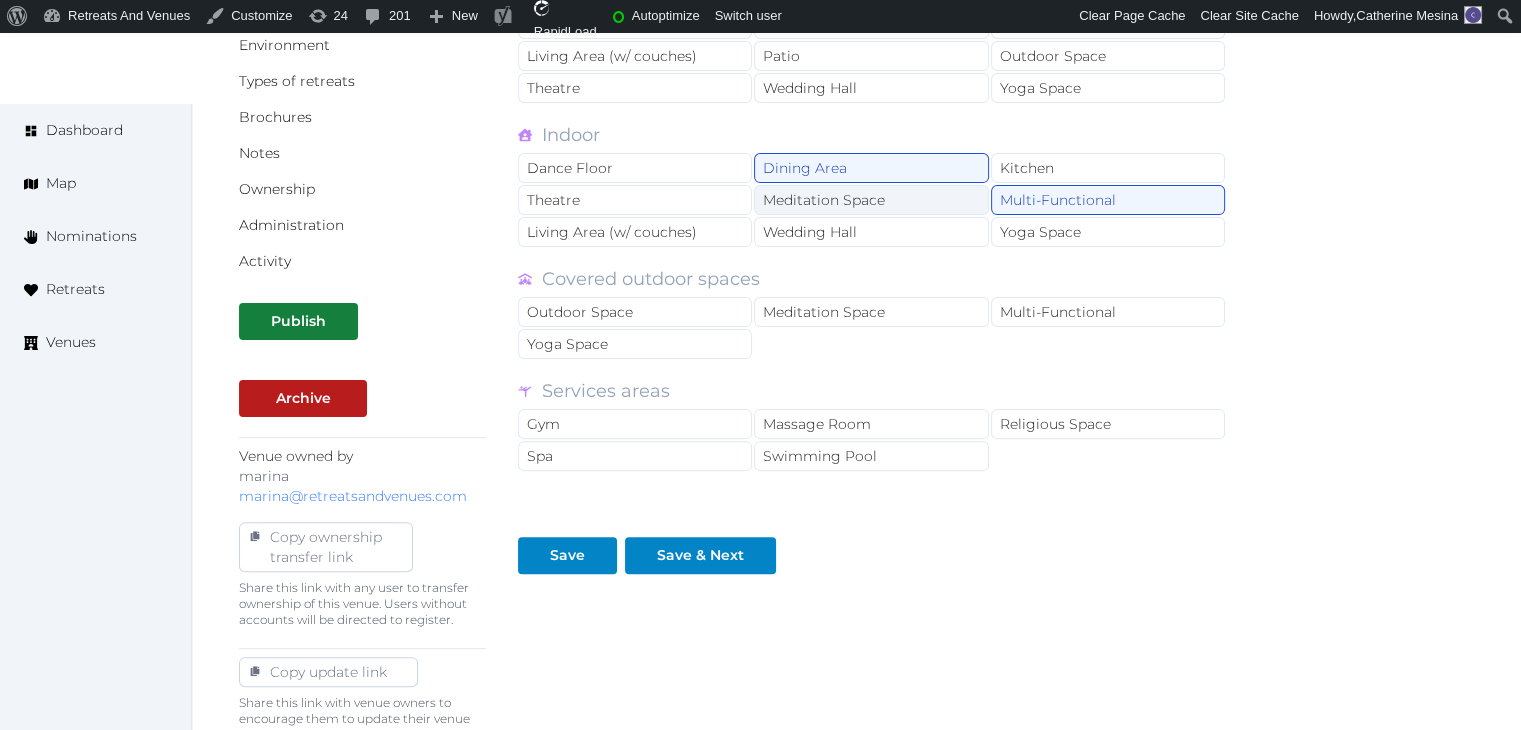 scroll, scrollTop: 758, scrollLeft: 0, axis: vertical 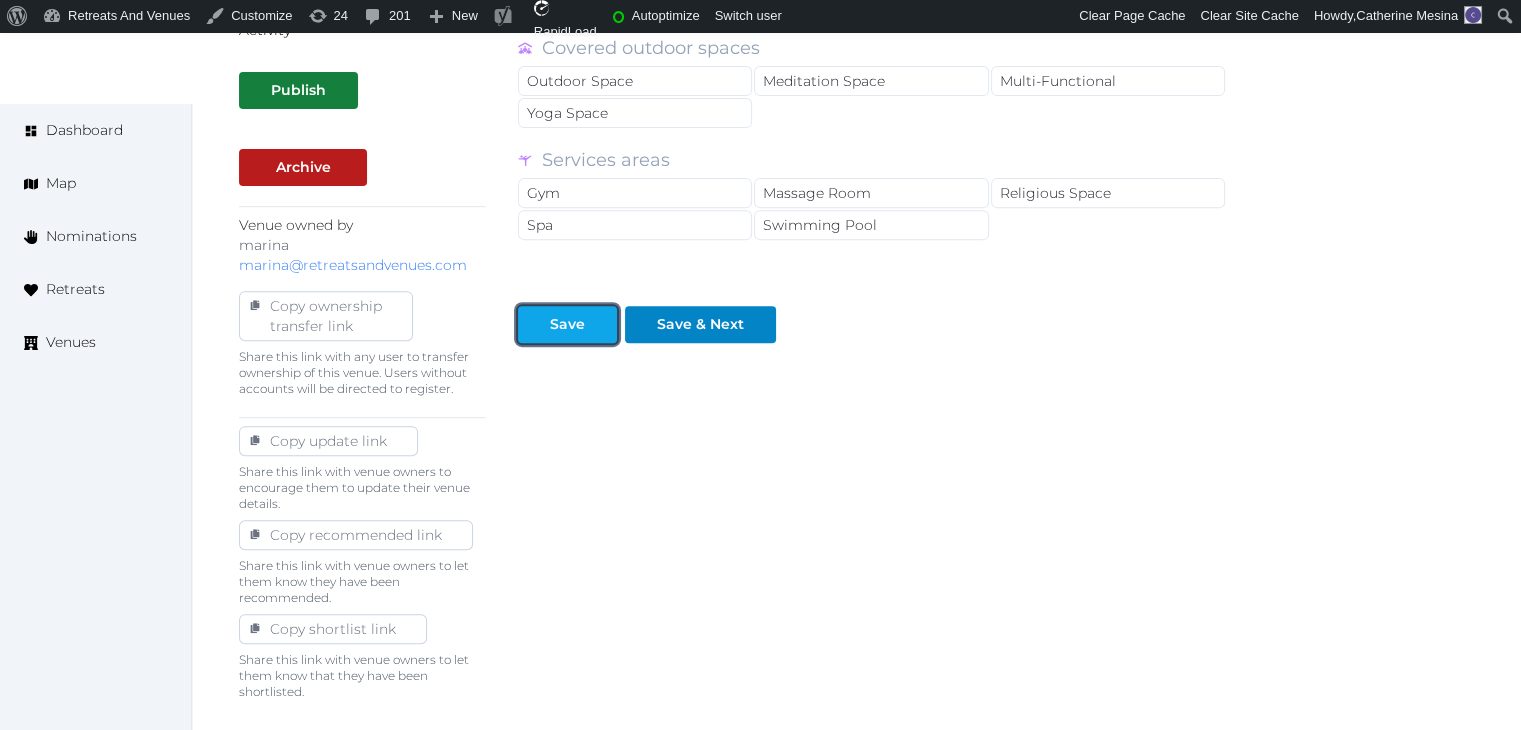 click on "Save" at bounding box center (567, 324) 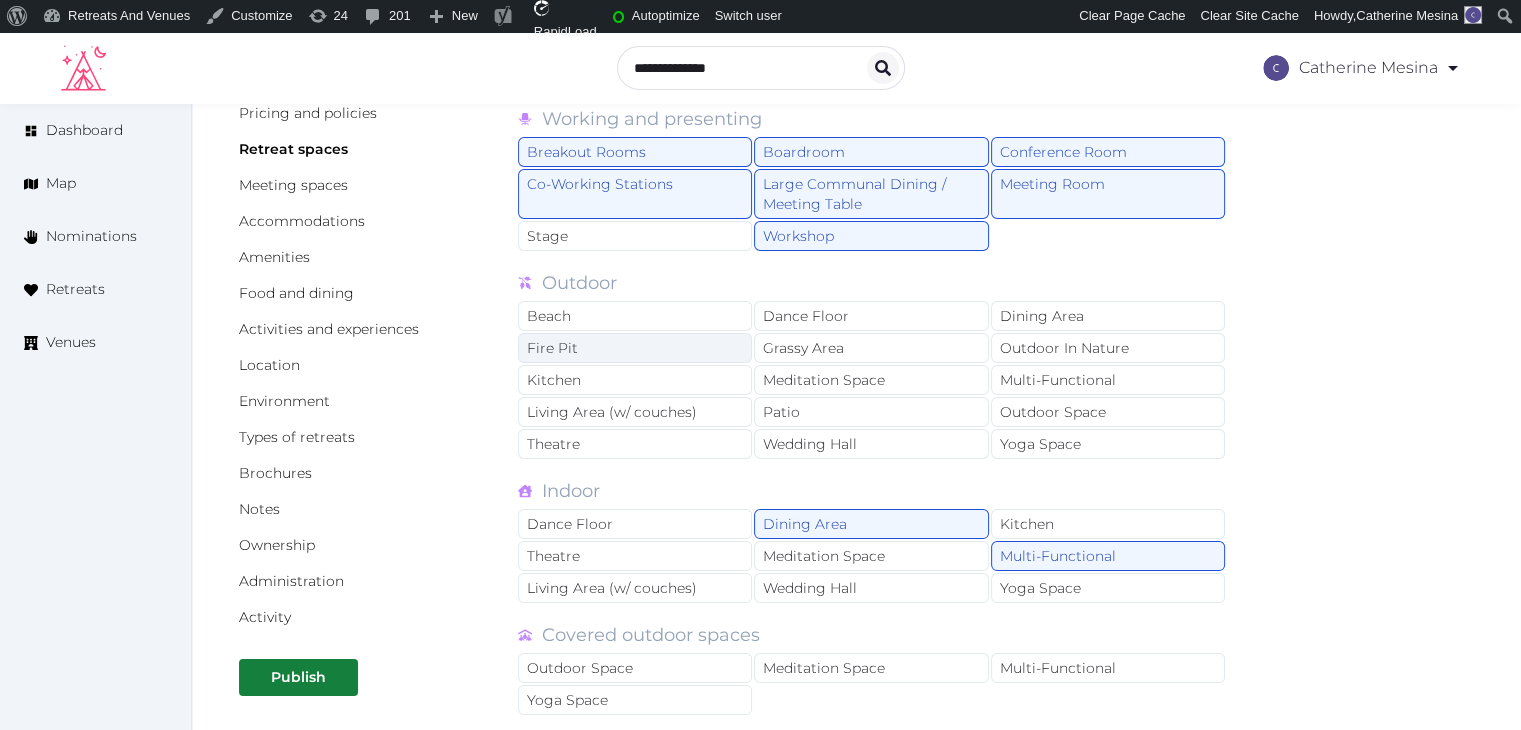 scroll, scrollTop: 0, scrollLeft: 0, axis: both 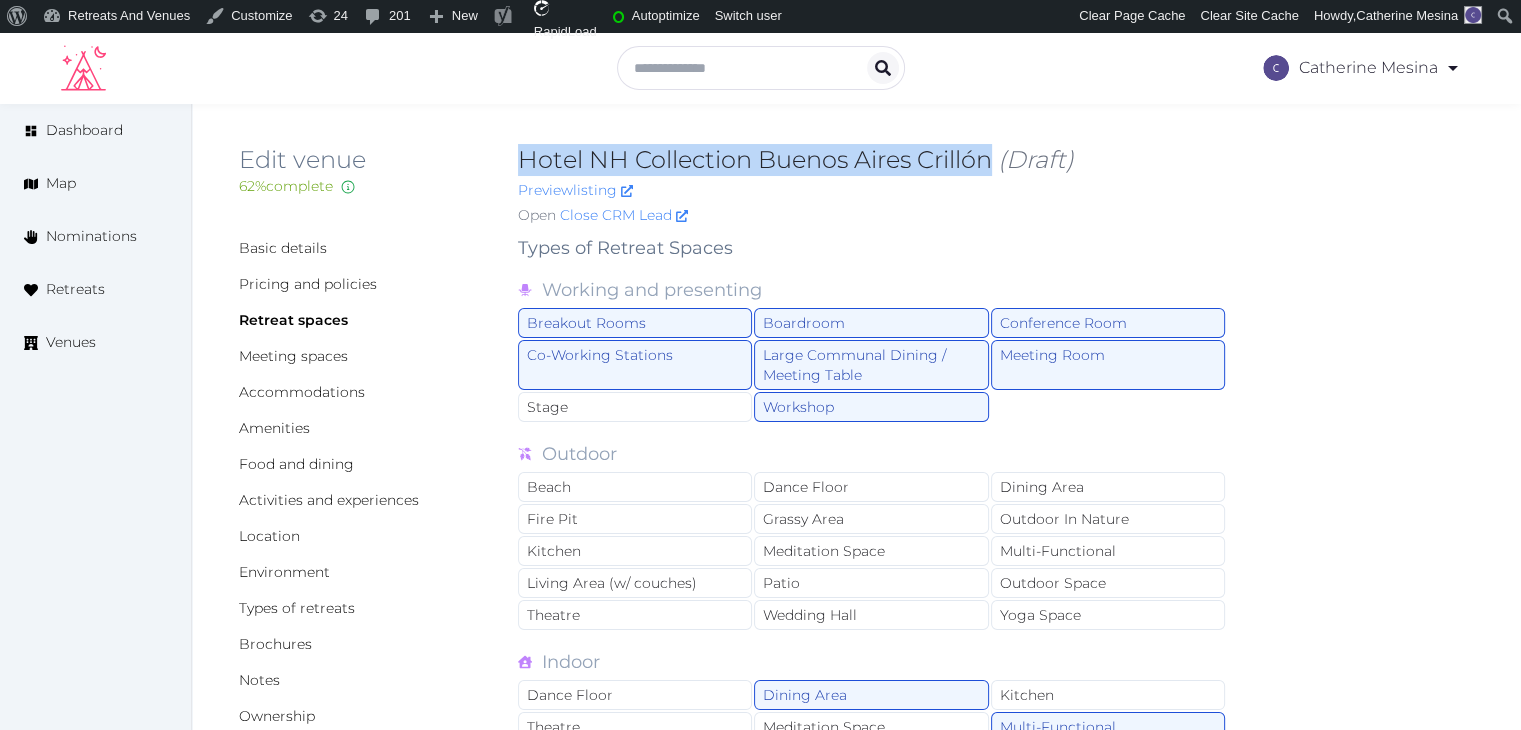 drag, startPoint x: 524, startPoint y: 162, endPoint x: 988, endPoint y: 153, distance: 464.08728 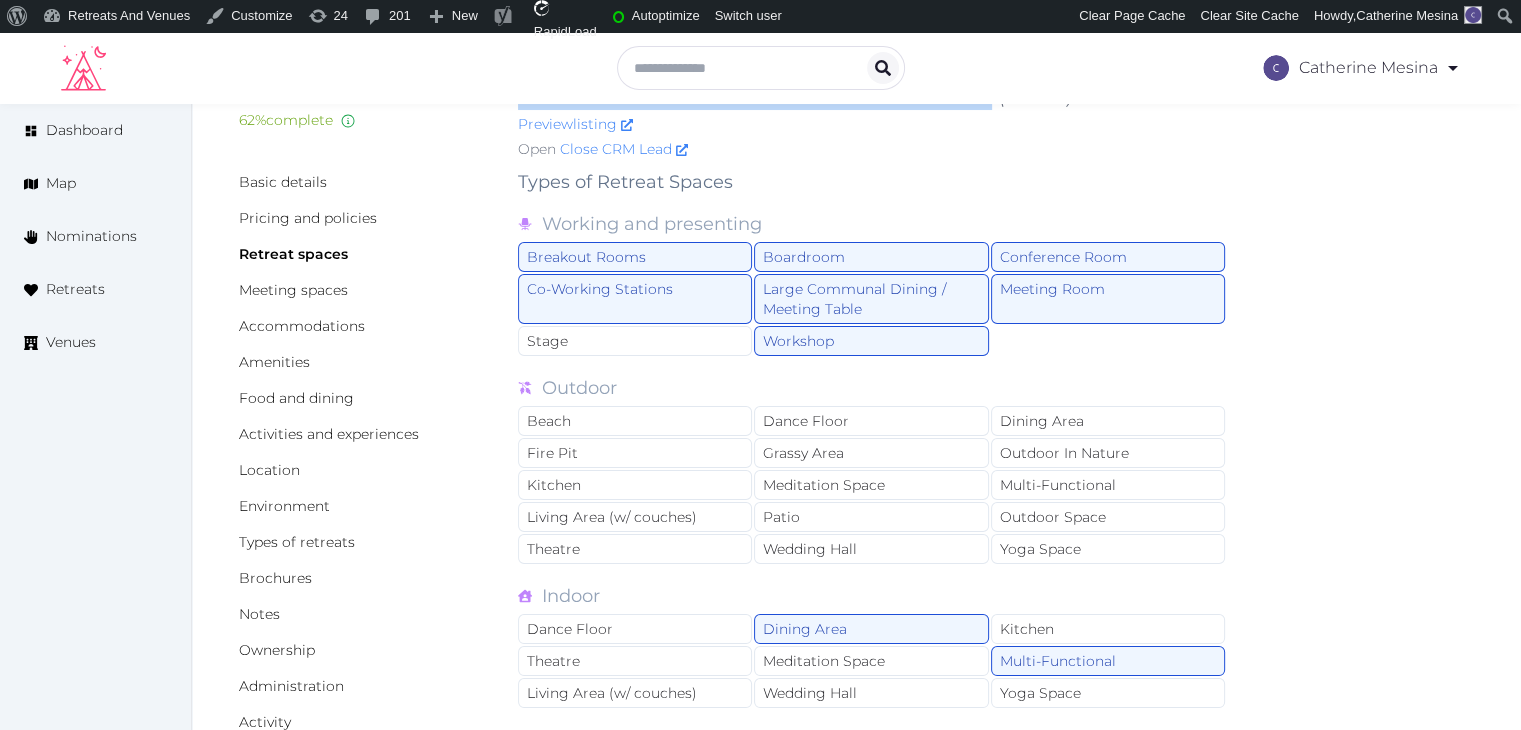 scroll, scrollTop: 200, scrollLeft: 0, axis: vertical 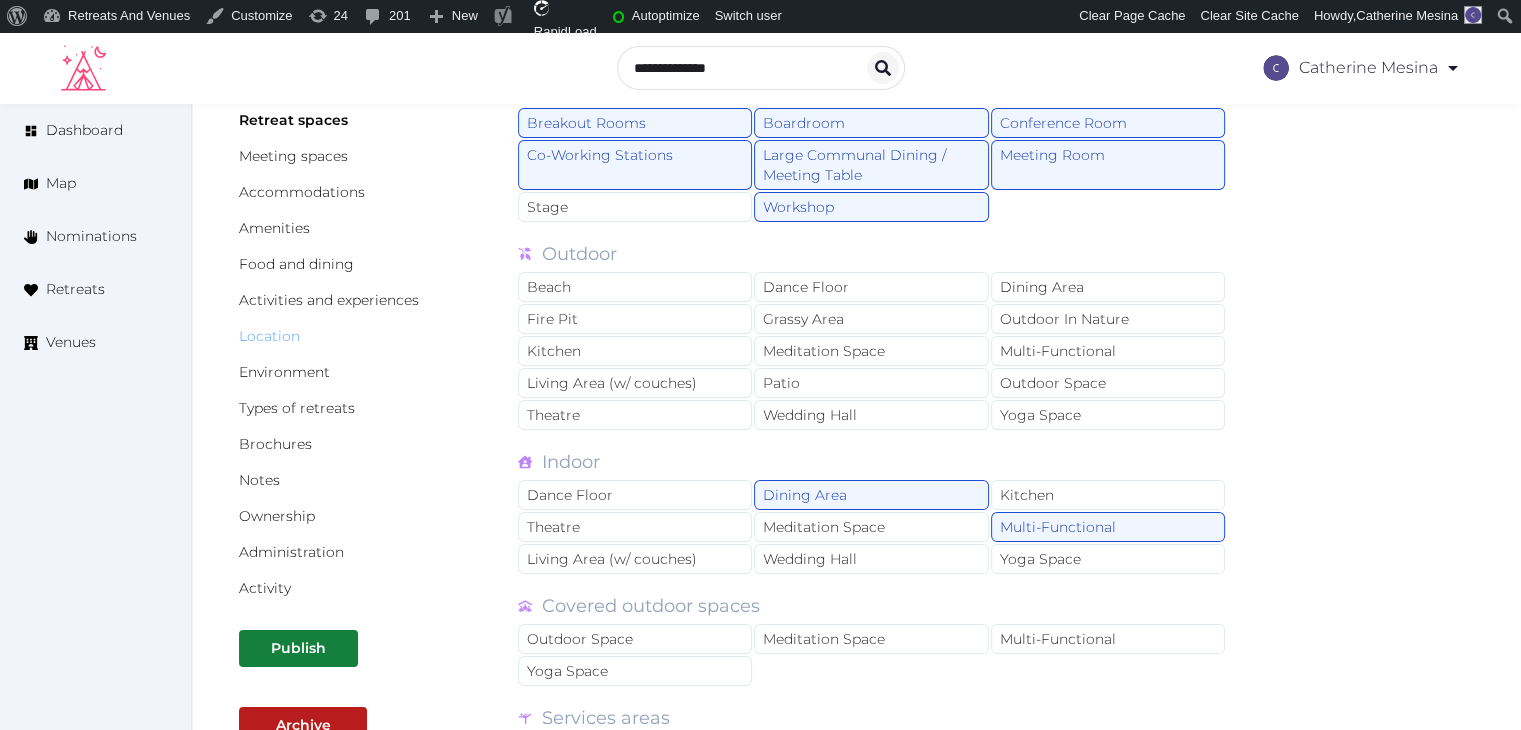 click on "Location" at bounding box center (269, 336) 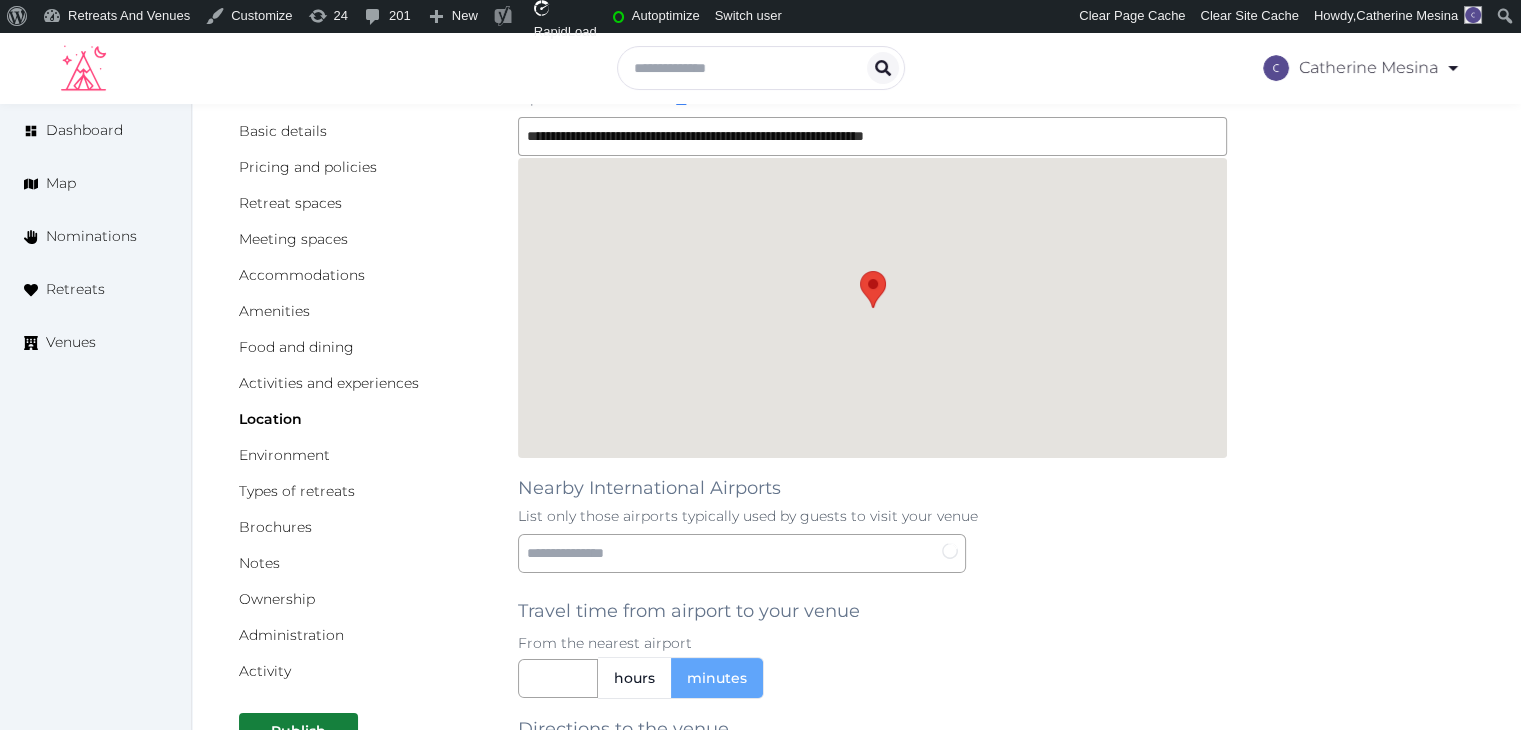 scroll, scrollTop: 300, scrollLeft: 0, axis: vertical 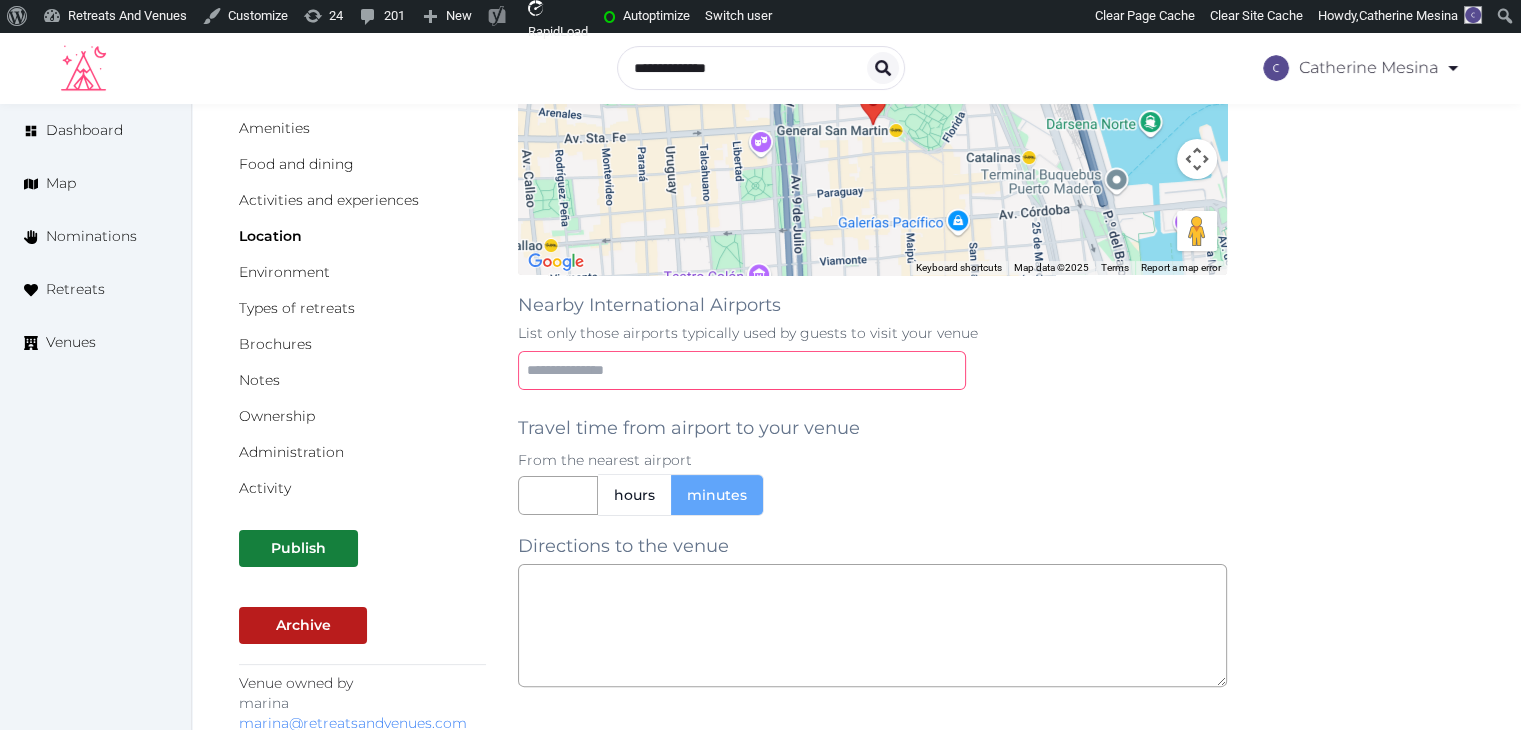 click at bounding box center (742, 370) 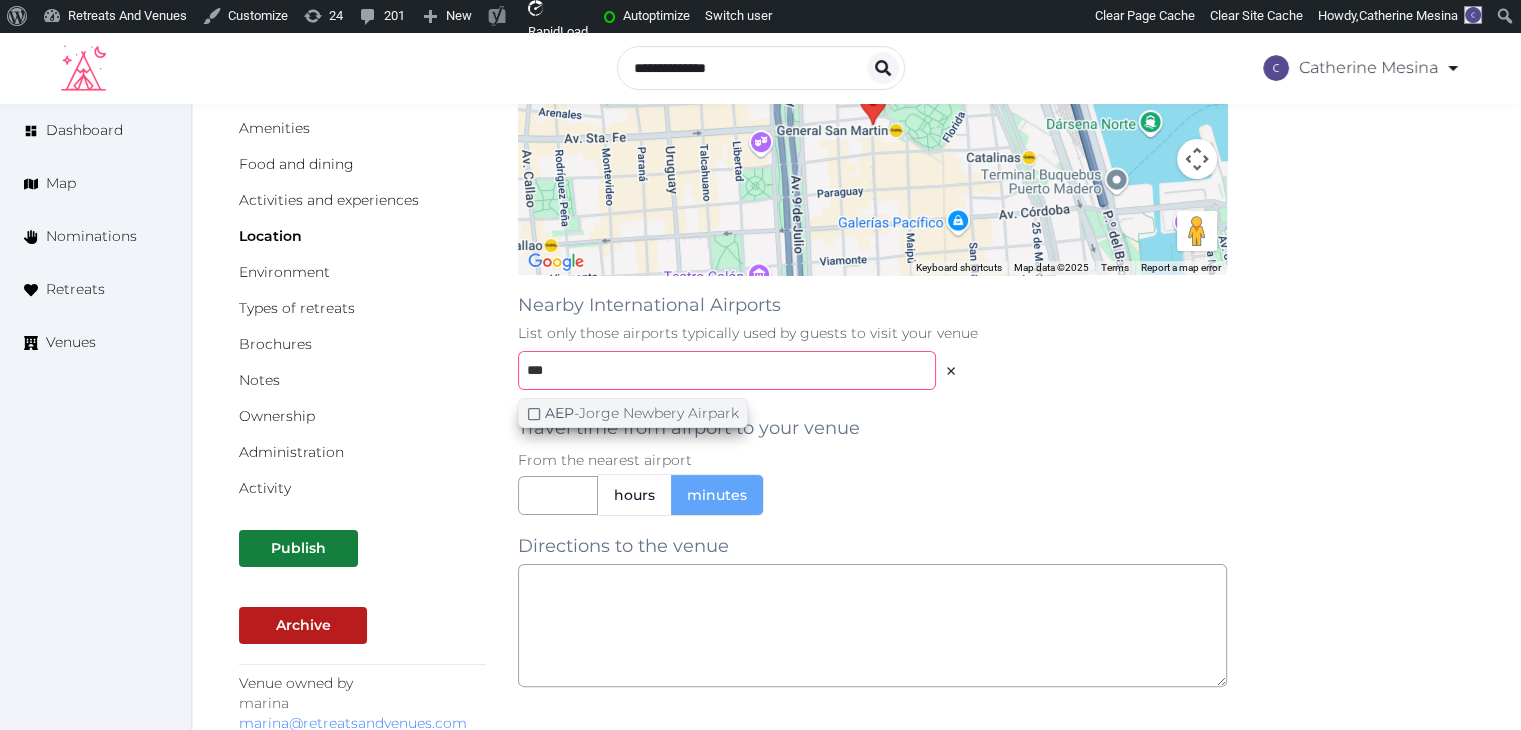 type on "***" 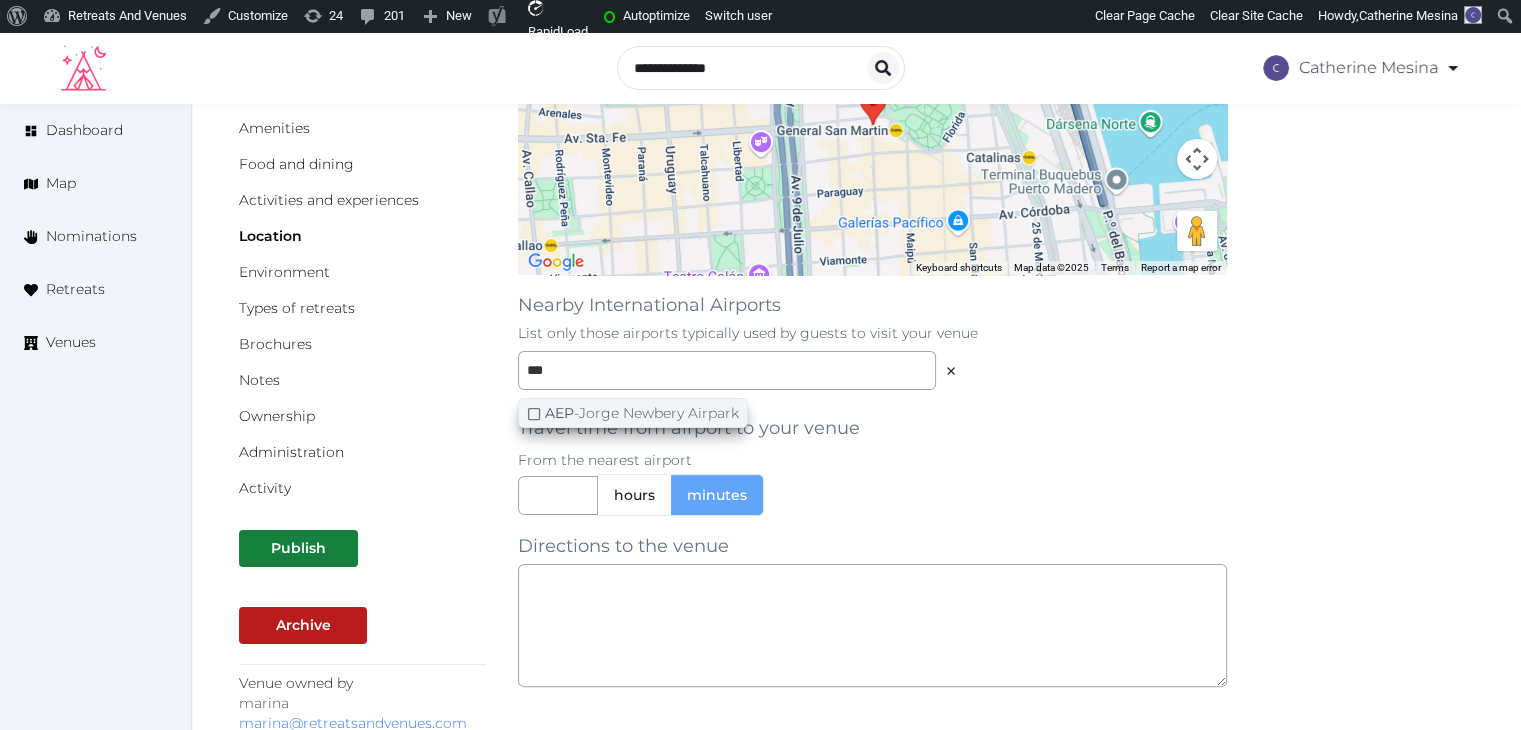 drag, startPoint x: 609, startPoint y: 408, endPoint x: 606, endPoint y: 455, distance: 47.095646 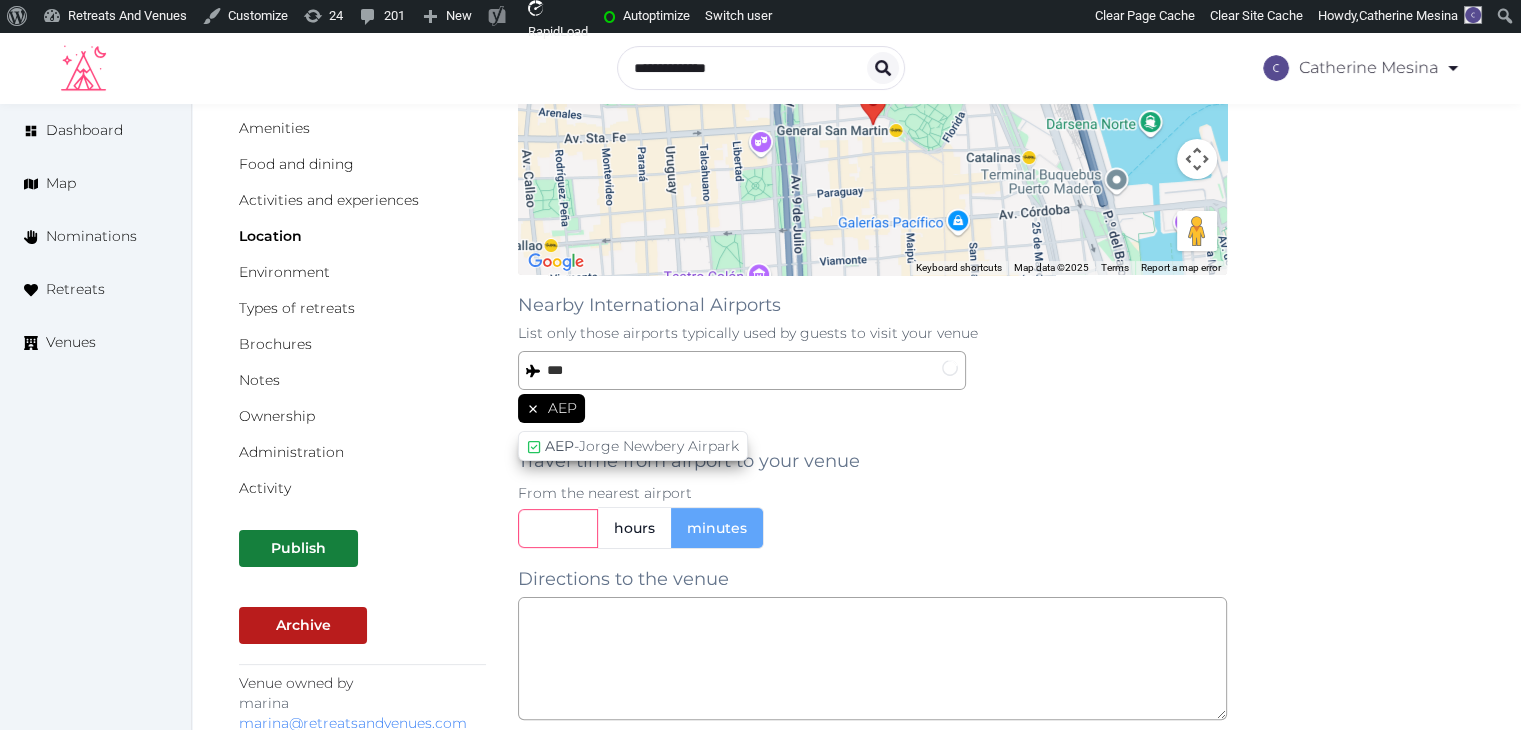 click at bounding box center [558, 528] 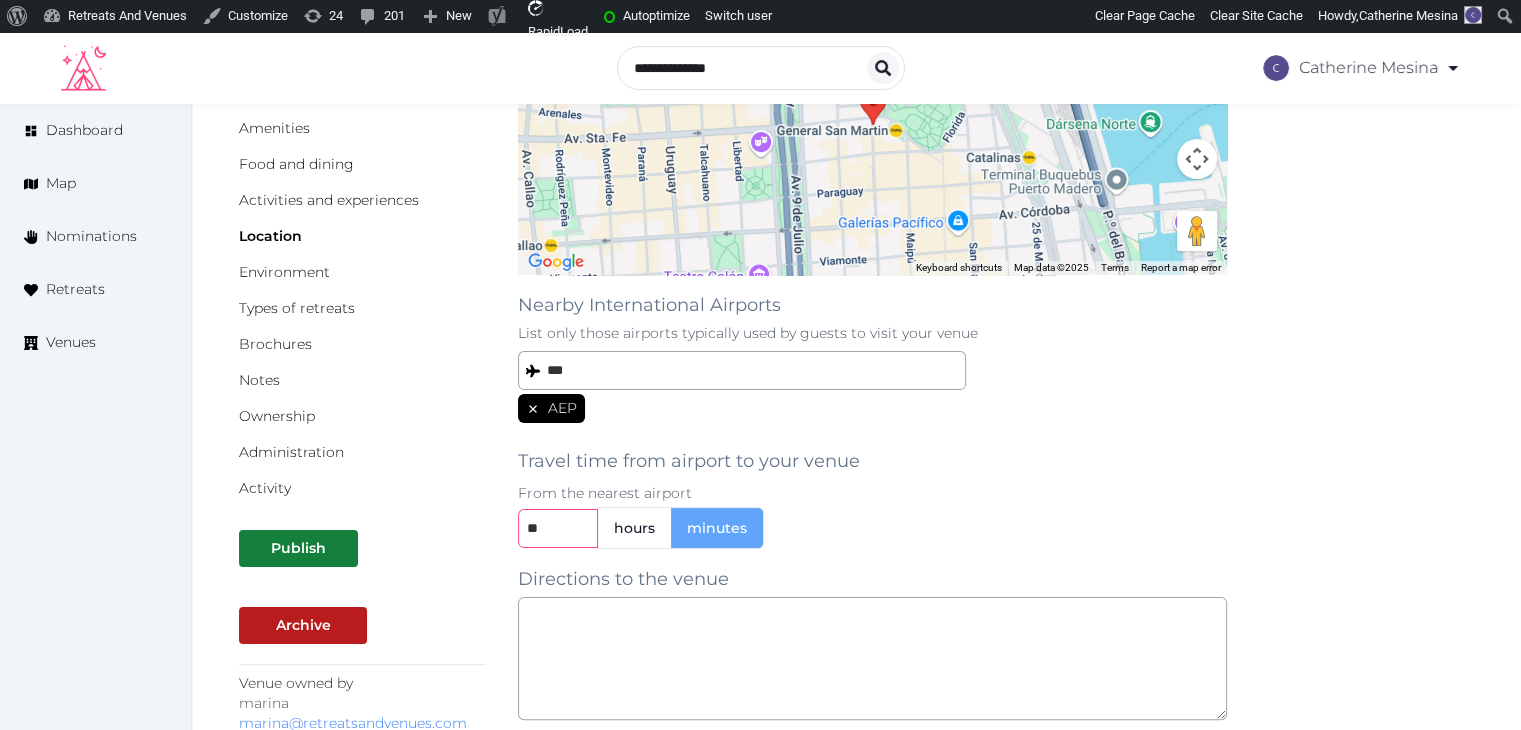 type on "**" 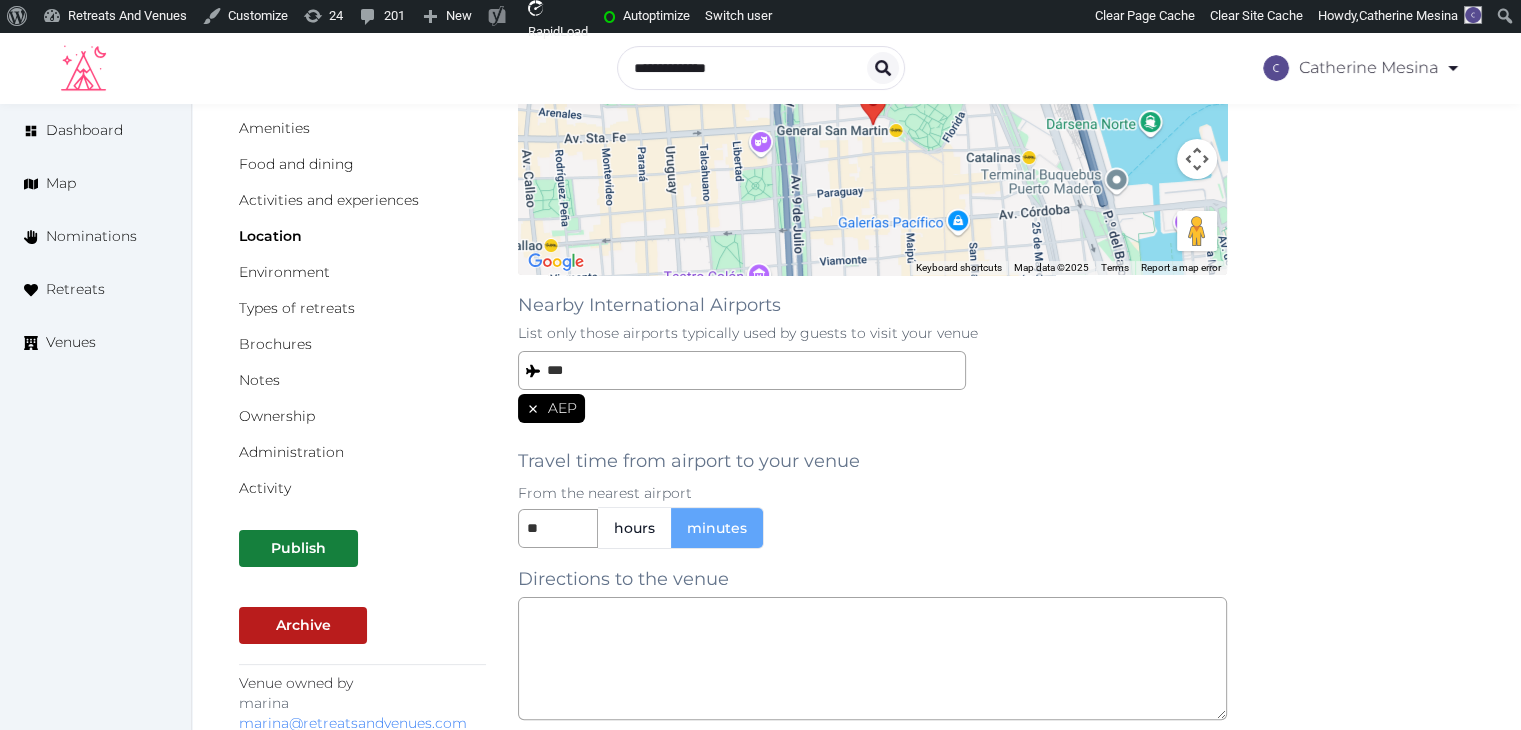 click on "Travel time from airport to your venue From the nearest airport ** hours minutes" at bounding box center (872, 490) 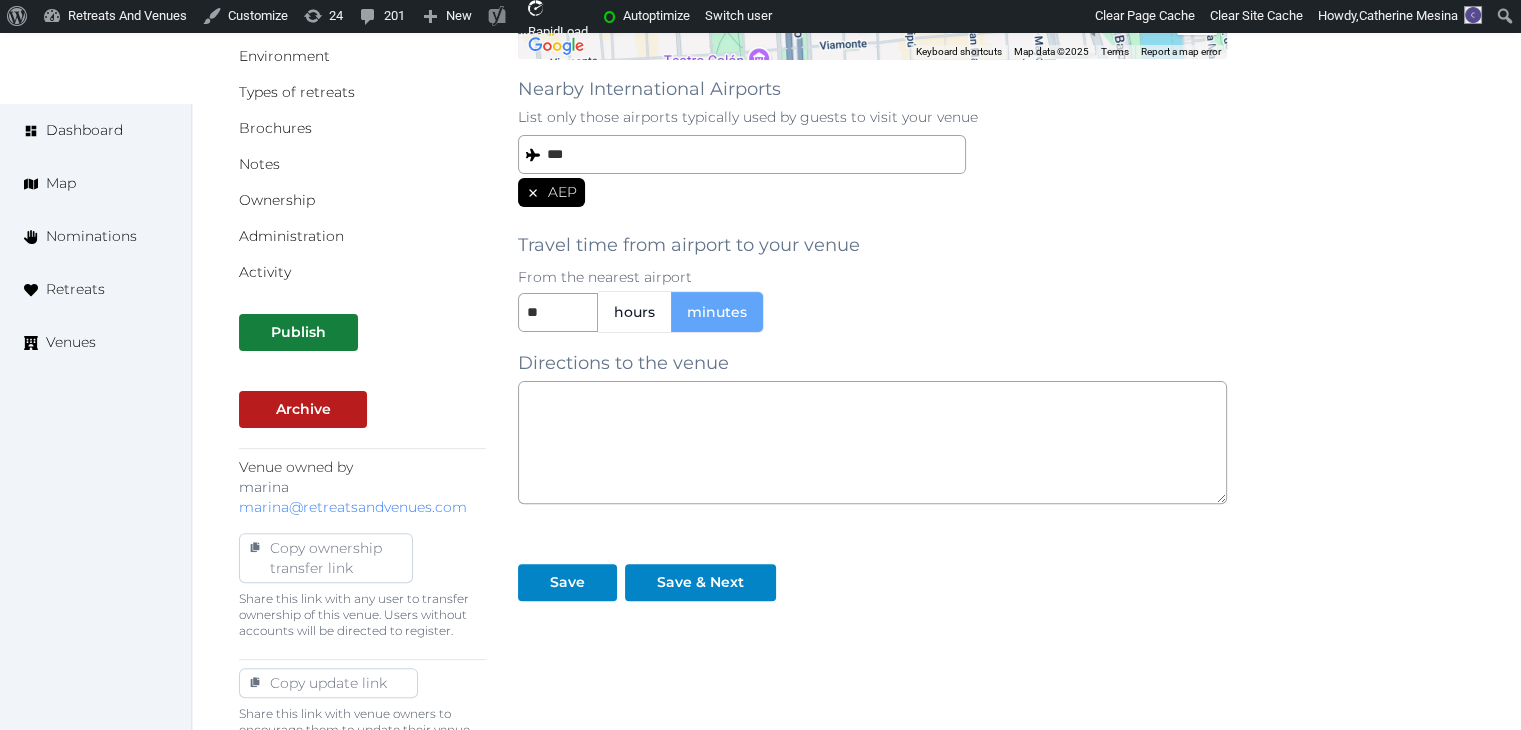 scroll, scrollTop: 758, scrollLeft: 0, axis: vertical 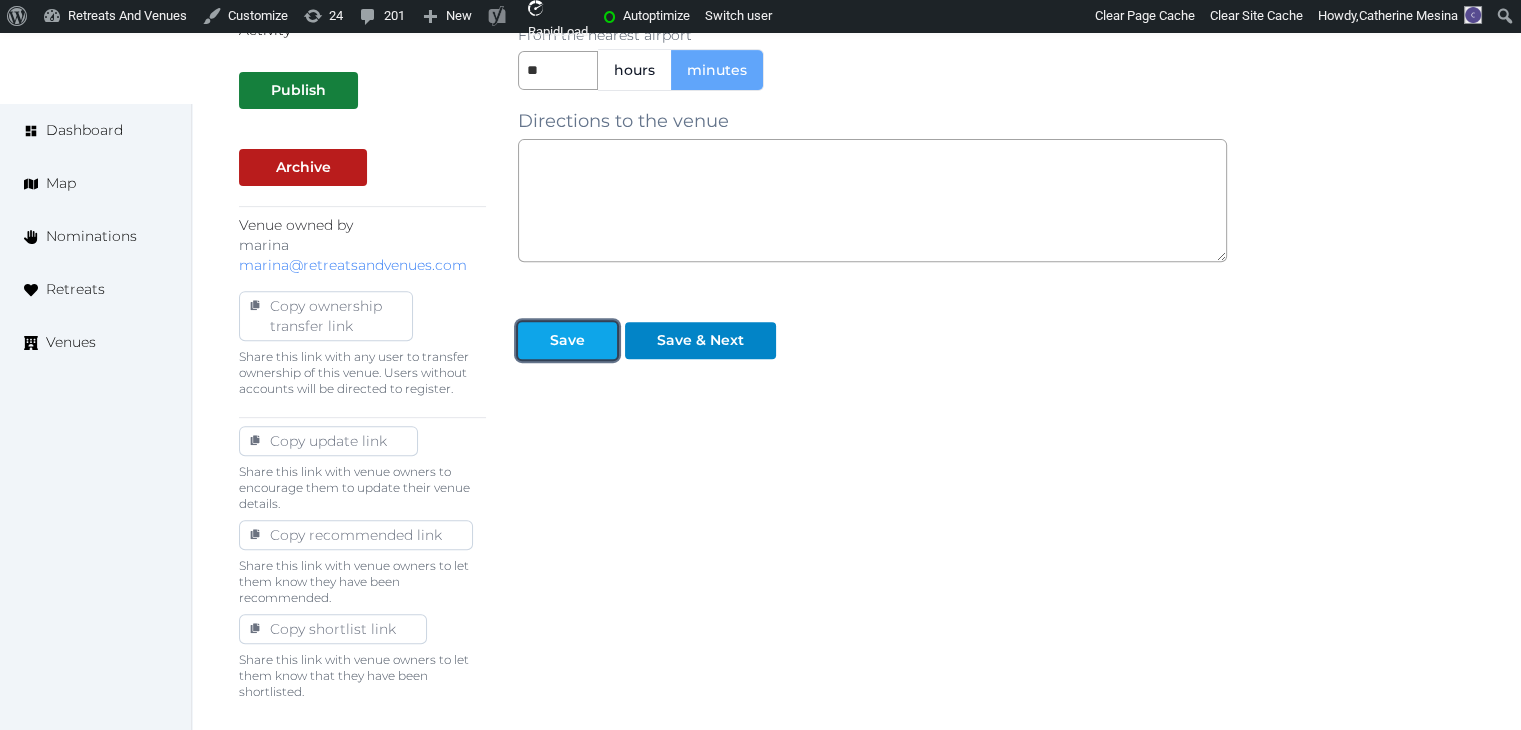 click on "Save" at bounding box center [567, 340] 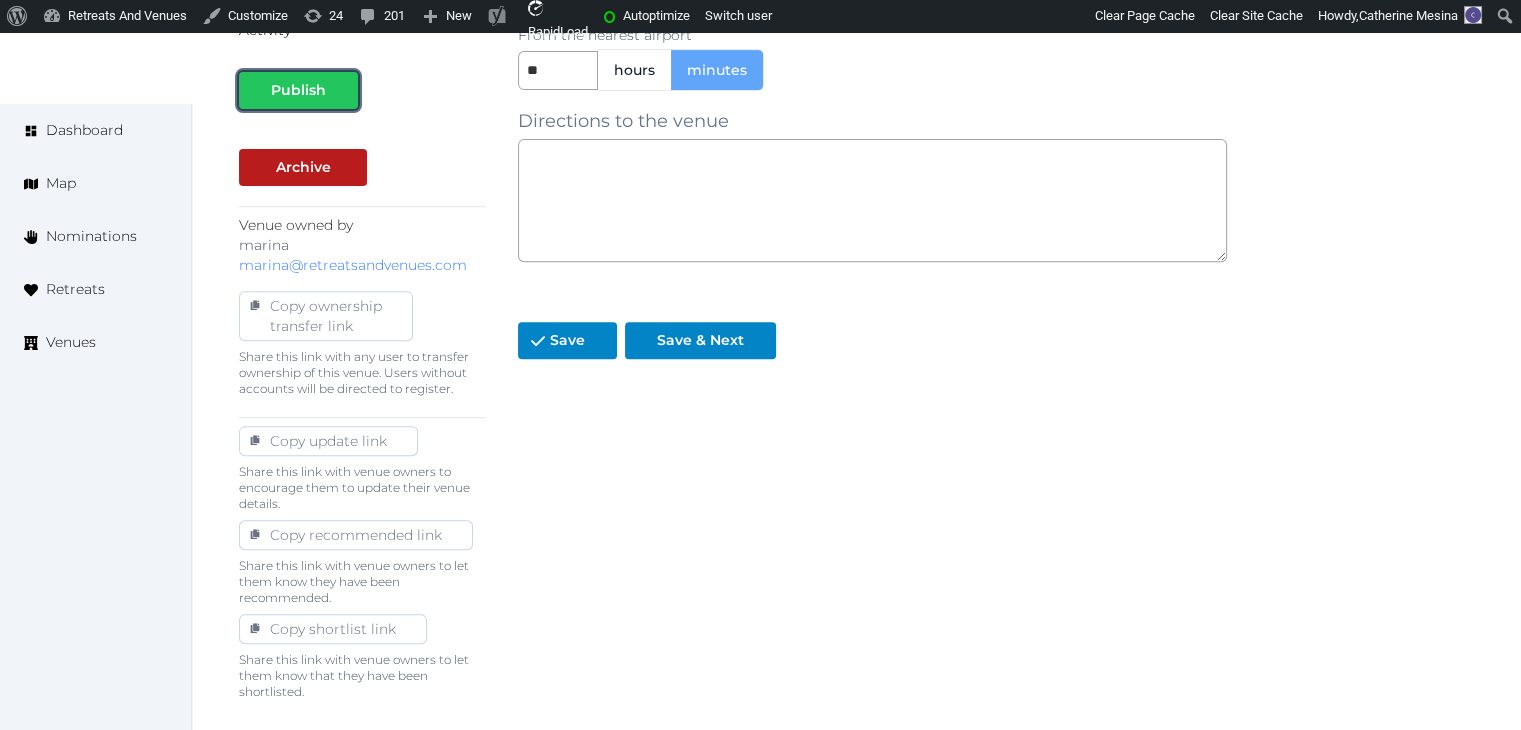 click at bounding box center (342, 90) 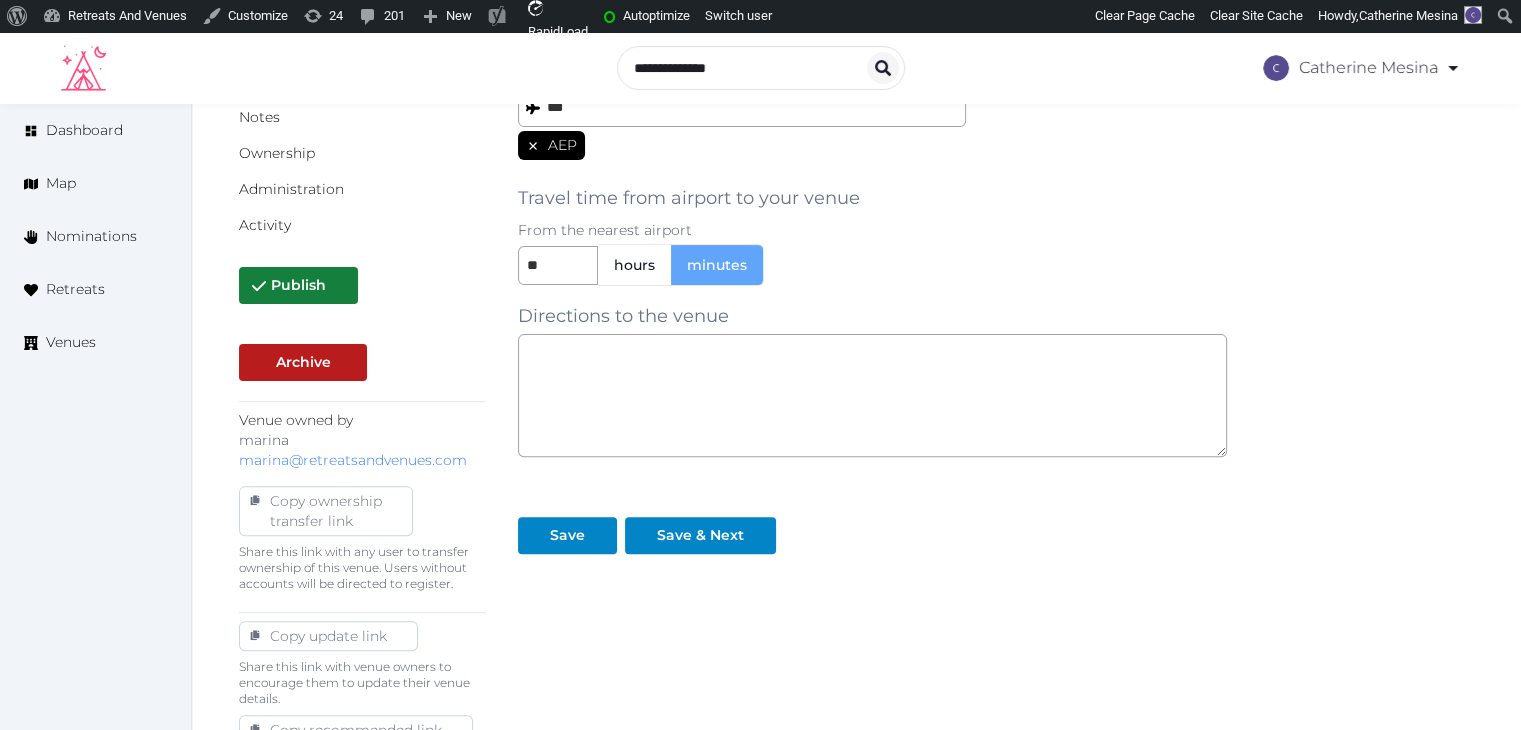 scroll, scrollTop: 358, scrollLeft: 0, axis: vertical 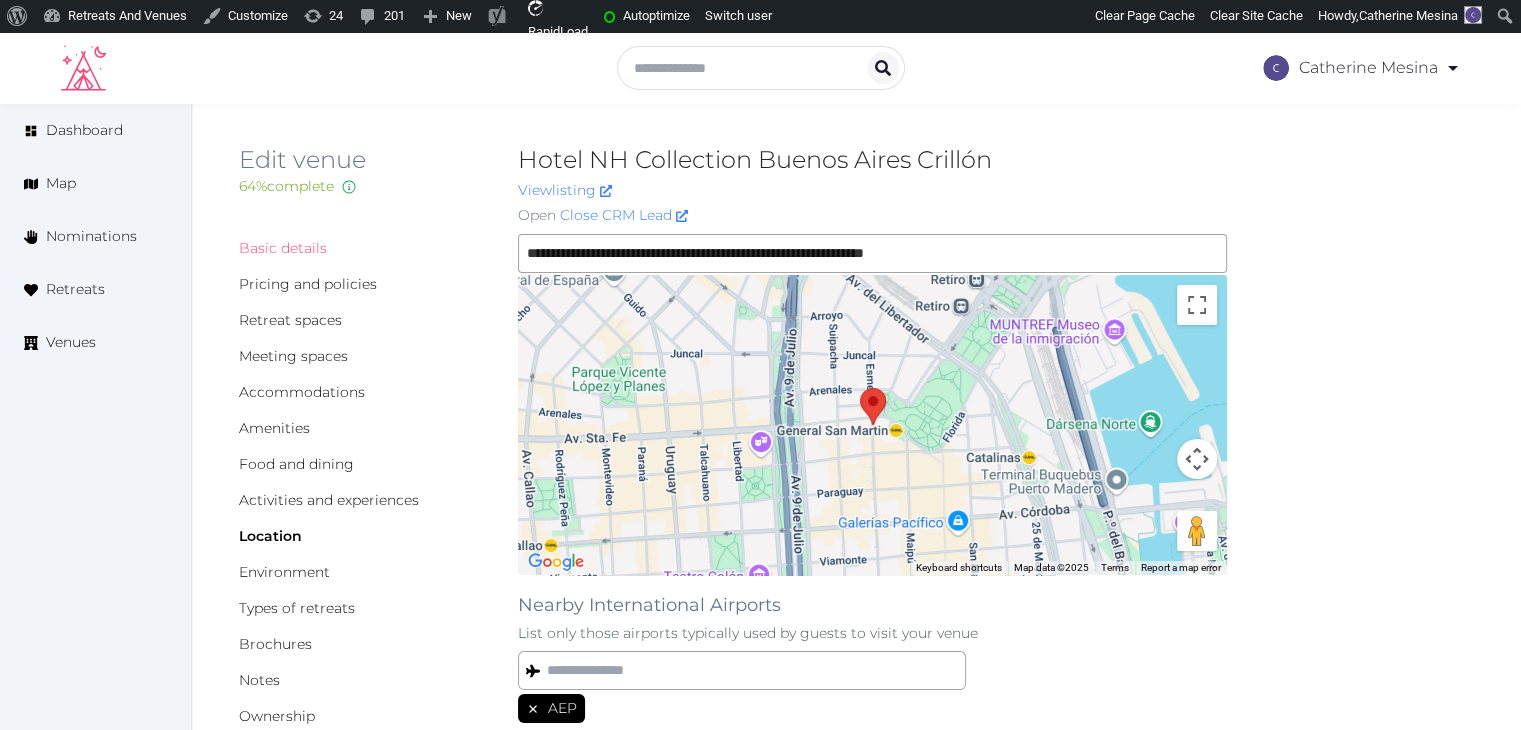 drag, startPoint x: 292, startPoint y: 244, endPoint x: 384, endPoint y: 365, distance: 152.0033 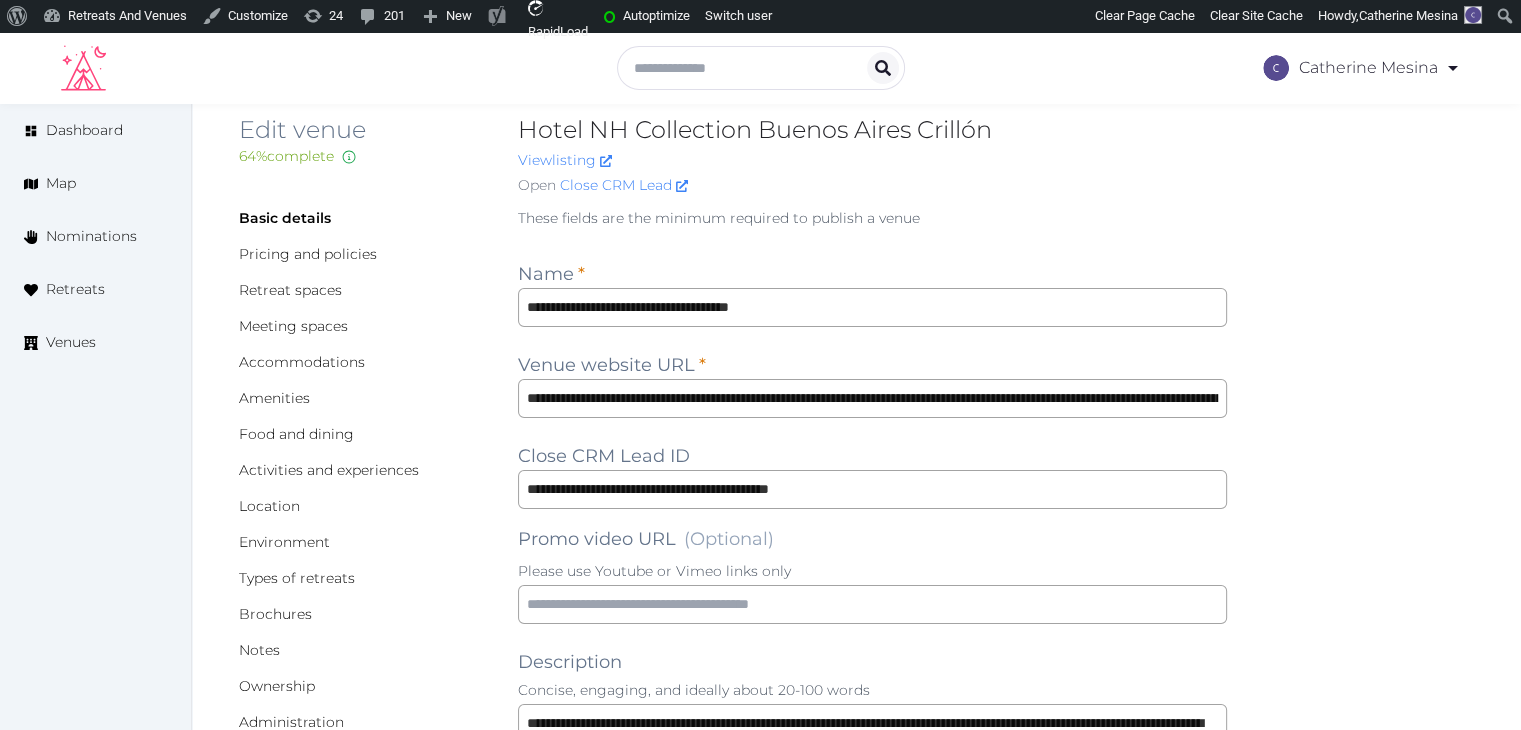 scroll, scrollTop: 0, scrollLeft: 0, axis: both 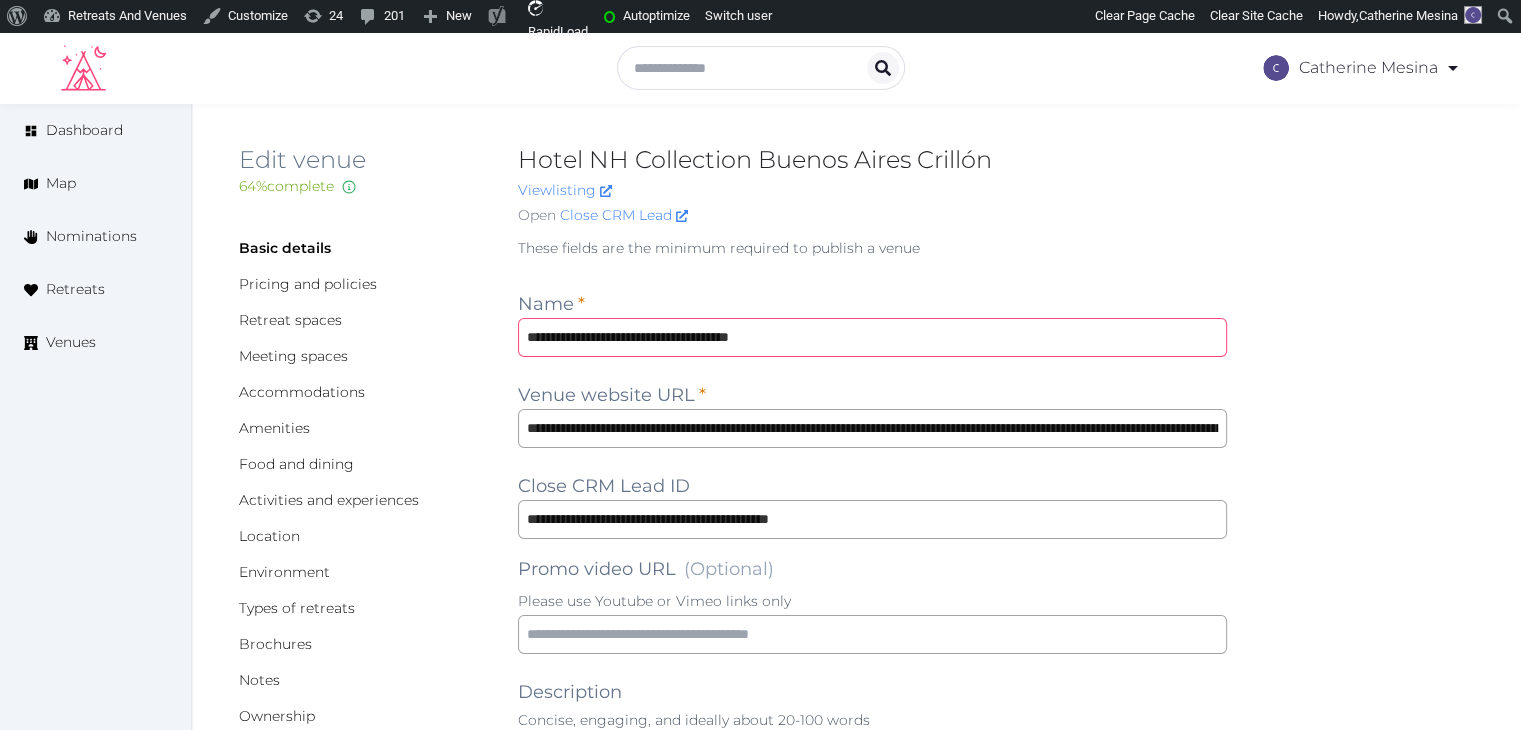 click on "**********" at bounding box center (872, 337) 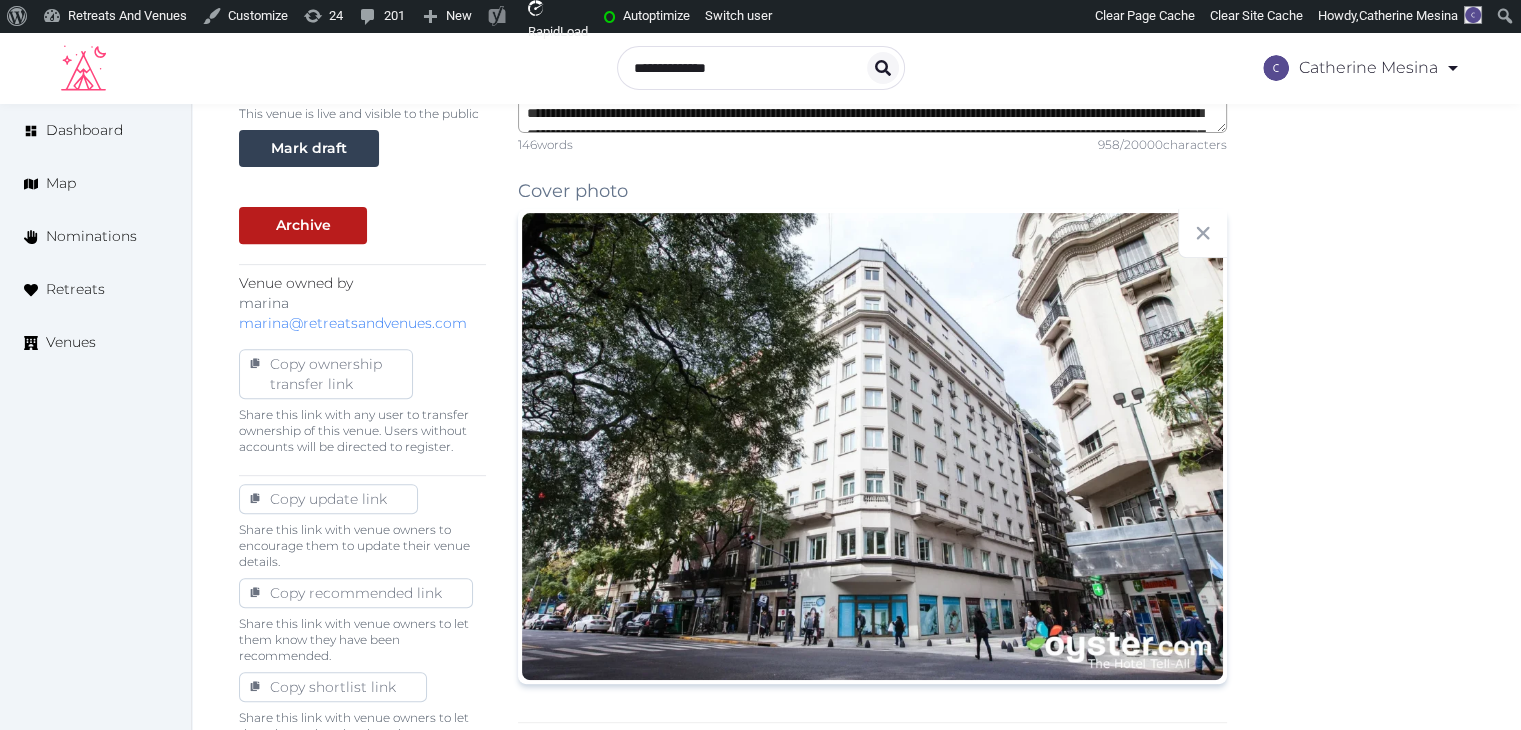 scroll, scrollTop: 700, scrollLeft: 0, axis: vertical 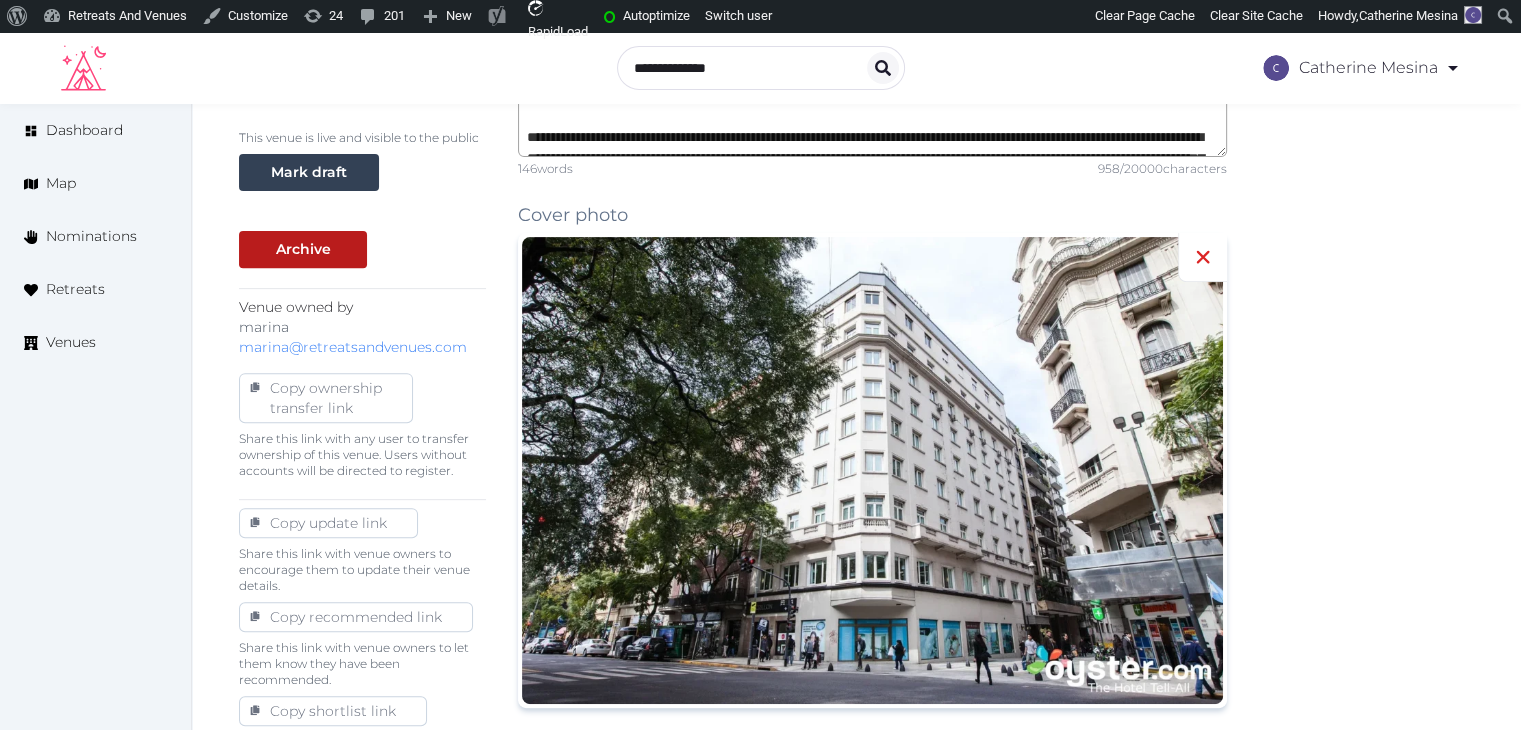 click 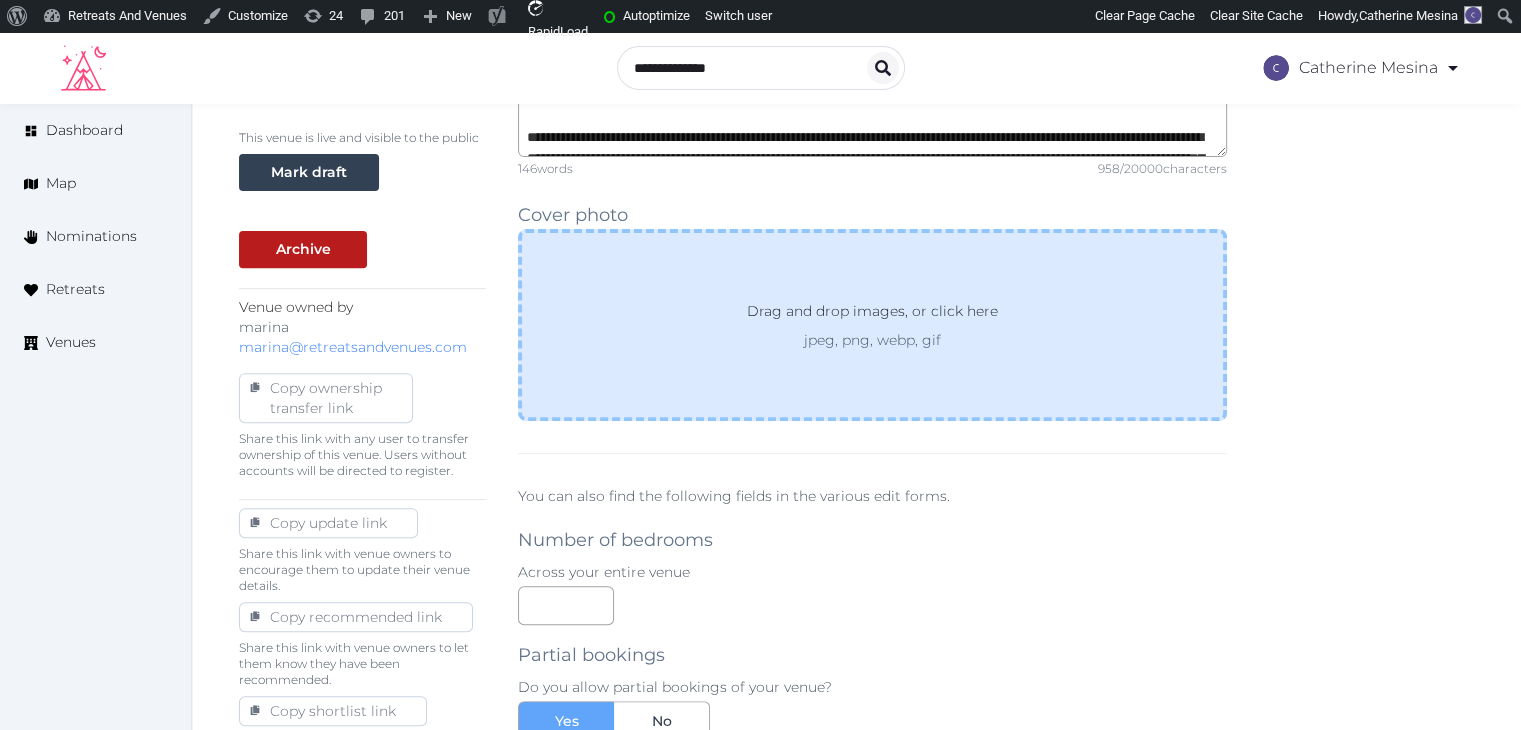 click on "Drag and drop images, or click here jpeg, png, webp, gif" at bounding box center [872, 325] 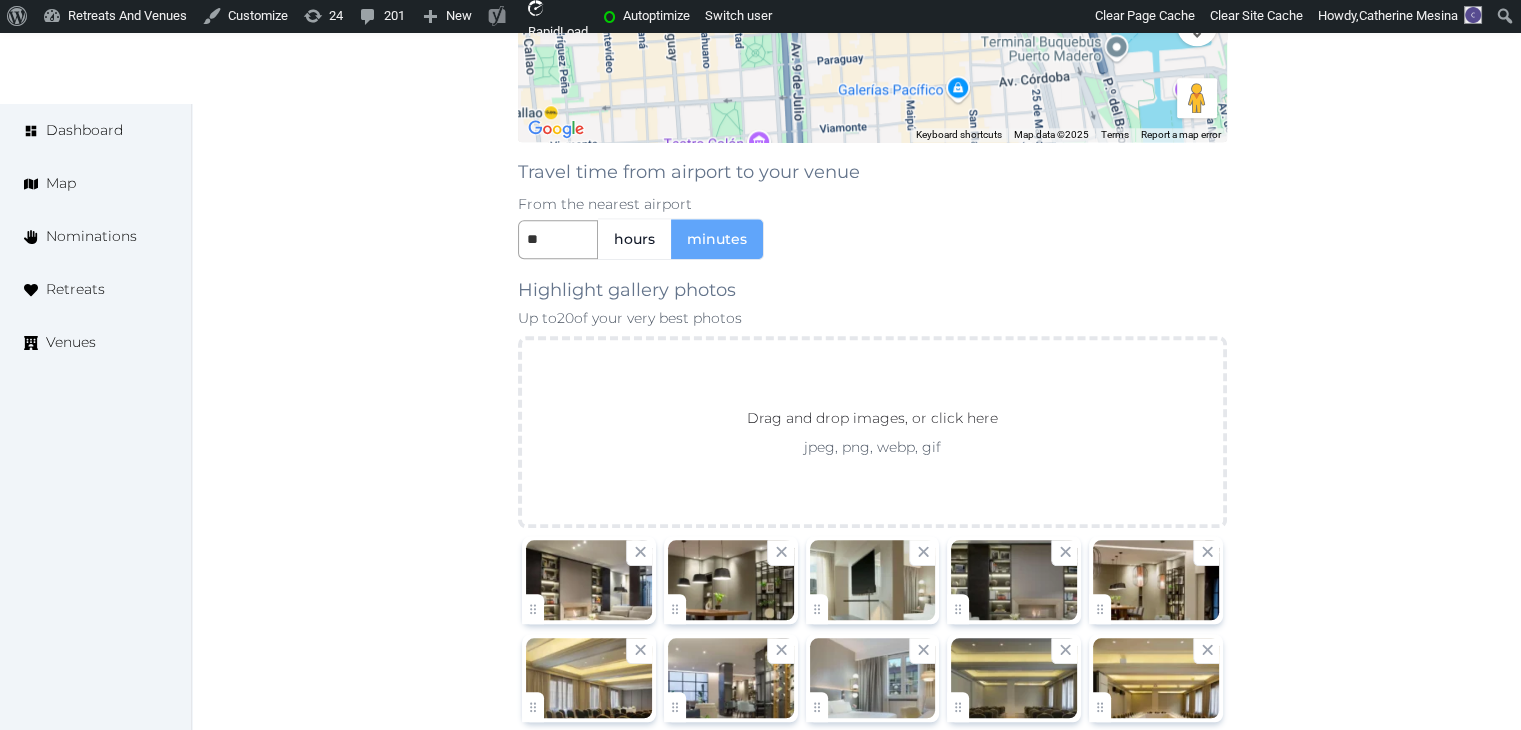 scroll, scrollTop: 2493, scrollLeft: 0, axis: vertical 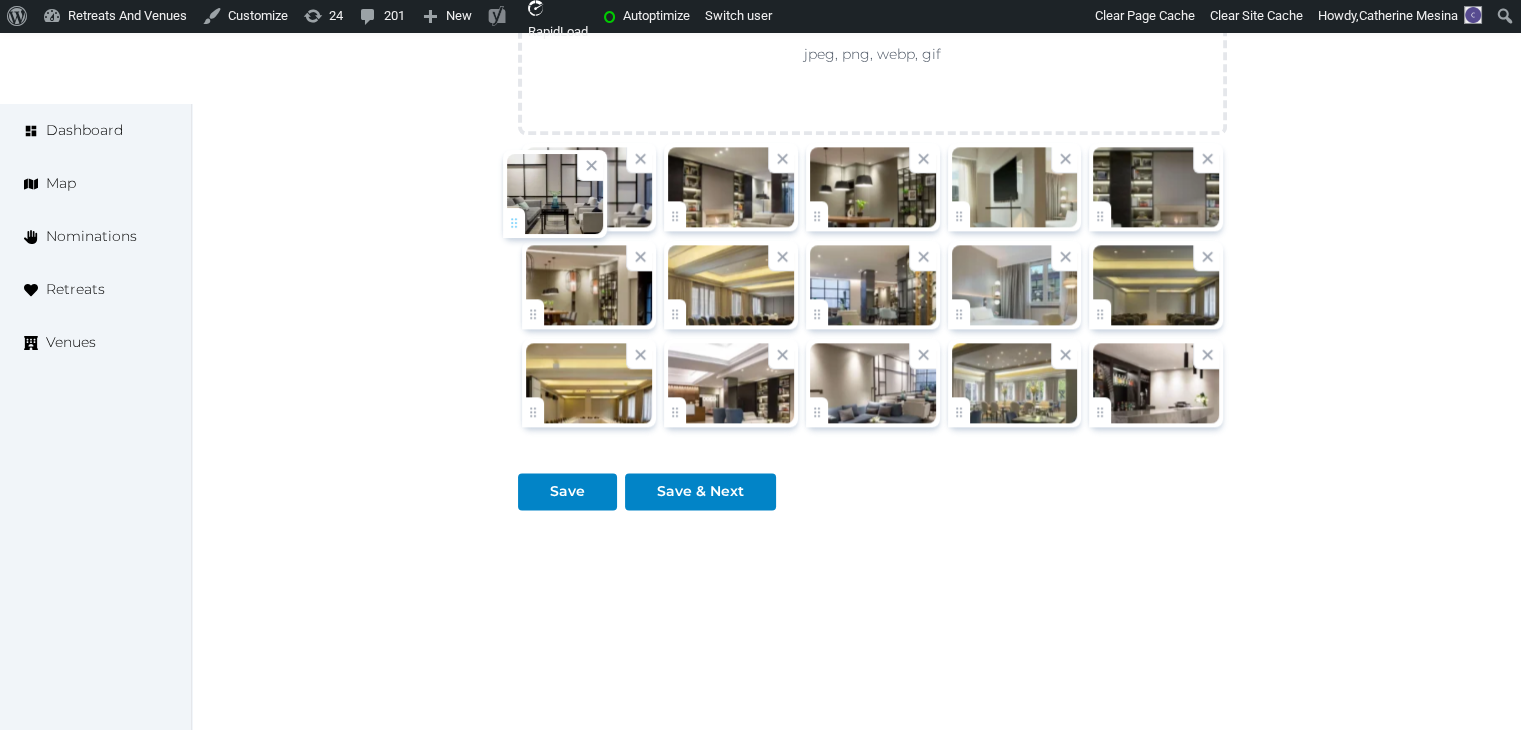 drag, startPoint x: 1115, startPoint y: 409, endPoint x: 529, endPoint y: 225, distance: 614.20844 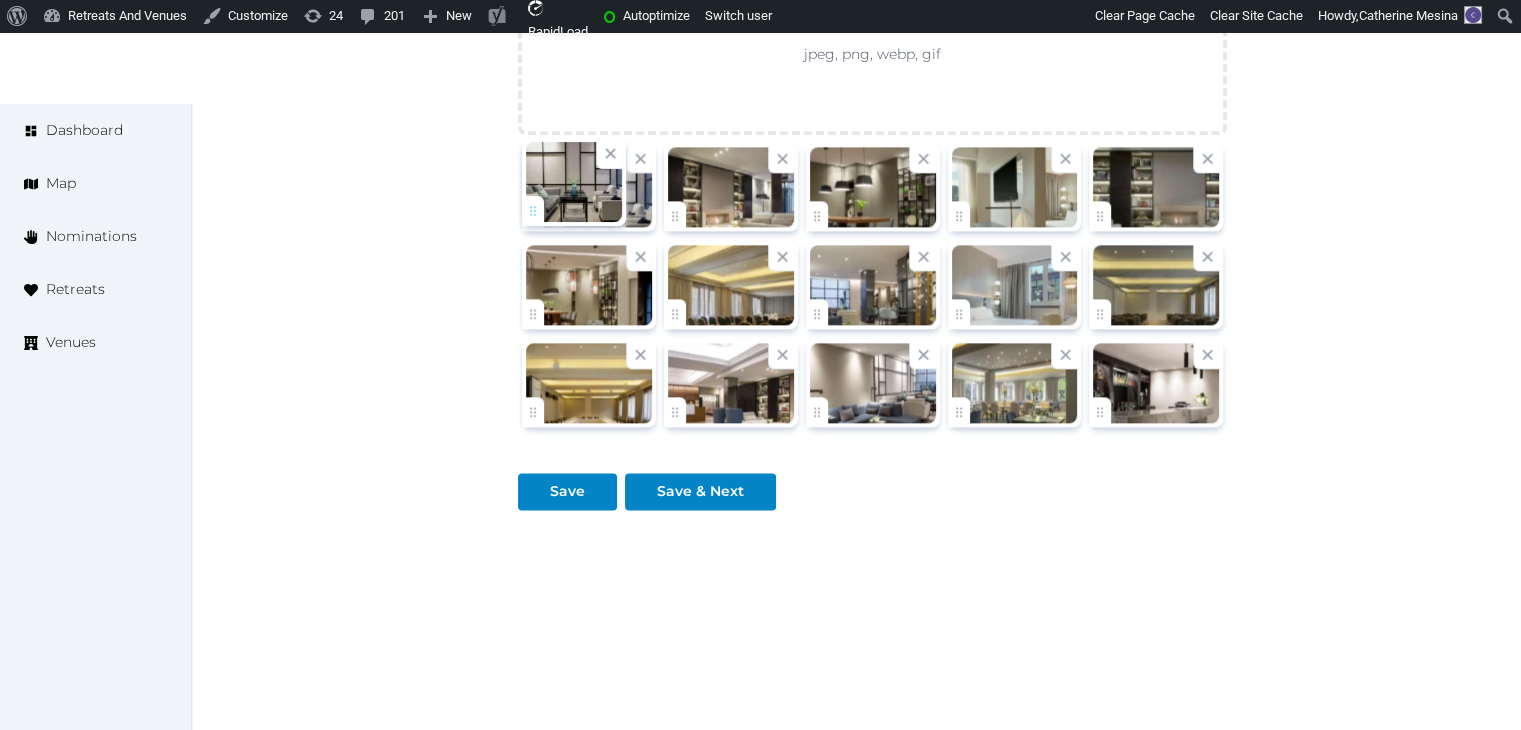 click on "Catherine Mesina   Account My Venue Listings My Retreats Logout      Dashboard Map Nominations Retreats Venues Edit venue 64 %  complete Fill out all the fields in your listing to increase its completion percentage.   A higher completion percentage will make your listing more attractive and result in better matches. Hotel NH Collection Buenos Aires Crillón   View  listing   Open    Close CRM Lead Basic details Pricing and policies Retreat spaces Meeting spaces Accommodations Amenities Food and dining Activities and experiences Location Environment Types of retreats Brochures Notes Ownership Administration Activity This venue is live and visible to the public Mark draft Archive Venue owned by marina marina@retreatsandvenues.com Copy ownership transfer link Share this link with any user to transfer ownership of this venue. Users without accounts will be directed to register. Copy update link Copy recommended link Copy shortlist link Name * *" at bounding box center [760, -864] 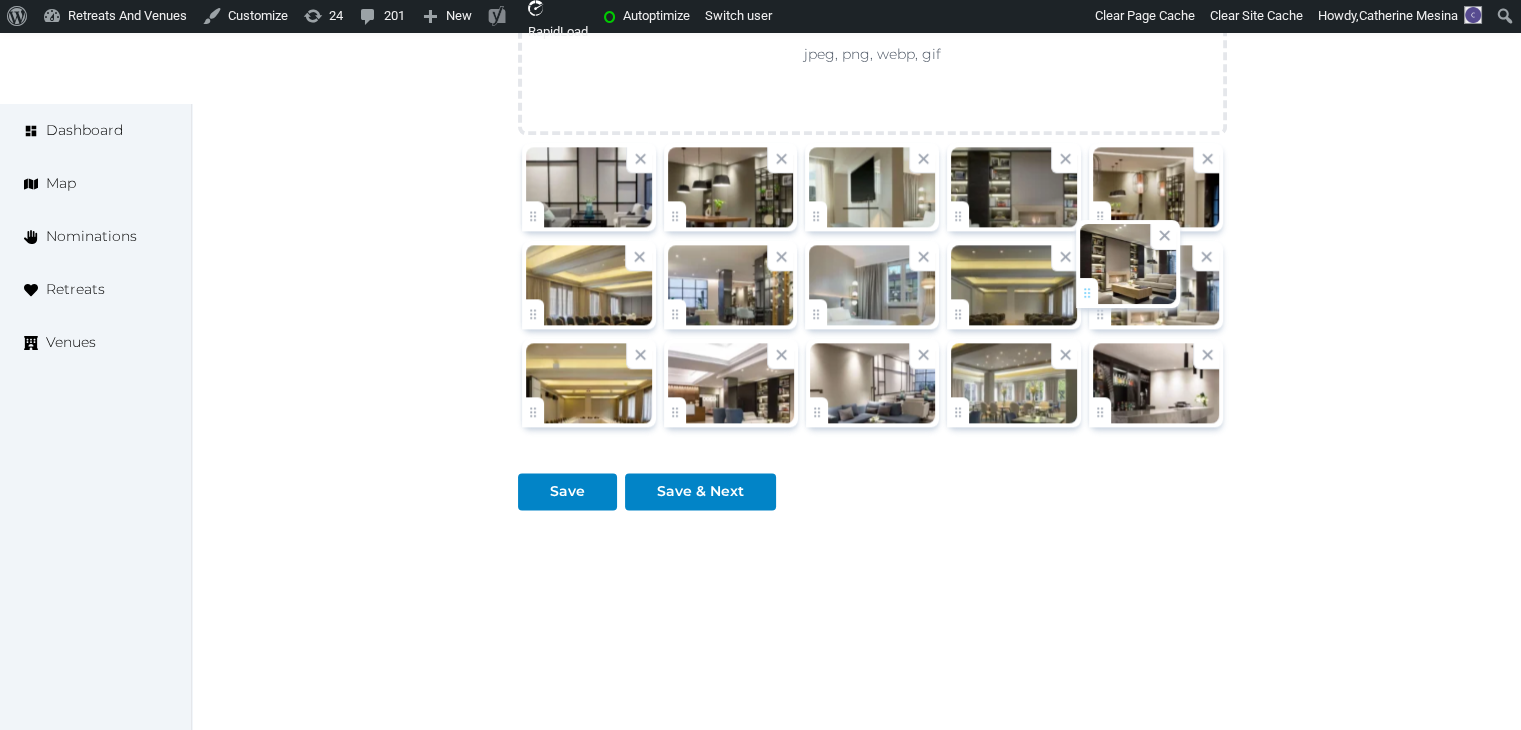 drag, startPoint x: 679, startPoint y: 209, endPoint x: 1095, endPoint y: 294, distance: 424.5951 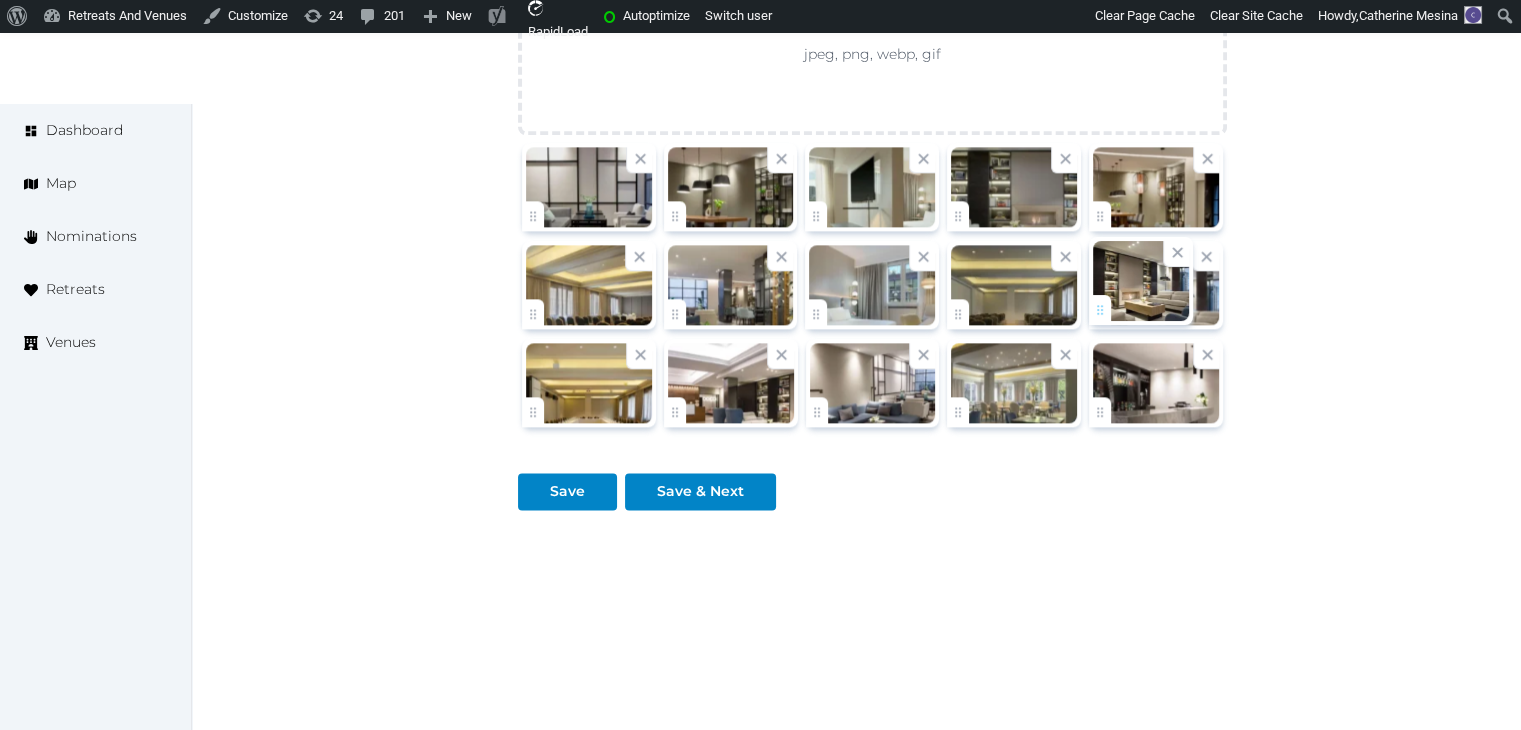 click on "Catherine Mesina   Account My Venue Listings My Retreats Logout      Dashboard Map Nominations Retreats Venues Edit venue 64 %  complete Fill out all the fields in your listing to increase its completion percentage.   A higher completion percentage will make your listing more attractive and result in better matches. Hotel NH Collection Buenos Aires Crillón   View  listing   Open    Close CRM Lead Basic details Pricing and policies Retreat spaces Meeting spaces Accommodations Amenities Food and dining Activities and experiences Location Environment Types of retreats Brochures Notes Ownership Administration Activity This venue is live and visible to the public Mark draft Archive Venue owned by marina marina@retreatsandvenues.com Copy ownership transfer link Share this link with any user to transfer ownership of this venue. Users without accounts will be directed to register. Copy update link Copy recommended link Copy shortlist link Name * *" at bounding box center (760, -864) 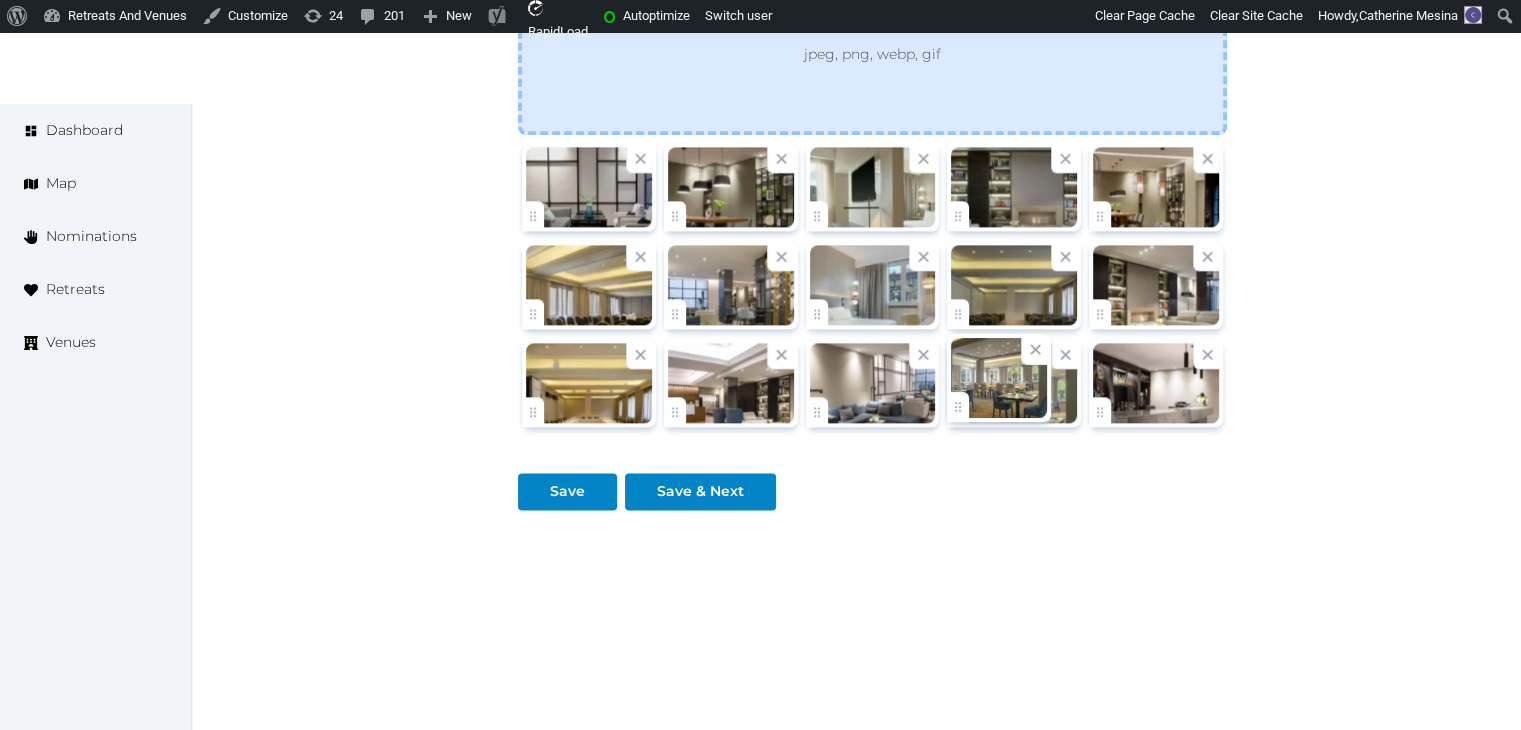 drag, startPoint x: 956, startPoint y: 415, endPoint x: 916, endPoint y: 52, distance: 365.1972 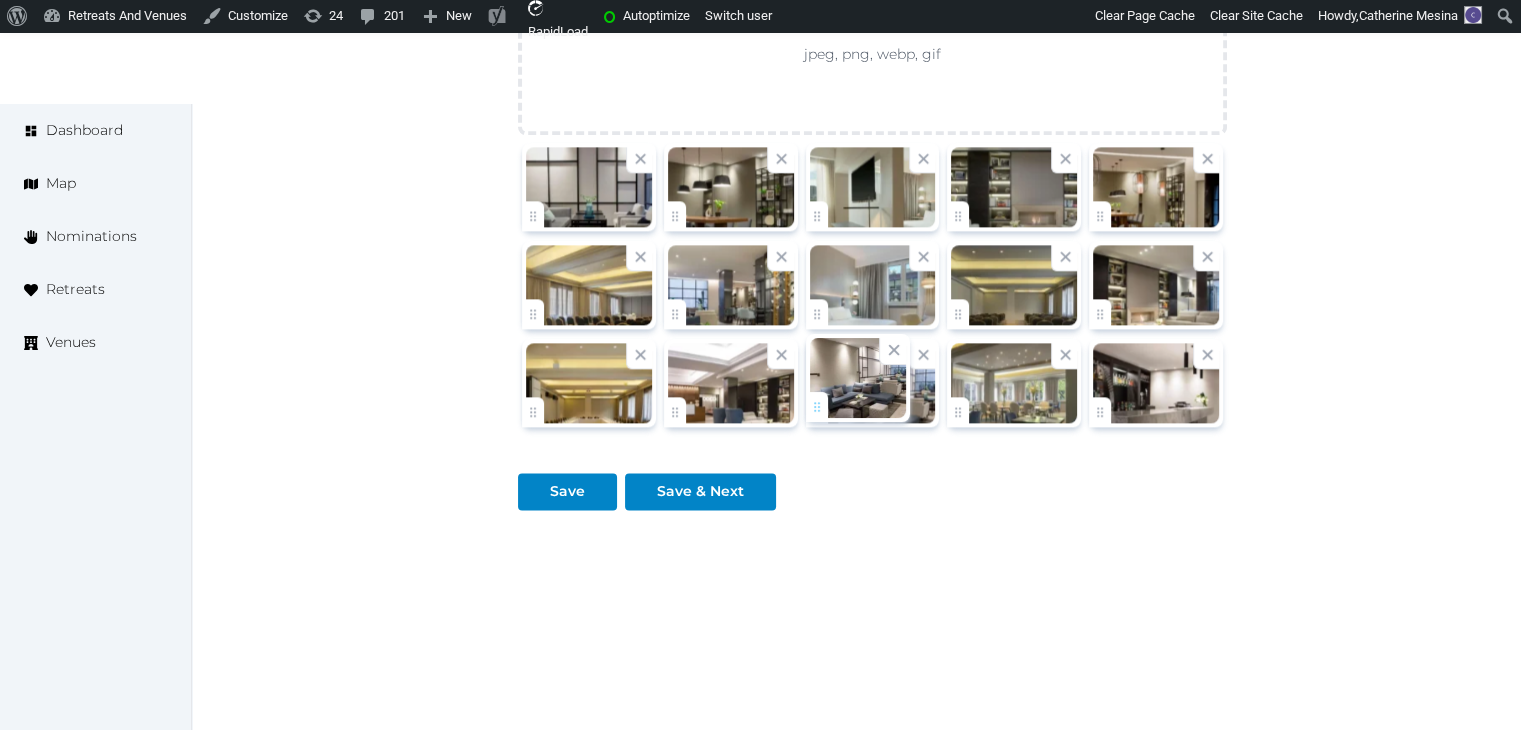 click on "Catherine Mesina   Account My Venue Listings My Retreats Logout      Dashboard Map Nominations Retreats Venues Edit venue 64 %  complete Fill out all the fields in your listing to increase its completion percentage.   A higher completion percentage will make your listing more attractive and result in better matches. Hotel NH Collection Buenos Aires Crillón   View  listing   Open    Close CRM Lead Basic details Pricing and policies Retreat spaces Meeting spaces Accommodations Amenities Food and dining Activities and experiences Location Environment Types of retreats Brochures Notes Ownership Administration Activity This venue is live and visible to the public Mark draft Archive Venue owned by marina marina@retreatsandvenues.com Copy ownership transfer link Share this link with any user to transfer ownership of this venue. Users without accounts will be directed to register. Copy update link Copy recommended link Copy shortlist link Name * *" at bounding box center [760, -864] 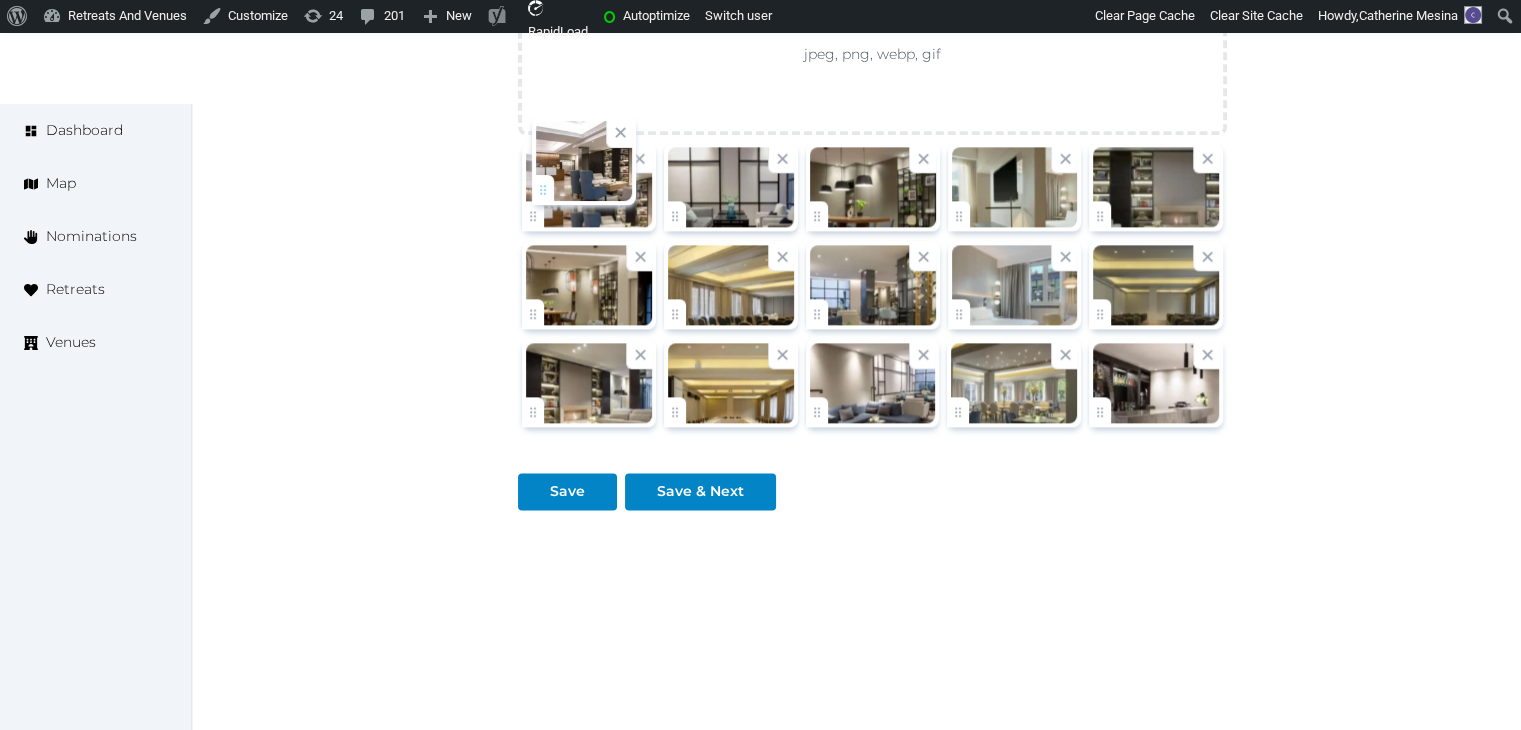 drag, startPoint x: 694, startPoint y: 417, endPoint x: 562, endPoint y: 200, distance: 253.9941 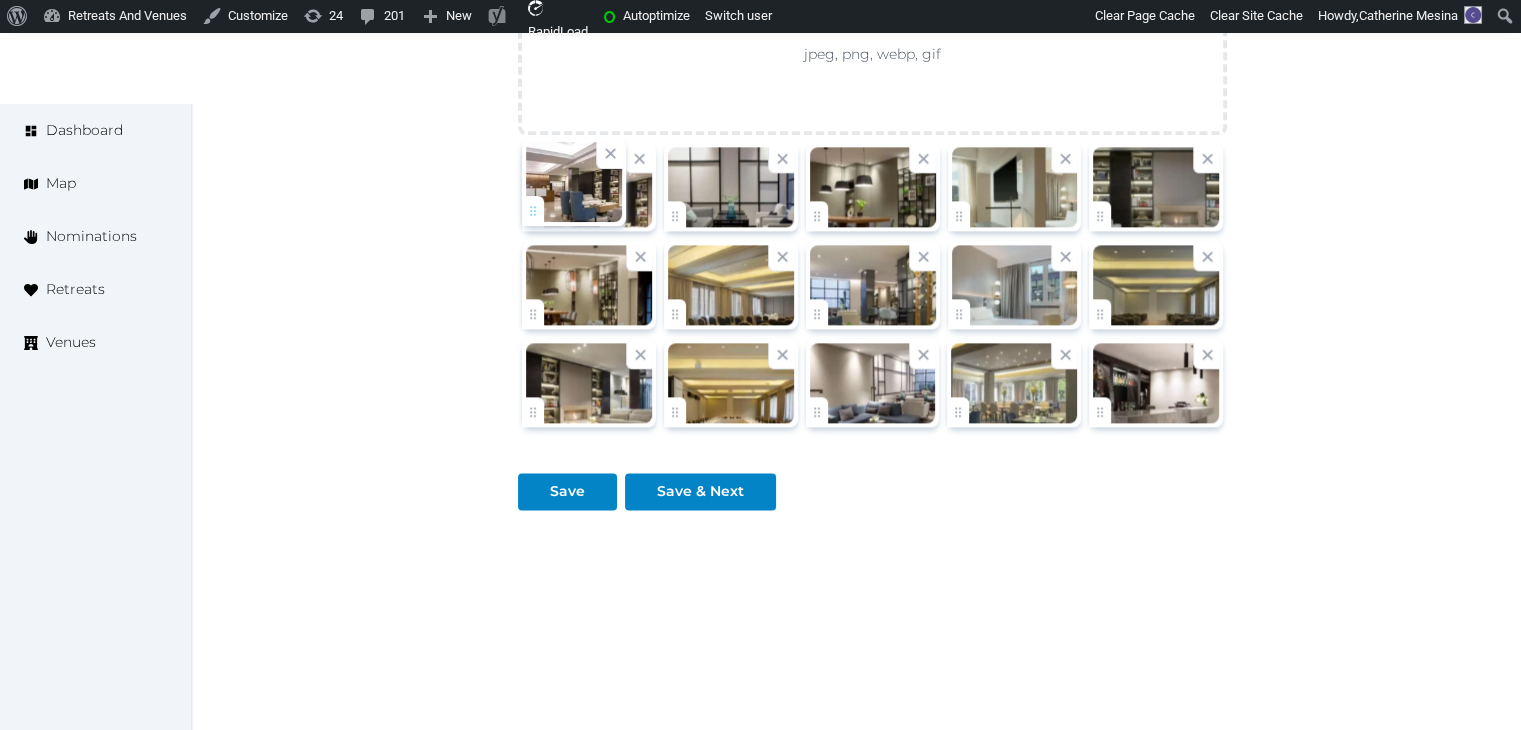 click on "Catherine Mesina   Account My Venue Listings My Retreats Logout      Dashboard Map Nominations Retreats Venues Edit venue 64 %  complete Fill out all the fields in your listing to increase its completion percentage.   A higher completion percentage will make your listing more attractive and result in better matches. Hotel NH Collection Buenos Aires Crillón   View  listing   Open    Close CRM Lead Basic details Pricing and policies Retreat spaces Meeting spaces Accommodations Amenities Food and dining Activities and experiences Location Environment Types of retreats Brochures Notes Ownership Administration Activity This venue is live and visible to the public Mark draft Archive Venue owned by marina marina@retreatsandvenues.com Copy ownership transfer link Share this link with any user to transfer ownership of this venue. Users without accounts will be directed to register. Copy update link Copy recommended link Copy shortlist link Name * *" at bounding box center [760, -864] 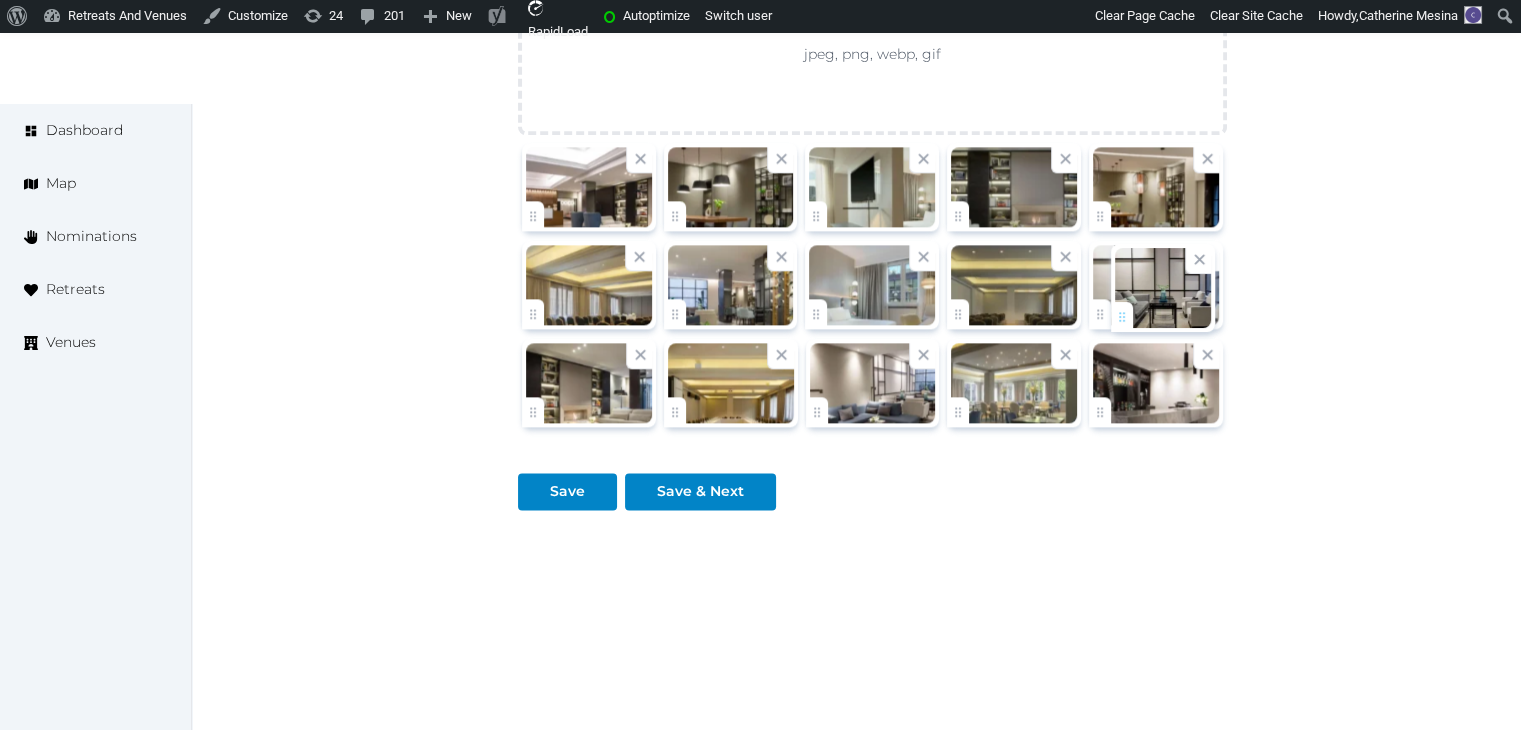 drag, startPoint x: 677, startPoint y: 211, endPoint x: 1166, endPoint y: 315, distance: 499.93698 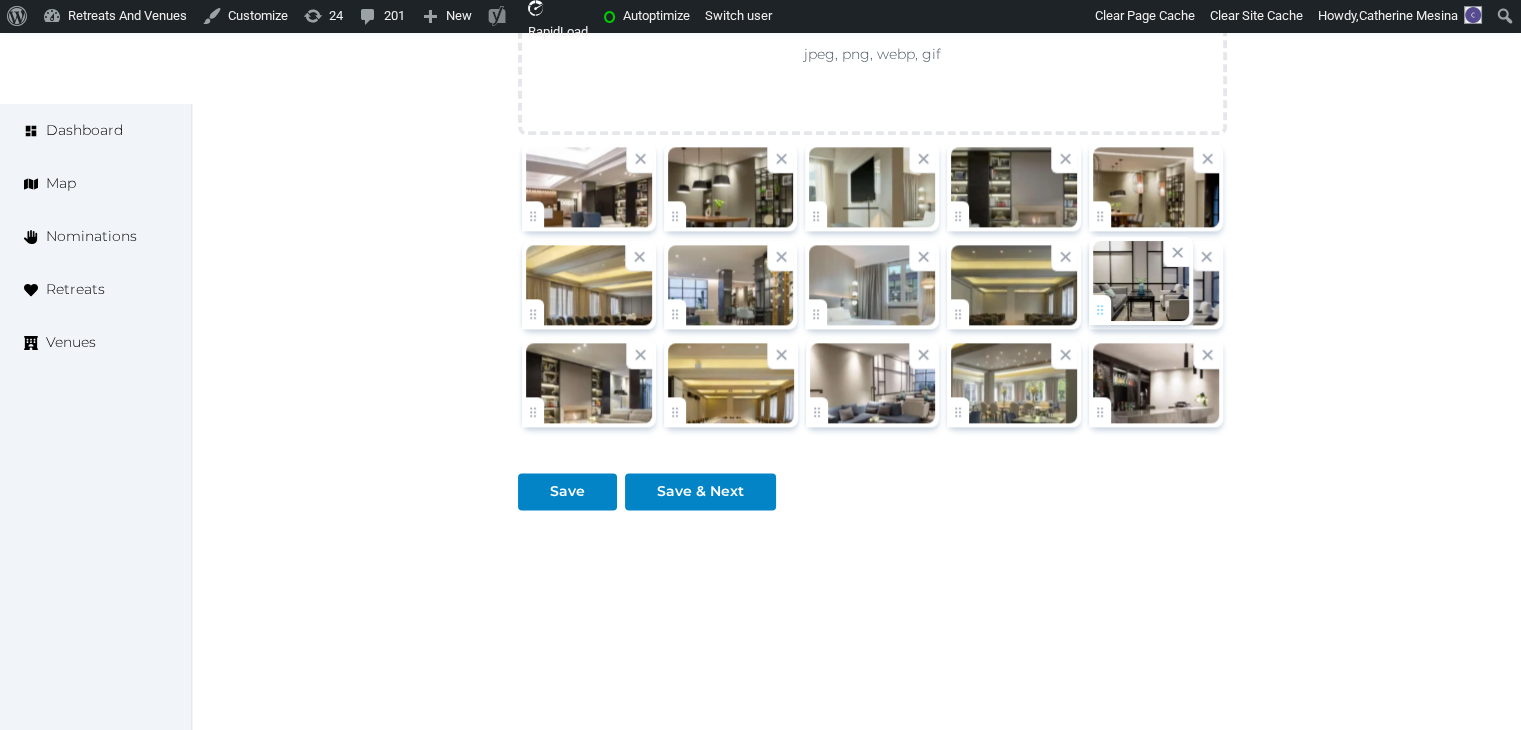 click on "Catherine Mesina   Account My Venue Listings My Retreats Logout      Dashboard Map Nominations Retreats Venues Edit venue 64 %  complete Fill out all the fields in your listing to increase its completion percentage.   A higher completion percentage will make your listing more attractive and result in better matches. Hotel NH Collection Buenos Aires Crillón   View  listing   Open    Close CRM Lead Basic details Pricing and policies Retreat spaces Meeting spaces Accommodations Amenities Food and dining Activities and experiences Location Environment Types of retreats Brochures Notes Ownership Administration Activity This venue is live and visible to the public Mark draft Archive Venue owned by marina marina@retreatsandvenues.com Copy ownership transfer link Share this link with any user to transfer ownership of this venue. Users without accounts will be directed to register. Copy update link Copy recommended link Copy shortlist link Name * *" at bounding box center [760, -864] 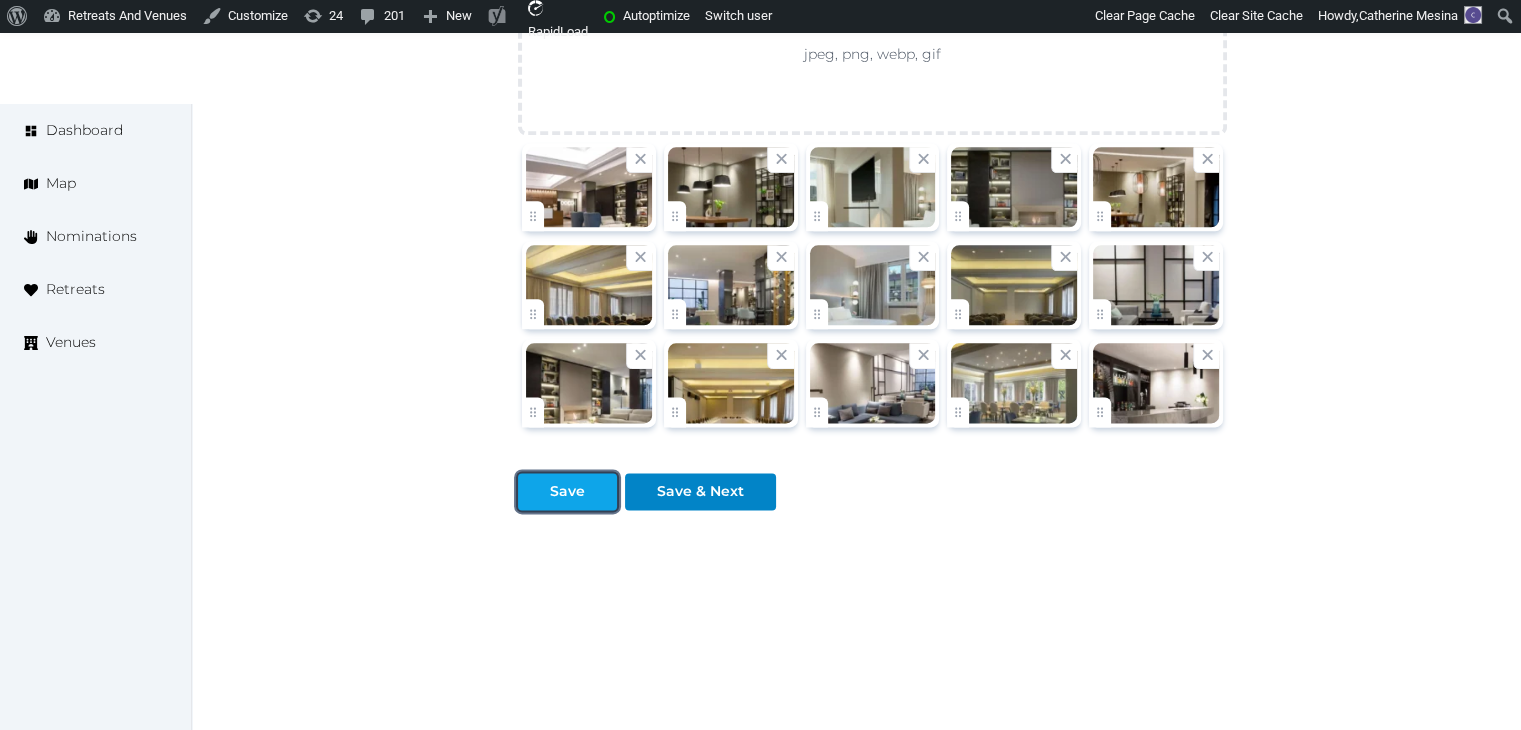 click on "Save" at bounding box center [567, 491] 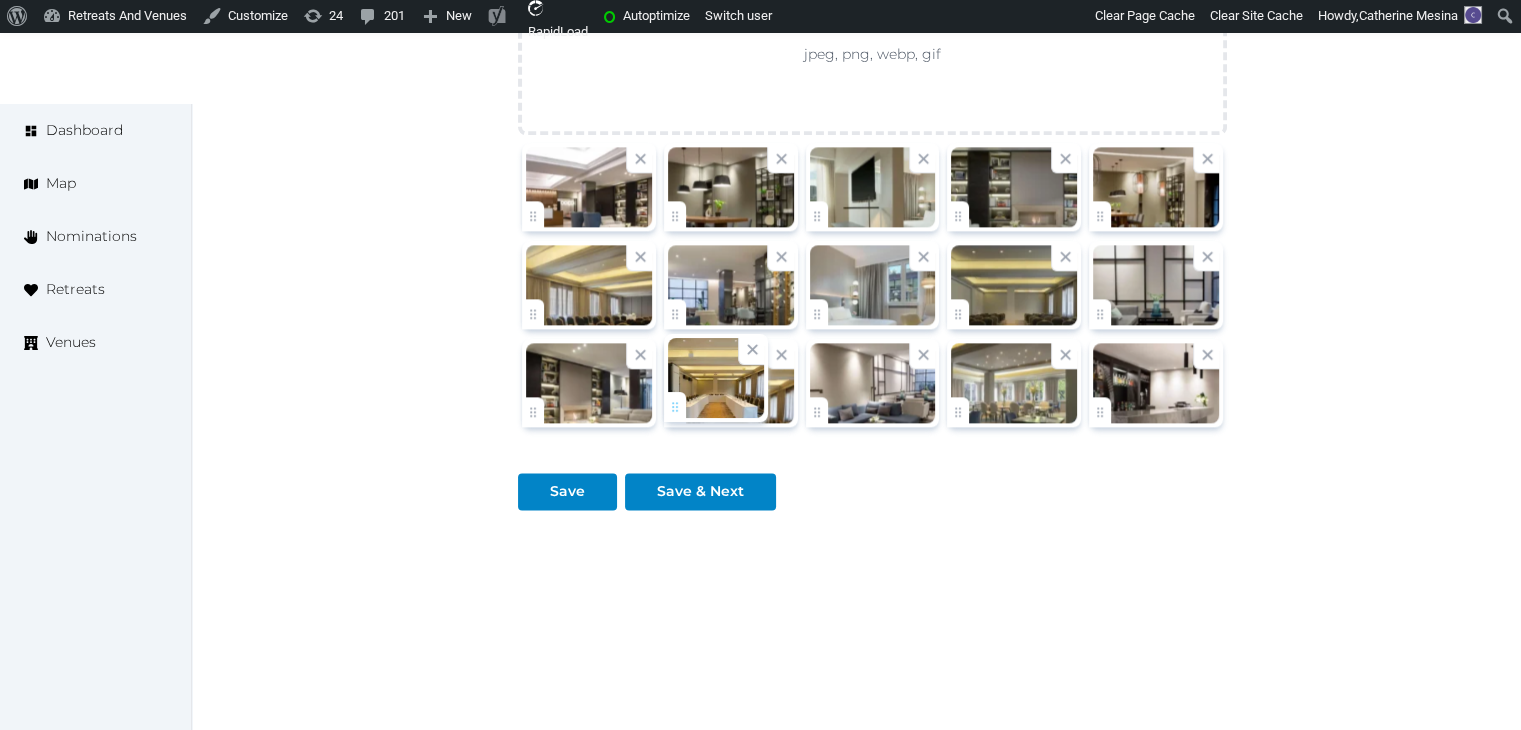 click on "Catherine Mesina   Account My Venue Listings My Retreats Logout      Dashboard Map Nominations Retreats Venues Edit venue 64 %  complete Fill out all the fields in your listing to increase its completion percentage.   A higher completion percentage will make your listing more attractive and result in better matches. Hotel NH Collection Buenos Aires Crillón   View  listing   Open    Close CRM Lead Basic details Pricing and policies Retreat spaces Meeting spaces Accommodations Amenities Food and dining Activities and experiences Location Environment Types of retreats Brochures Notes Ownership Administration Activity This venue is live and visible to the public Mark draft Archive Venue owned by marina marina@retreatsandvenues.com Copy ownership transfer link Share this link with any user to transfer ownership of this venue. Users without accounts will be directed to register. Copy update link Copy recommended link Copy shortlist link Name * *" at bounding box center (760, -864) 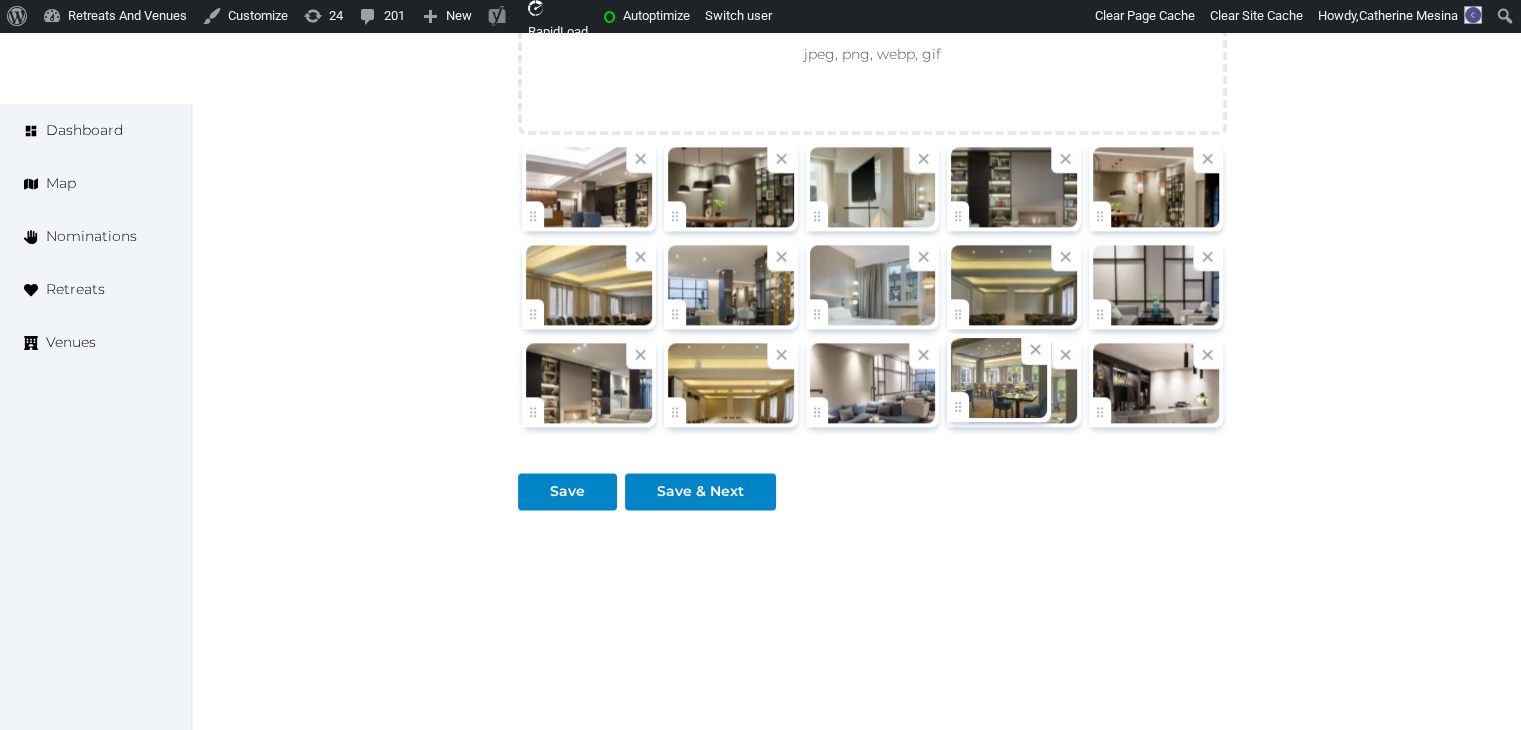 click on "Catherine Mesina   Account My Venue Listings My Retreats Logout      Dashboard Map Nominations Retreats Venues Edit venue 64 %  complete Fill out all the fields in your listing to increase its completion percentage.   A higher completion percentage will make your listing more attractive and result in better matches. Hotel NH Collection Buenos Aires Crillón   View  listing   Open    Close CRM Lead Basic details Pricing and policies Retreat spaces Meeting spaces Accommodations Amenities Food and dining Activities and experiences Location Environment Types of retreats Brochures Notes Ownership Administration Activity This venue is live and visible to the public Mark draft Archive Venue owned by marina marina@retreatsandvenues.com Copy ownership transfer link Share this link with any user to transfer ownership of this venue. Users without accounts will be directed to register. Copy update link Copy recommended link Copy shortlist link Name * *" at bounding box center (760, -864) 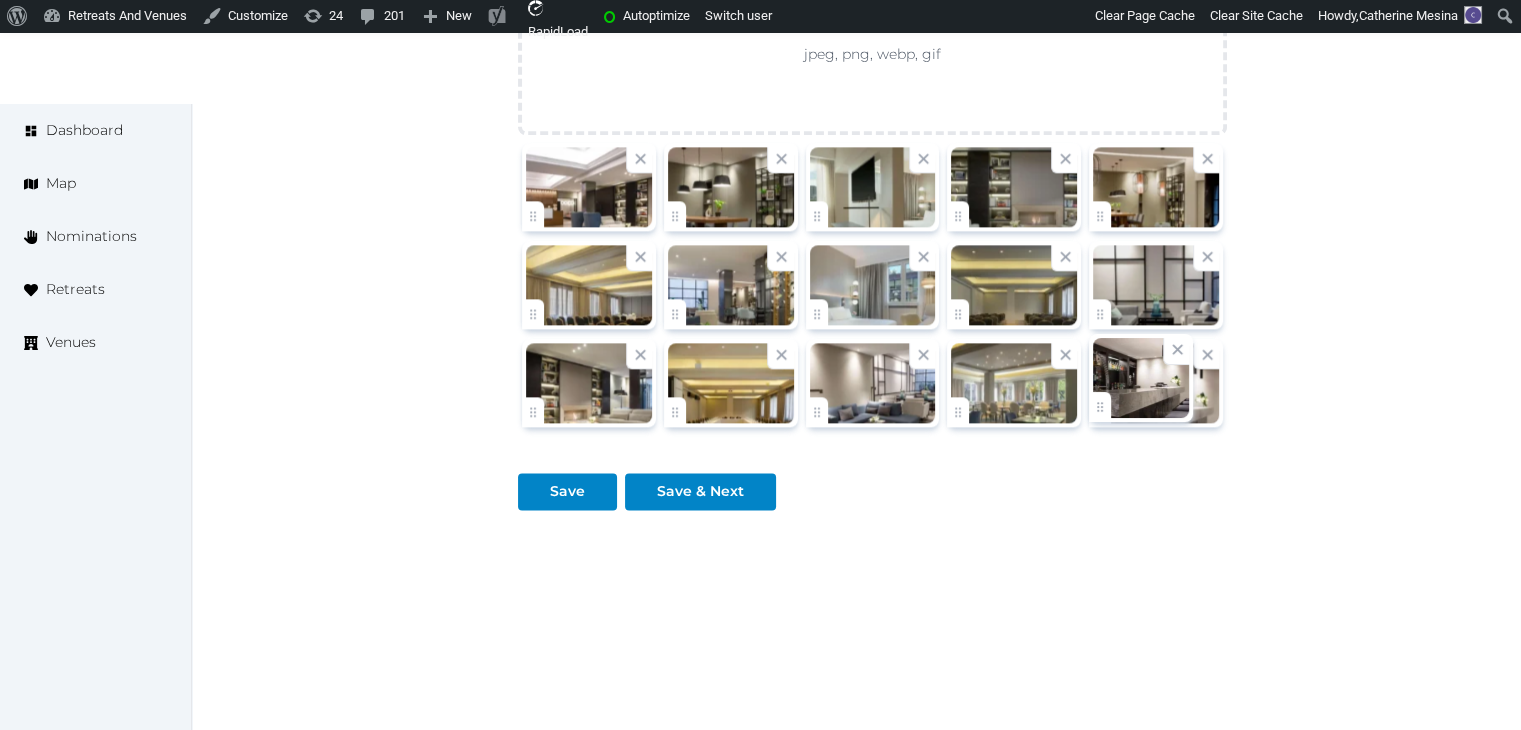 click on "Catherine Mesina   Account My Venue Listings My Retreats Logout      Dashboard Map Nominations Retreats Venues Edit venue 64 %  complete Fill out all the fields in your listing to increase its completion percentage.   A higher completion percentage will make your listing more attractive and result in better matches. Hotel NH Collection Buenos Aires Crillón   View  listing   Open    Close CRM Lead Basic details Pricing and policies Retreat spaces Meeting spaces Accommodations Amenities Food and dining Activities and experiences Location Environment Types of retreats Brochures Notes Ownership Administration Activity This venue is live and visible to the public Mark draft Archive Venue owned by marina marina@retreatsandvenues.com Copy ownership transfer link Share this link with any user to transfer ownership of this venue. Users without accounts will be directed to register. Copy update link Copy recommended link Copy shortlist link Name * *" at bounding box center (760, -864) 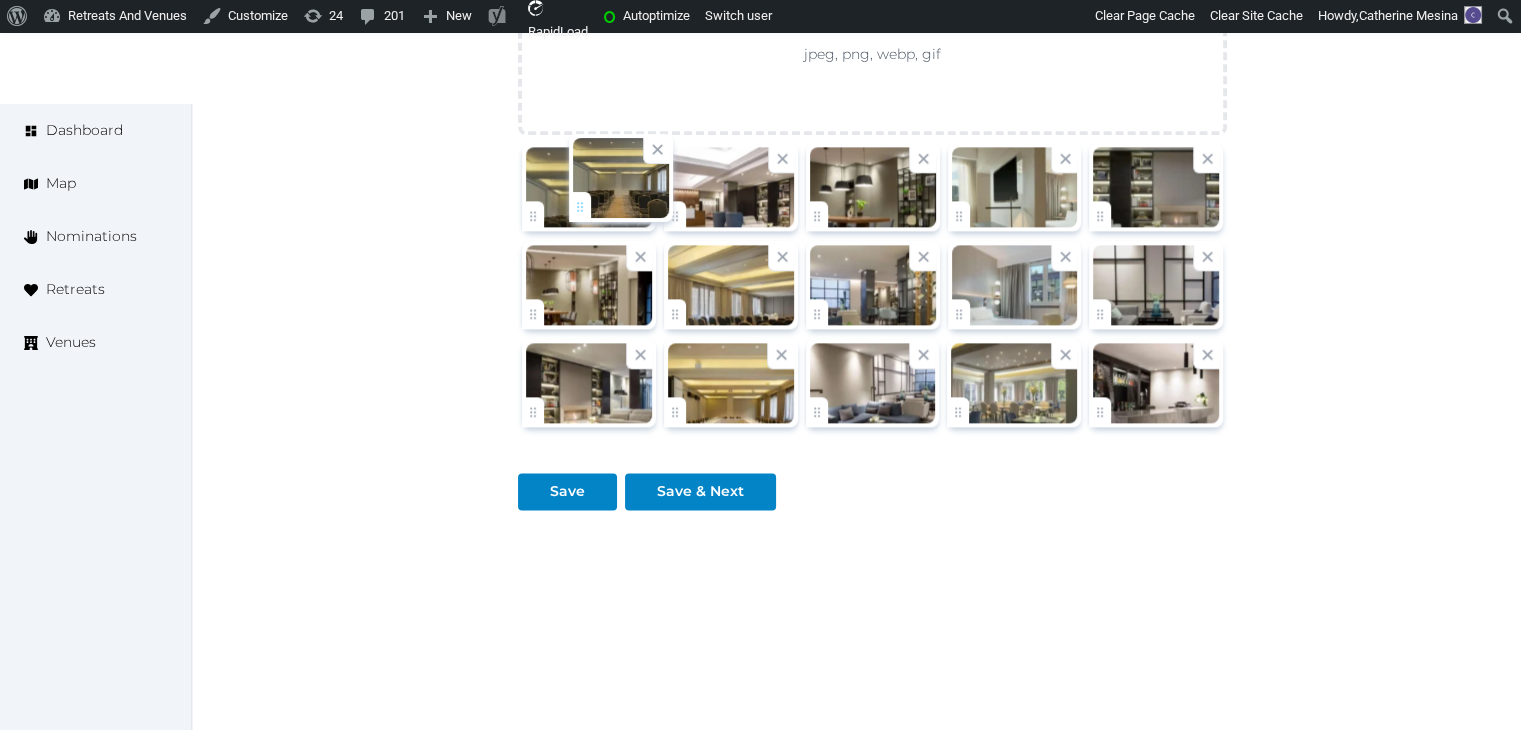 drag, startPoint x: 968, startPoint y: 305, endPoint x: 581, endPoint y: 199, distance: 401.25427 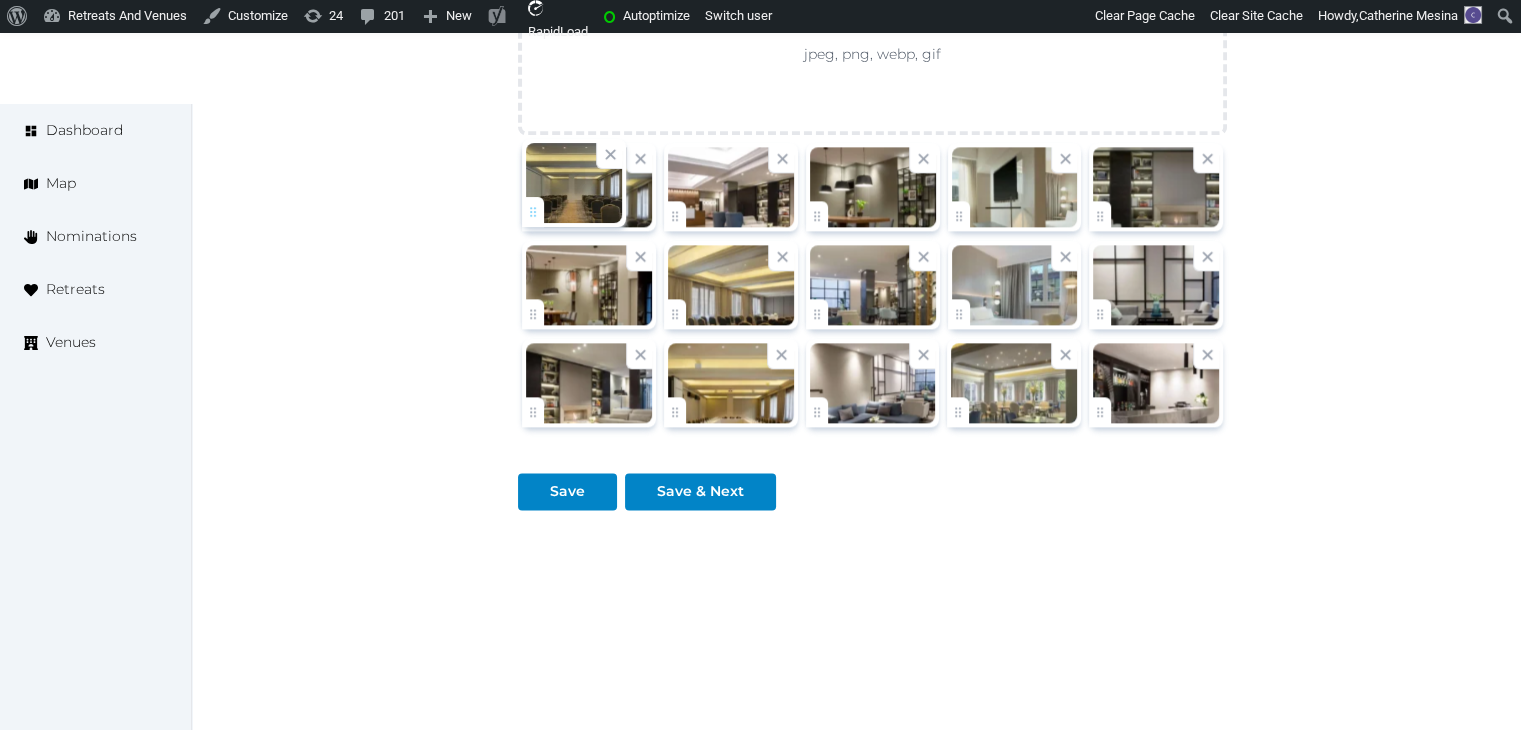 click on "Catherine Mesina   Account My Venue Listings My Retreats Logout      Dashboard Map Nominations Retreats Venues Edit venue 64 %  complete Fill out all the fields in your listing to increase its completion percentage.   A higher completion percentage will make your listing more attractive and result in better matches. Hotel NH Collection Buenos Aires Crillón   View  listing   Open    Close CRM Lead Basic details Pricing and policies Retreat spaces Meeting spaces Accommodations Amenities Food and dining Activities and experiences Location Environment Types of retreats Brochures Notes Ownership Administration Activity This venue is live and visible to the public Mark draft Archive Venue owned by marina marina@retreatsandvenues.com Copy ownership transfer link Share this link with any user to transfer ownership of this venue. Users without accounts will be directed to register. Copy update link Copy recommended link Copy shortlist link Name * *" at bounding box center (760, -864) 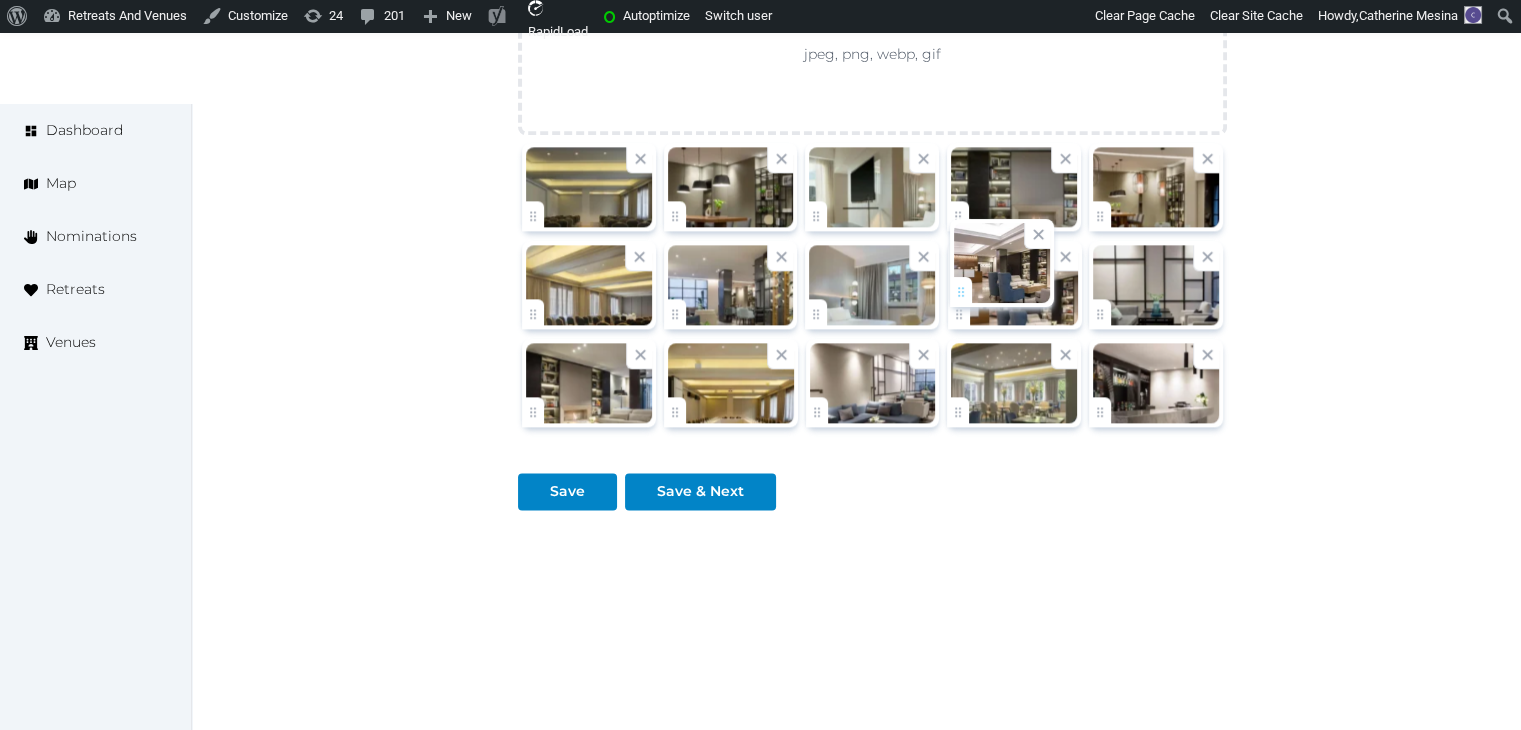 drag, startPoint x: 664, startPoint y: 199, endPoint x: 960, endPoint y: 289, distance: 309.38004 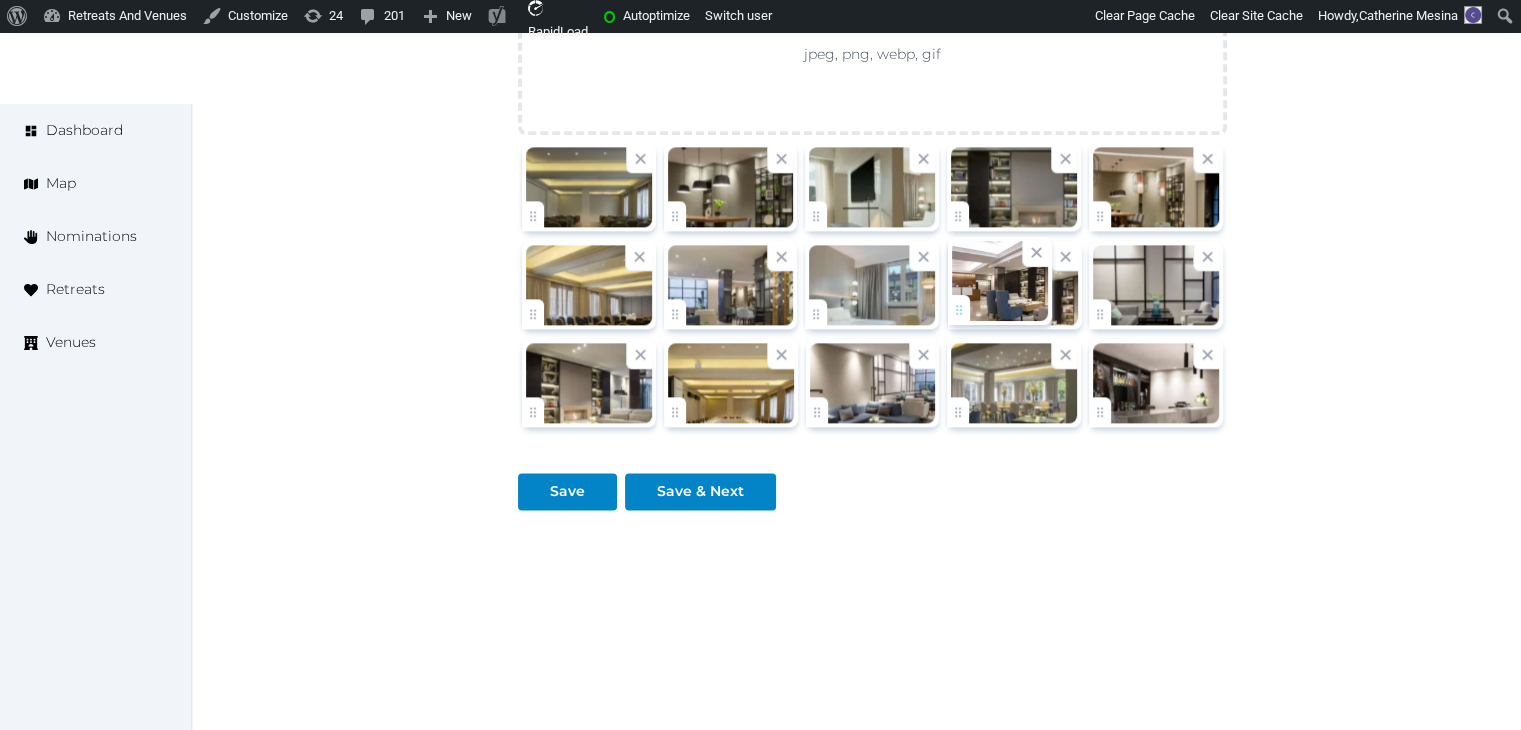 click on "Catherine Mesina   Account My Venue Listings My Retreats Logout      Dashboard Map Nominations Retreats Venues Edit venue 64 %  complete Fill out all the fields in your listing to increase its completion percentage.   A higher completion percentage will make your listing more attractive and result in better matches. Hotel NH Collection Buenos Aires Crillón   View  listing   Open    Close CRM Lead Basic details Pricing and policies Retreat spaces Meeting spaces Accommodations Amenities Food and dining Activities and experiences Location Environment Types of retreats Brochures Notes Ownership Administration Activity This venue is live and visible to the public Mark draft Archive Venue owned by marina marina@retreatsandvenues.com Copy ownership transfer link Share this link with any user to transfer ownership of this venue. Users without accounts will be directed to register. Copy update link Copy recommended link Copy shortlist link Name * *" at bounding box center (760, -864) 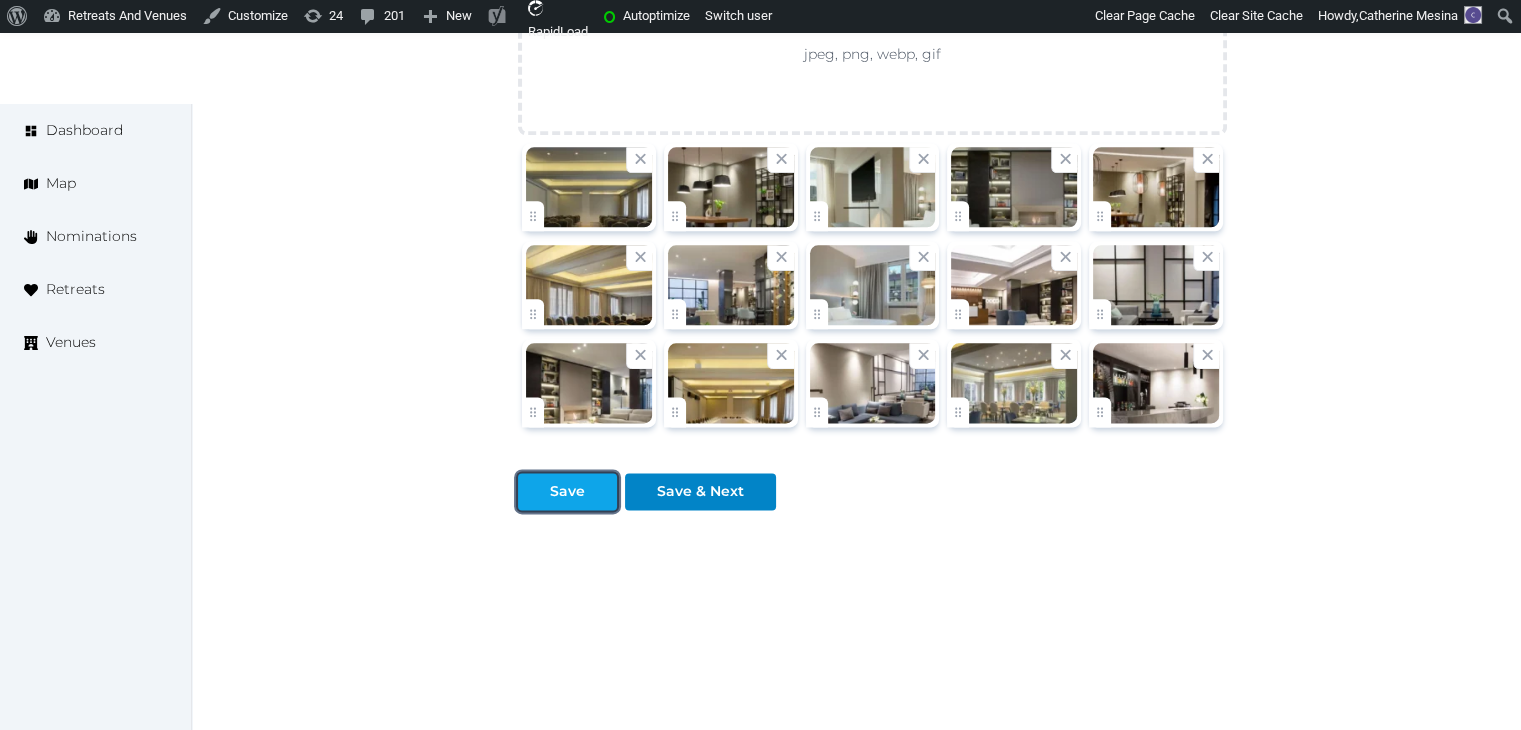 click on "Save" at bounding box center (567, 491) 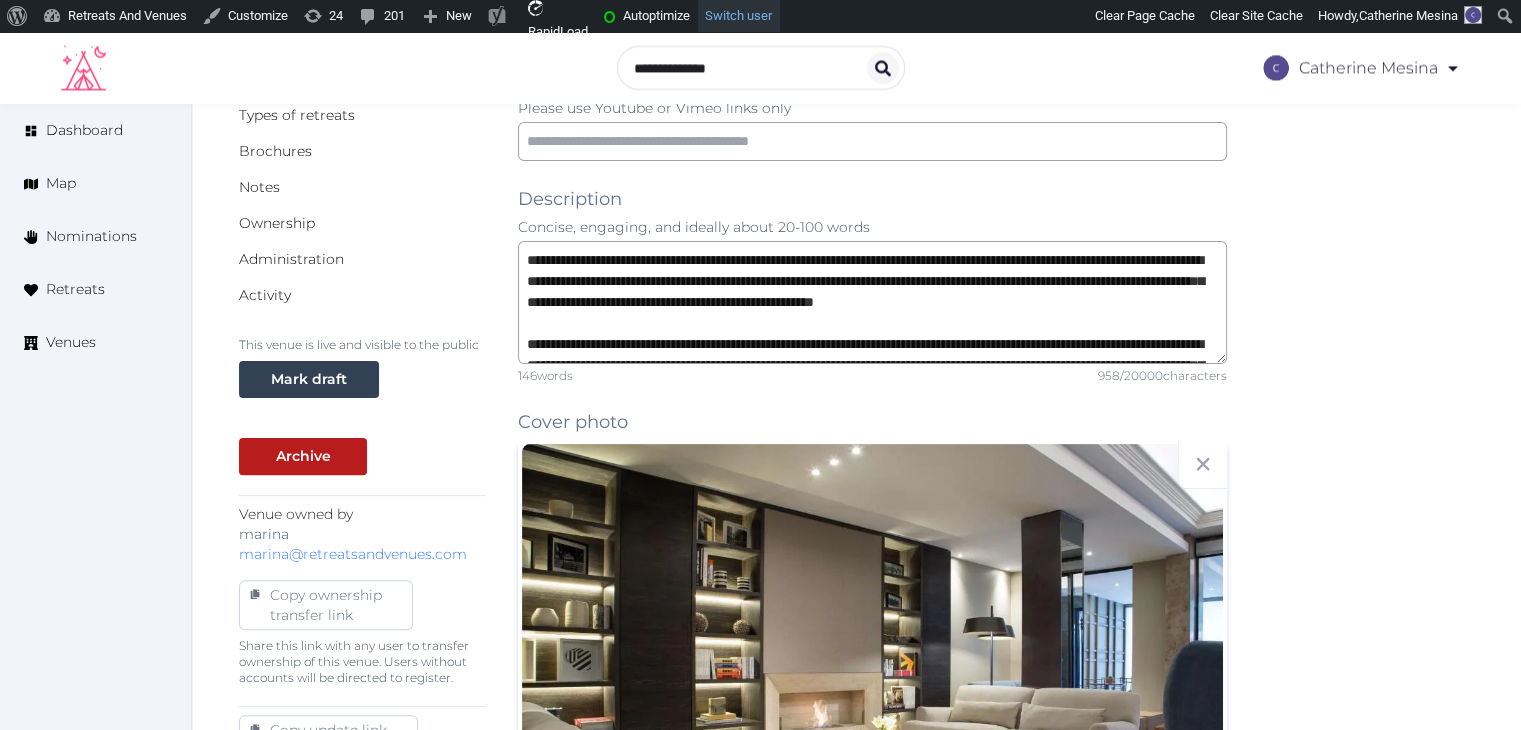 scroll, scrollTop: 0, scrollLeft: 0, axis: both 